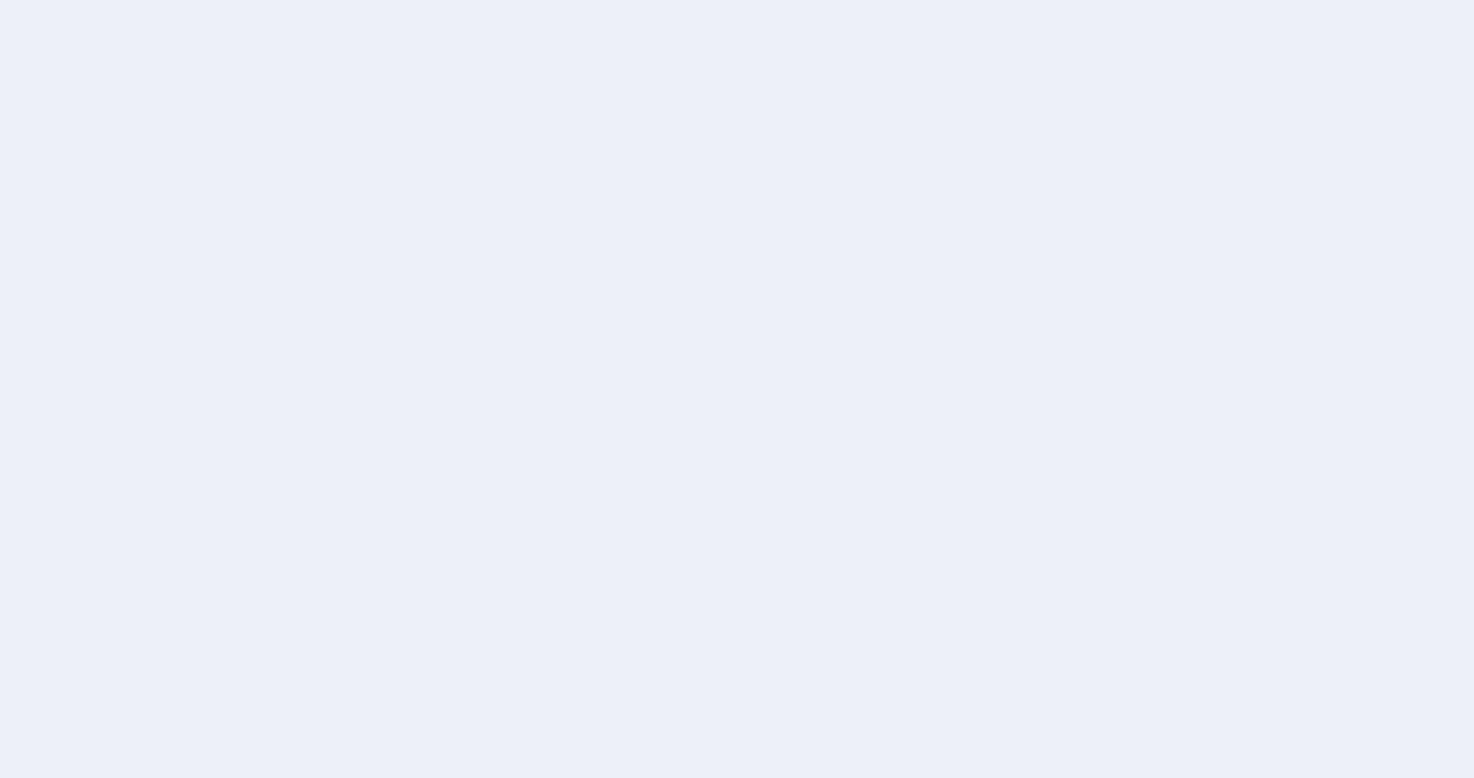 scroll, scrollTop: 0, scrollLeft: 0, axis: both 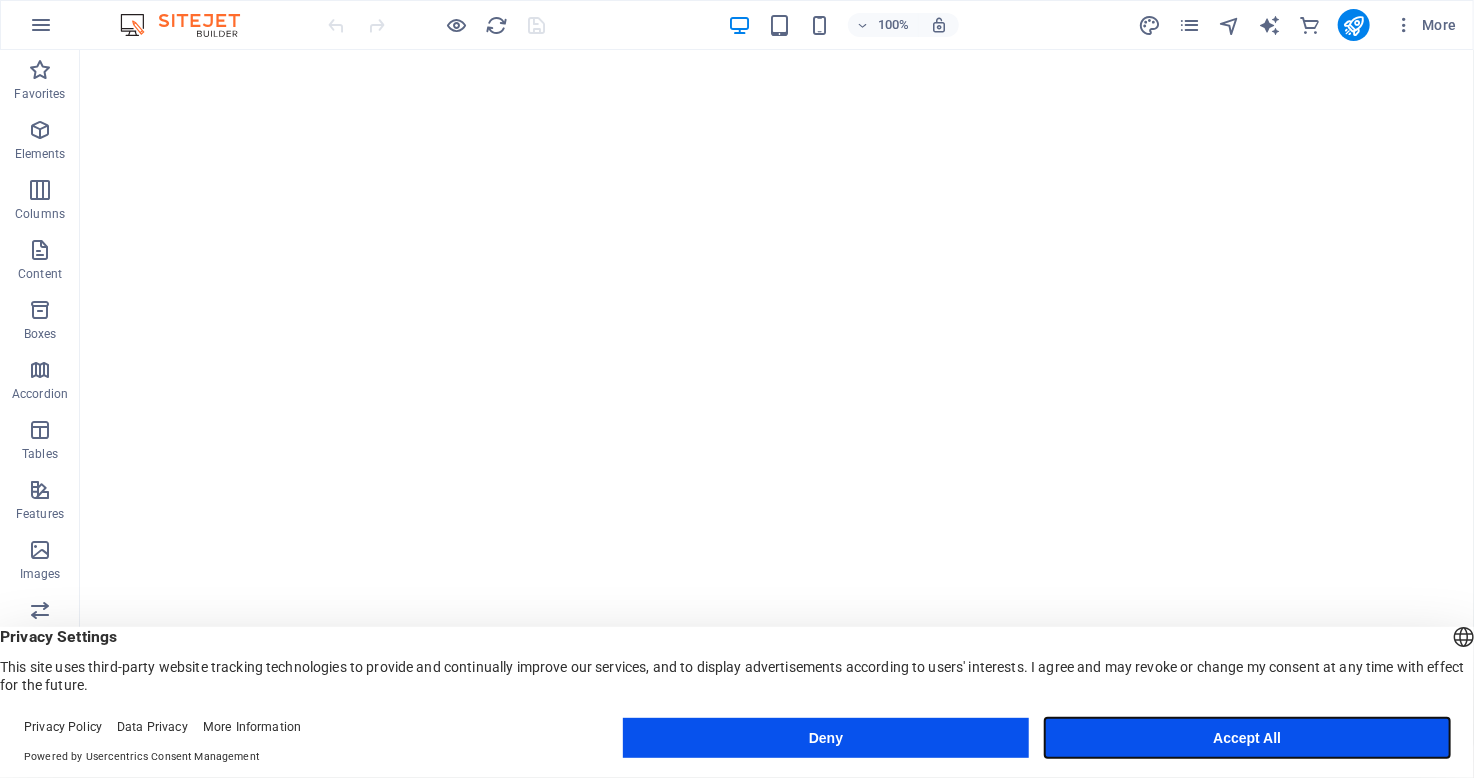 click on "Accept All" at bounding box center (1247, 738) 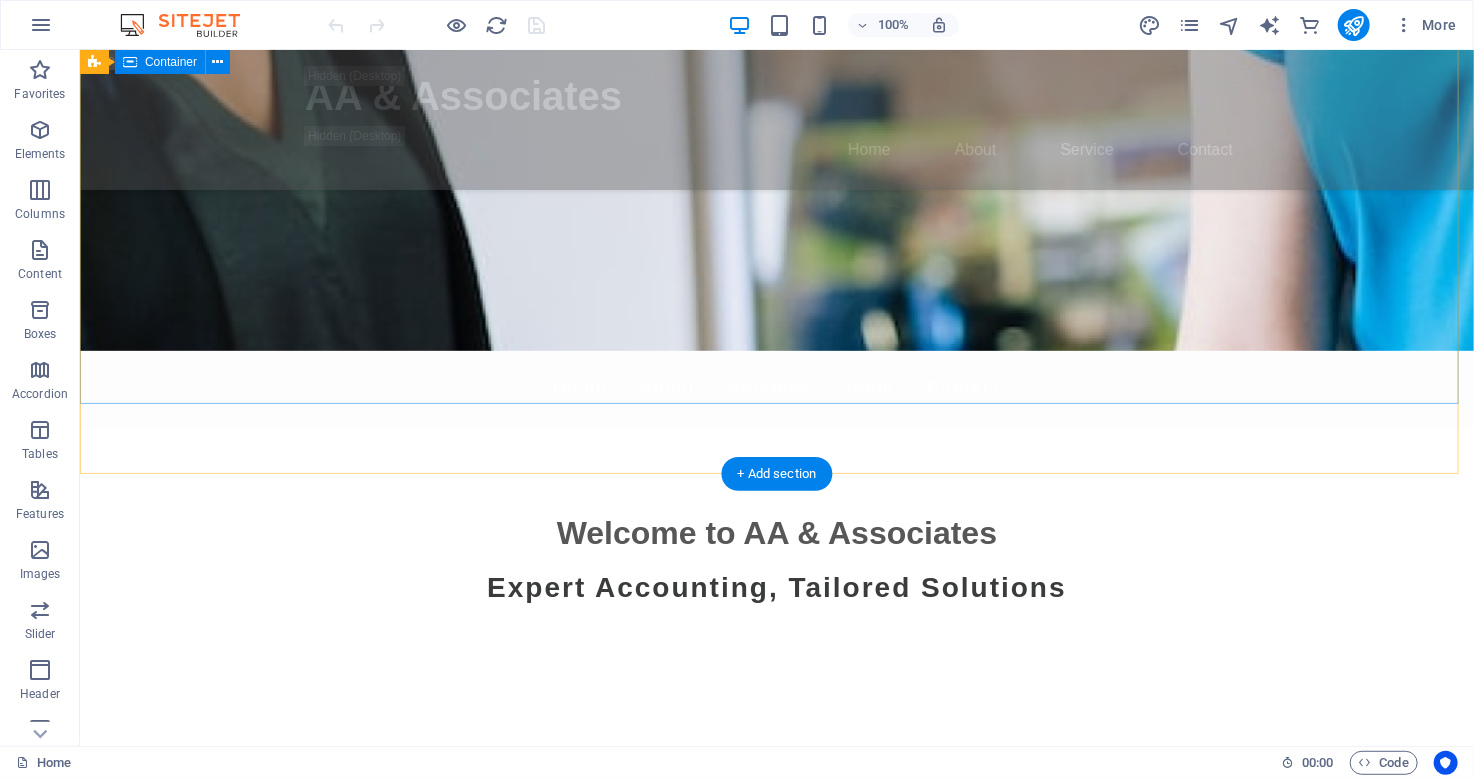 scroll, scrollTop: 0, scrollLeft: 0, axis: both 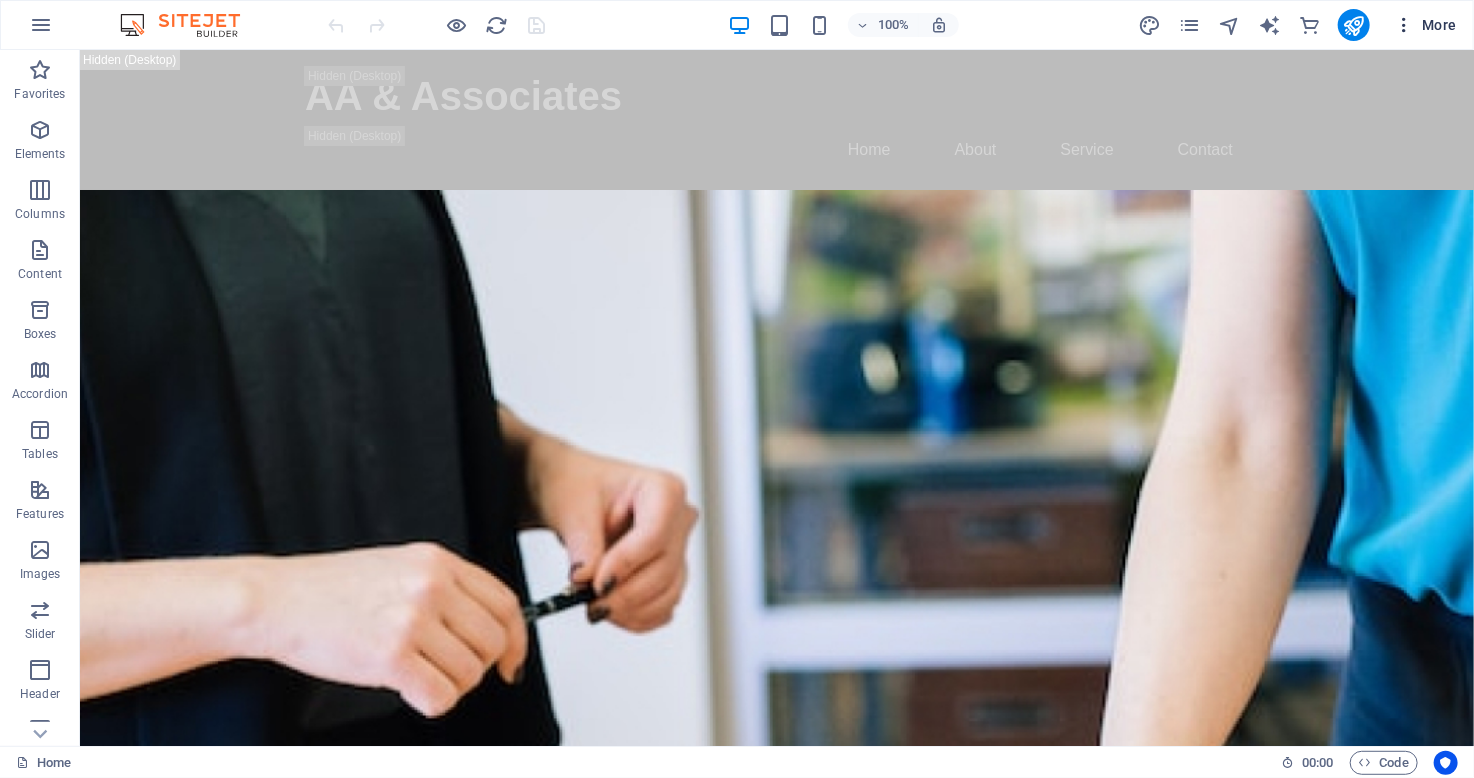 click on "More" at bounding box center (1425, 25) 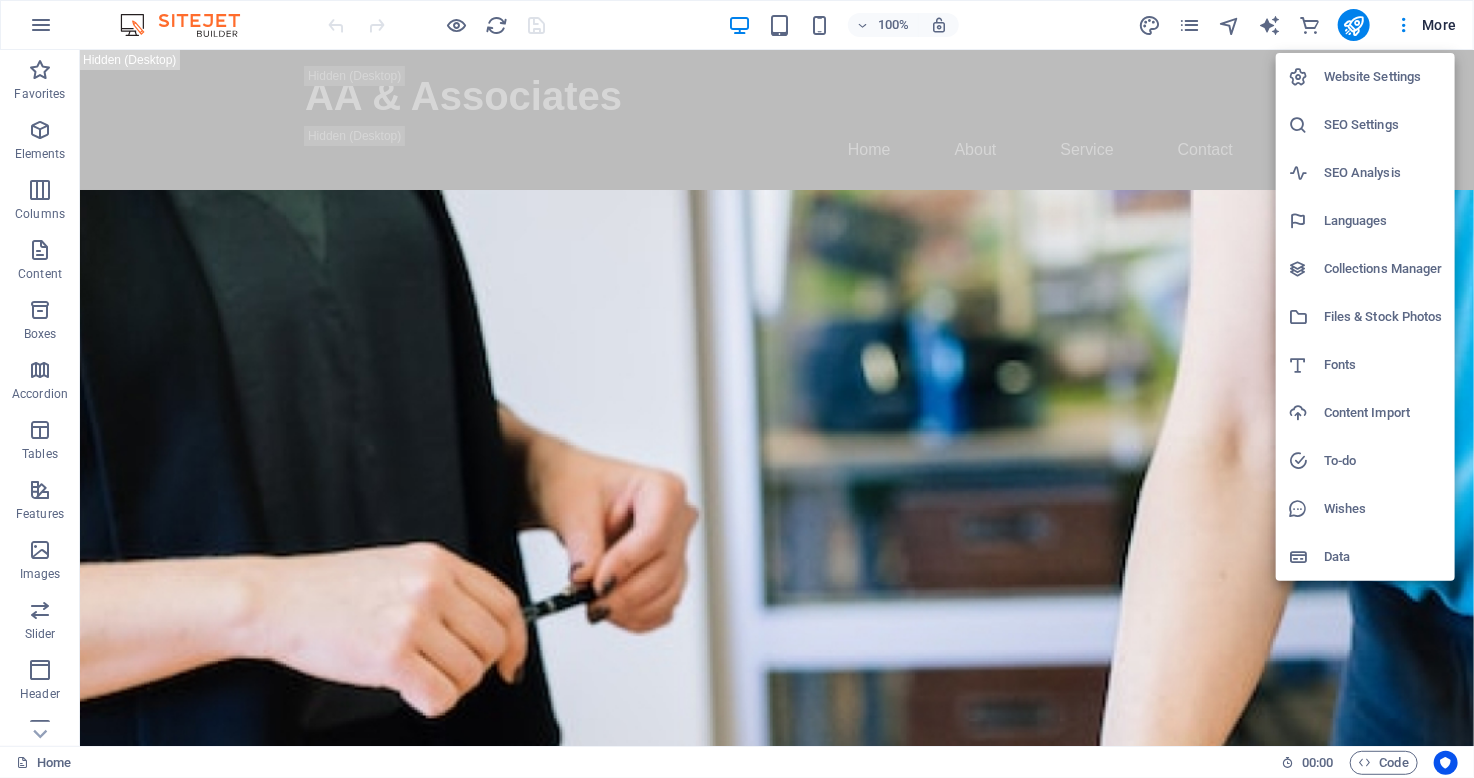 click at bounding box center [737, 389] 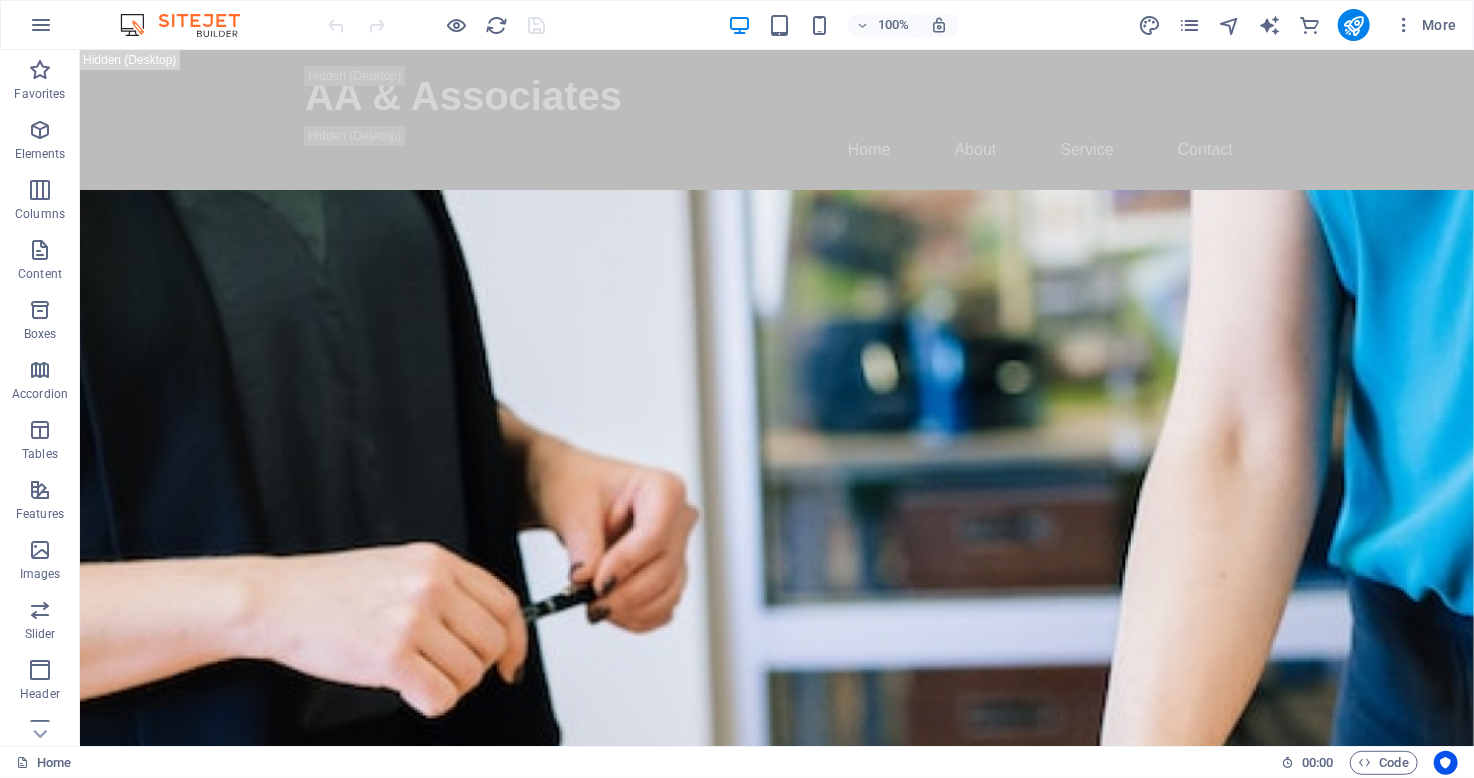 click at bounding box center (41, 25) 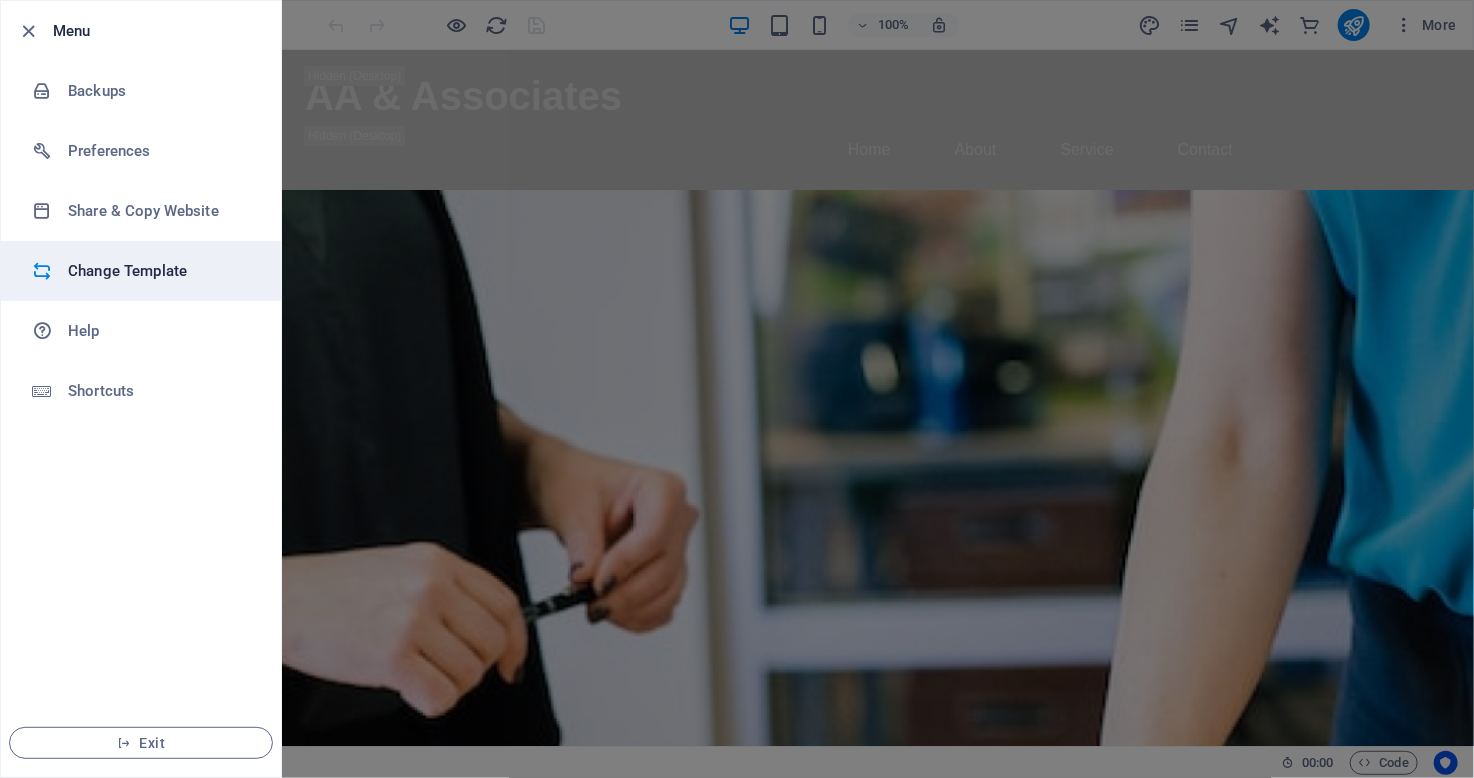 click on "Change Template" at bounding box center [160, 271] 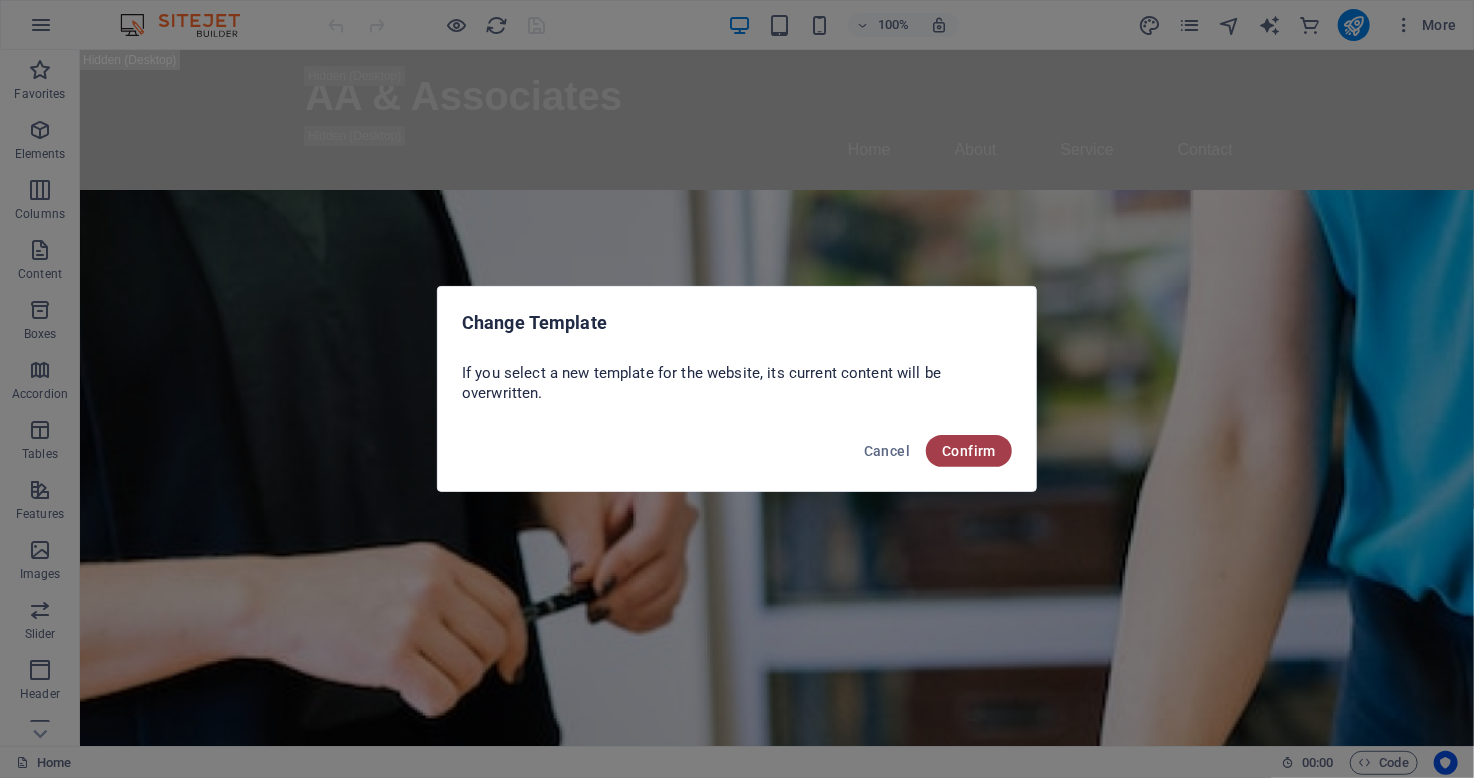 click on "Confirm" at bounding box center (969, 451) 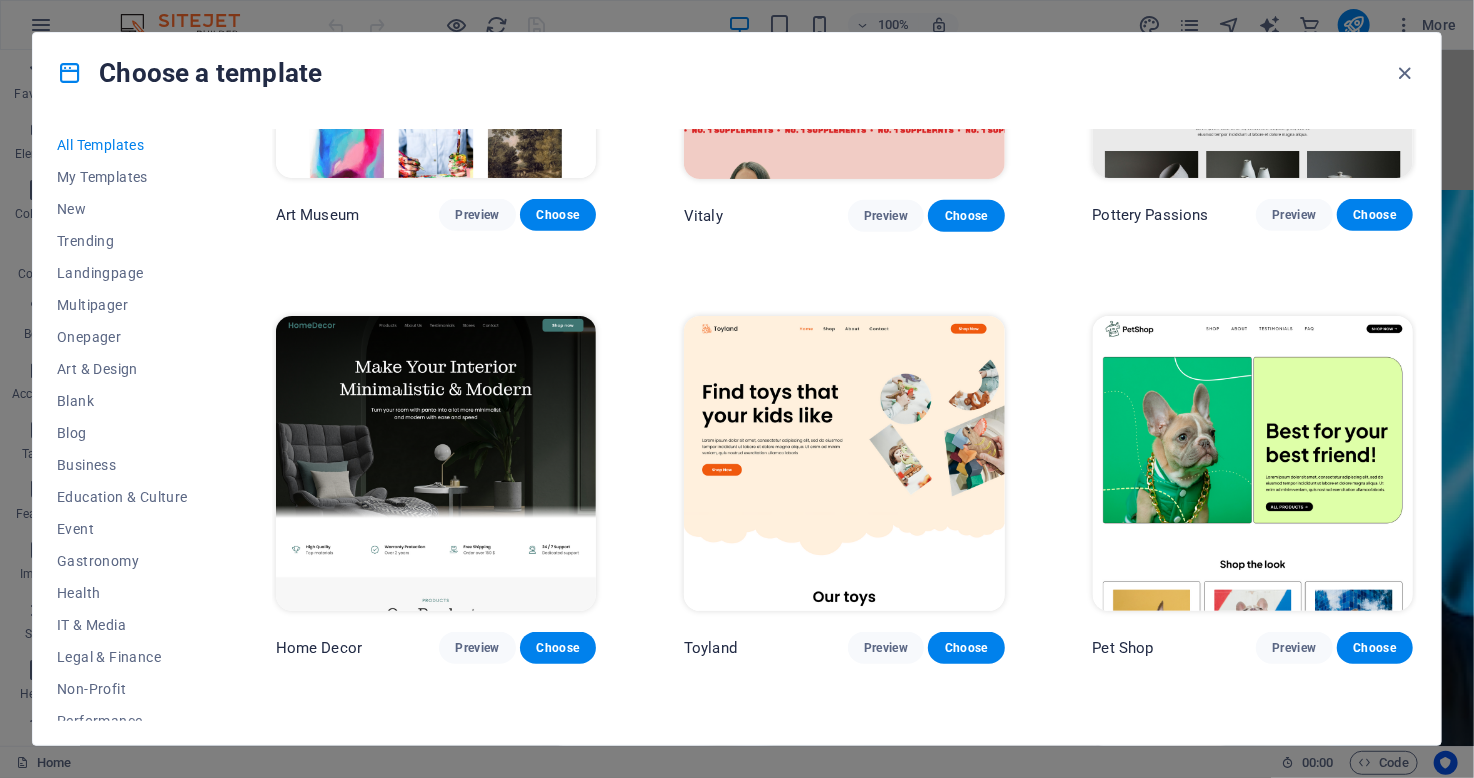 scroll, scrollTop: 700, scrollLeft: 0, axis: vertical 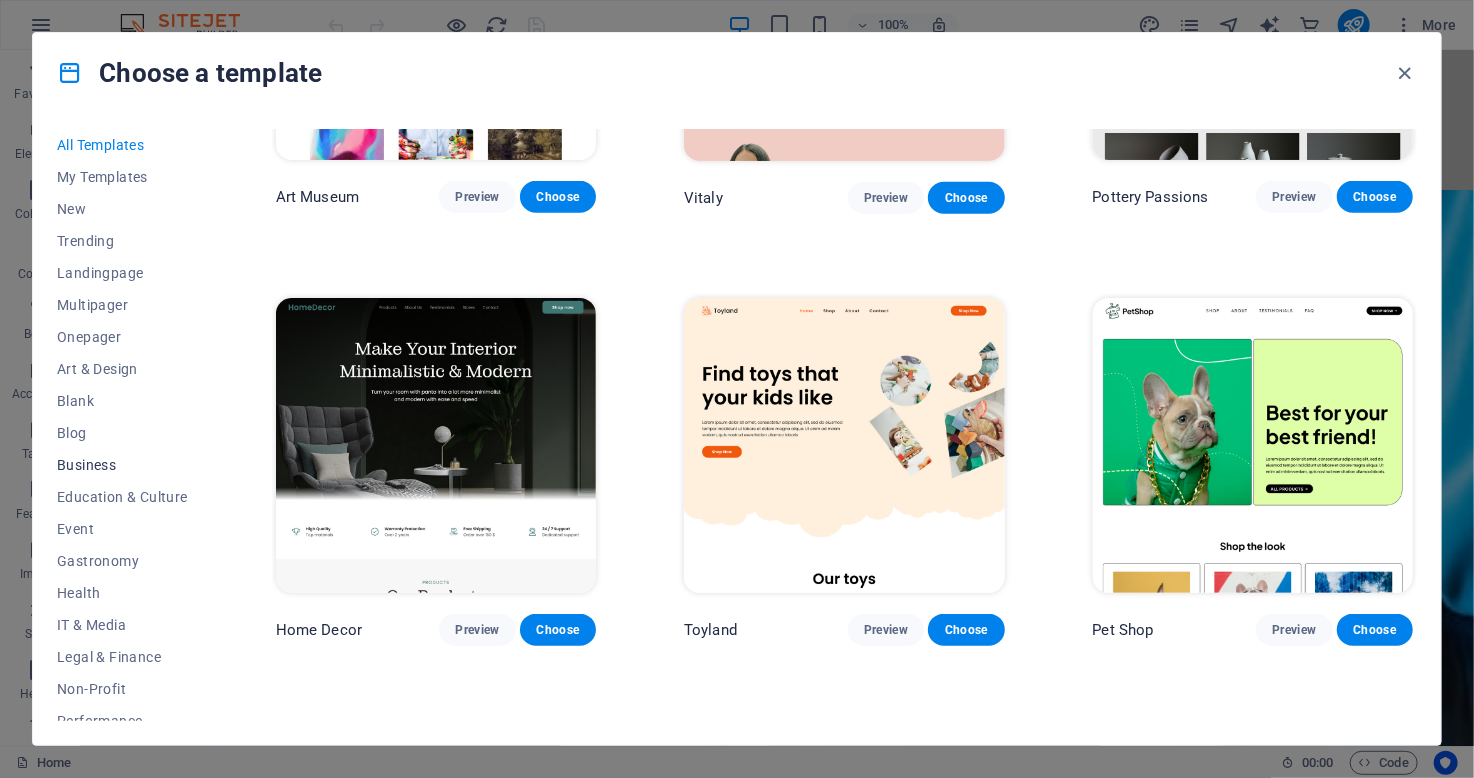 click on "Business" at bounding box center [122, 465] 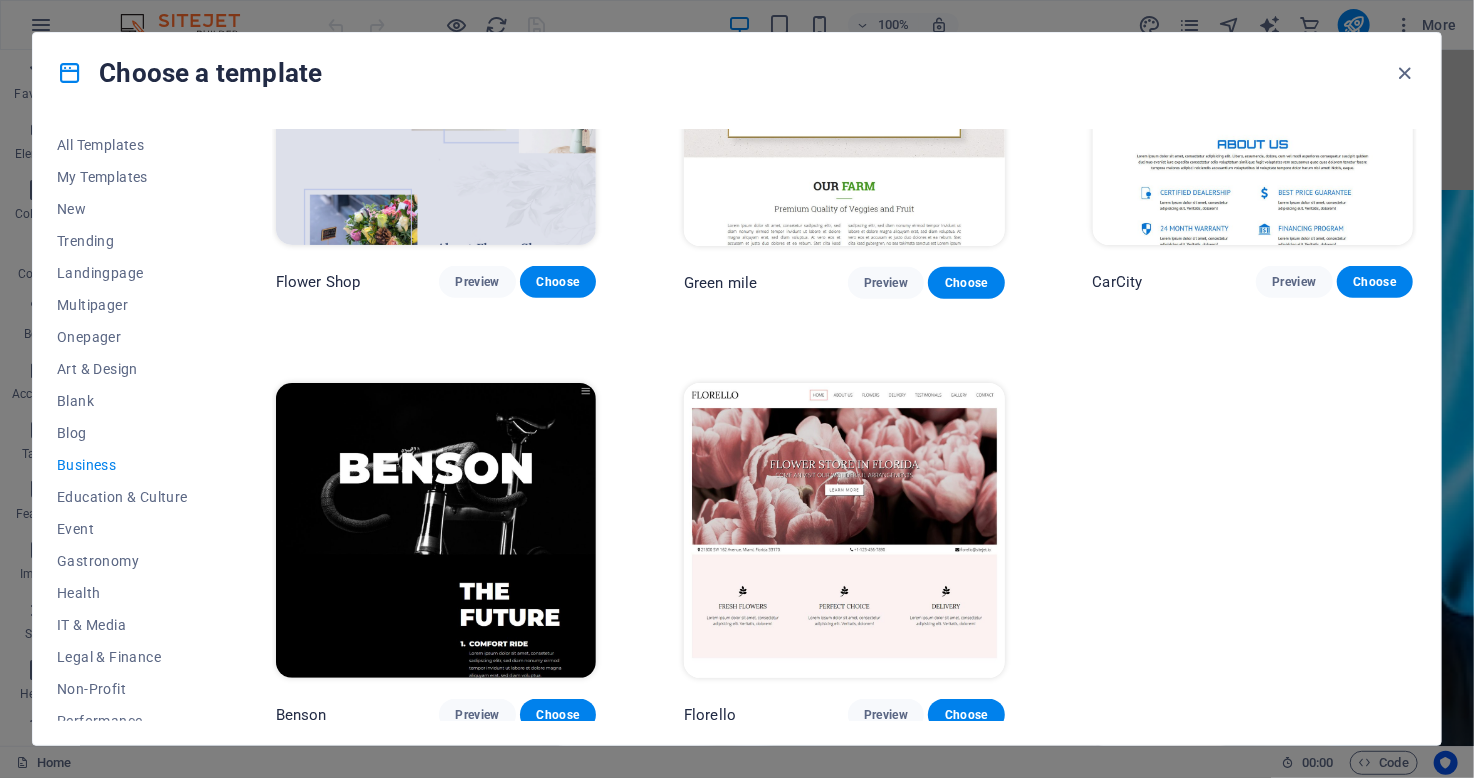 scroll, scrollTop: 619, scrollLeft: 0, axis: vertical 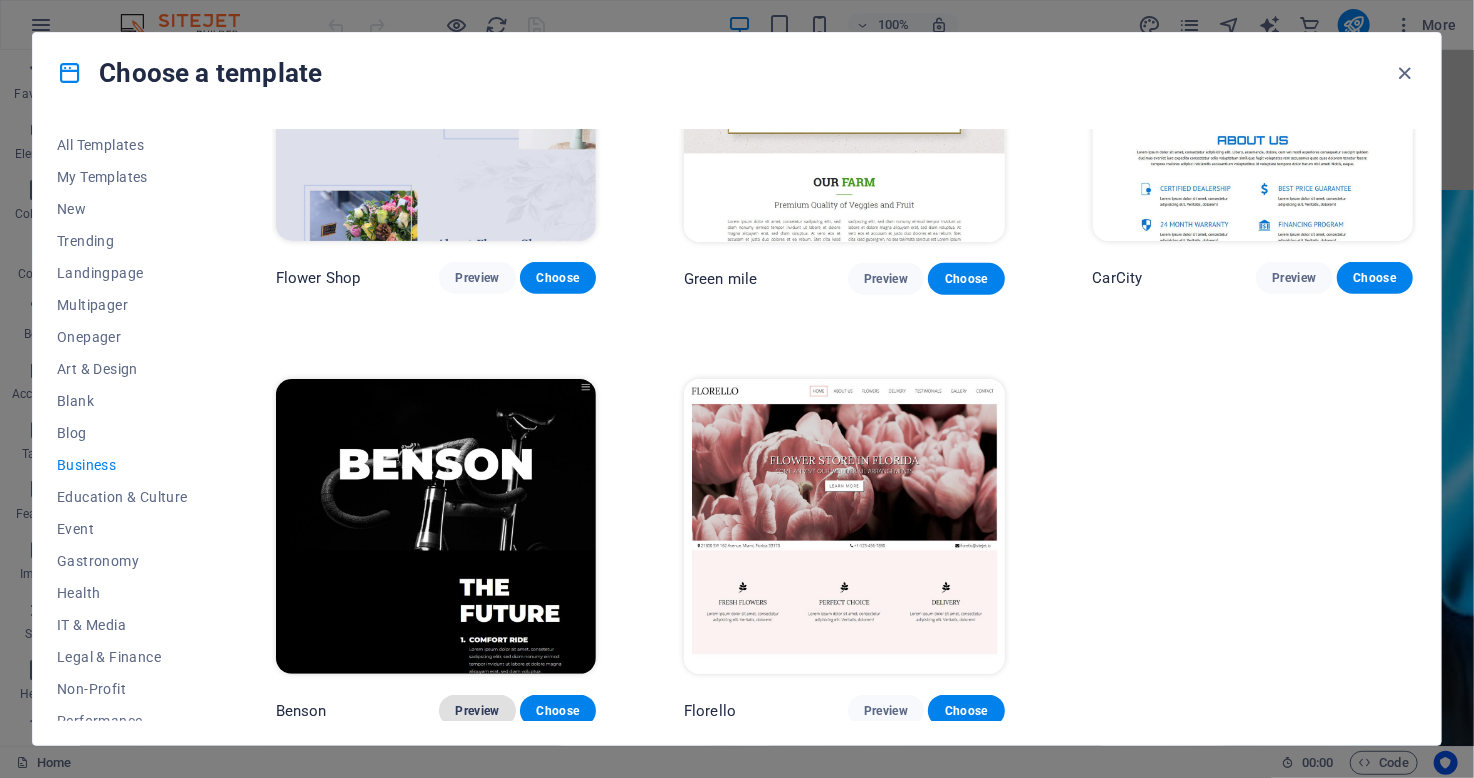 click on "Preview" at bounding box center (477, 711) 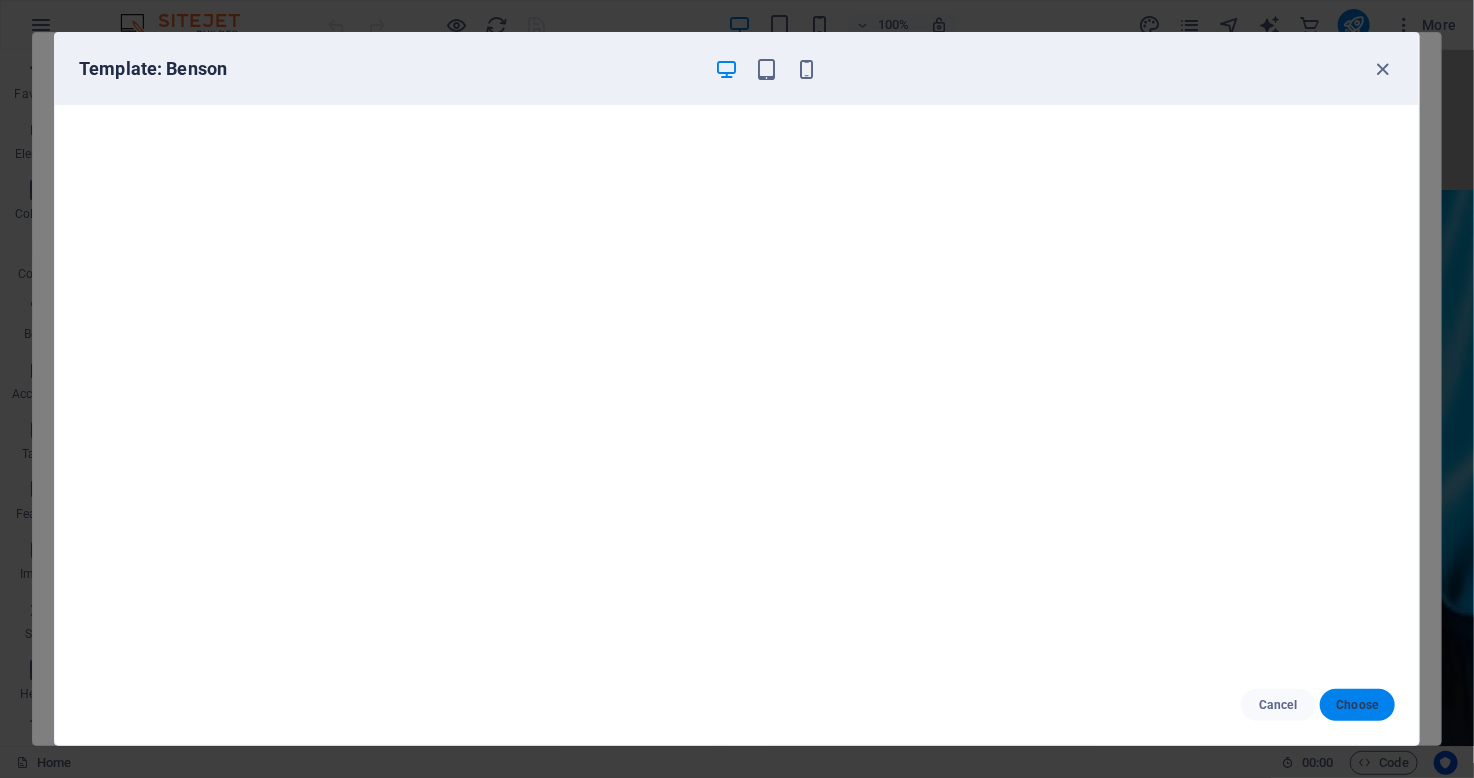 click on "Choose" at bounding box center [1357, 705] 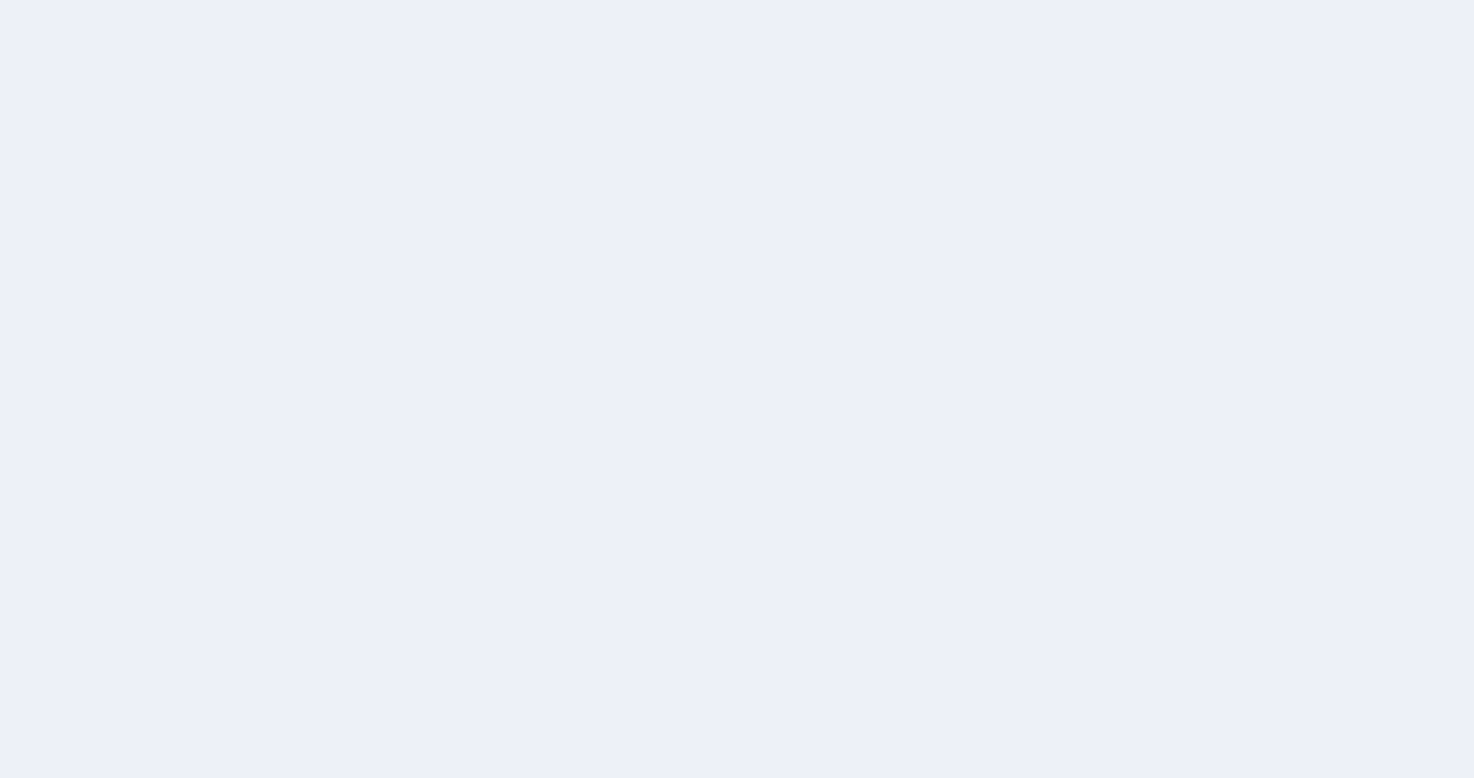 scroll, scrollTop: 0, scrollLeft: 0, axis: both 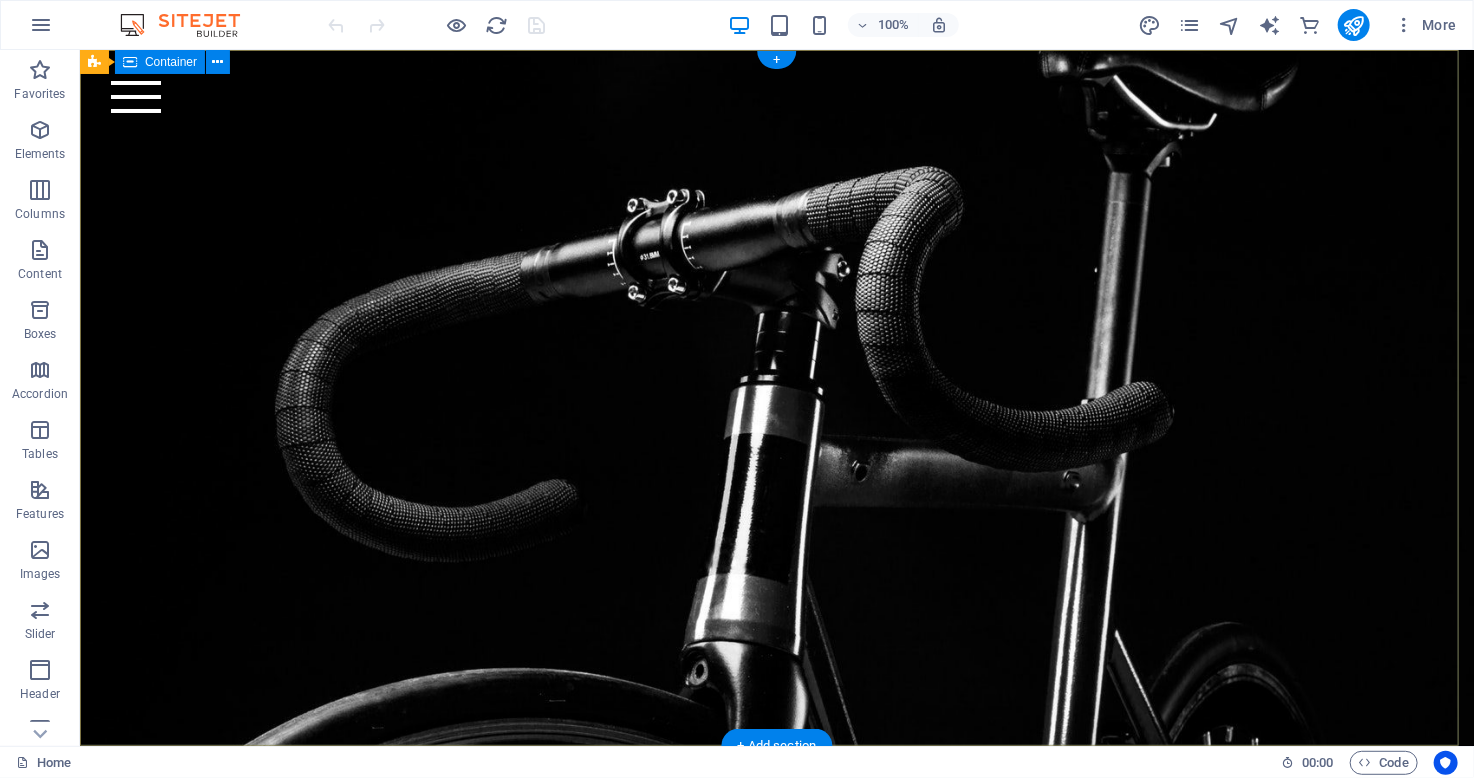 click at bounding box center (776, 256) 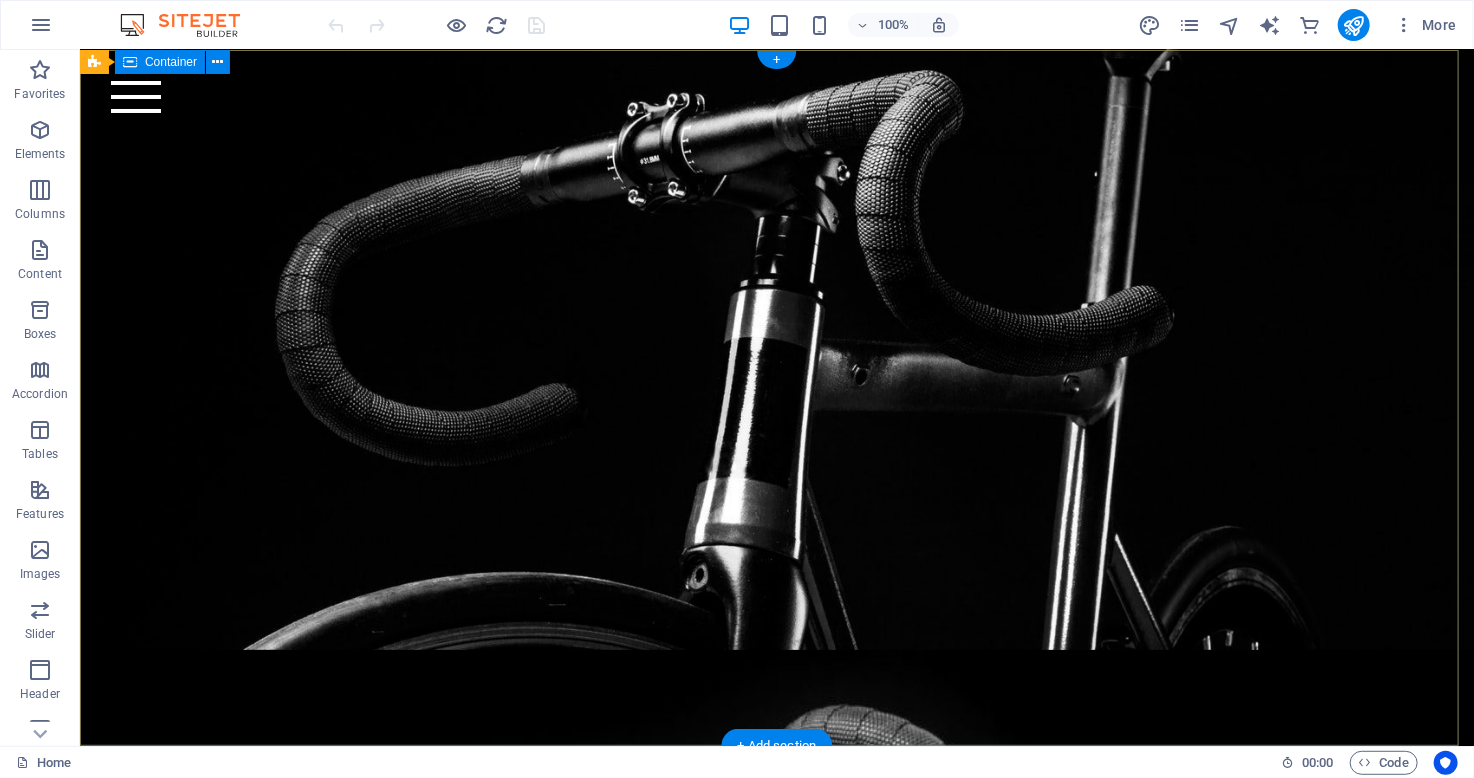 scroll, scrollTop: 0, scrollLeft: 0, axis: both 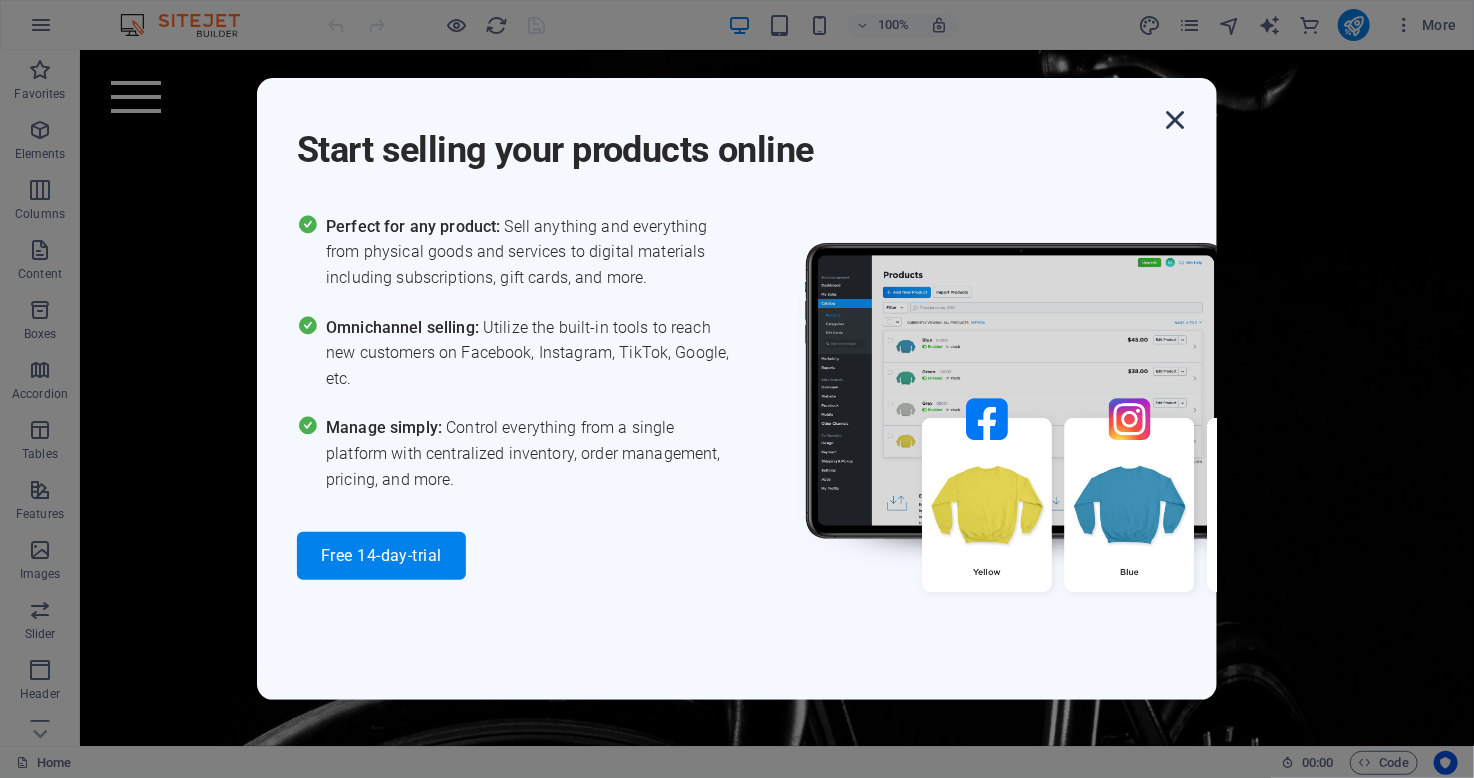 click at bounding box center [1175, 120] 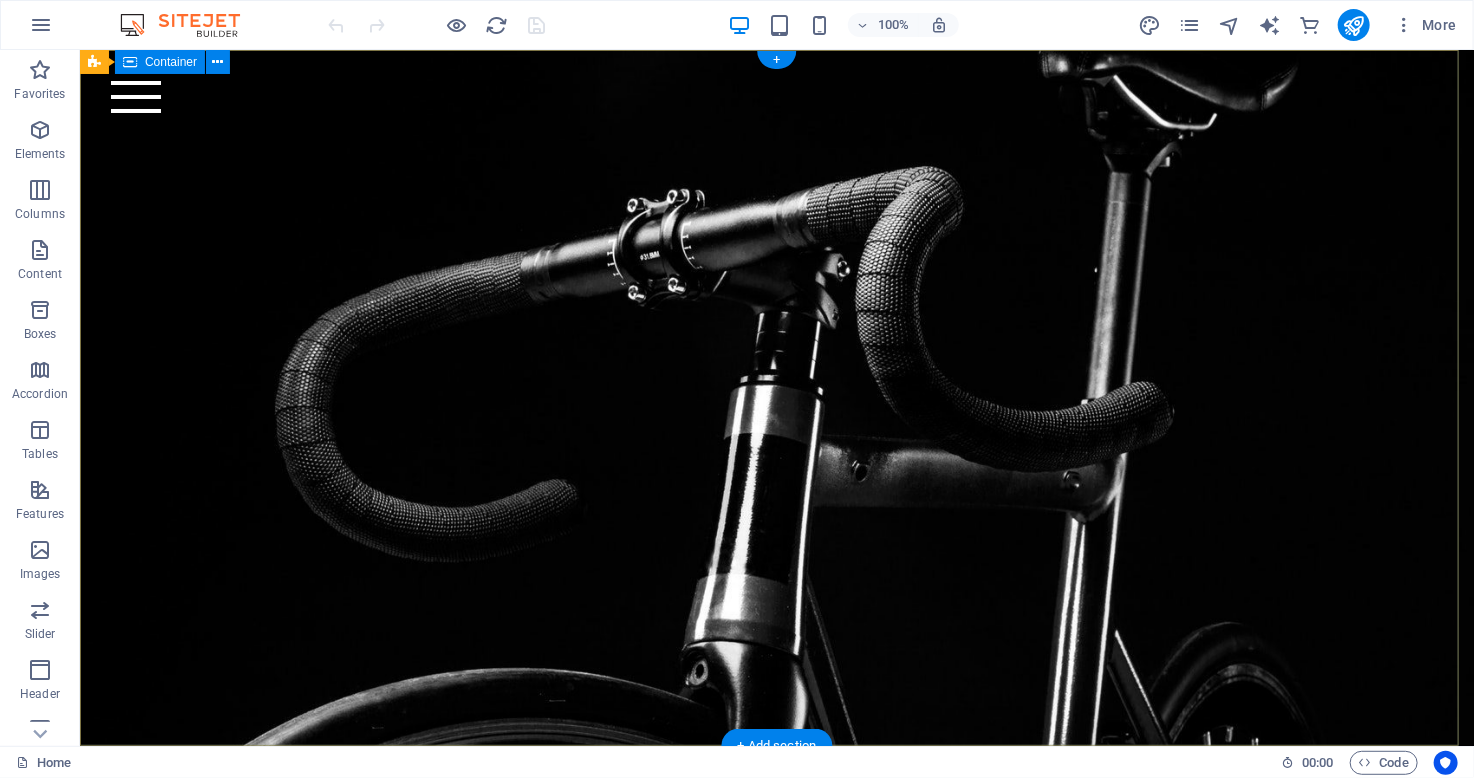 click at bounding box center (776, 256) 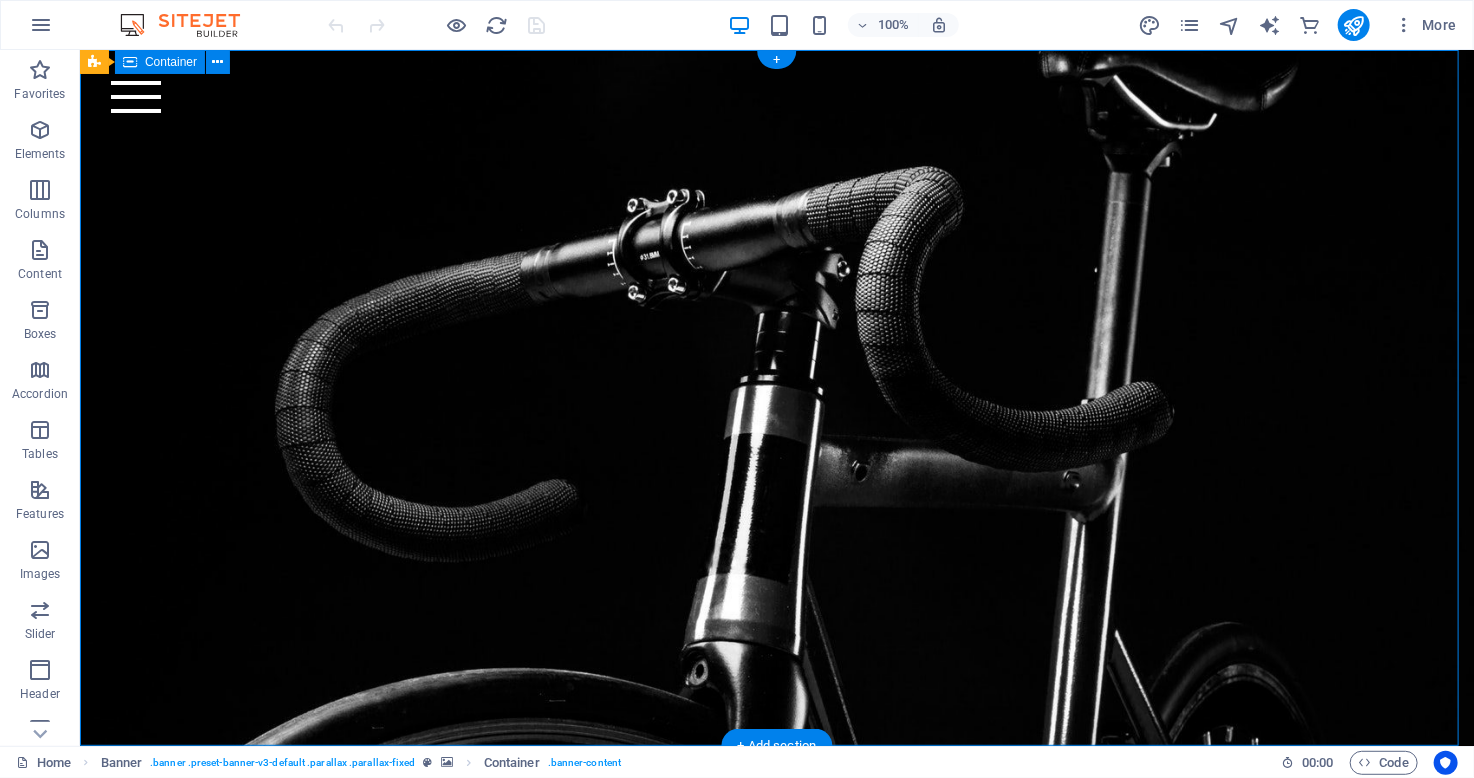 click at bounding box center [776, 256] 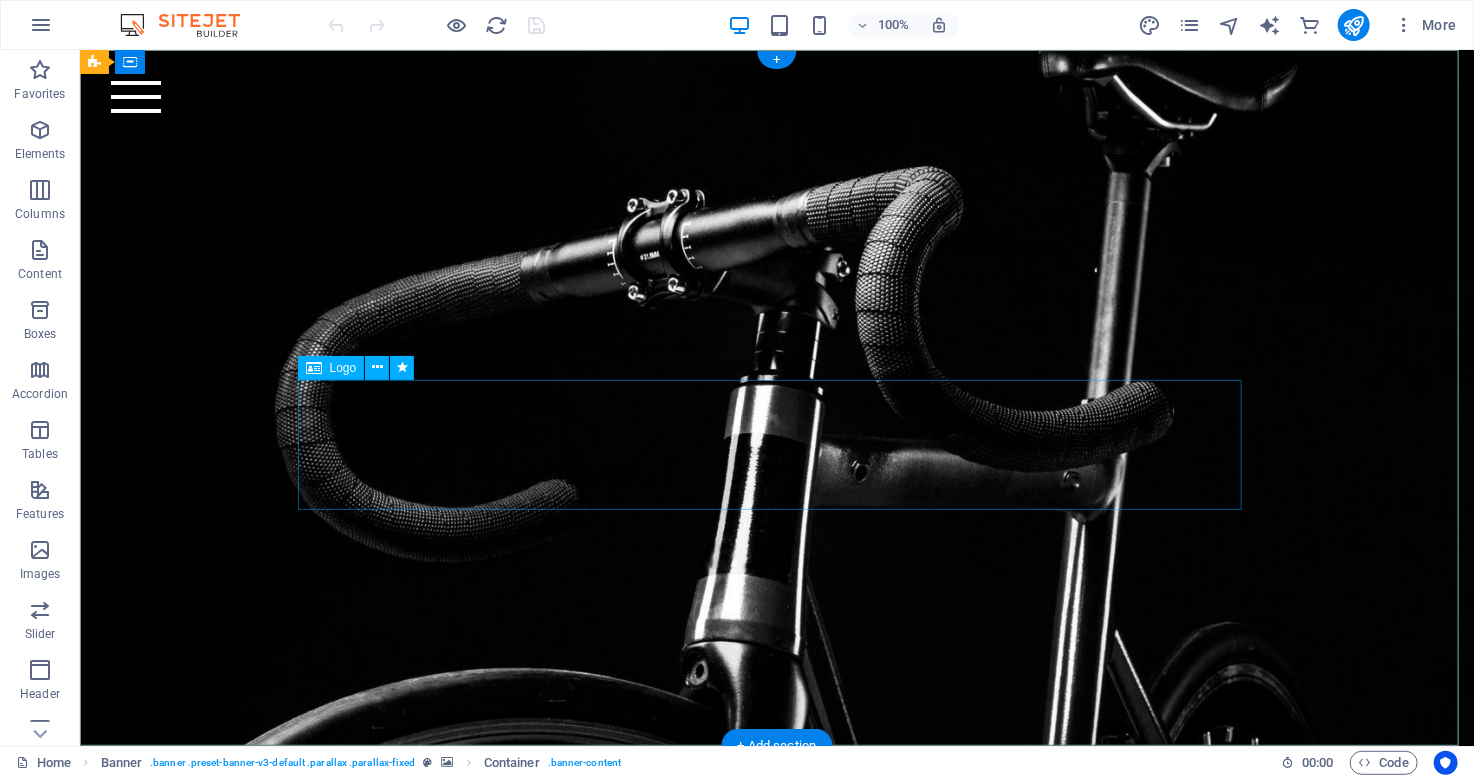 click at bounding box center (776, 303) 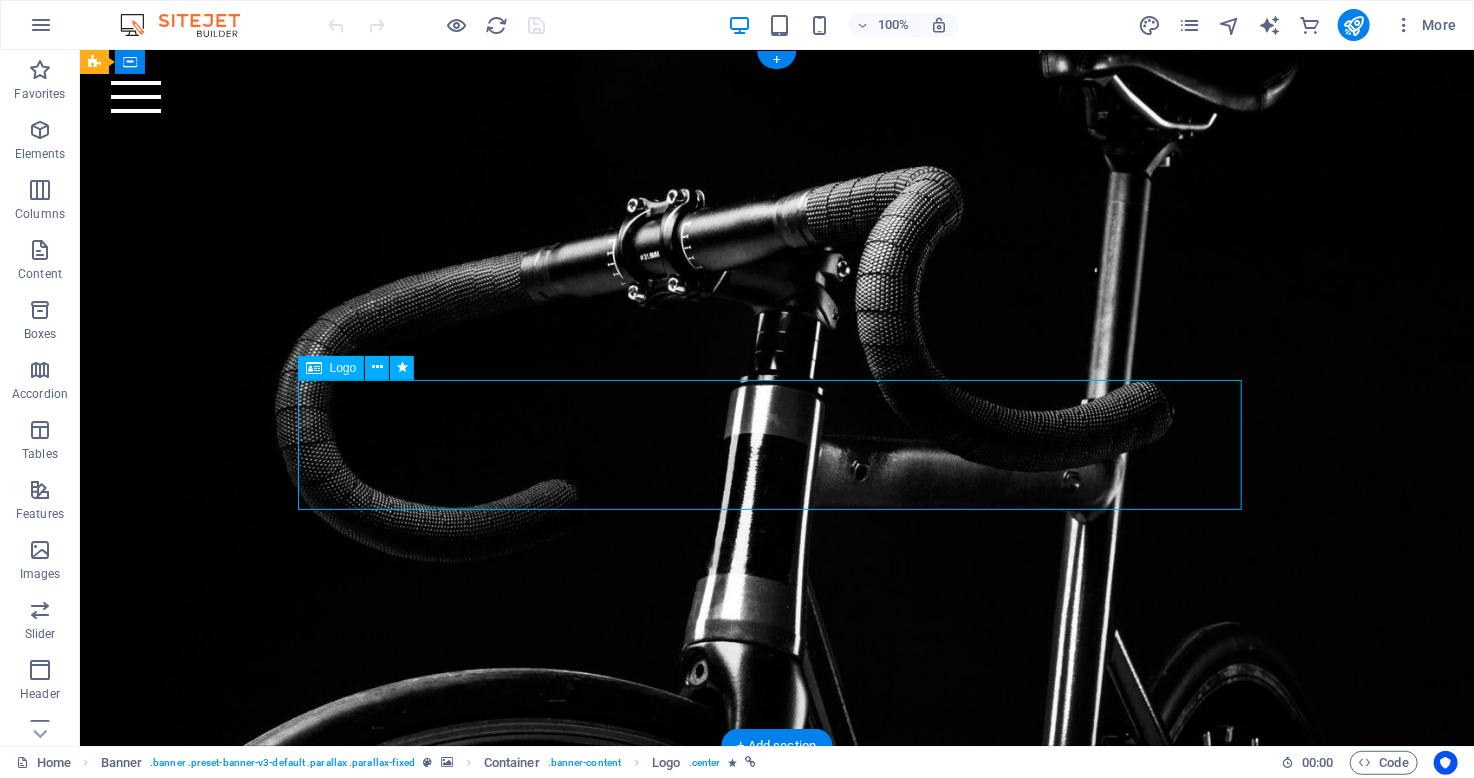 click at bounding box center [776, 303] 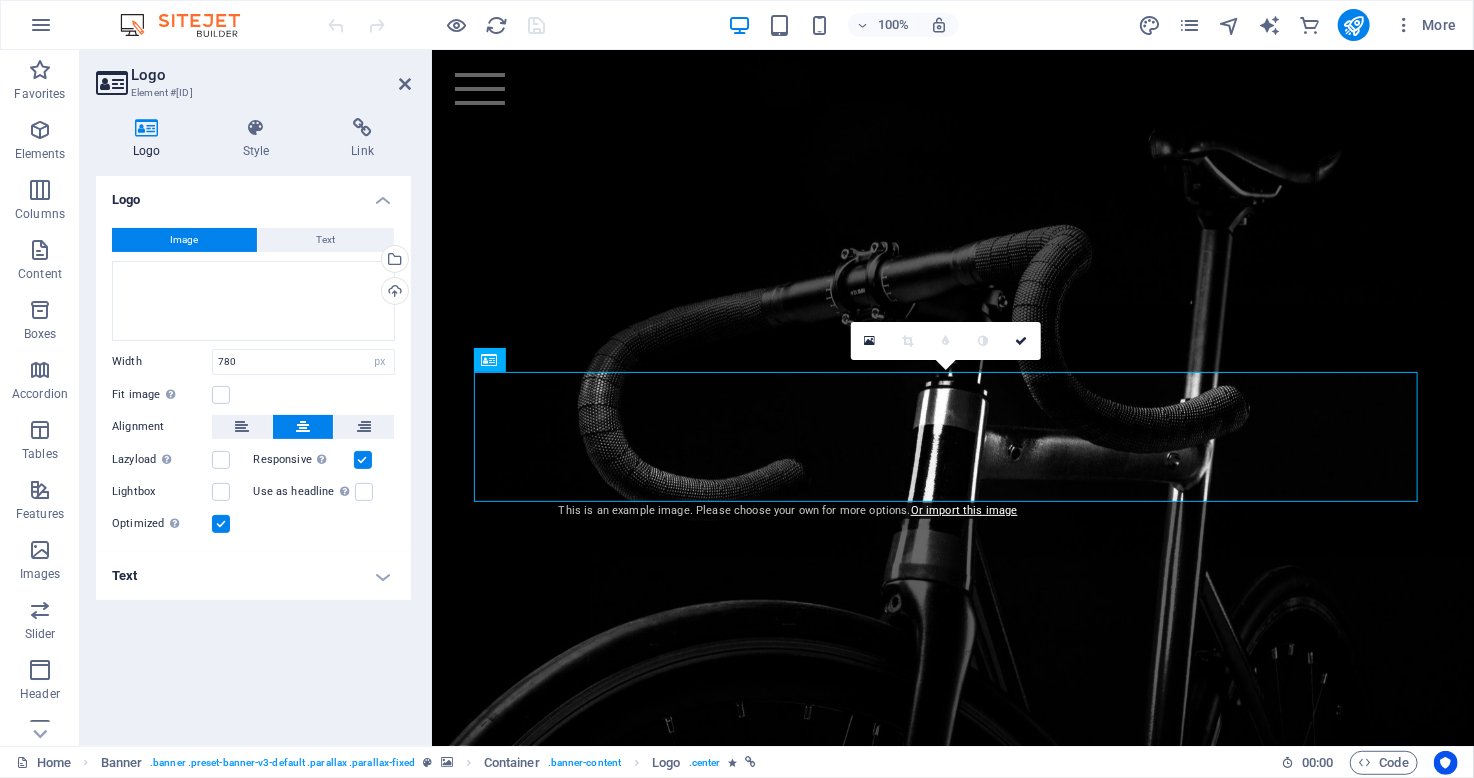 click on "Image" at bounding box center [185, 240] 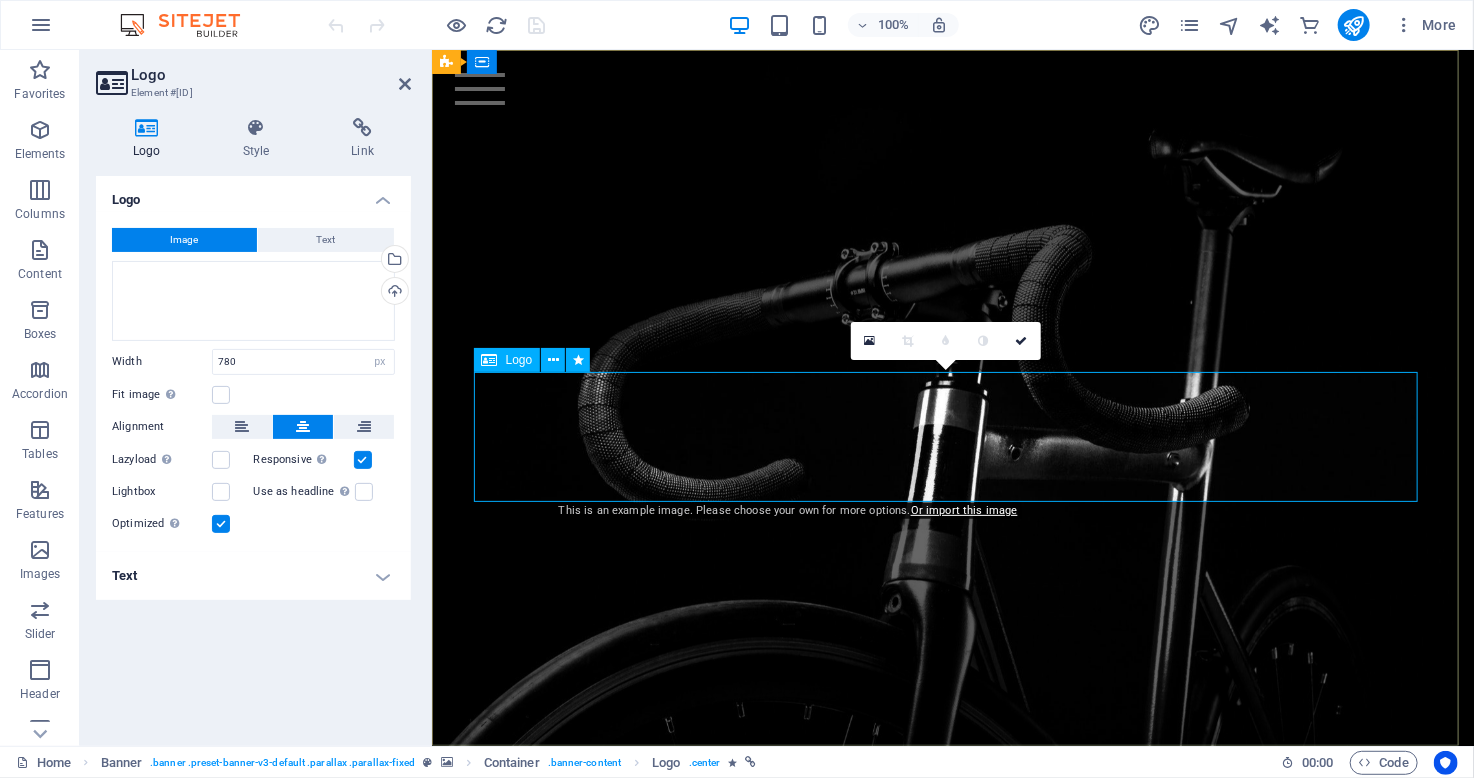 click at bounding box center (490, 360) 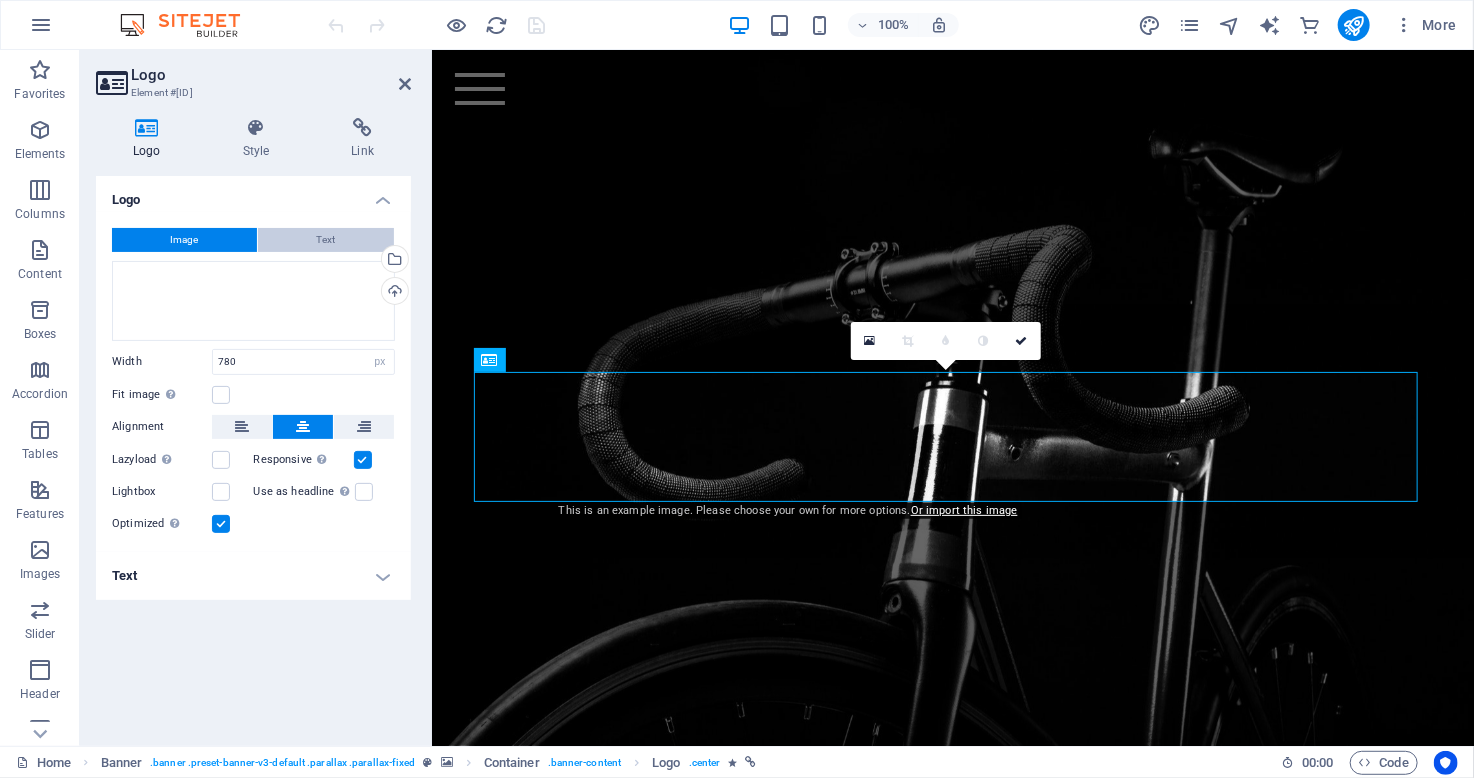 click on "Text" at bounding box center [326, 240] 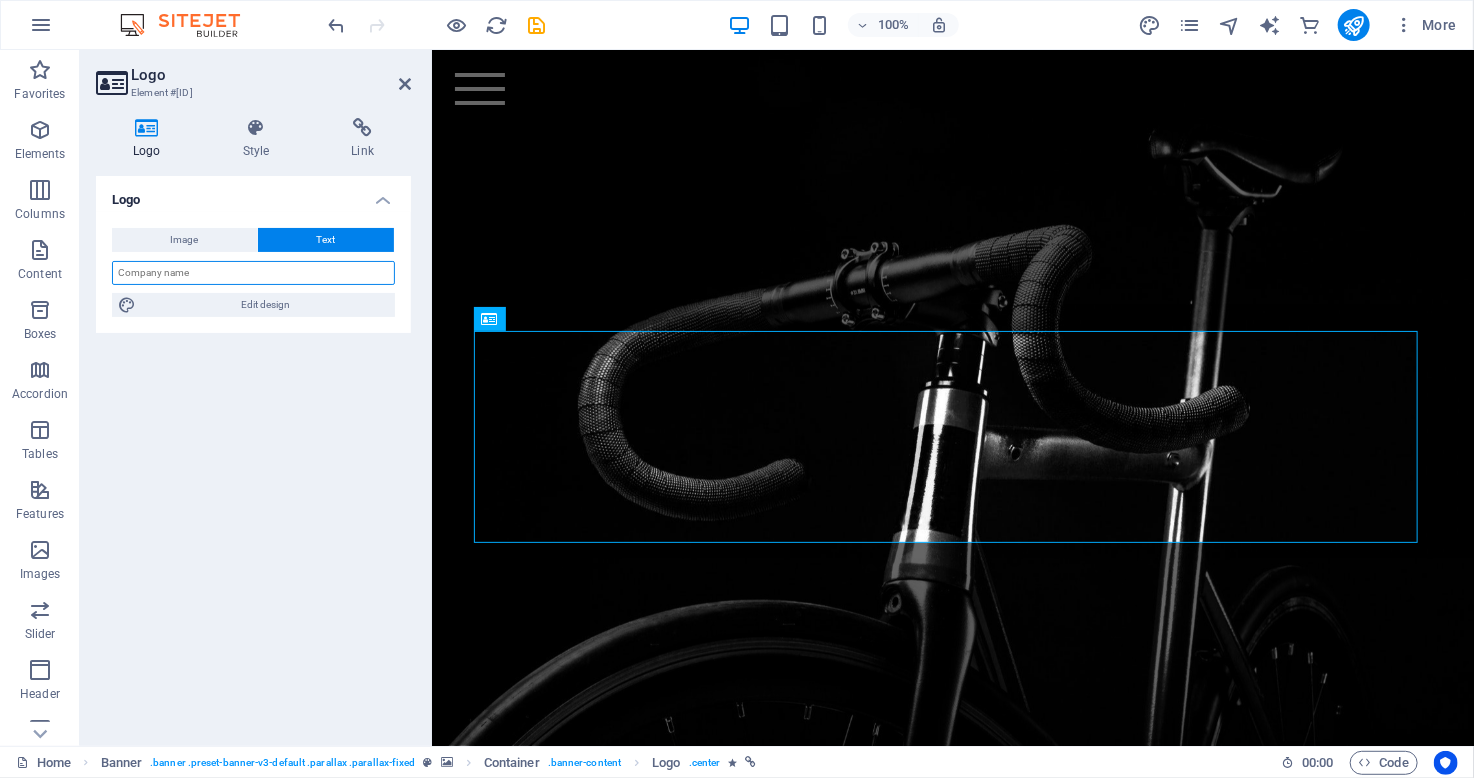 click at bounding box center (253, 273) 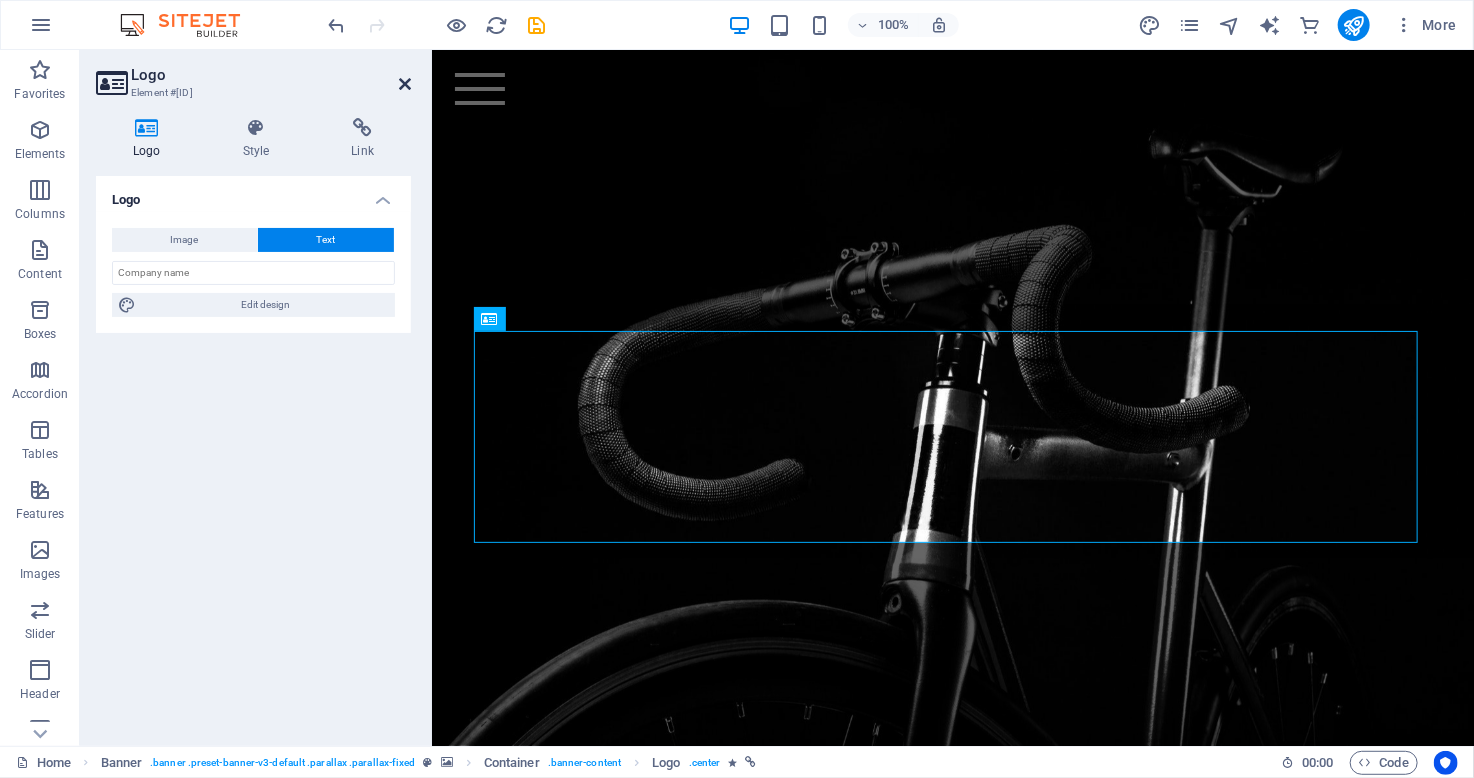 click at bounding box center [405, 84] 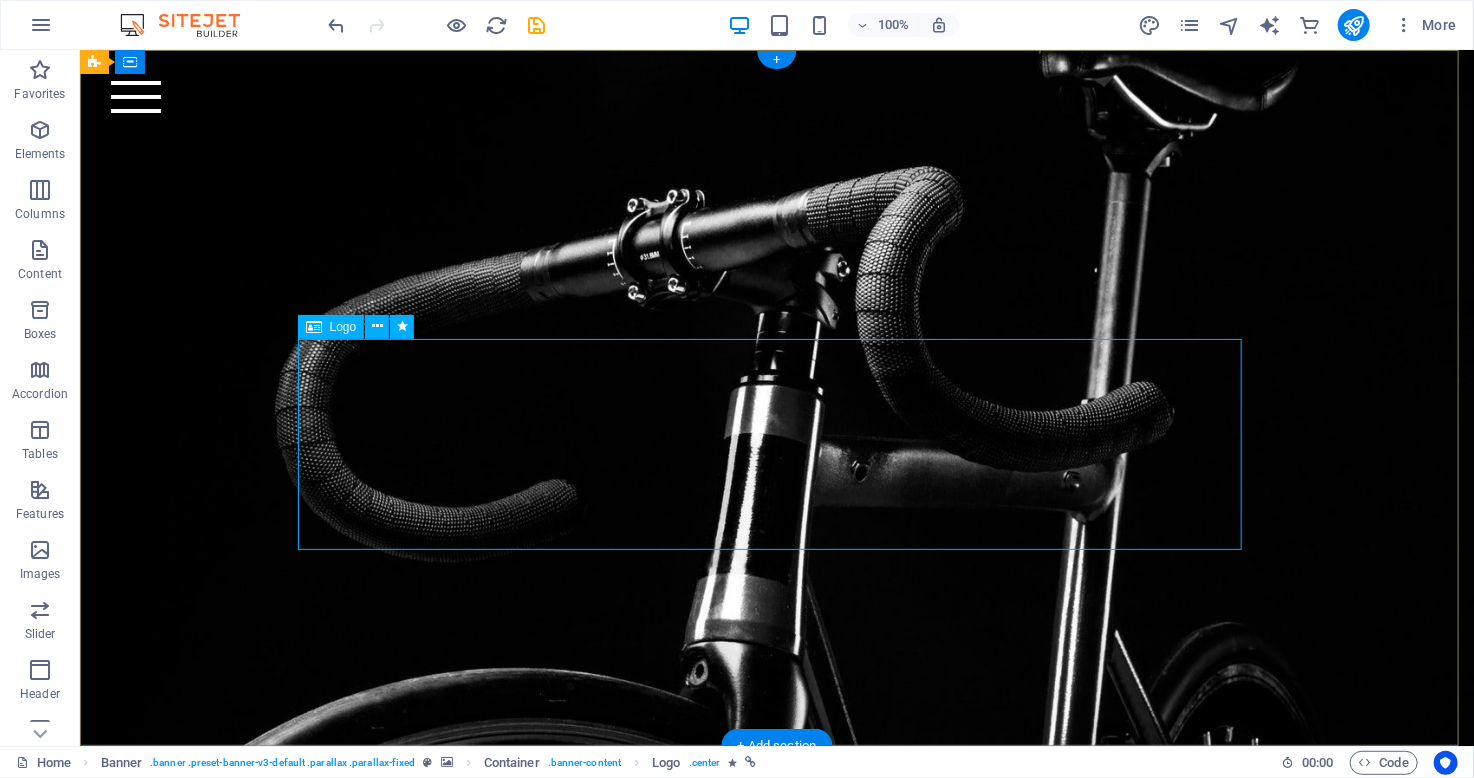 click on "[COMPANY] & [COMPANY]" at bounding box center (776, 291) 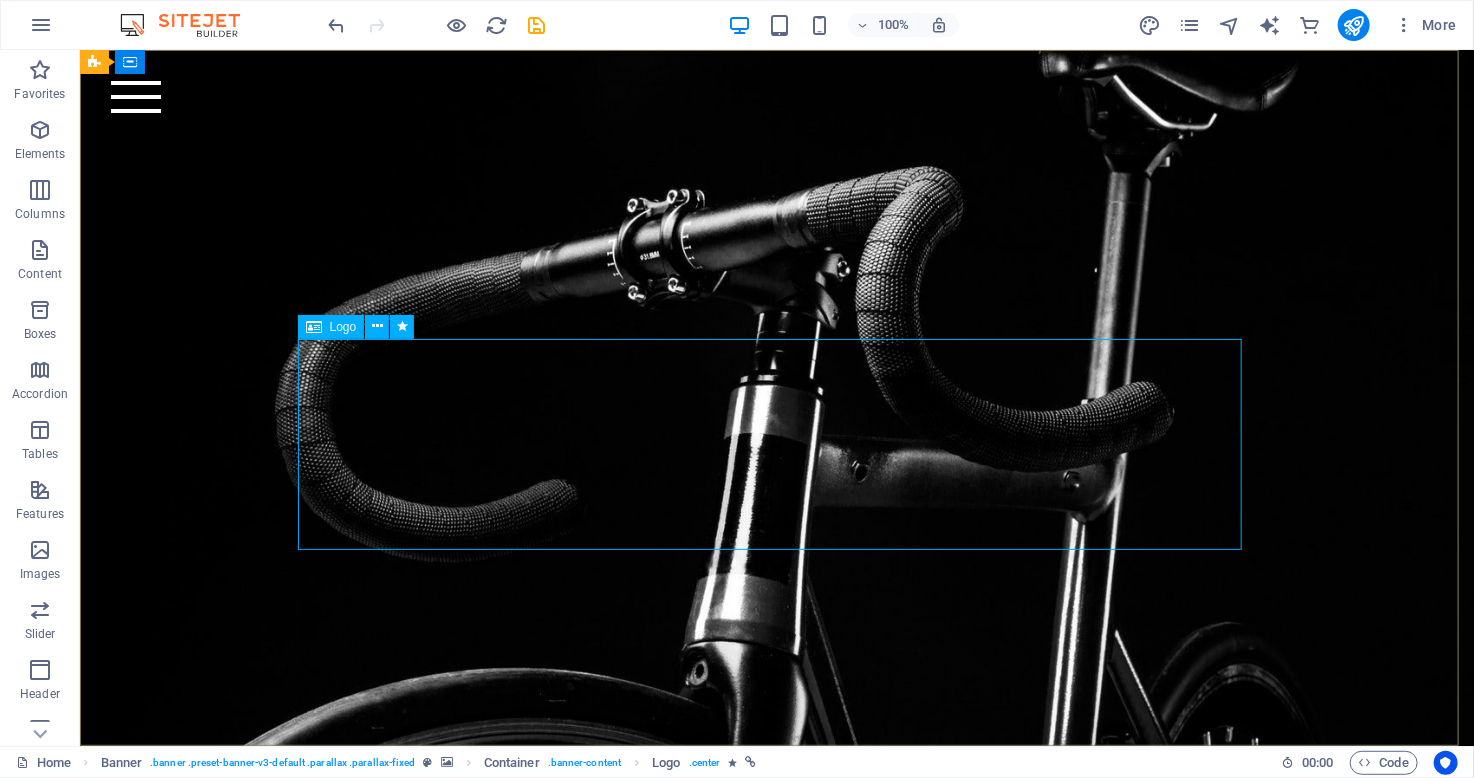 click on "Logo" at bounding box center [343, 327] 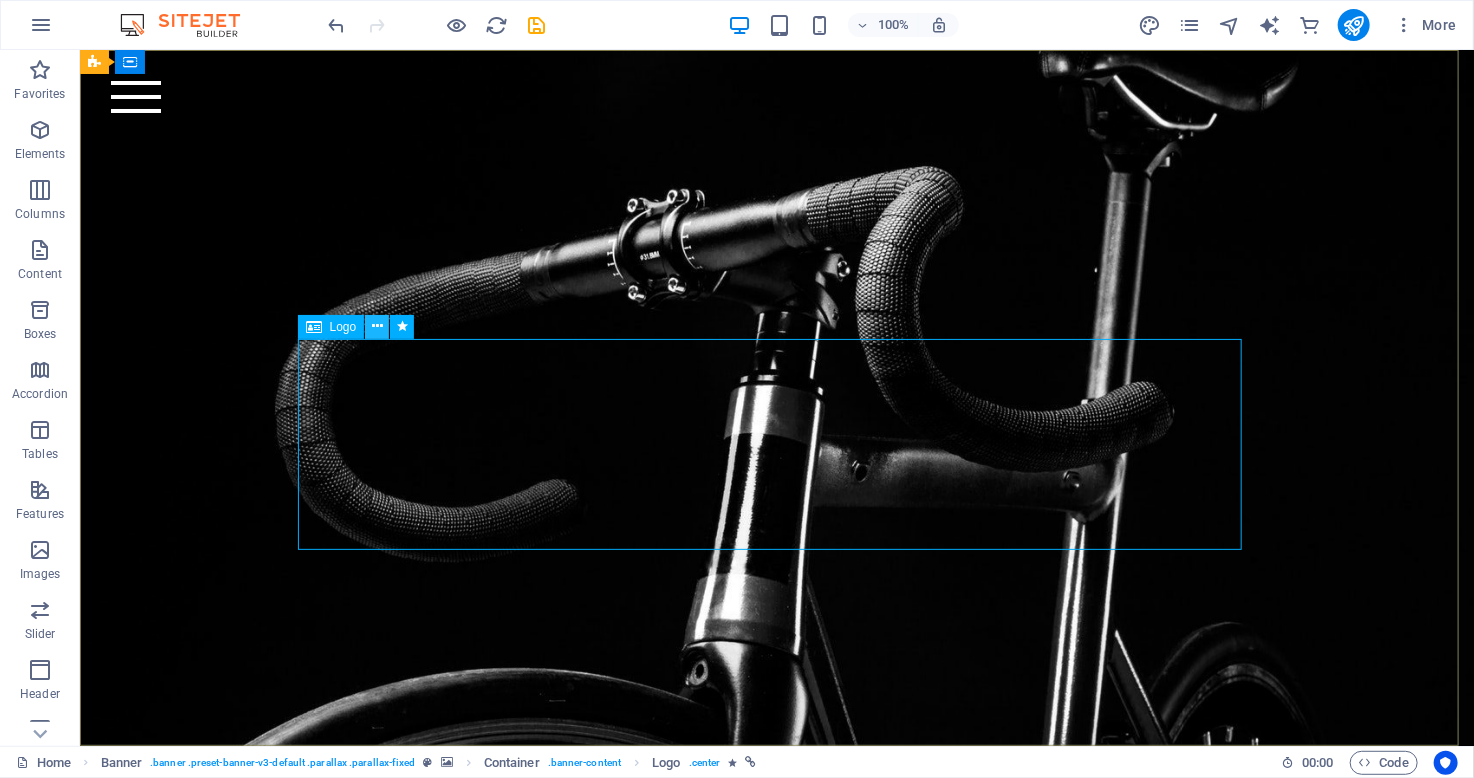 click at bounding box center [377, 326] 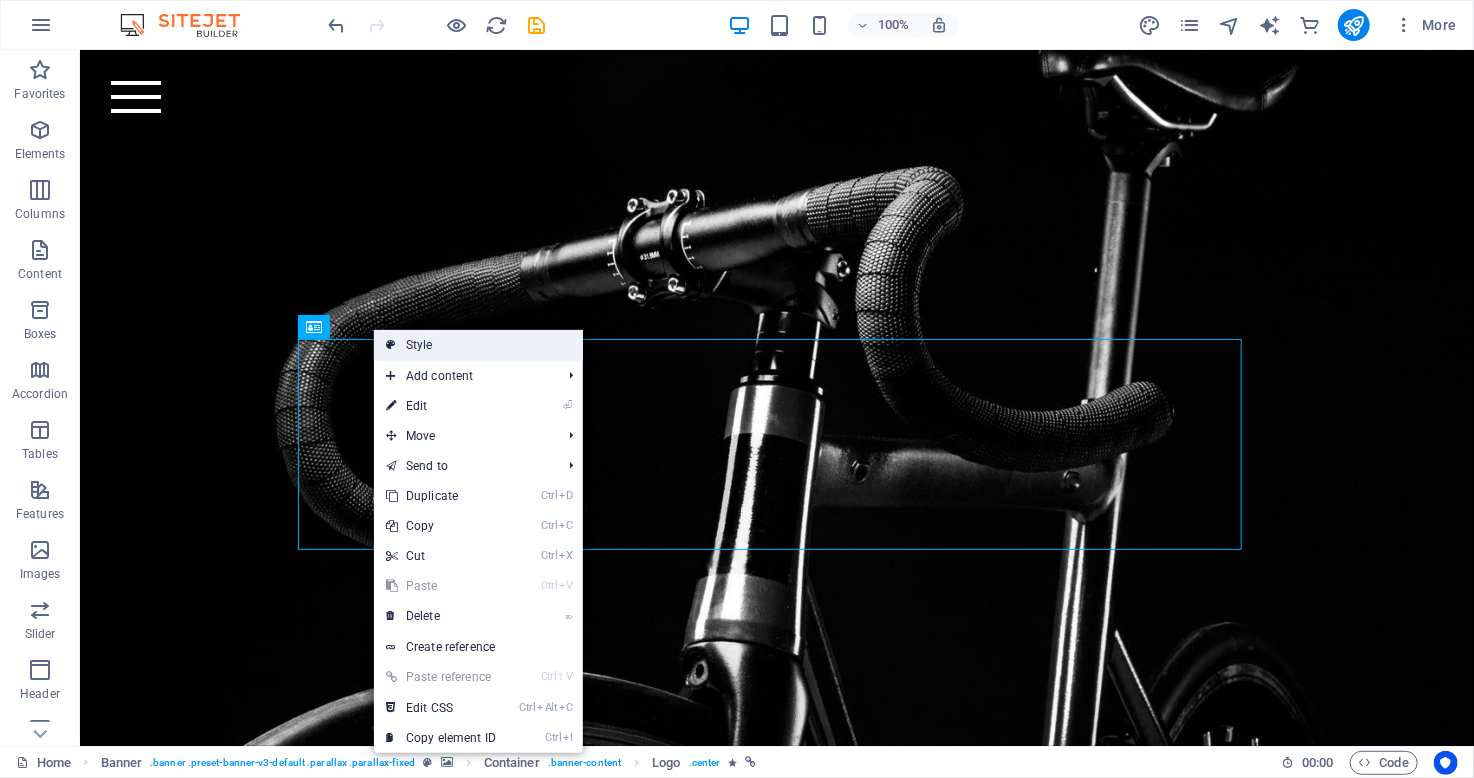 click on "Style" at bounding box center (478, 345) 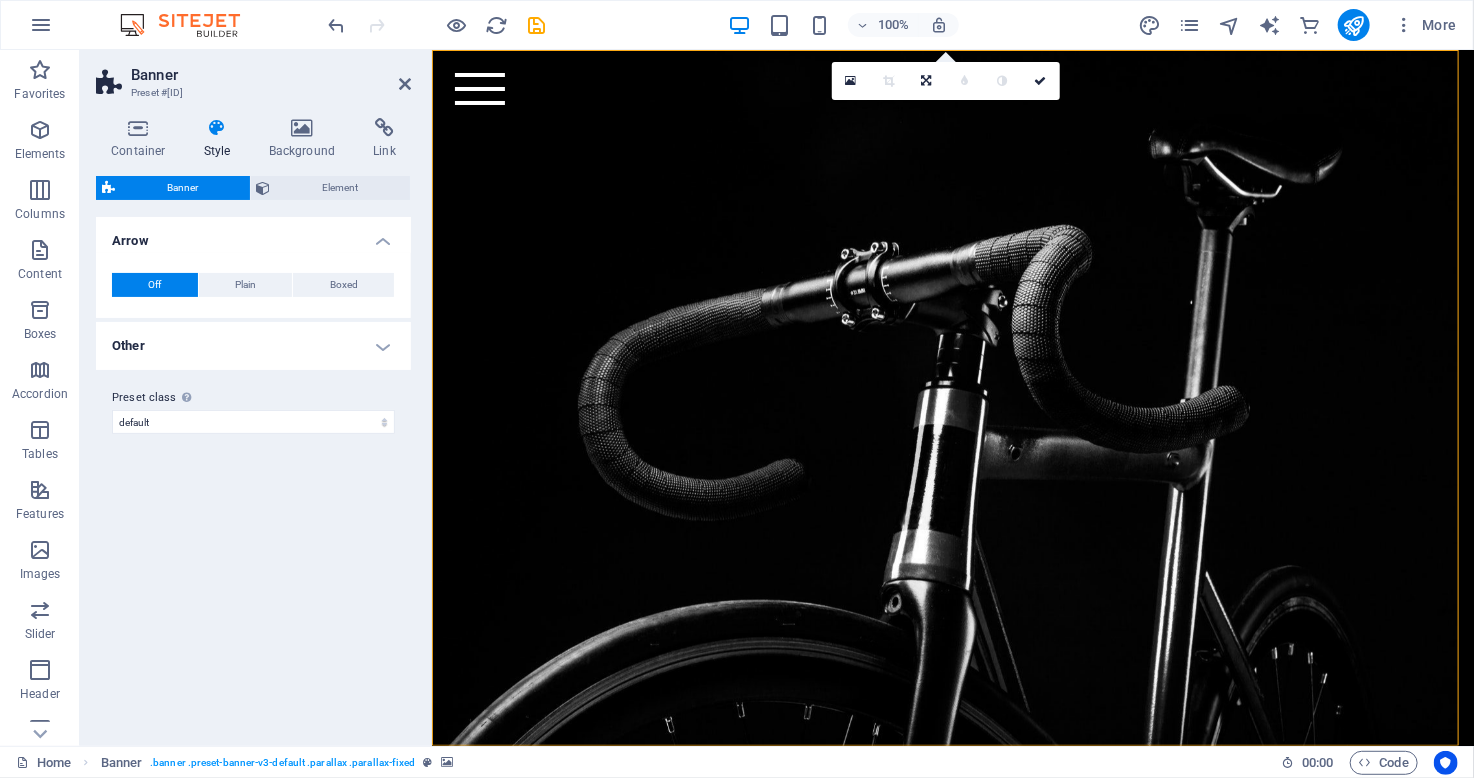 click on "Other" at bounding box center (253, 346) 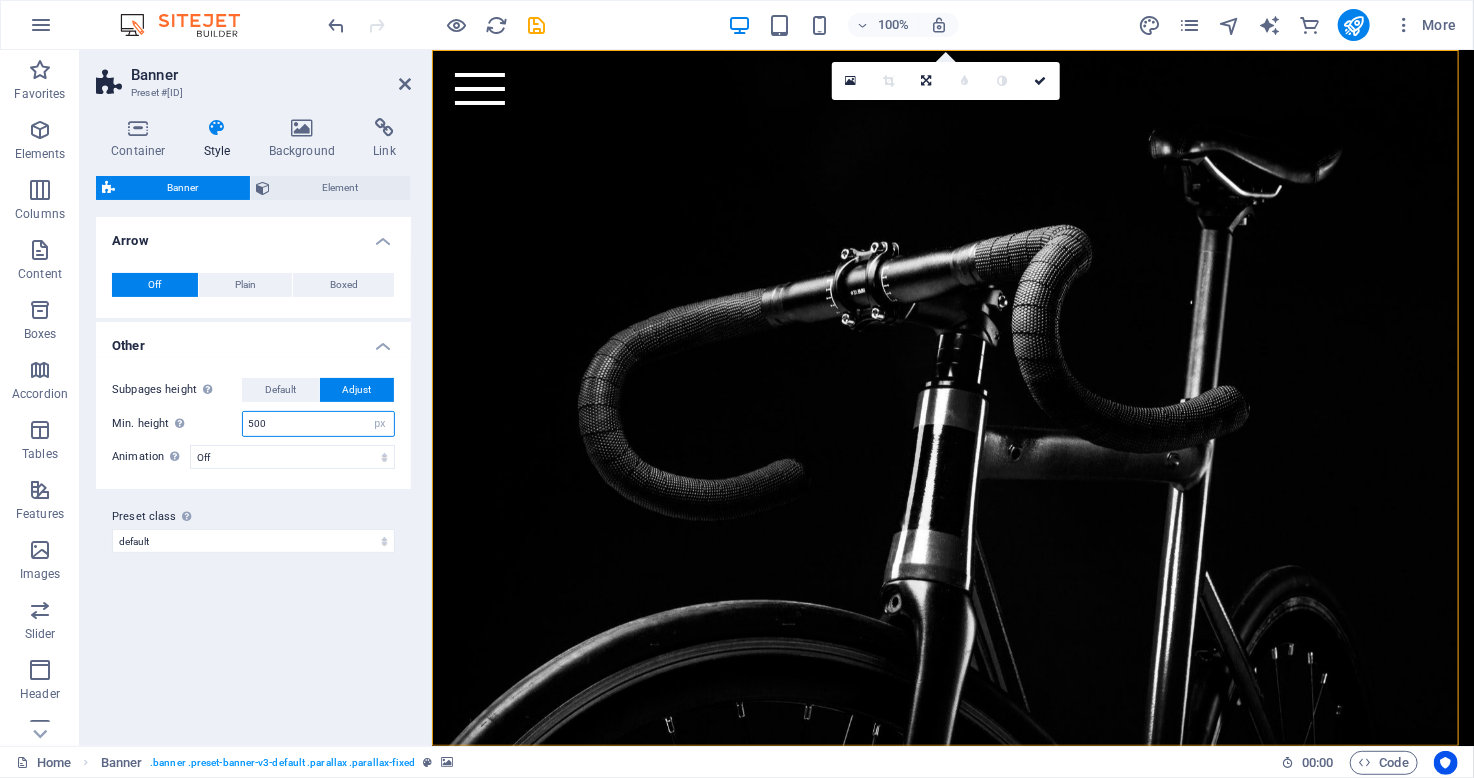 click on "500" at bounding box center (318, 424) 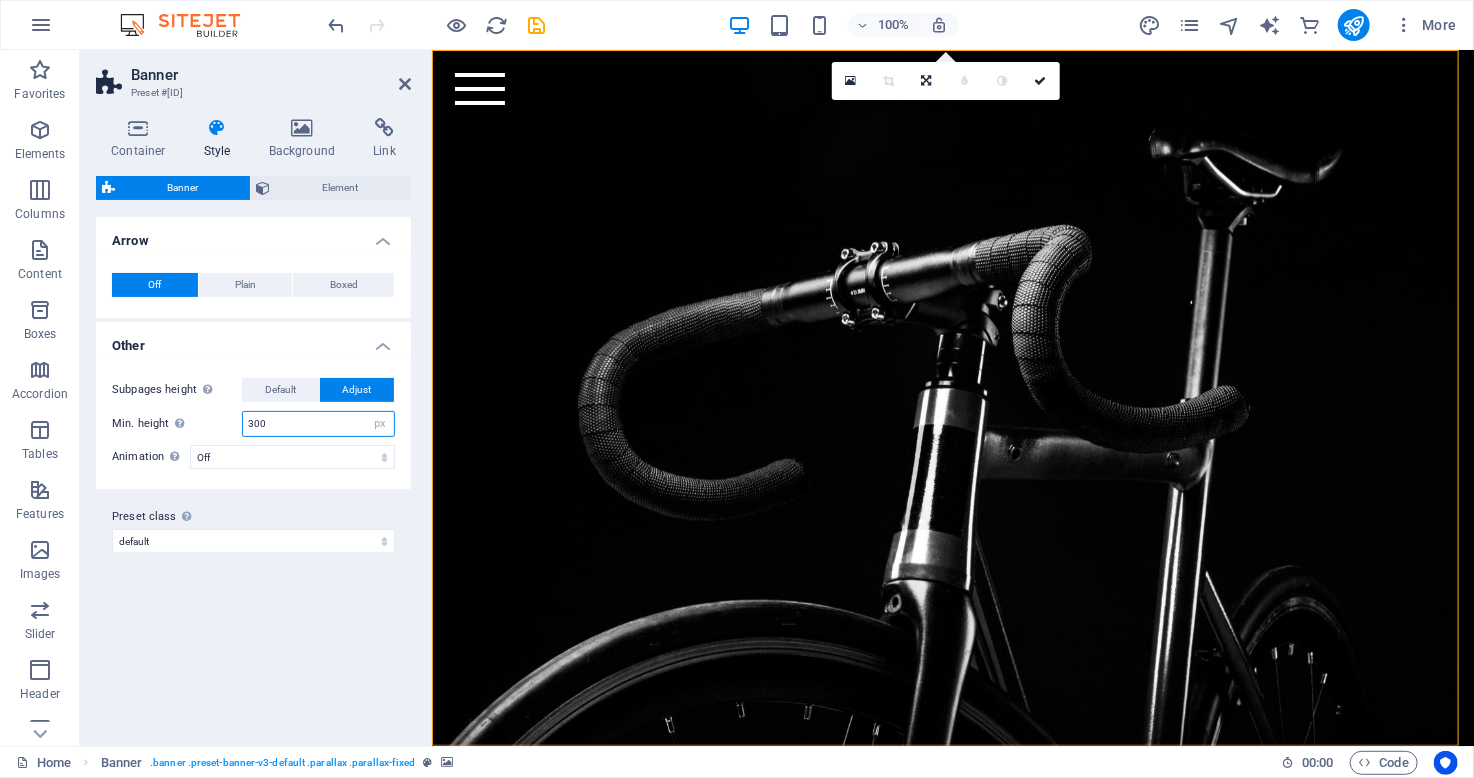 type on "300" 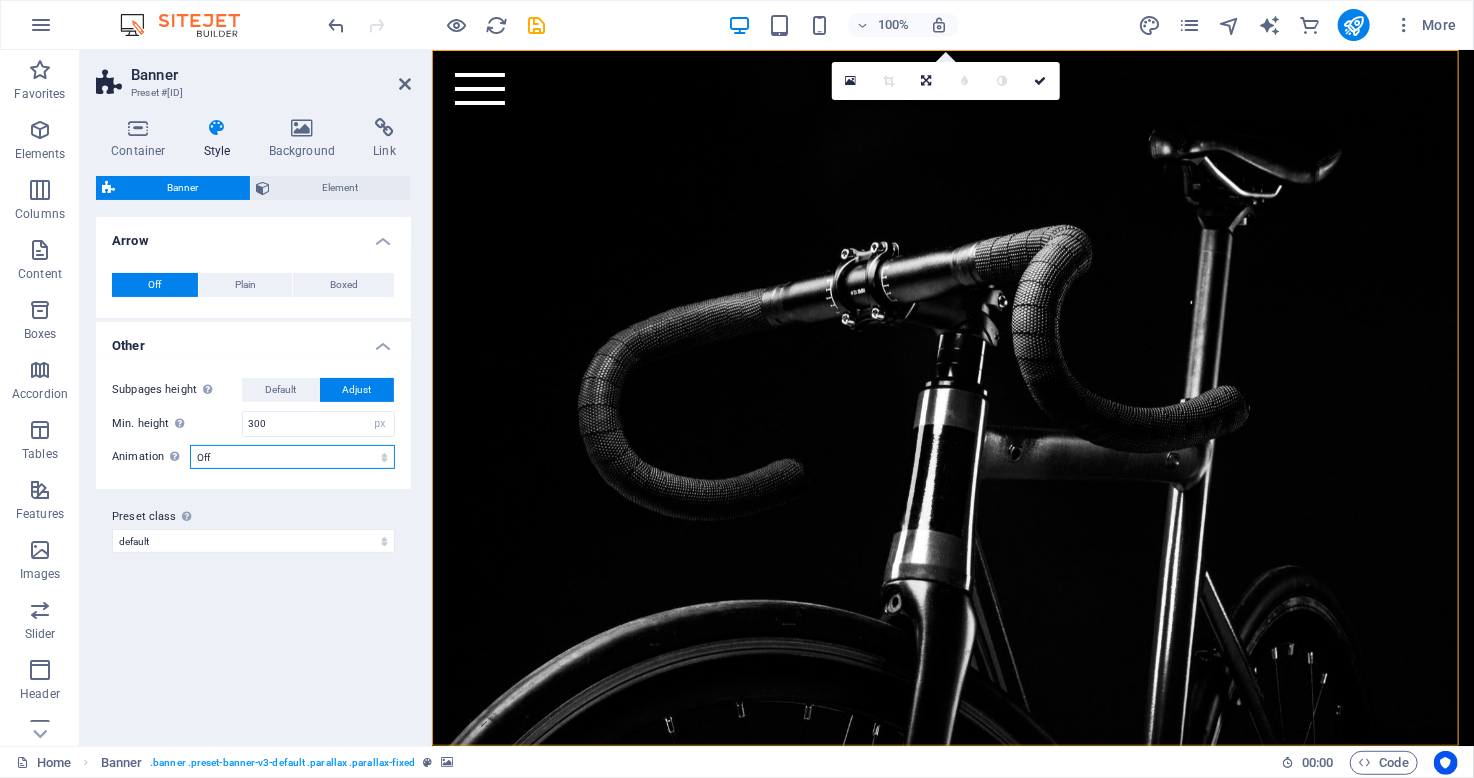 click on "Off Zoom: in & out Slide: left to right Slide: up to down" at bounding box center [292, 457] 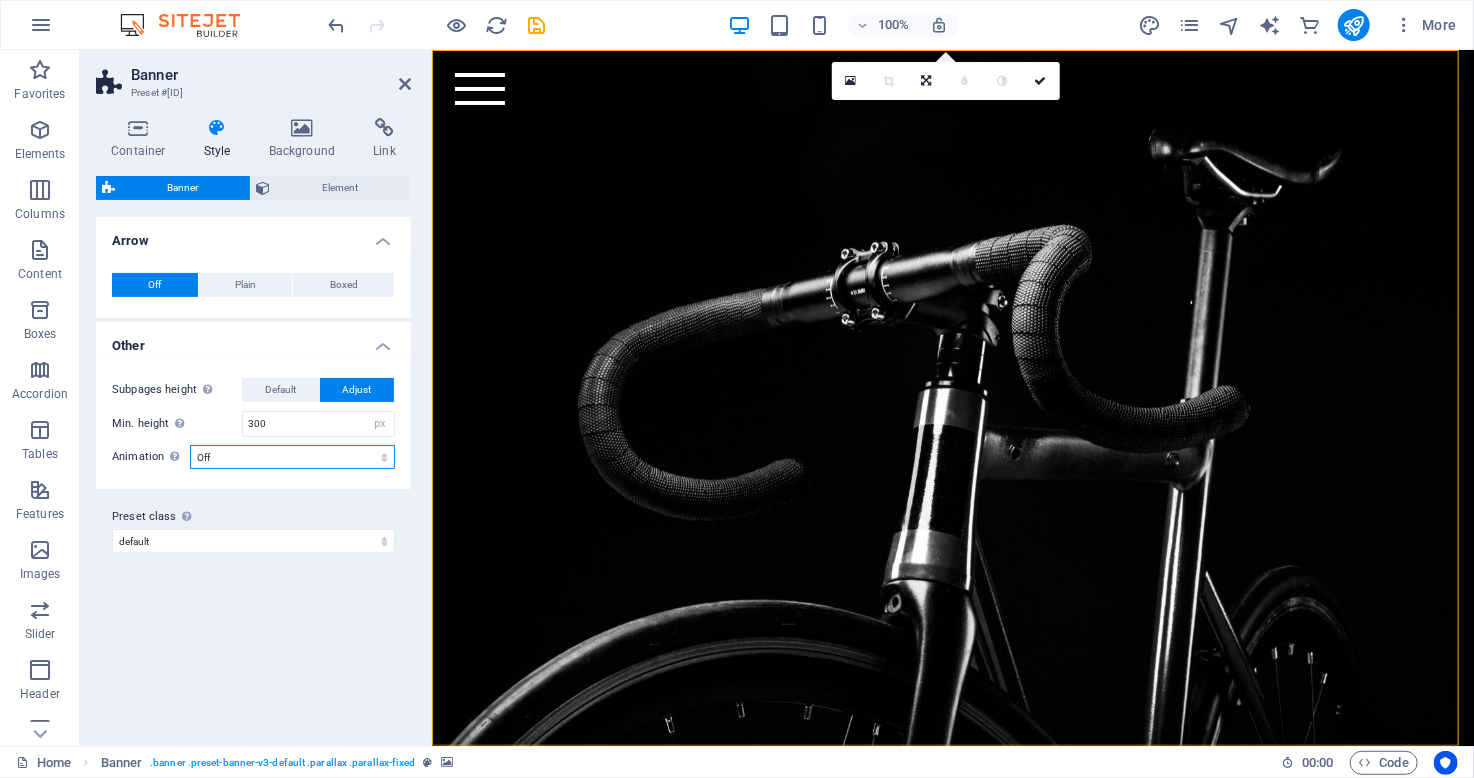select on "zoominout" 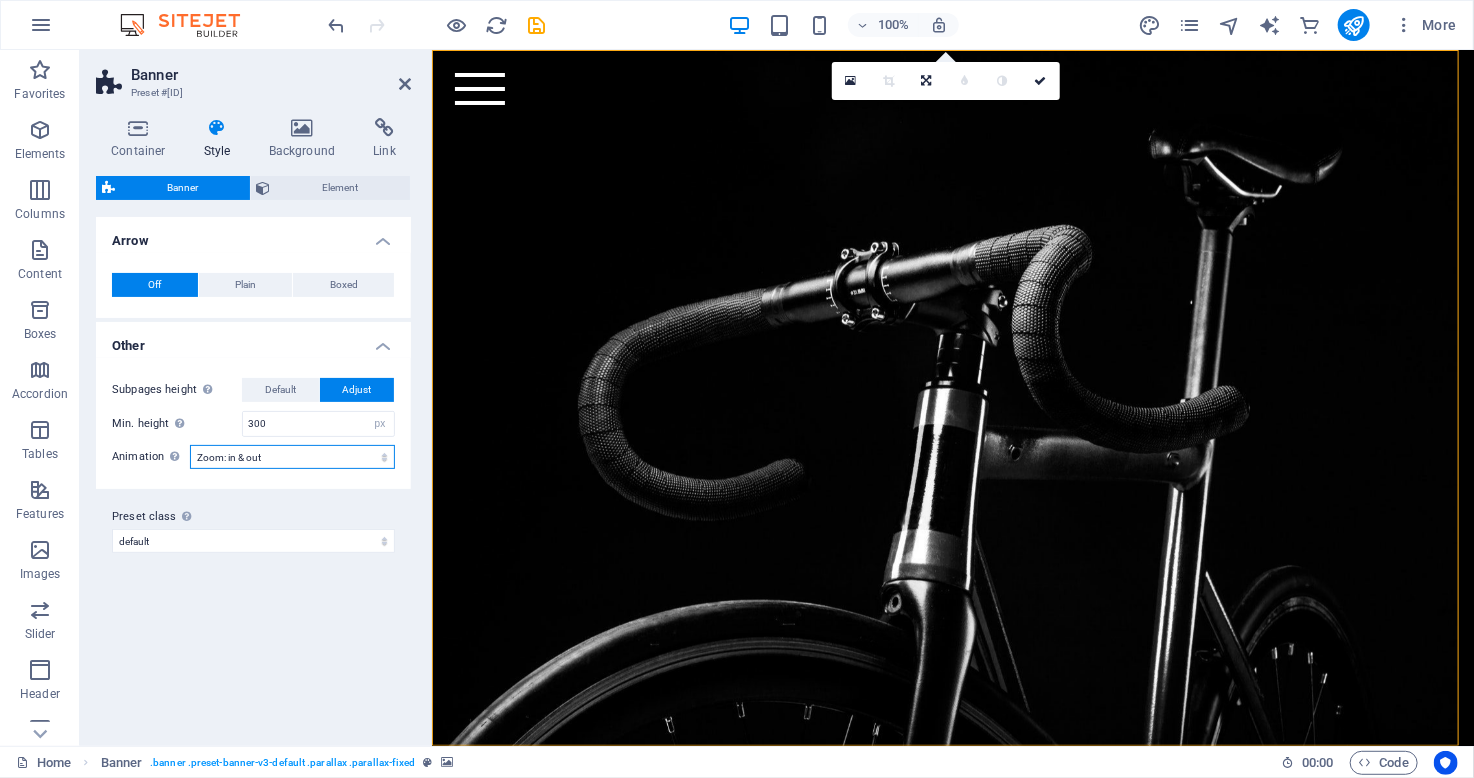 click on "Off Zoom: in & out Slide: left to right Slide: up to down" at bounding box center (292, 457) 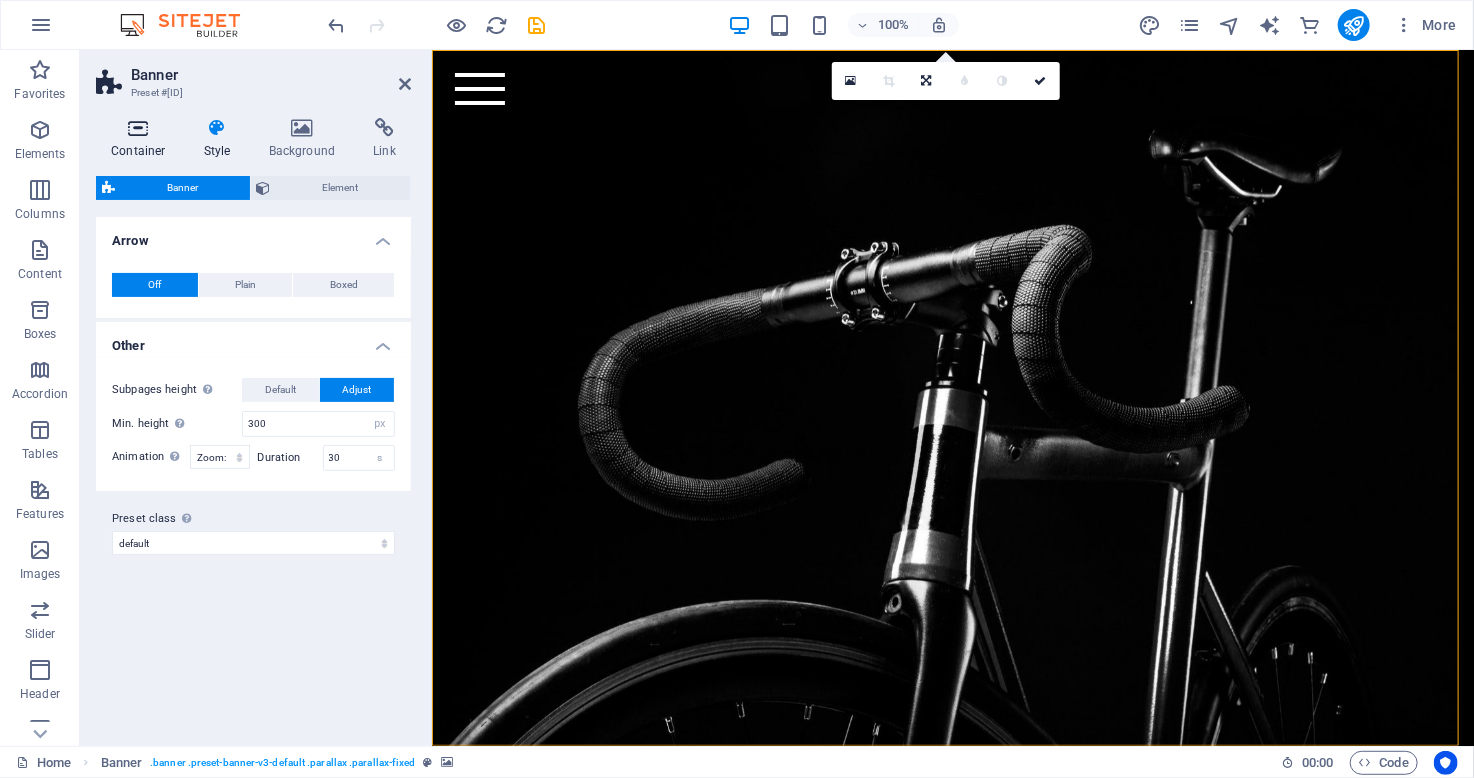 click at bounding box center (138, 128) 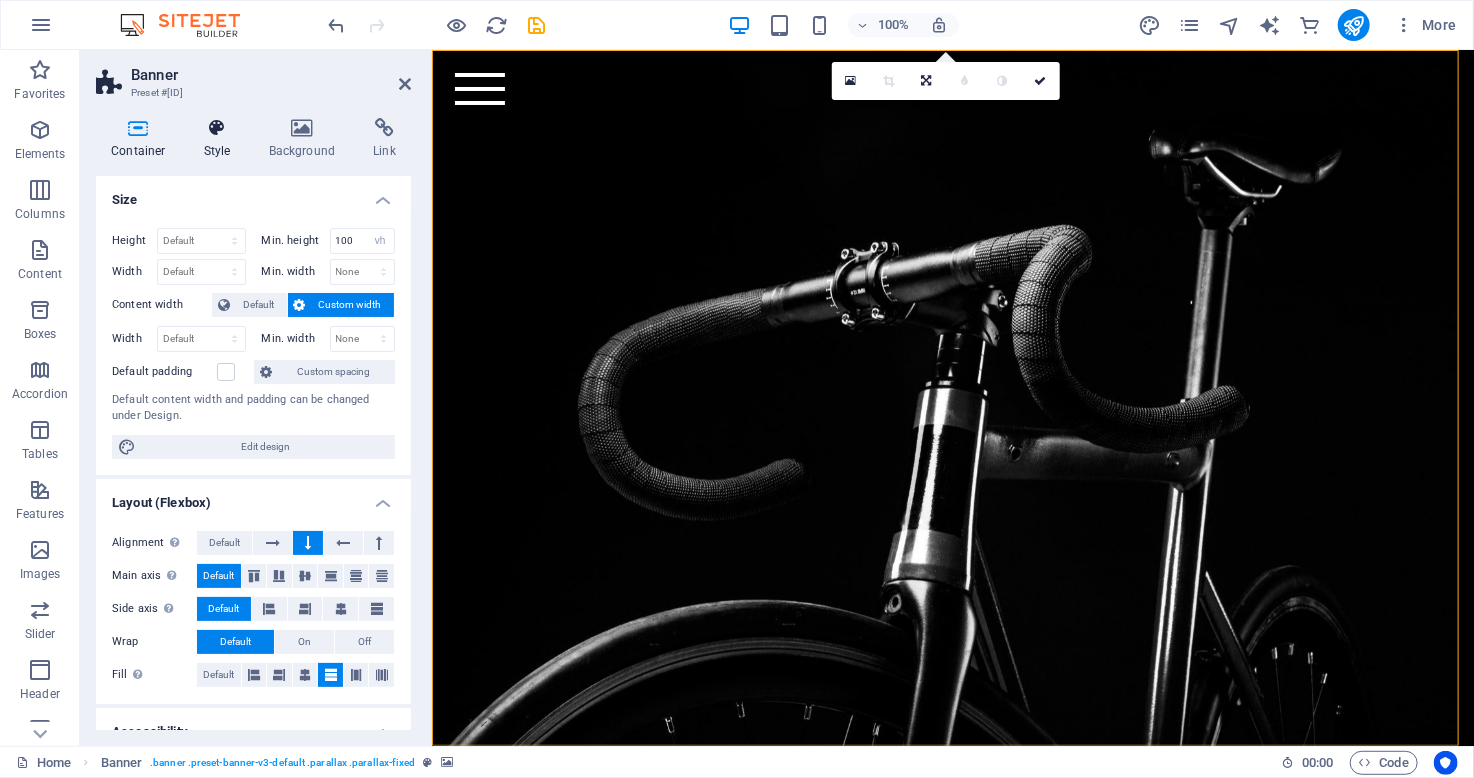 click at bounding box center [217, 128] 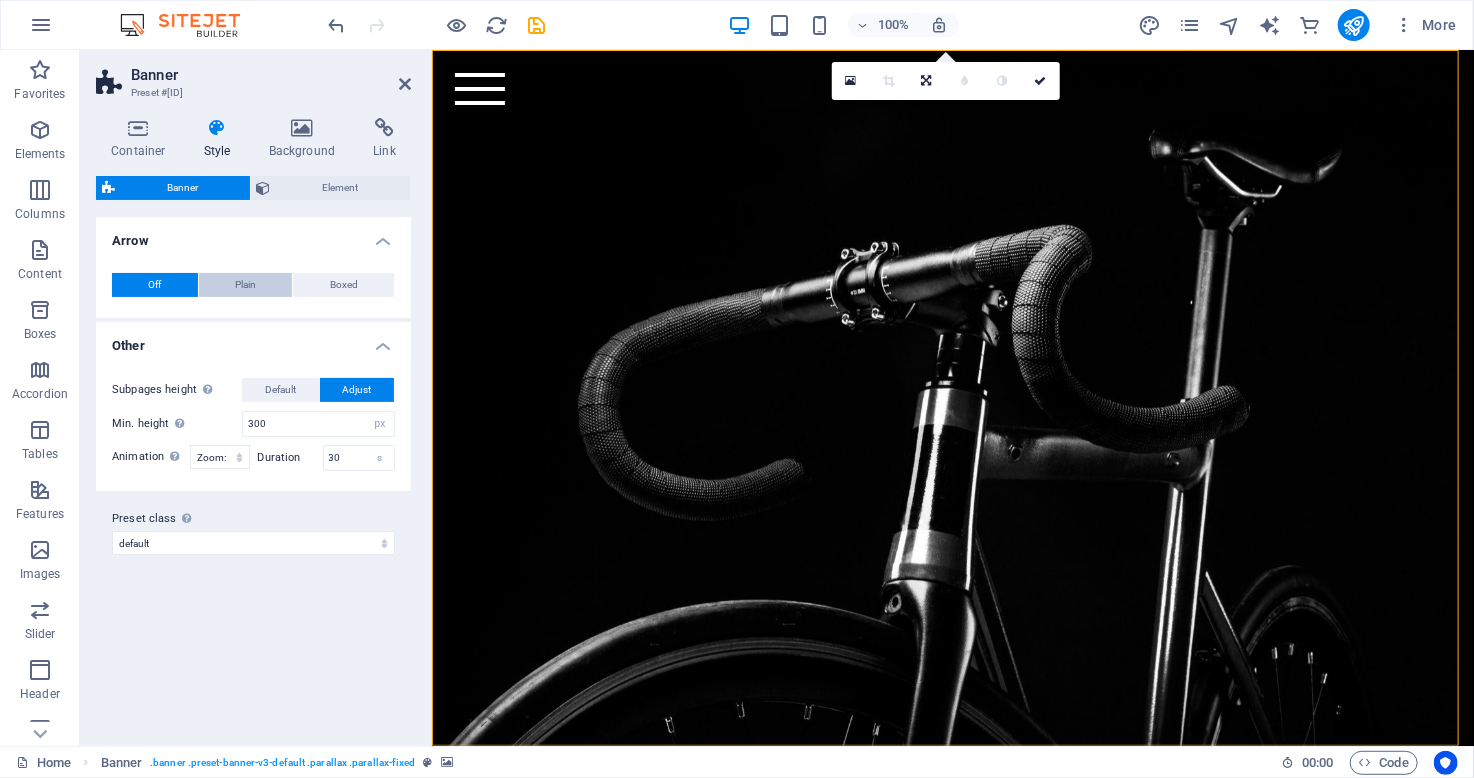 click on "Plain" at bounding box center [245, 285] 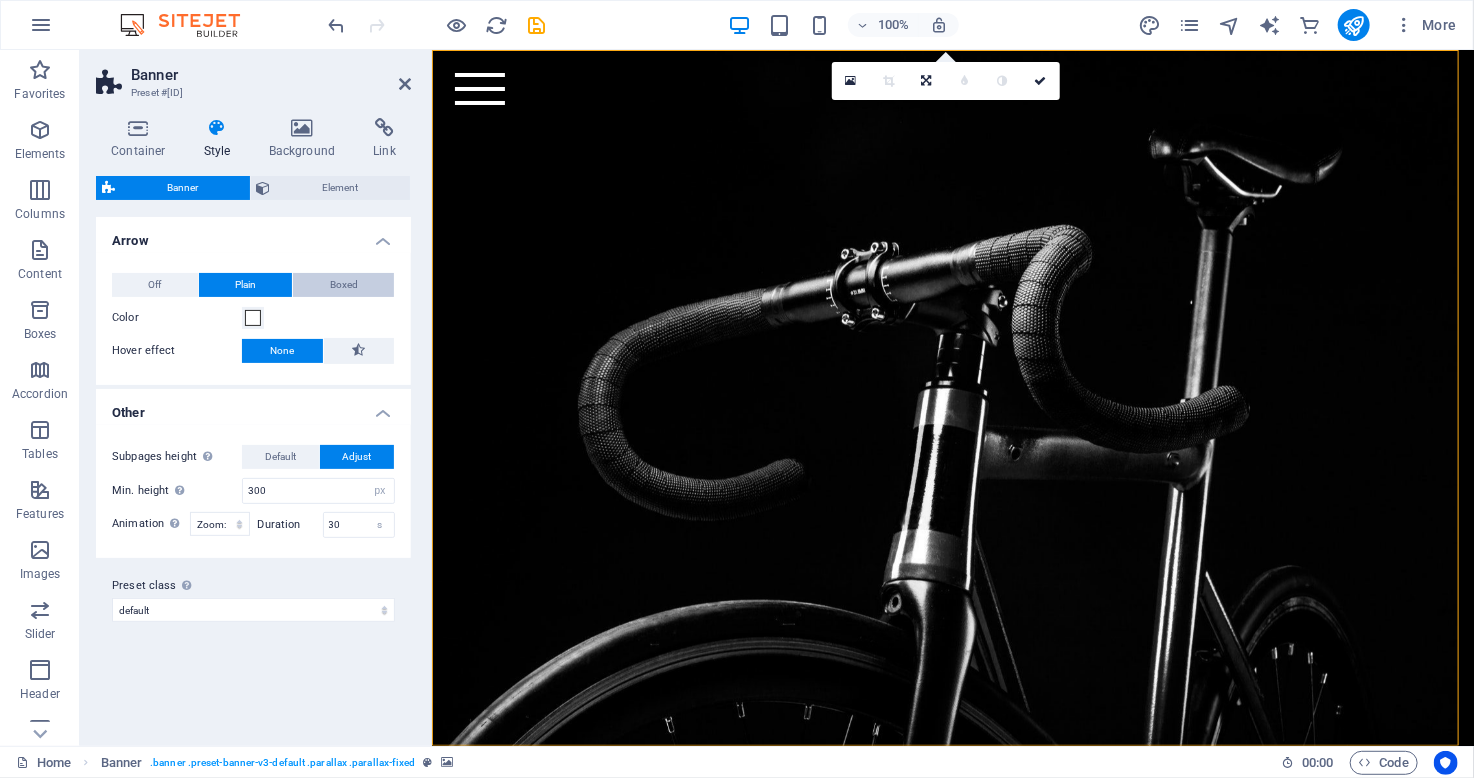 click on "Boxed" at bounding box center (344, 285) 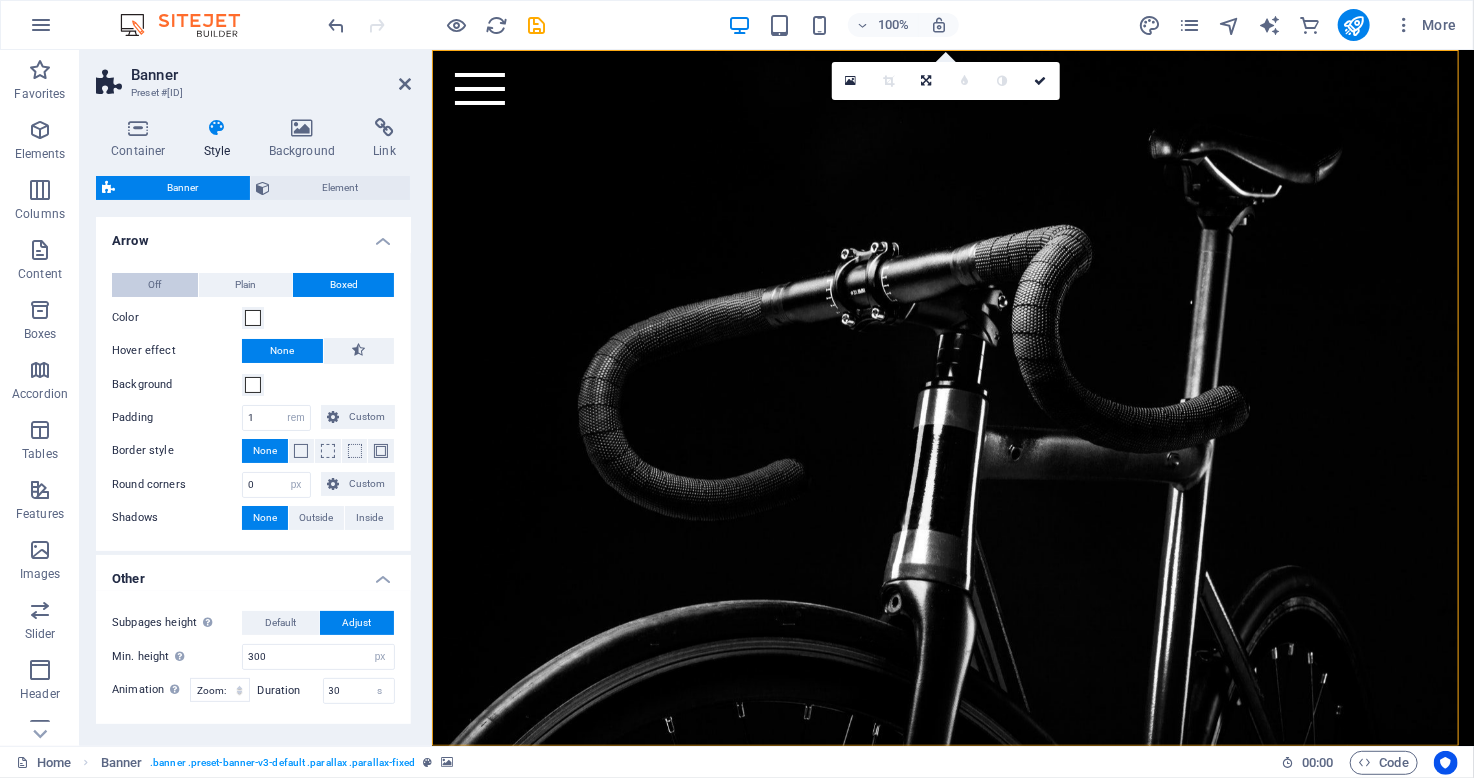 click on "Off" at bounding box center [154, 285] 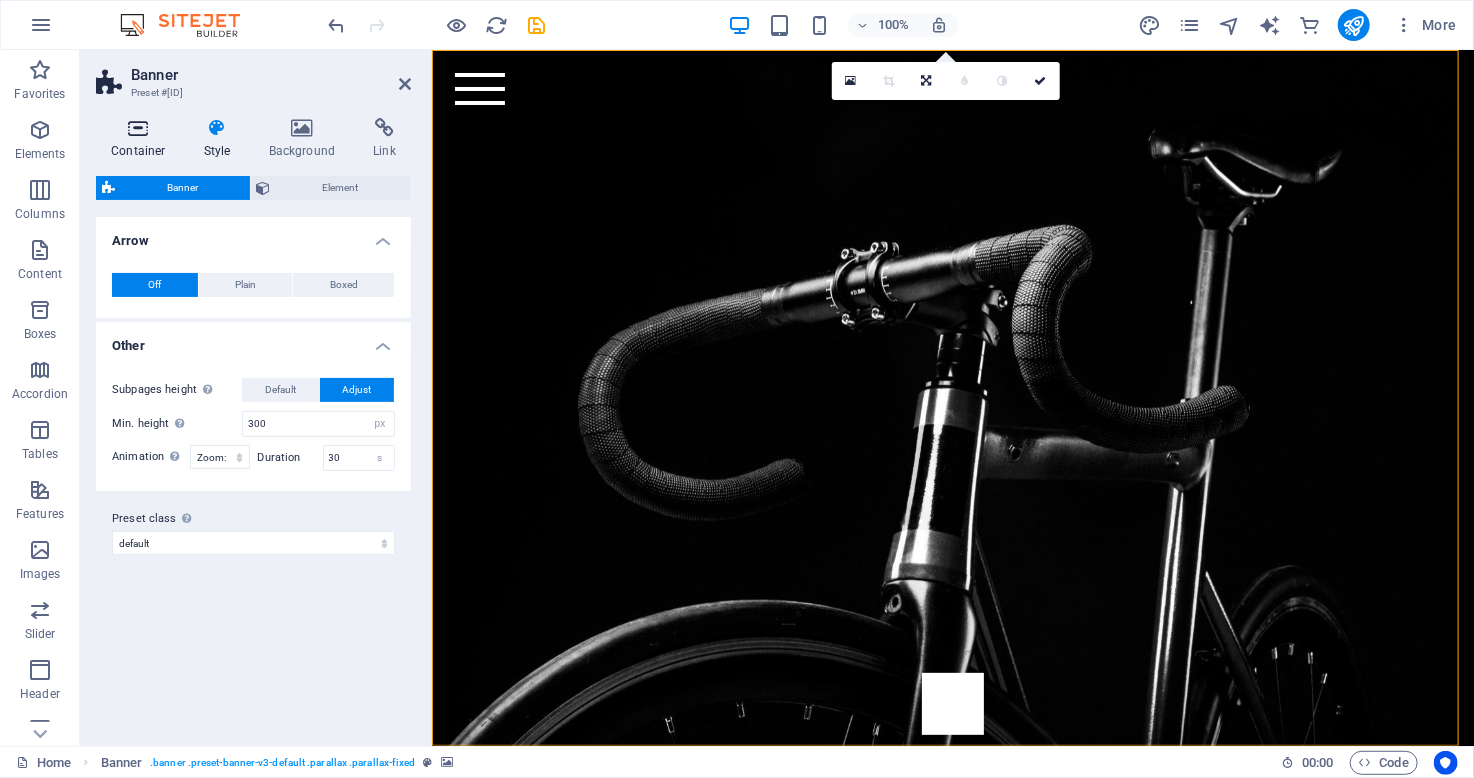 click at bounding box center (138, 128) 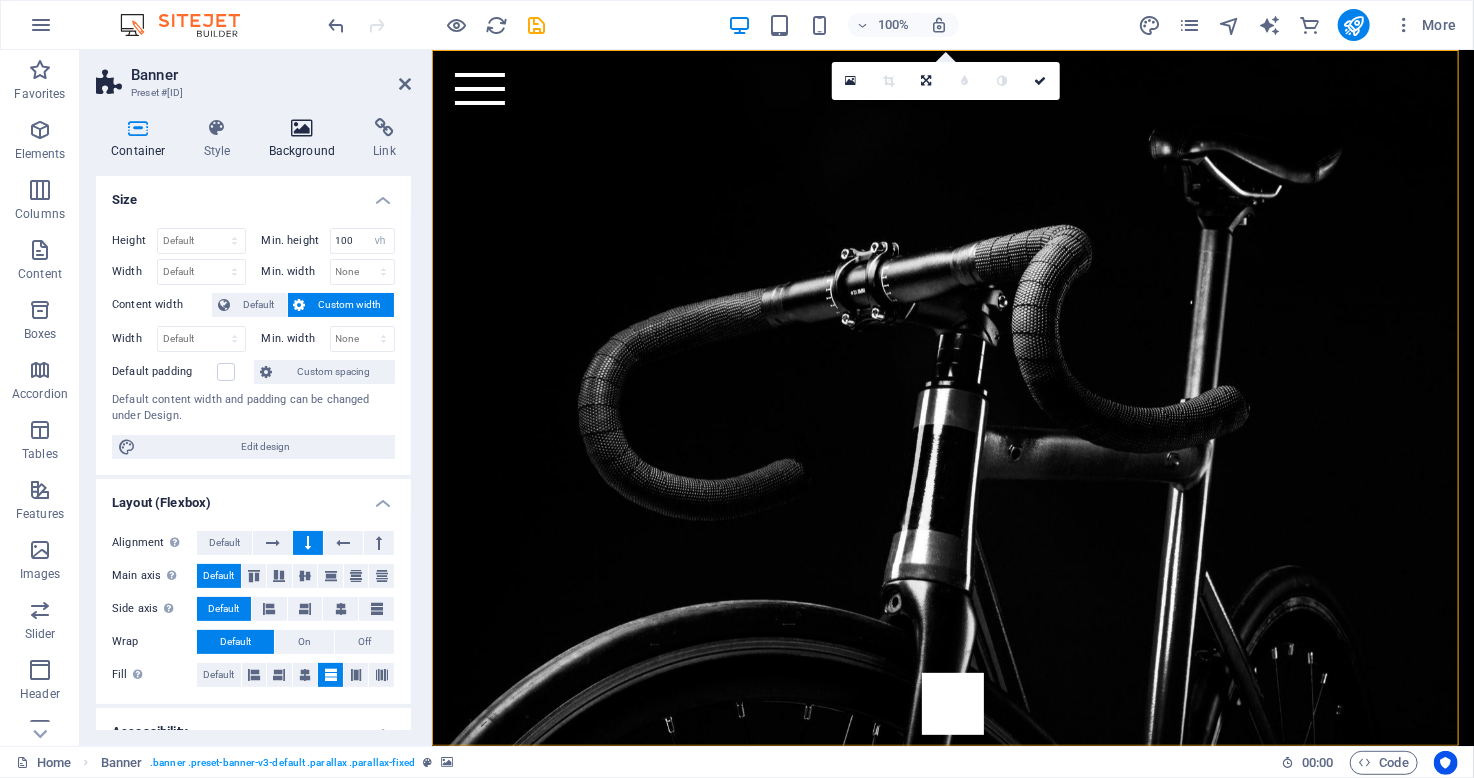 click at bounding box center [302, 128] 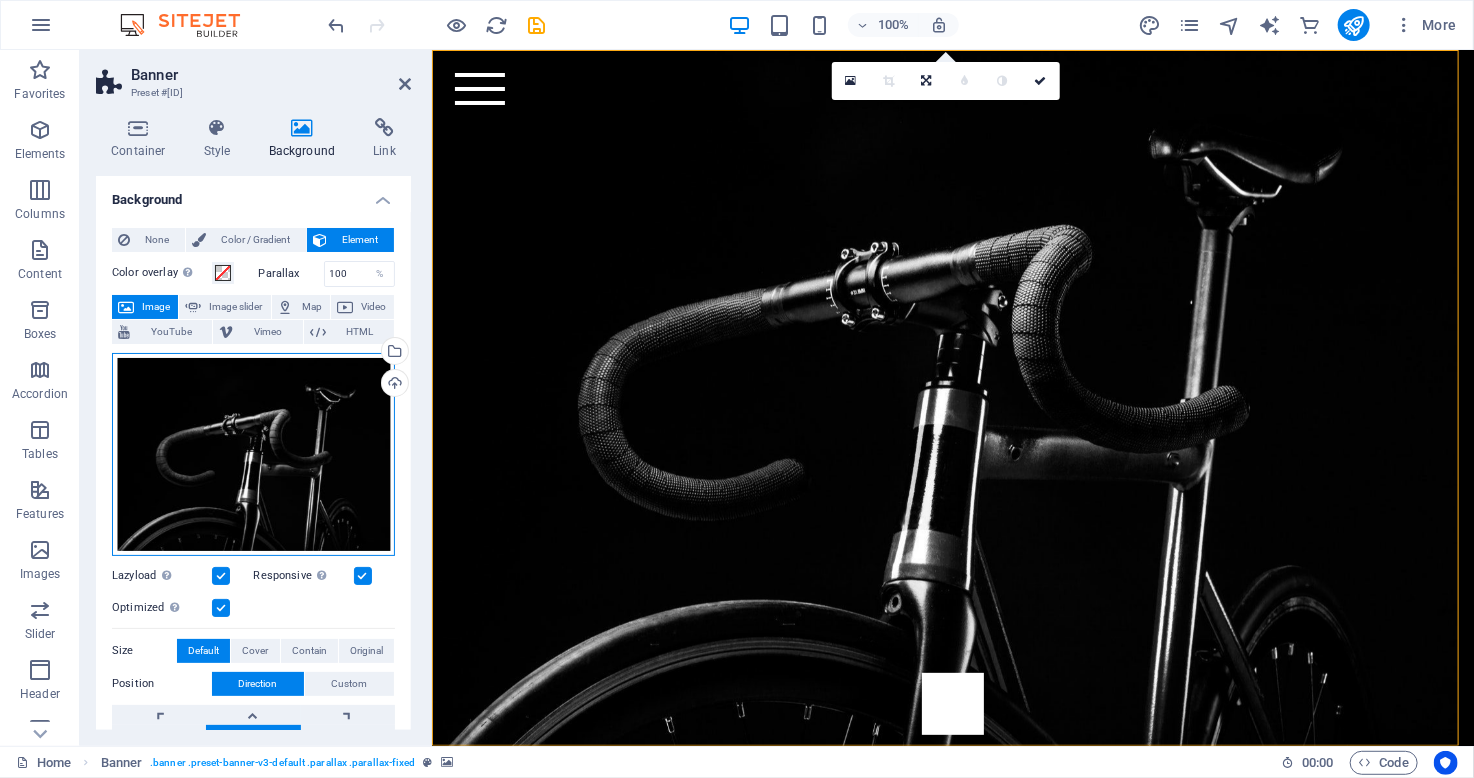 click on "Drag files here, click to choose files or select files from Files or our free stock photos & videos" at bounding box center (253, 454) 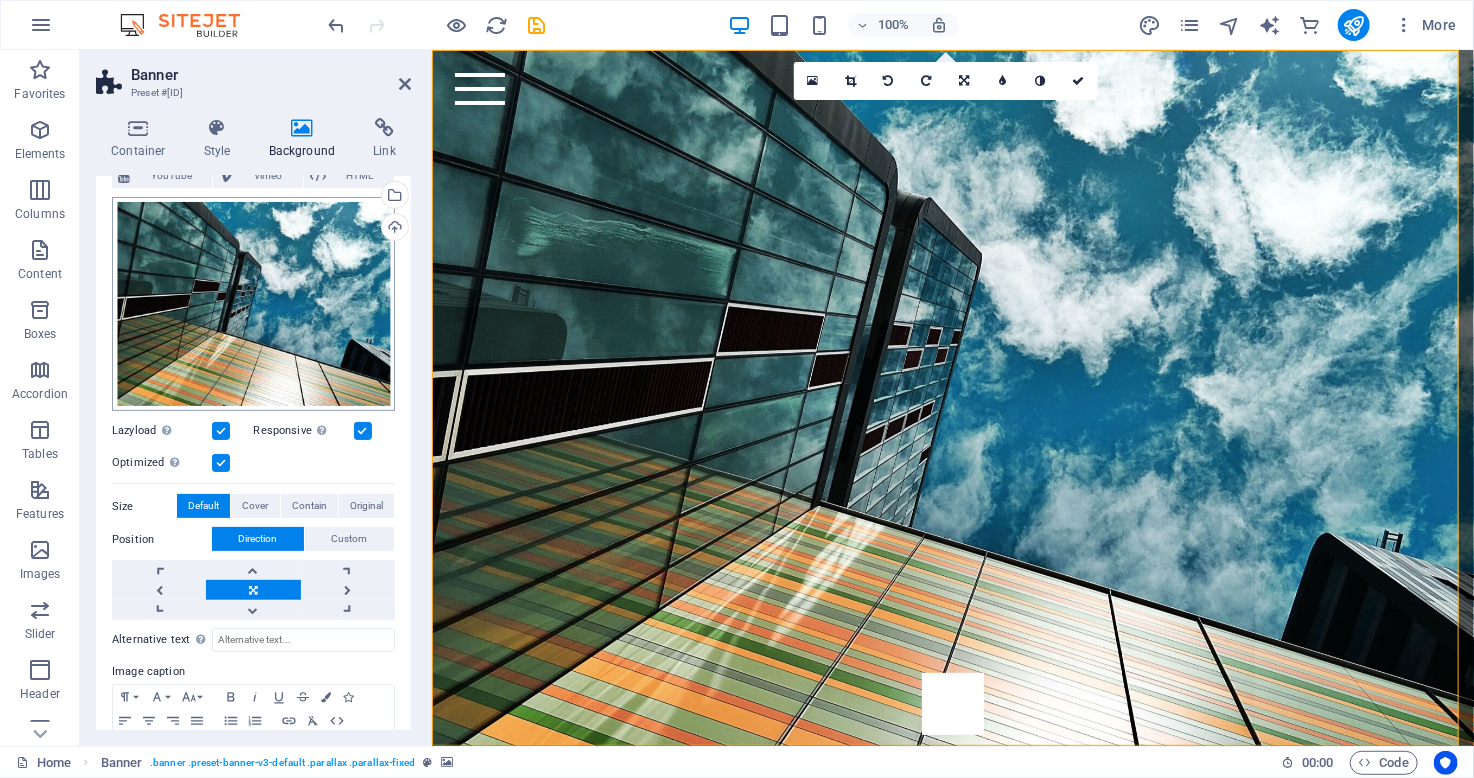 scroll, scrollTop: 234, scrollLeft: 0, axis: vertical 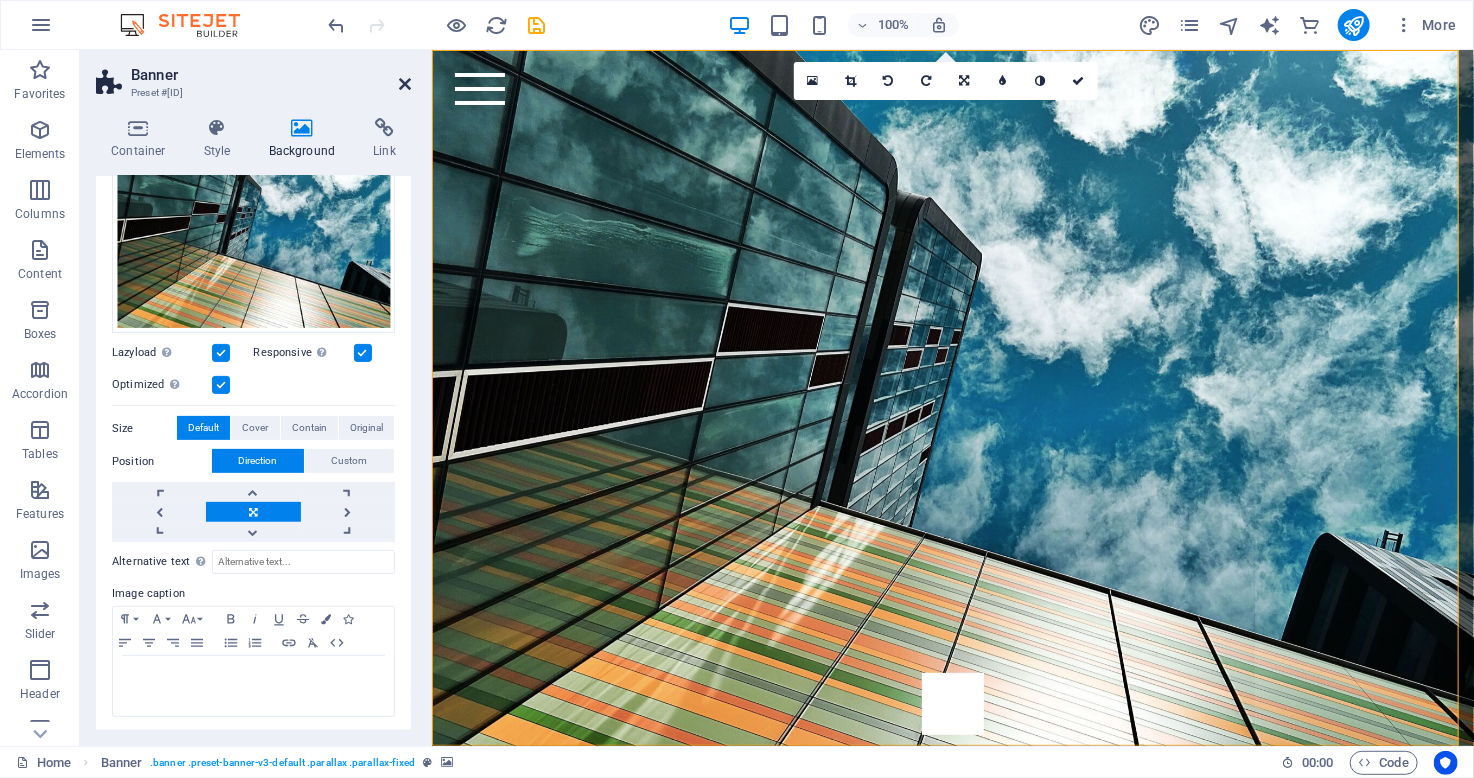 click at bounding box center (405, 84) 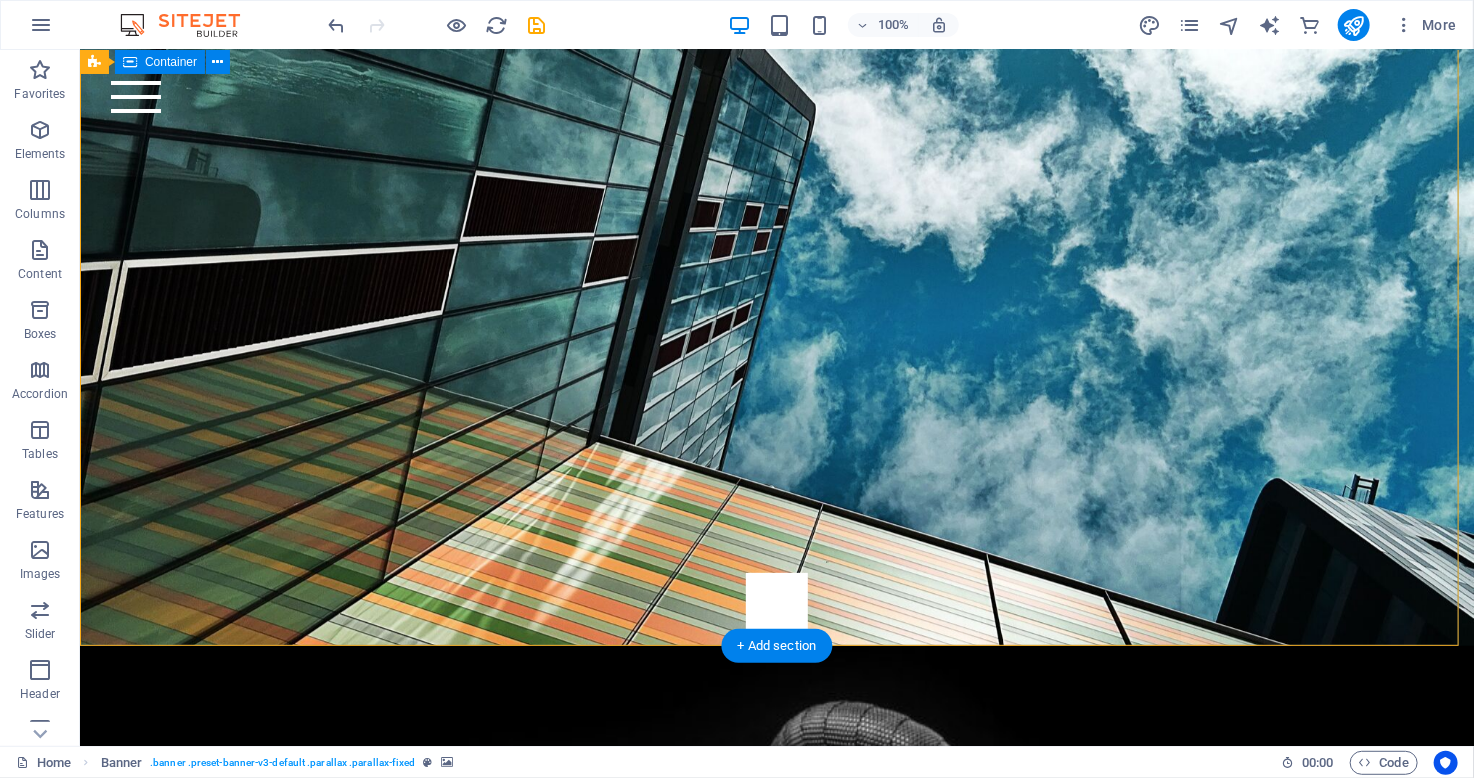 scroll, scrollTop: 200, scrollLeft: 0, axis: vertical 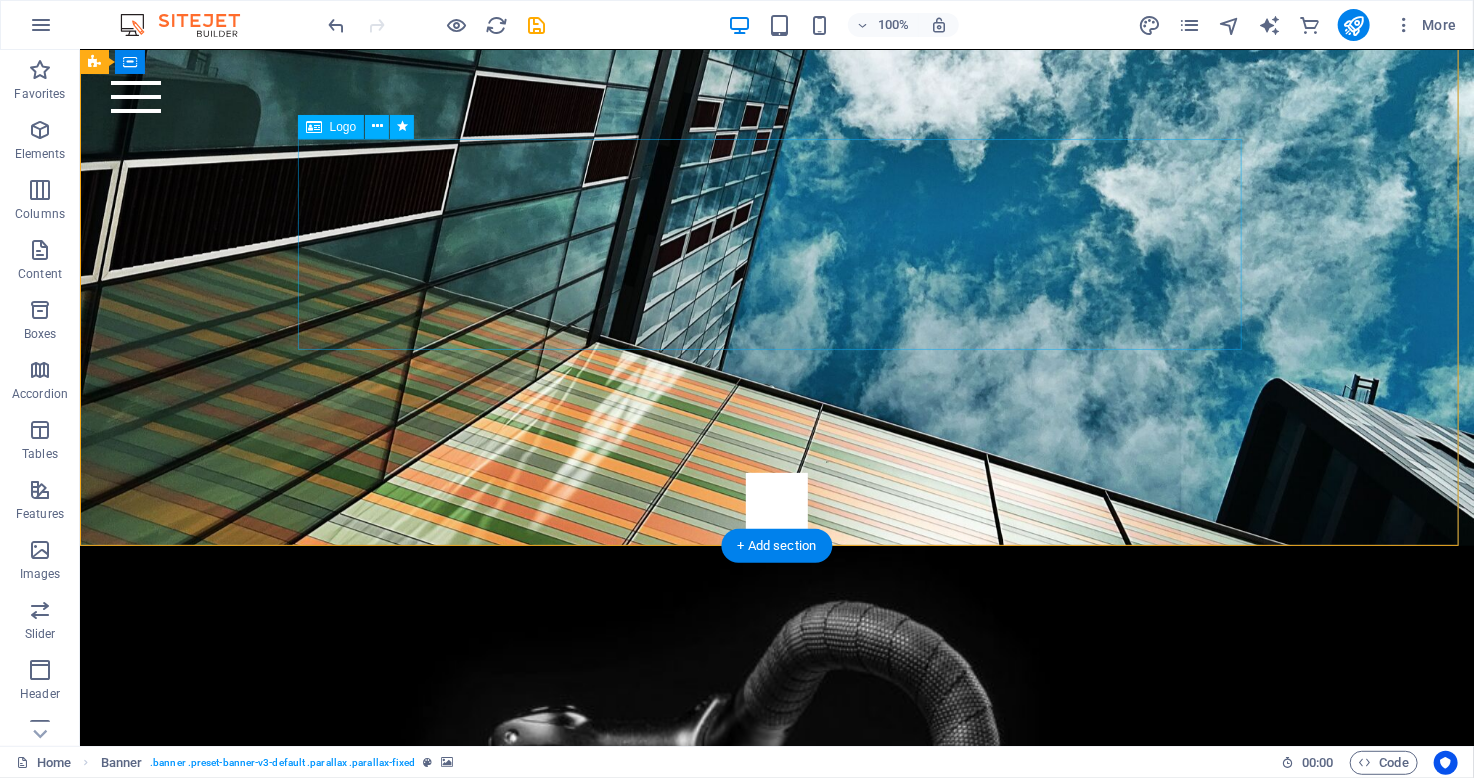 click on "AA & Associates" at bounding box center [776, 91] 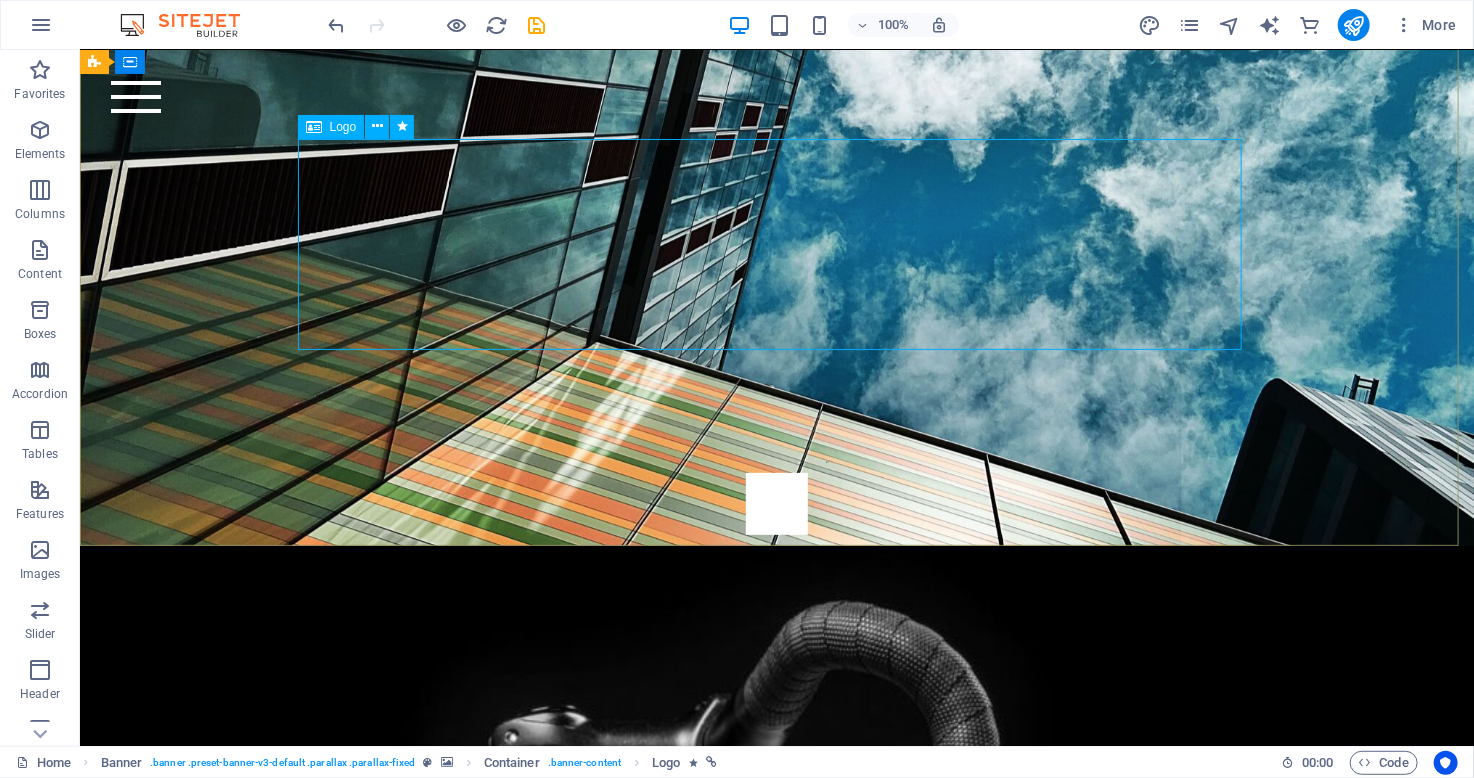 click on "Logo" at bounding box center (343, 127) 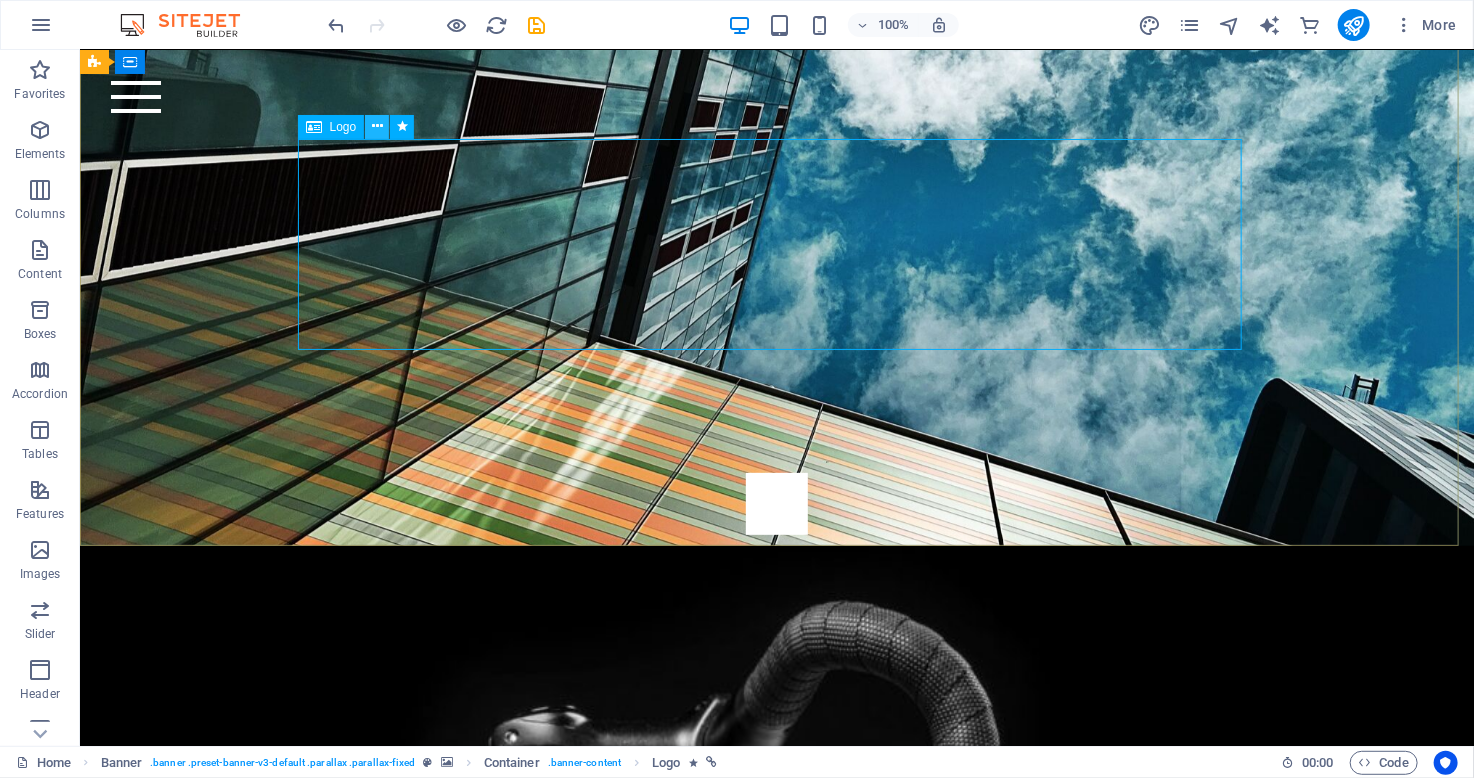 click at bounding box center (377, 126) 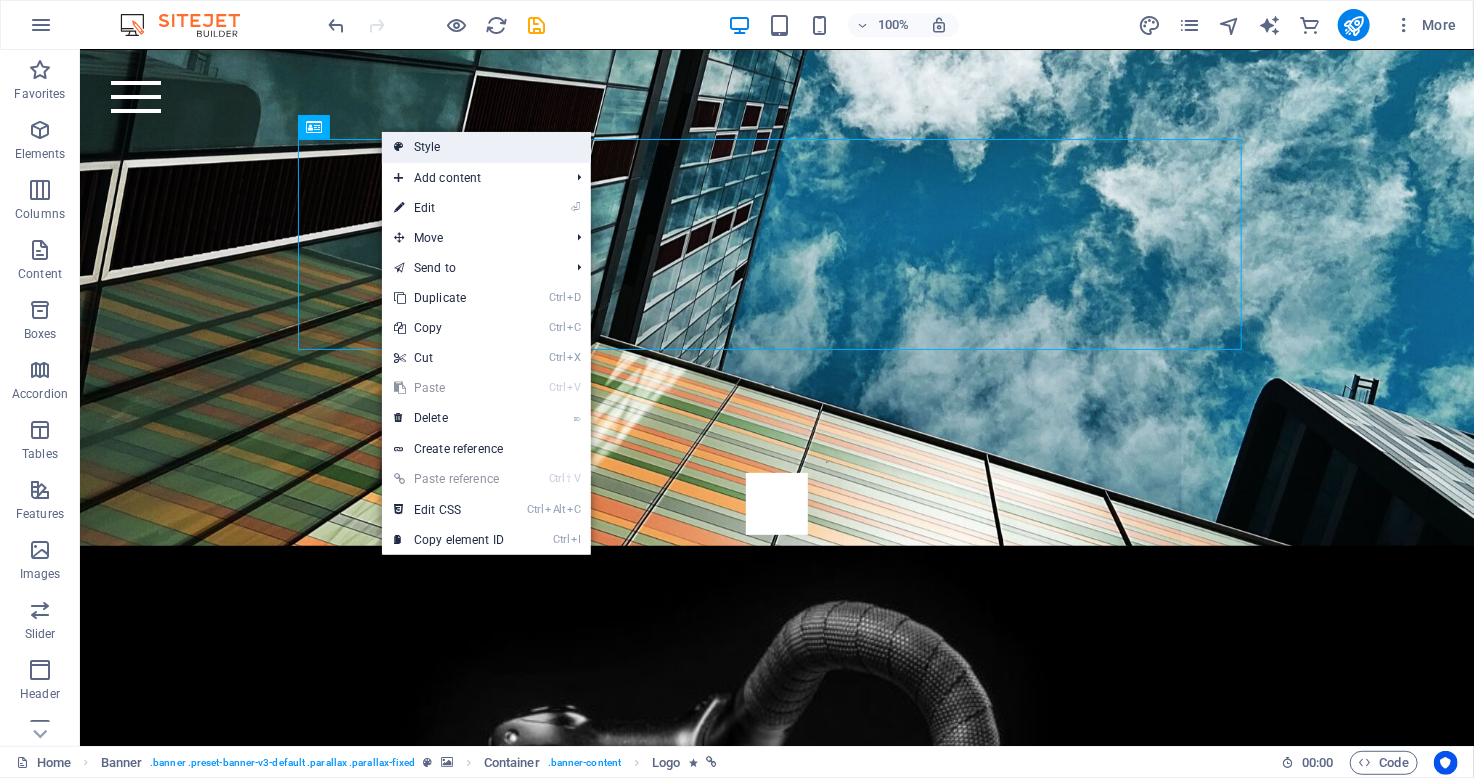 click on "Style" at bounding box center [486, 147] 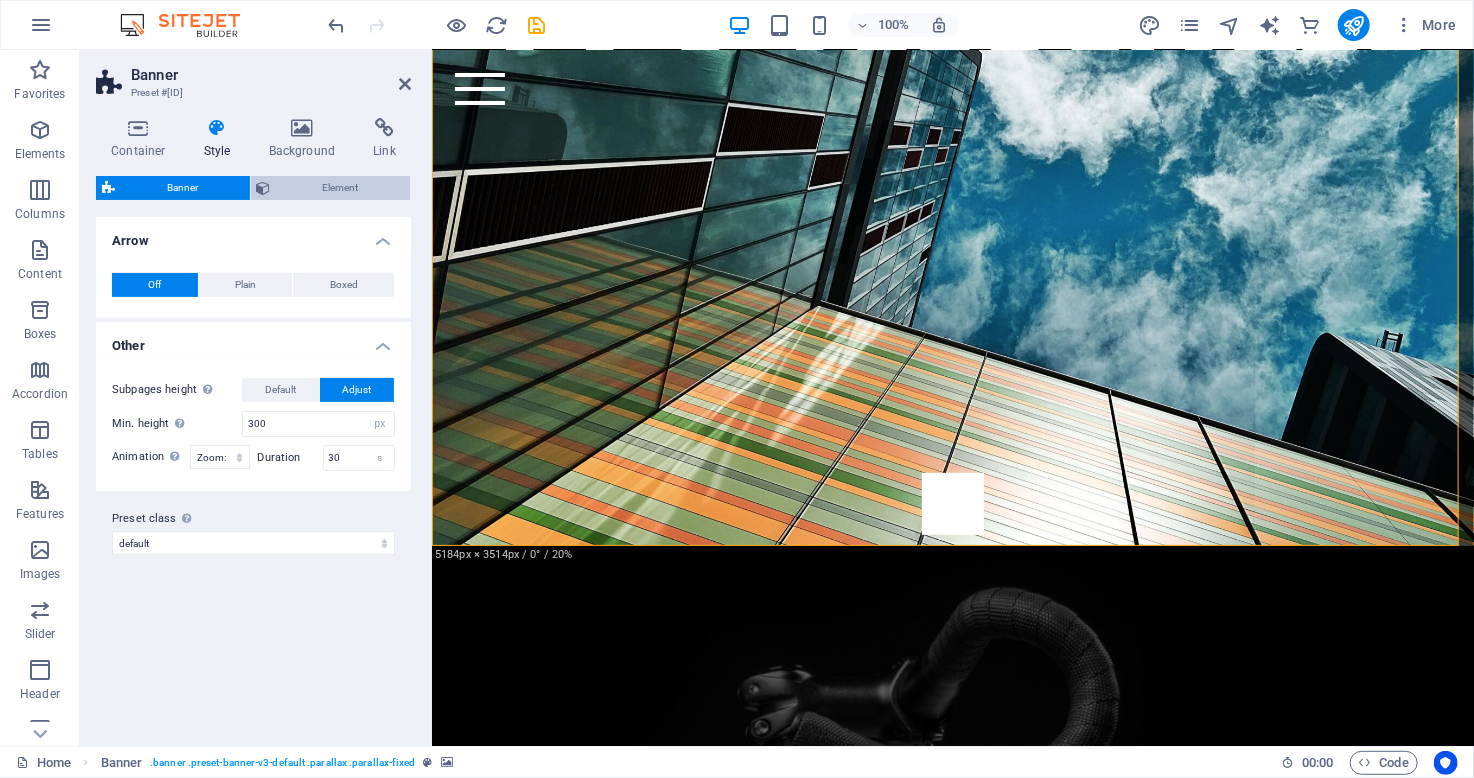 click on "Element" at bounding box center [341, 188] 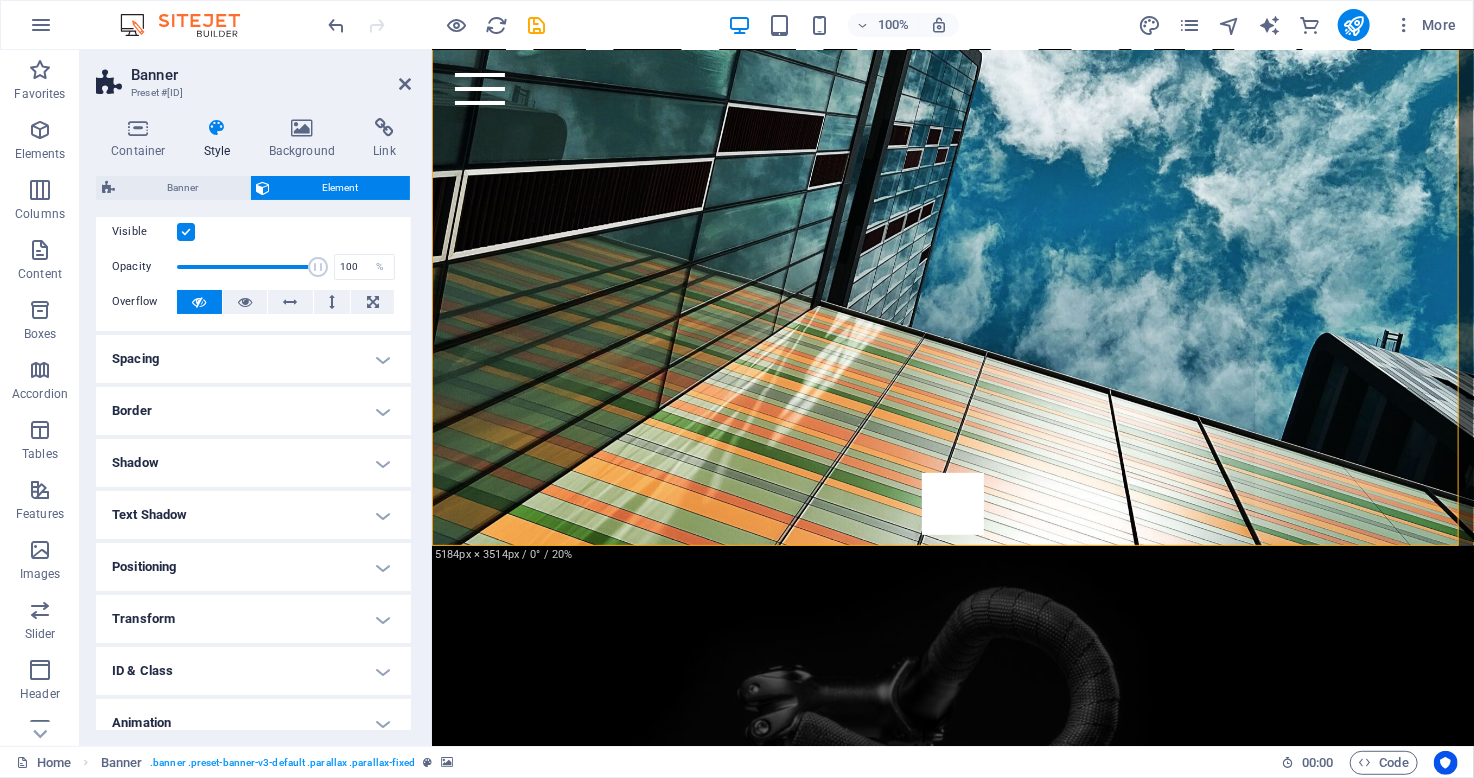 scroll, scrollTop: 0, scrollLeft: 0, axis: both 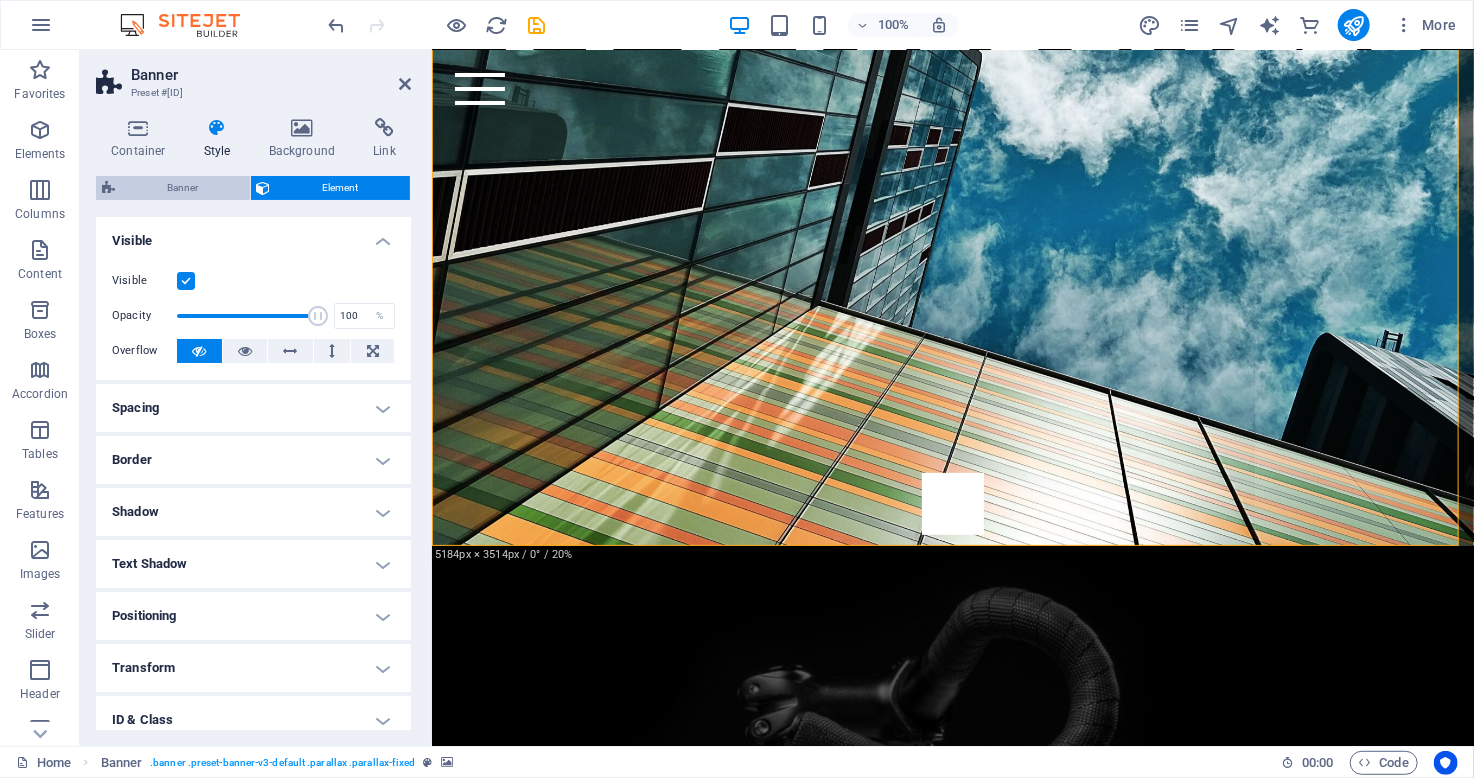 click on "Banner" at bounding box center (182, 188) 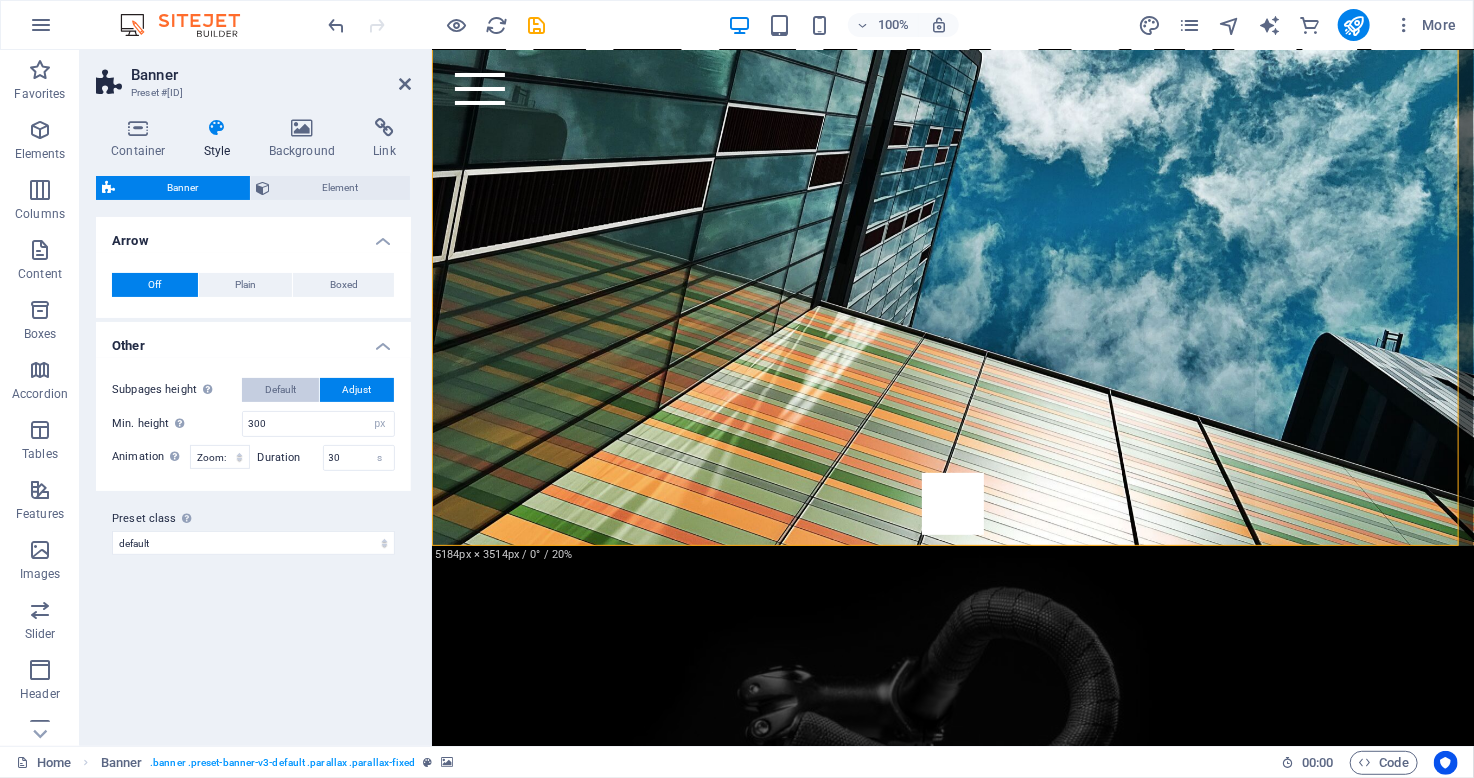 click on "Default" at bounding box center [280, 390] 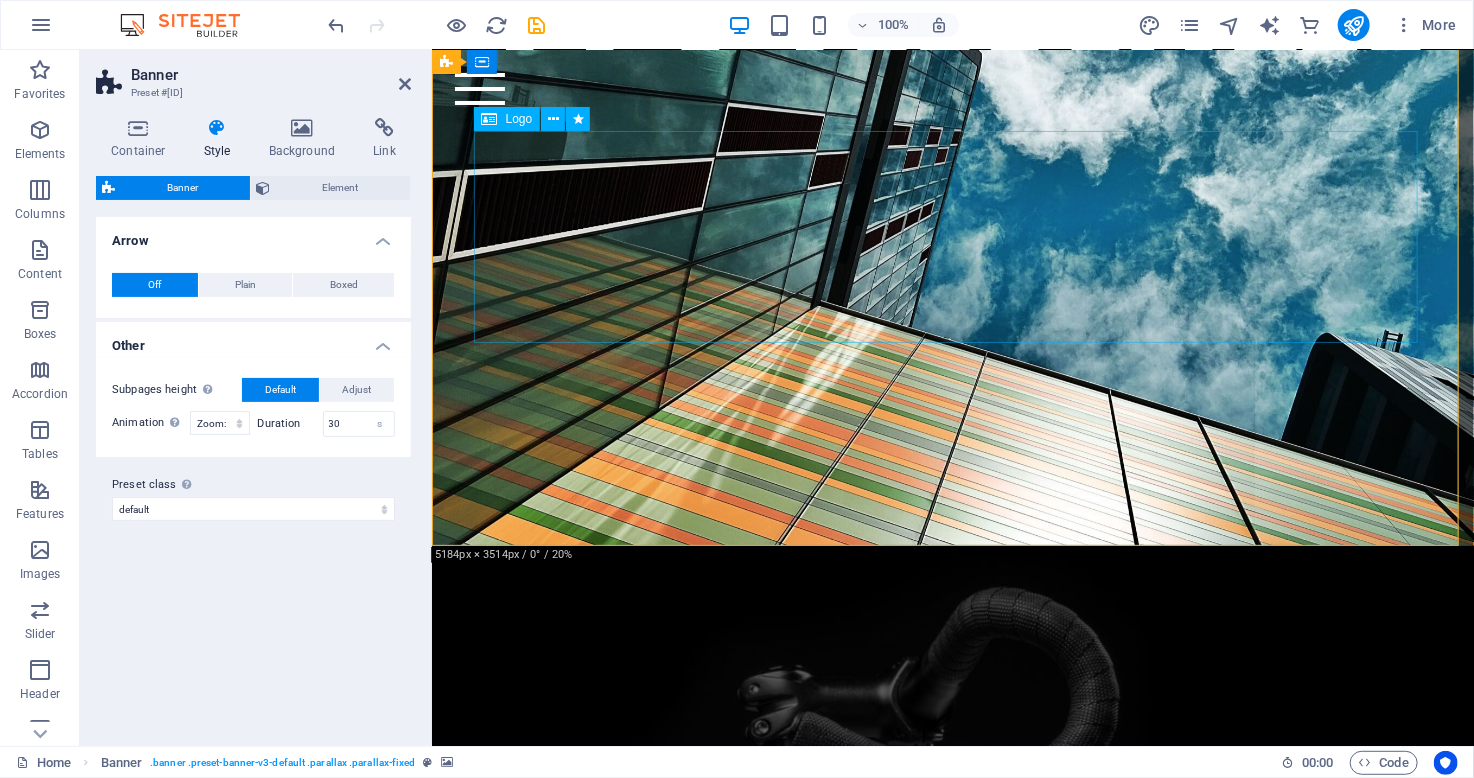 click on "AA & Associates" at bounding box center (952, 76) 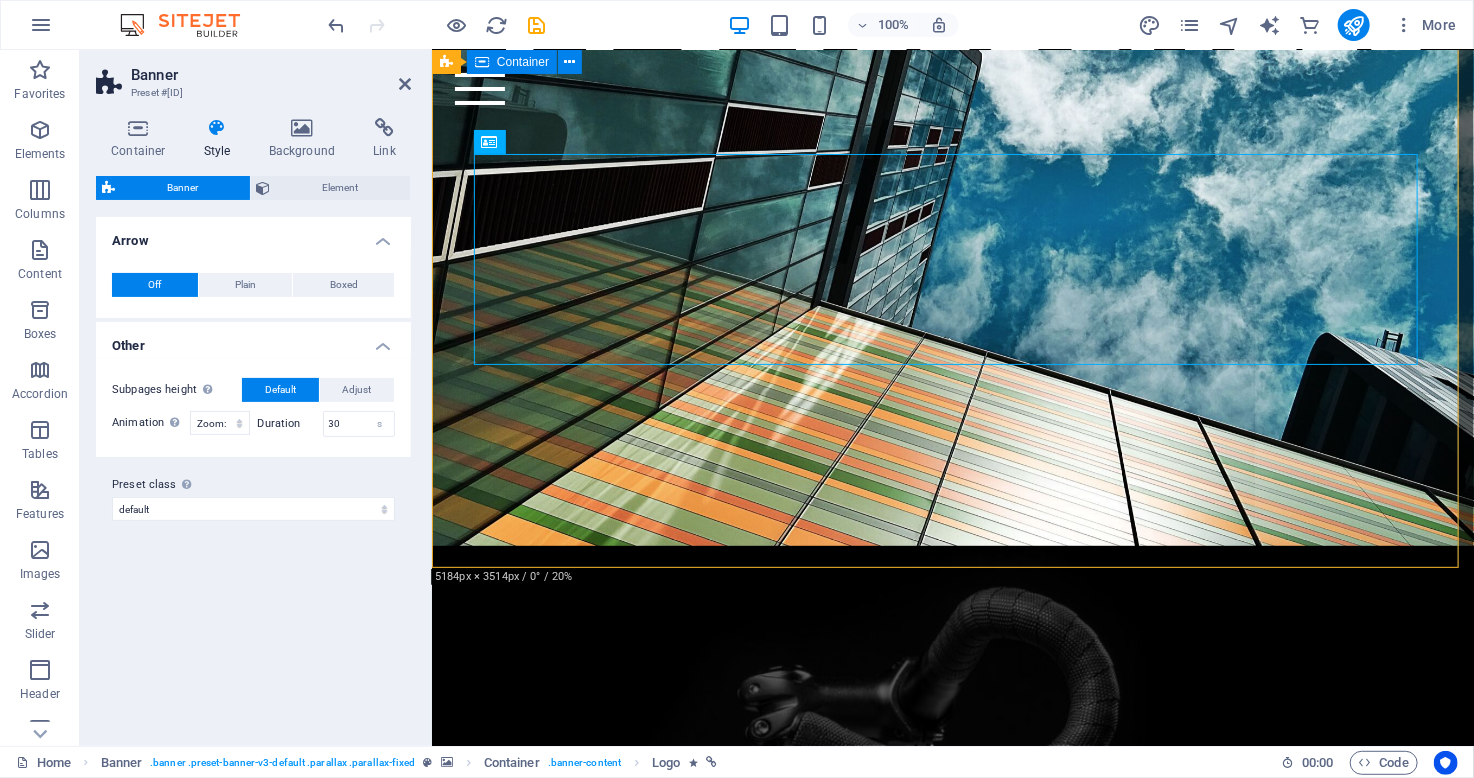 scroll, scrollTop: 0, scrollLeft: 0, axis: both 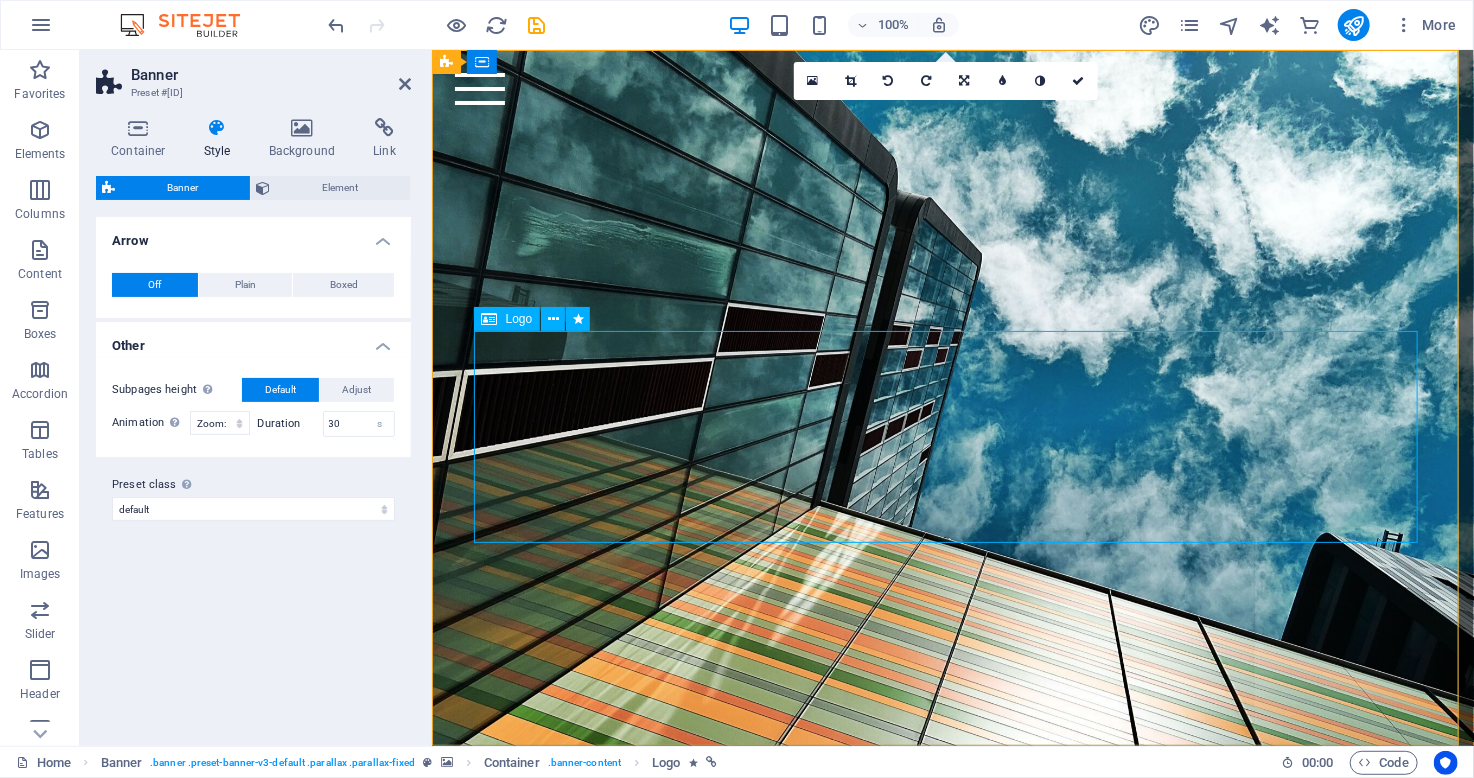 click on "AA & Associates" at bounding box center [952, 276] 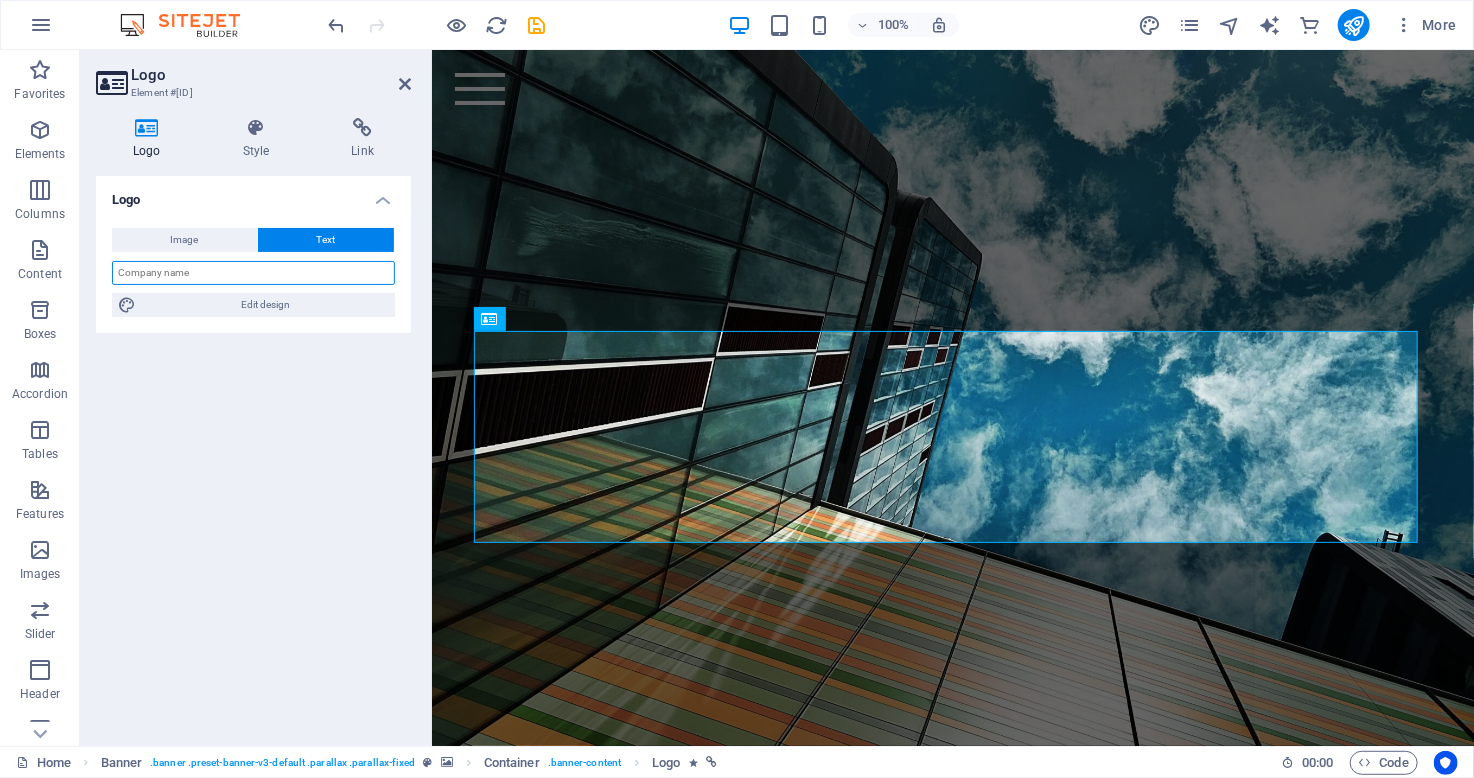 click at bounding box center [253, 273] 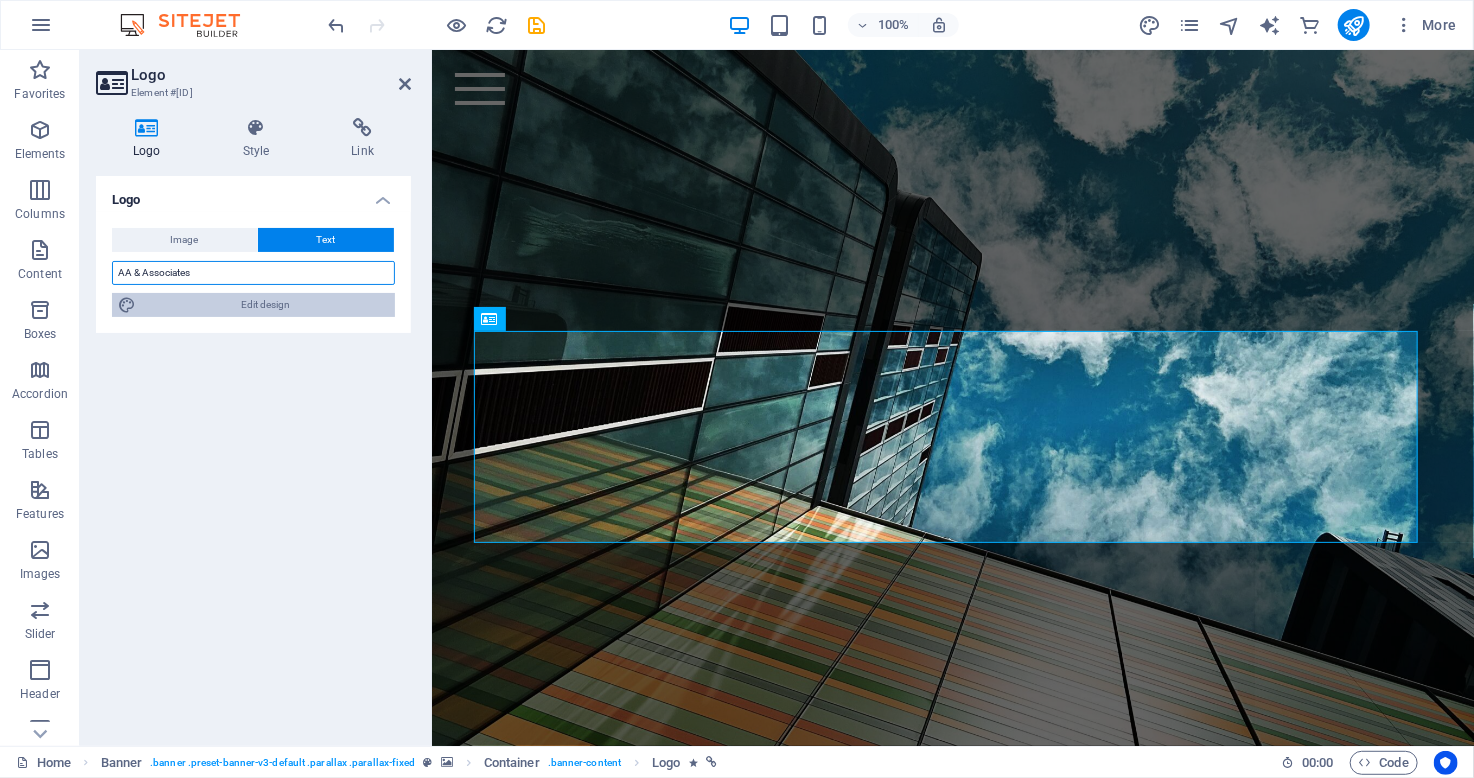 type on "AA & Associates" 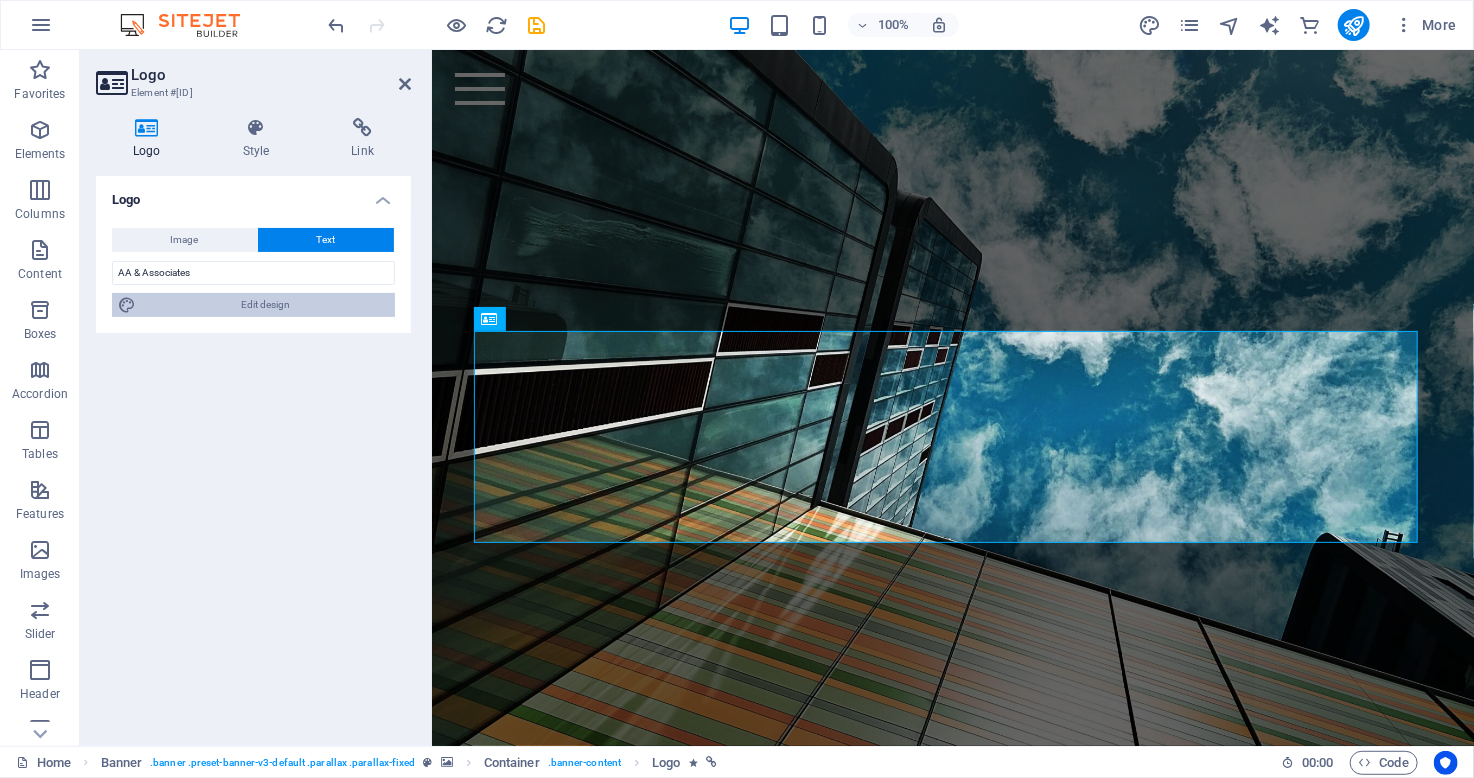 click on "Edit design" at bounding box center (265, 305) 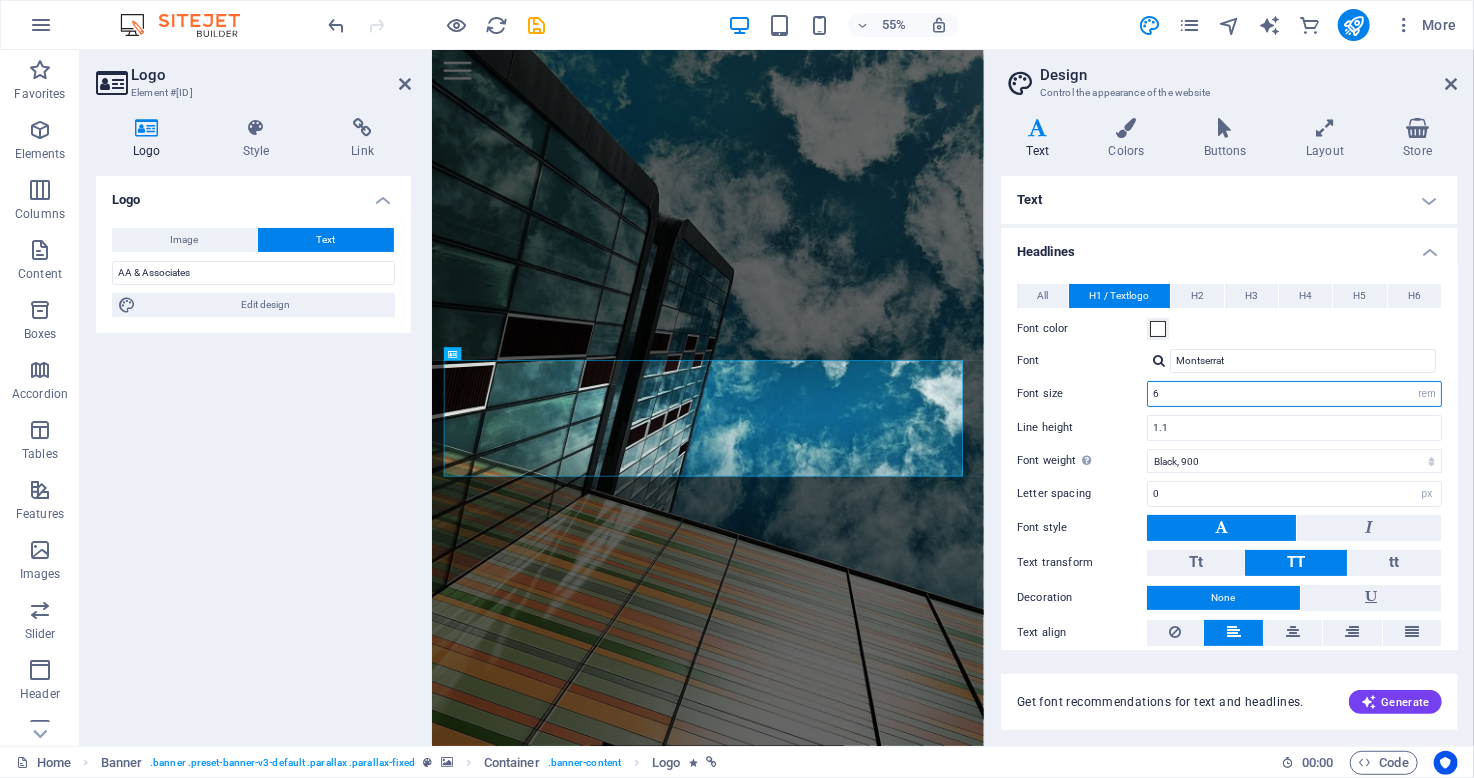 click on "6" at bounding box center (1294, 394) 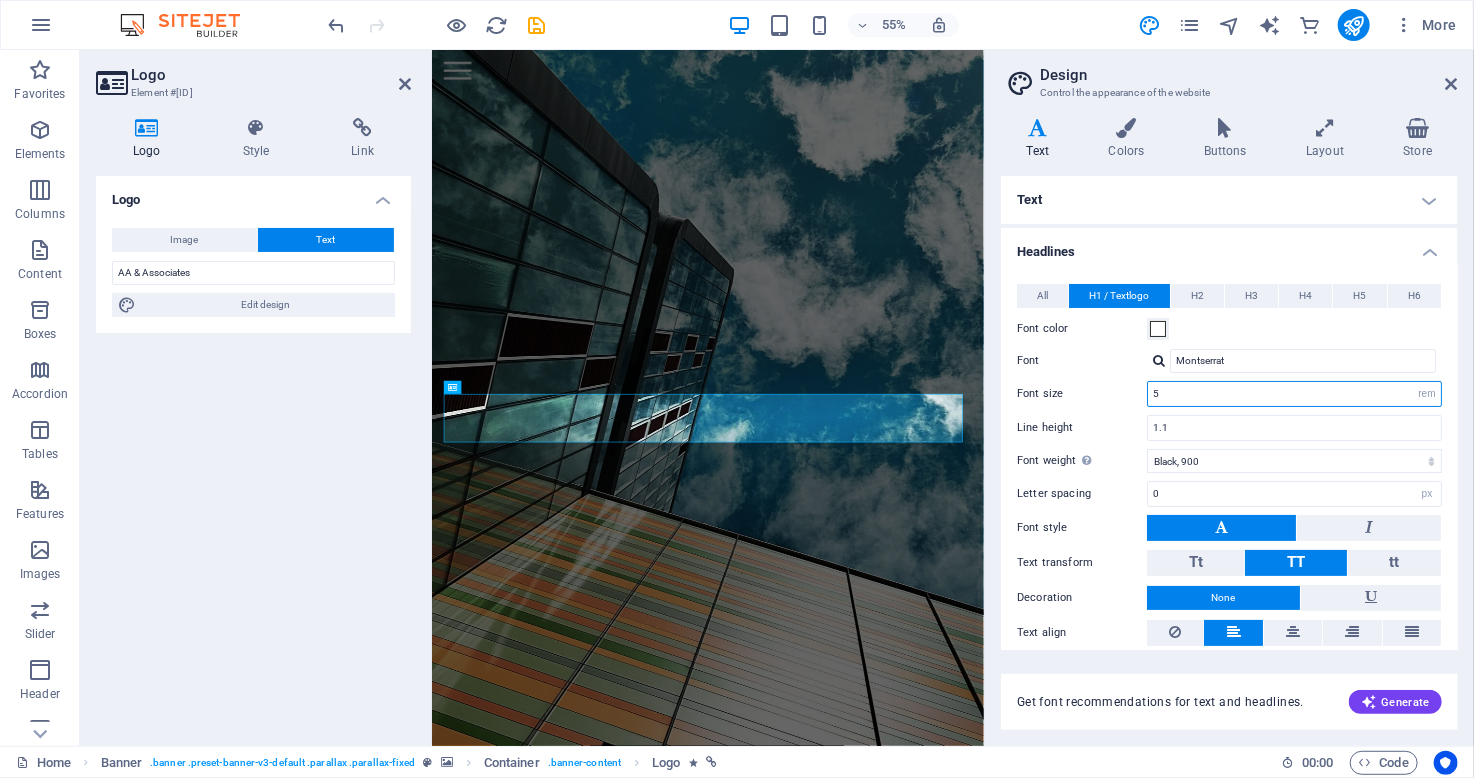click on "5" at bounding box center (1294, 394) 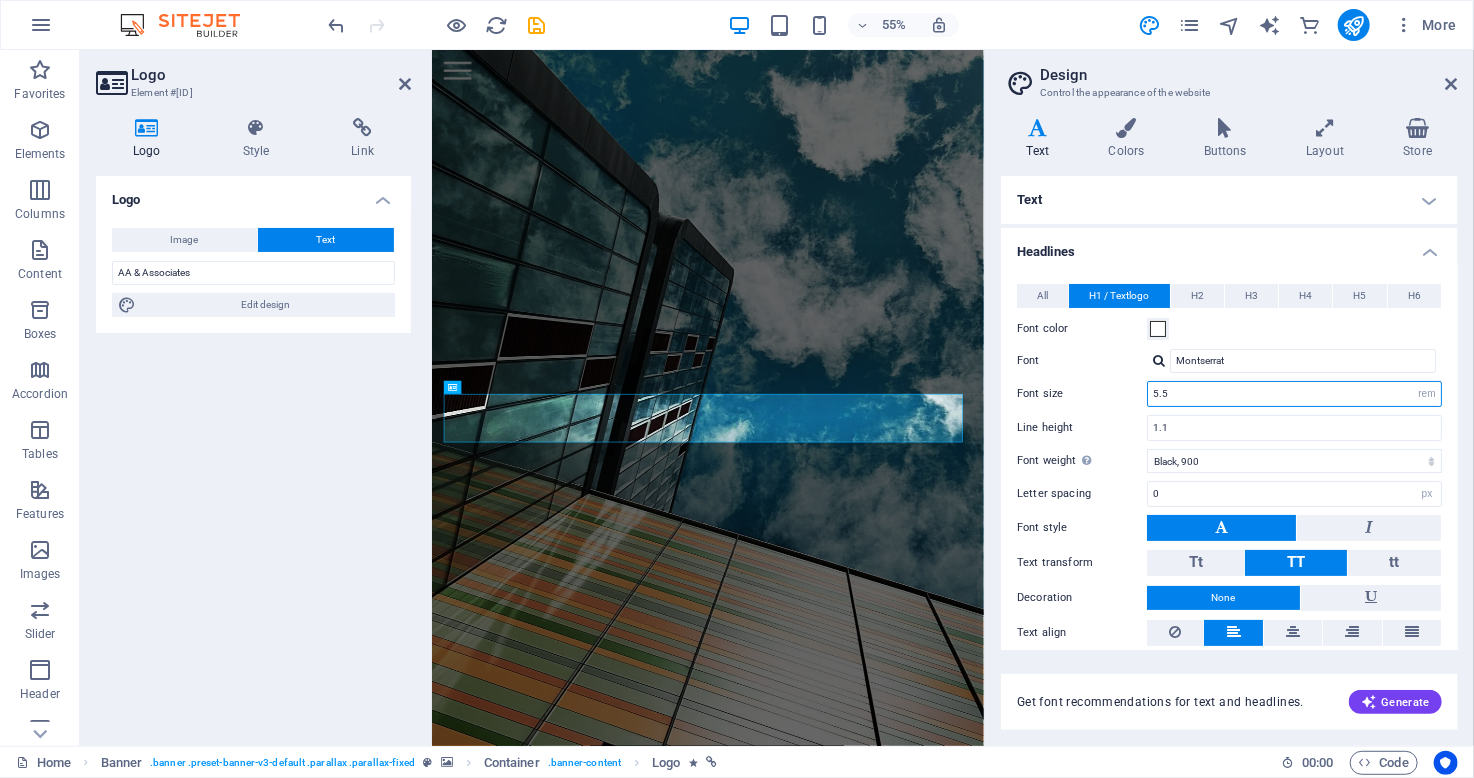 type on "5.5" 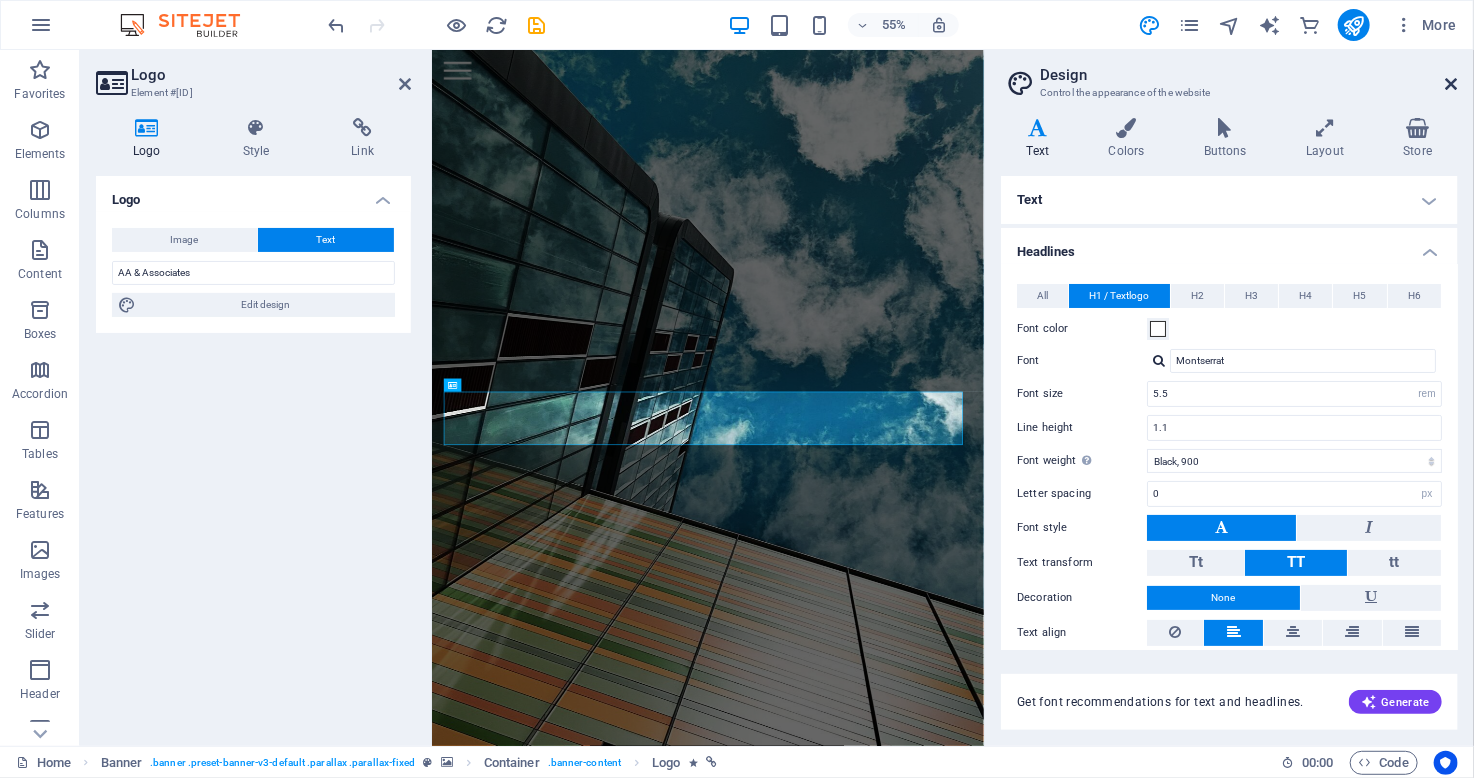 click at bounding box center [1452, 84] 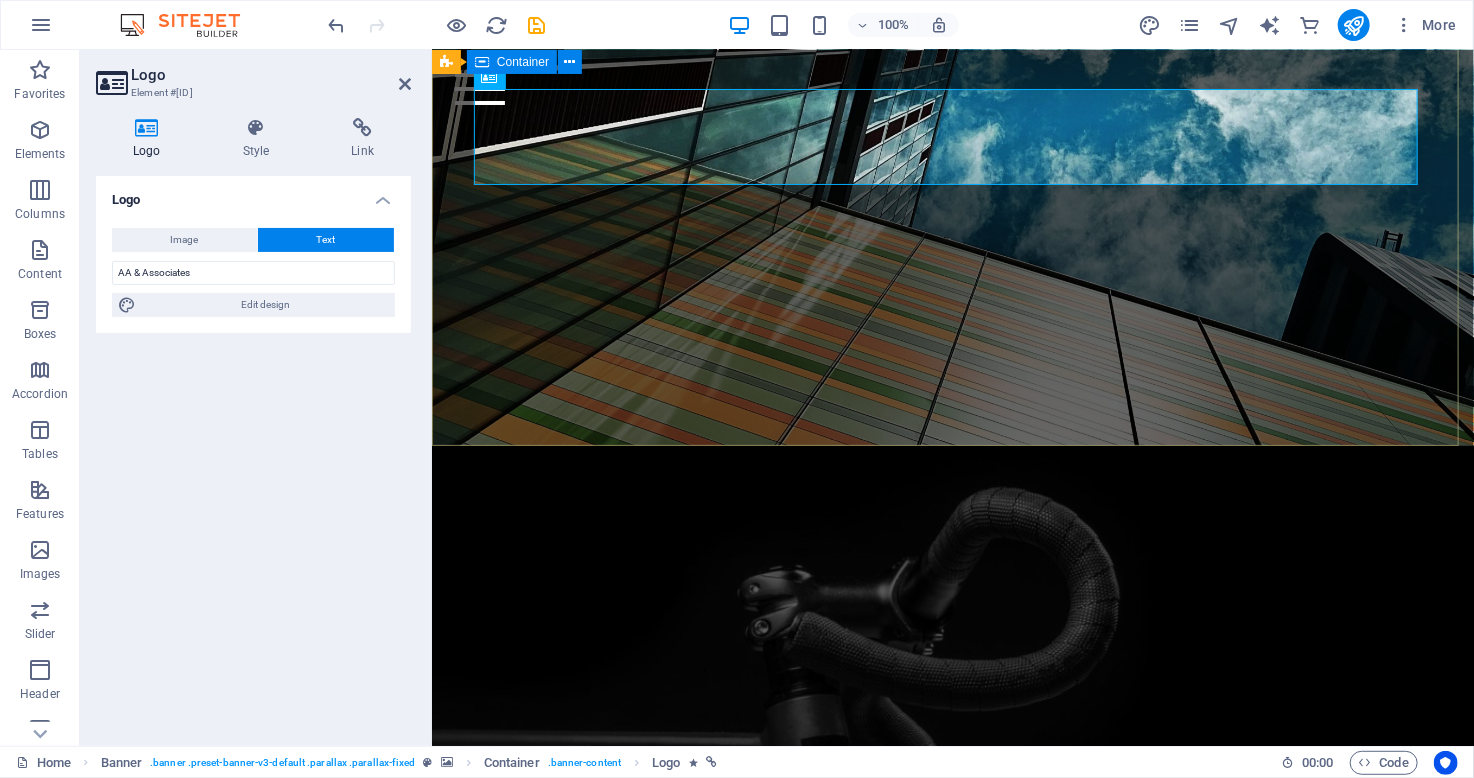 scroll, scrollTop: 100, scrollLeft: 0, axis: vertical 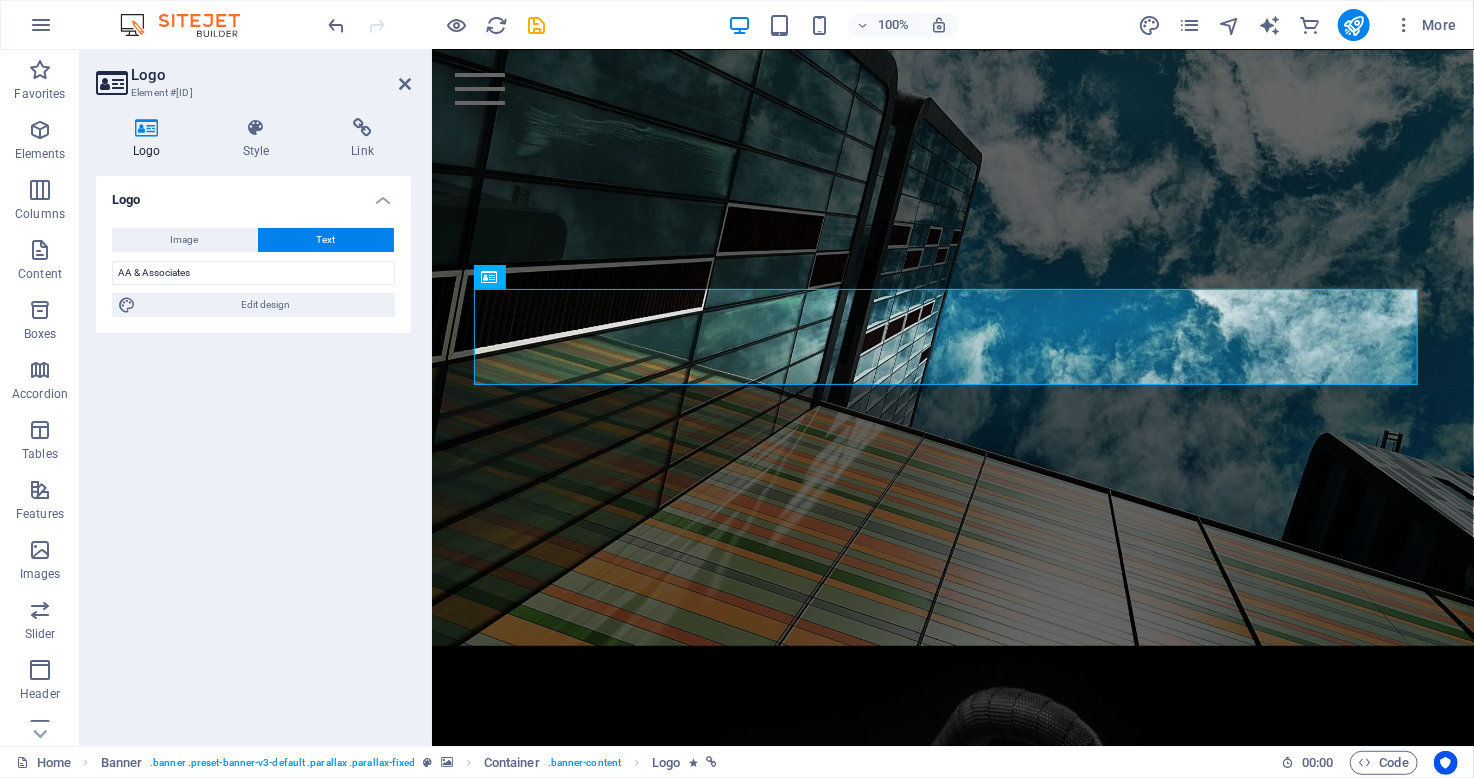 click on "Logo" at bounding box center (271, 75) 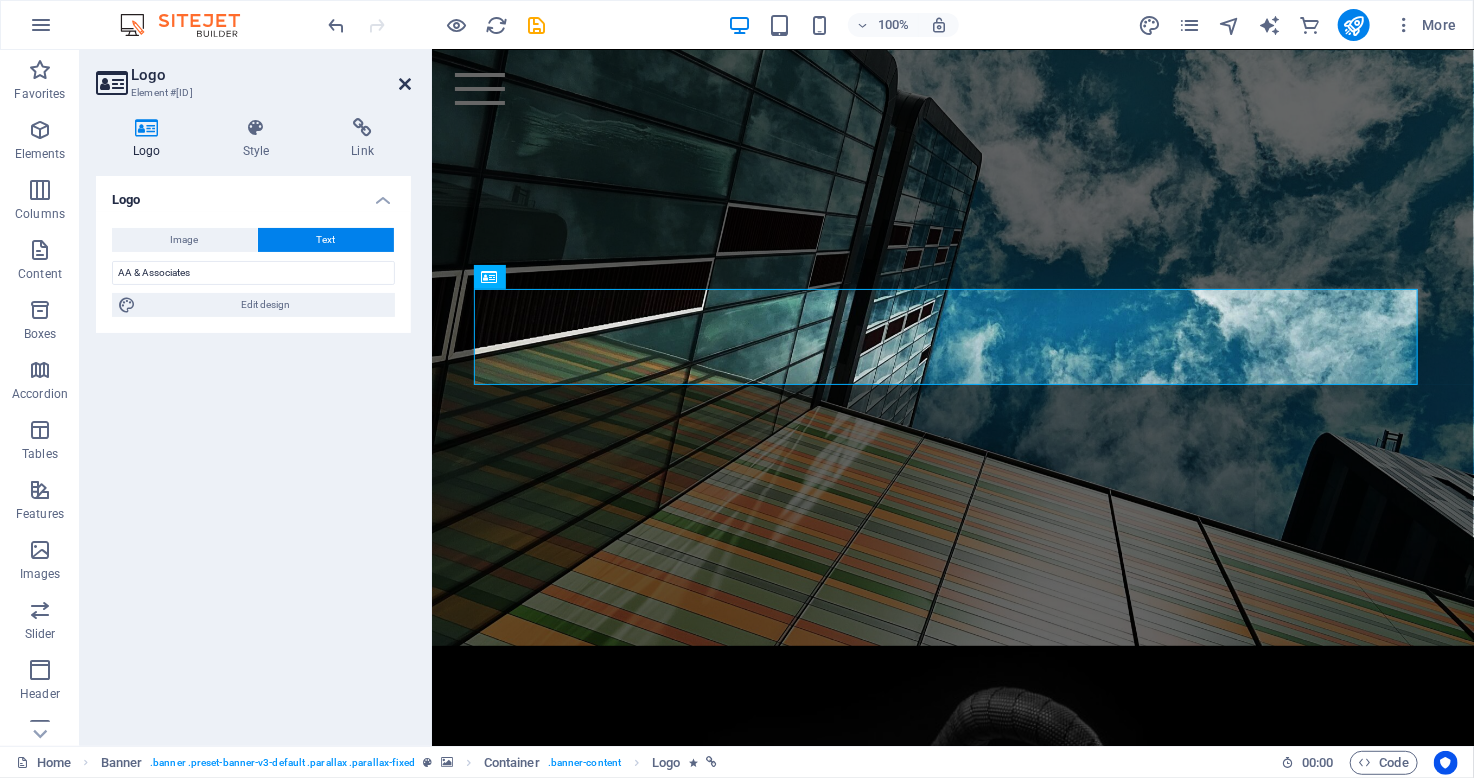 click at bounding box center [405, 84] 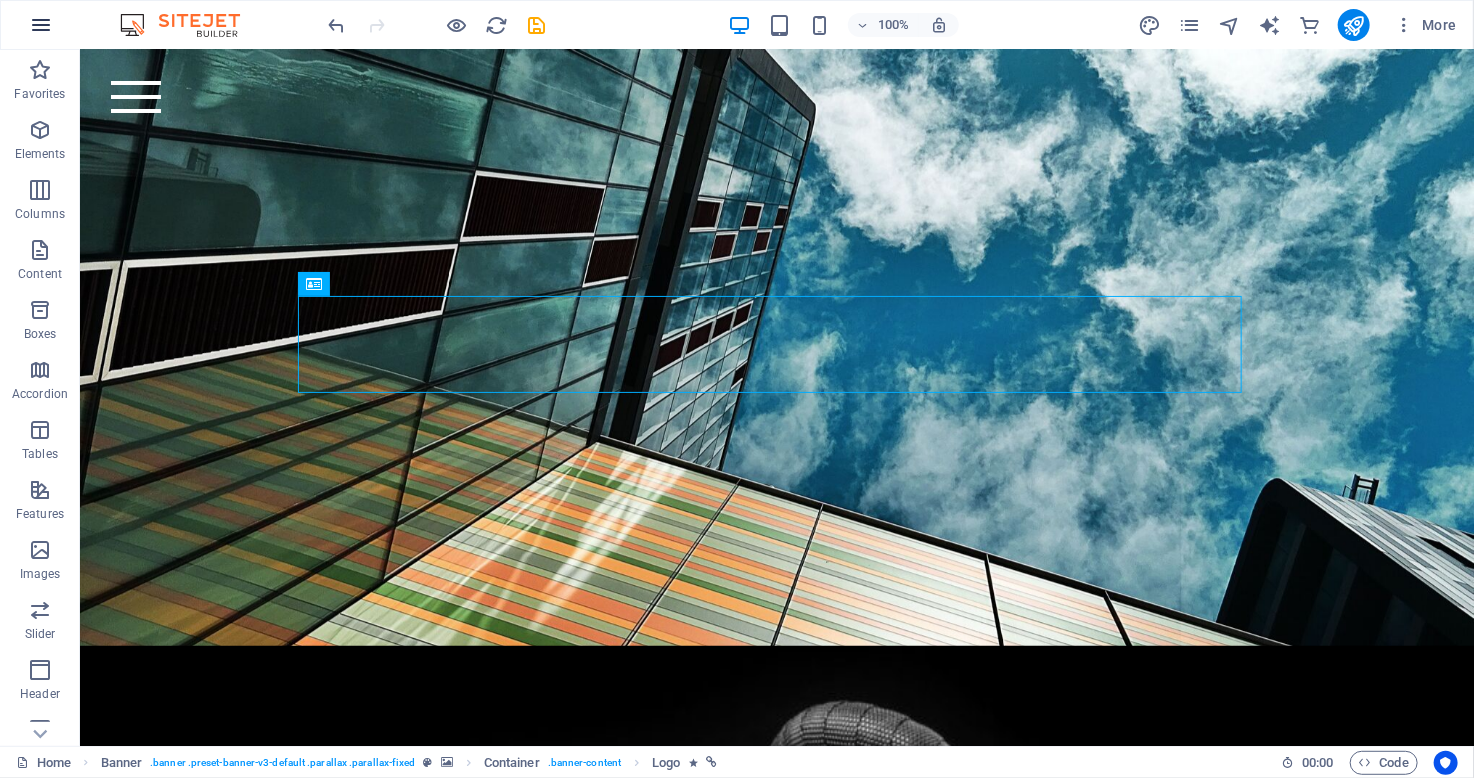 click at bounding box center (41, 25) 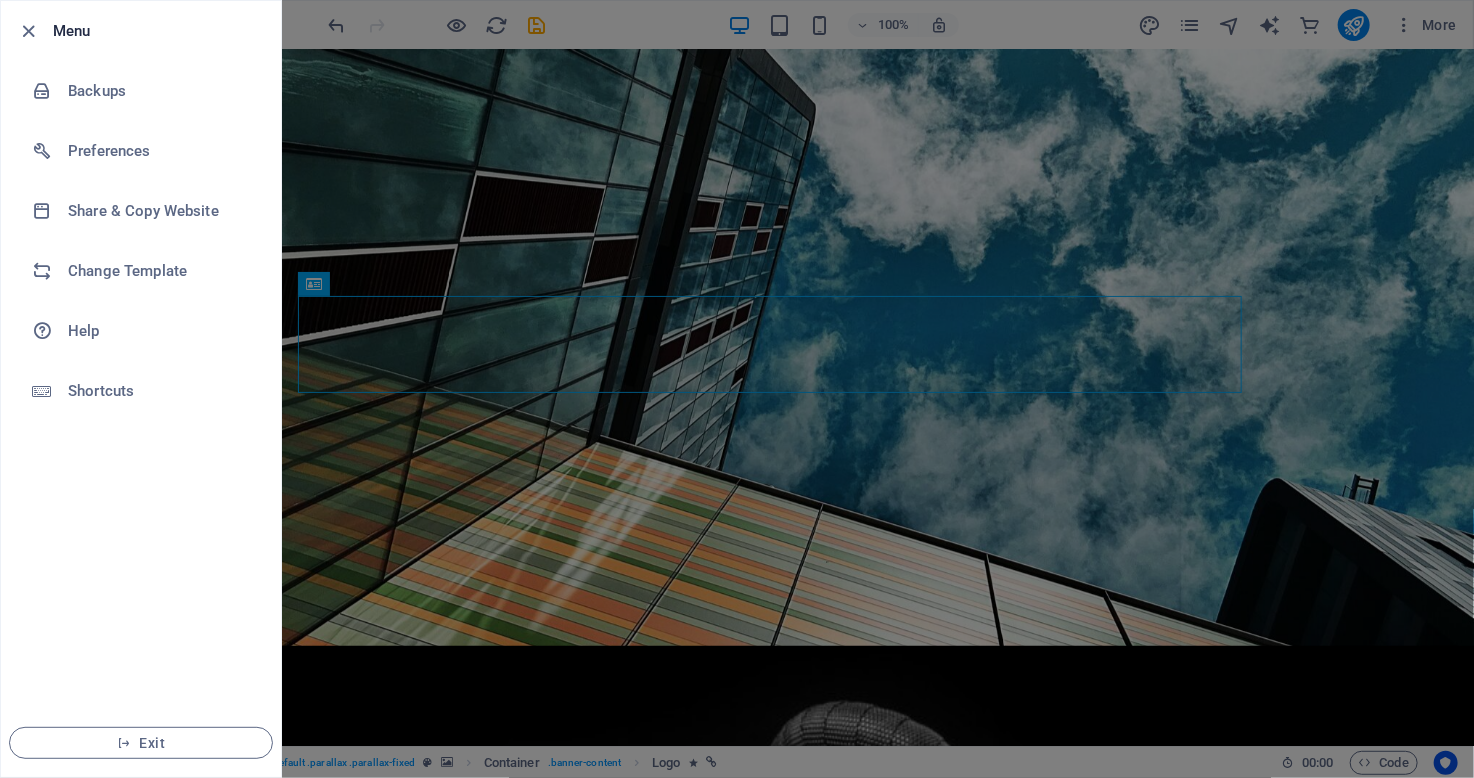 click at bounding box center (29, 31) 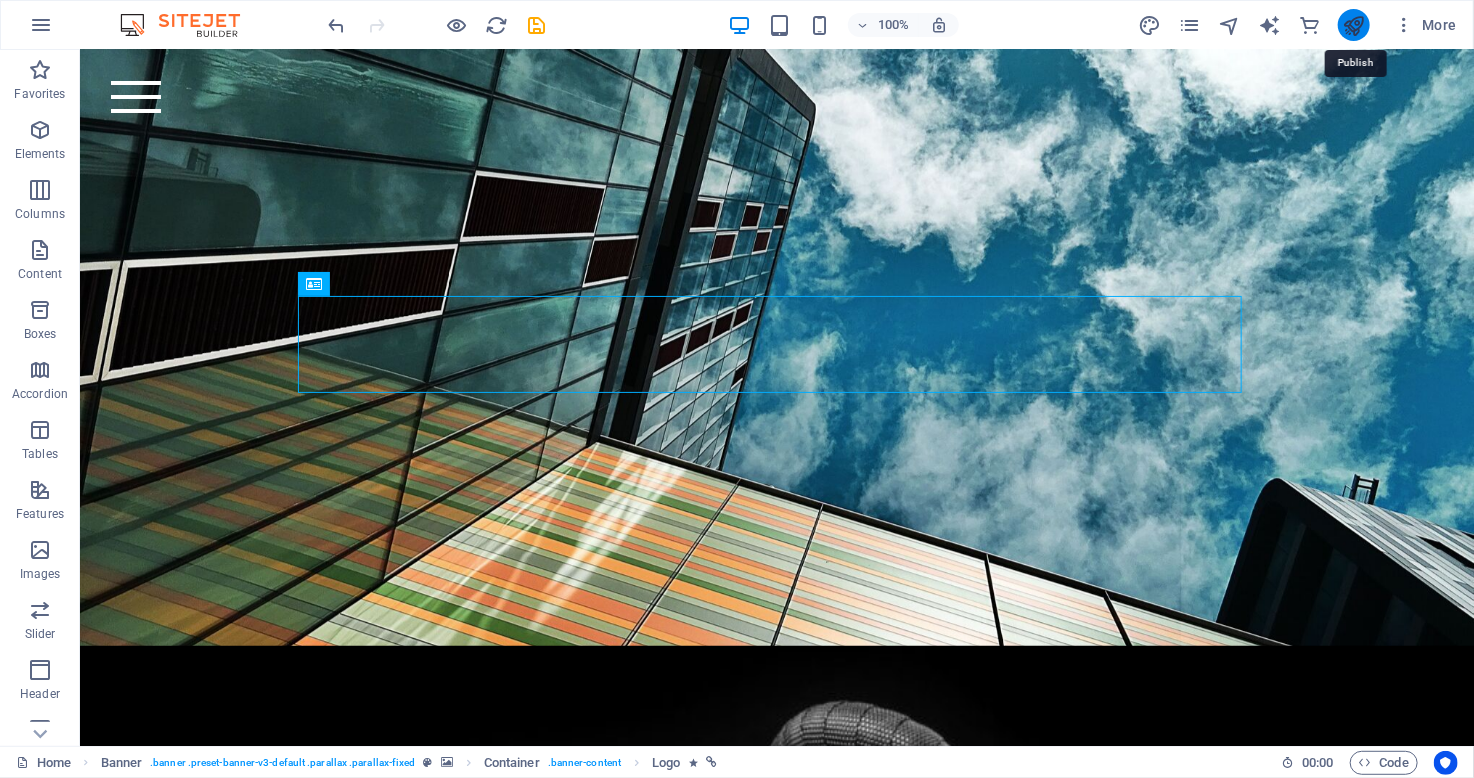 click at bounding box center (1353, 25) 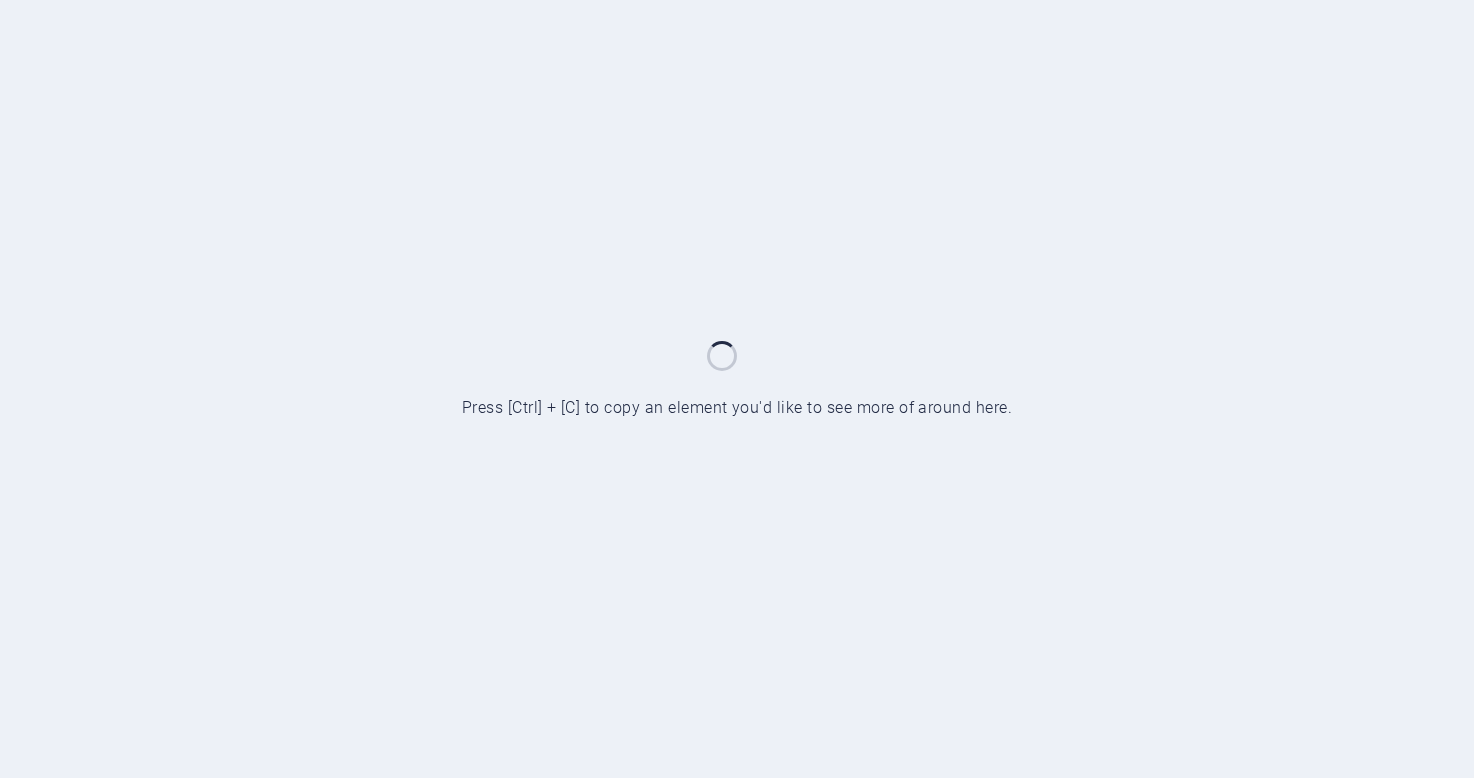 scroll, scrollTop: 0, scrollLeft: 0, axis: both 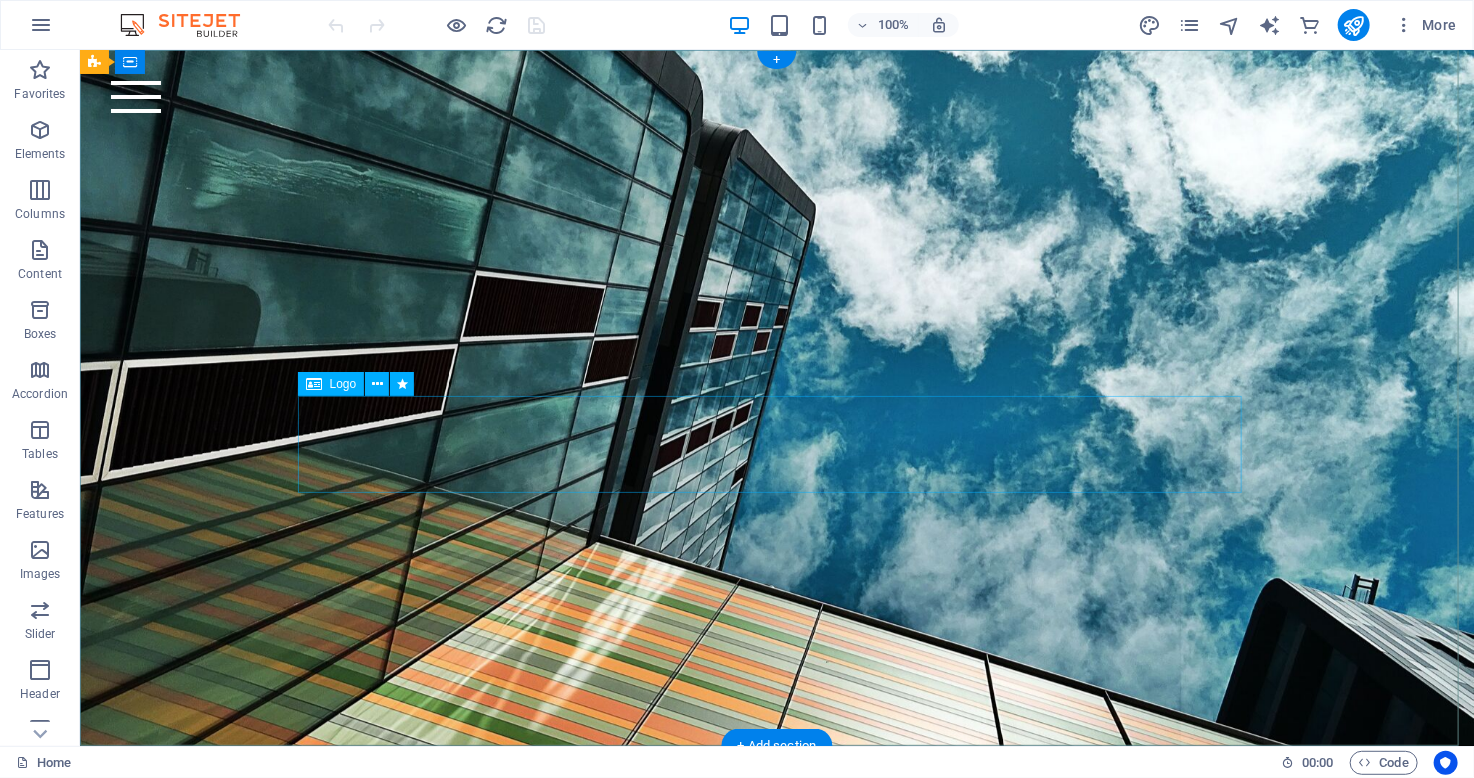 click on "[COMPANY] & [COMPANY]" at bounding box center (776, 335) 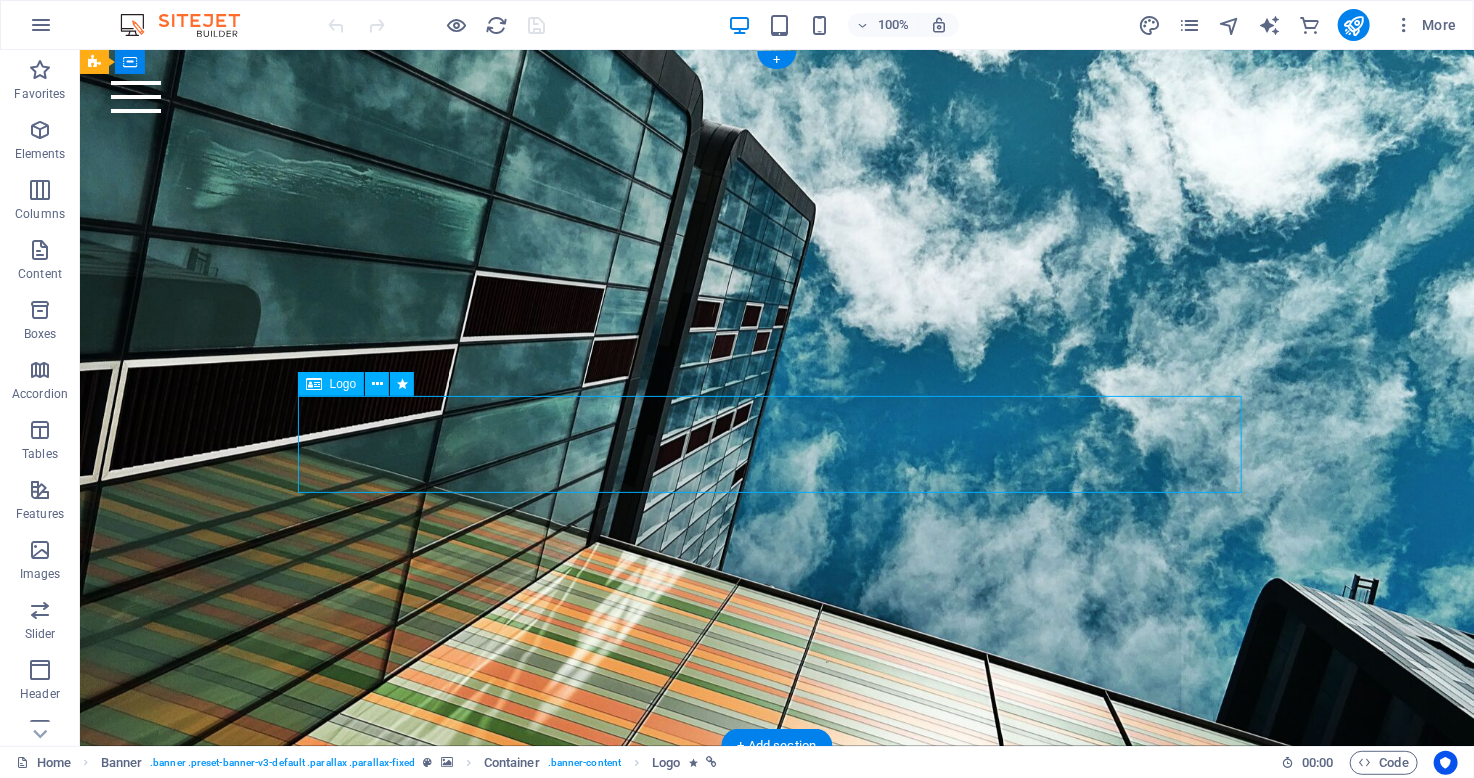 click on "[COMPANY] & [COMPANY]" at bounding box center (776, 335) 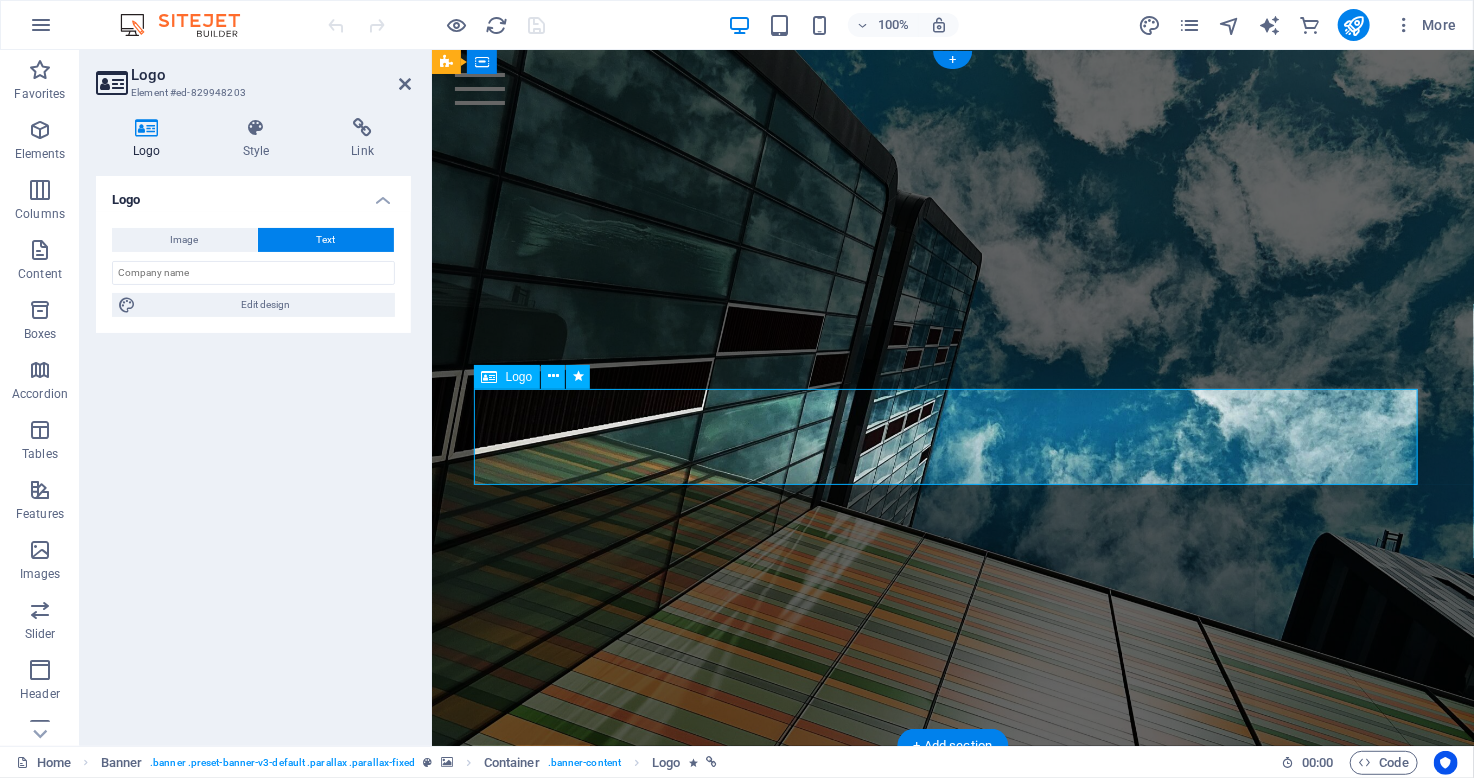 click on "[COMPANY] & [COMPANY]" at bounding box center [952, 320] 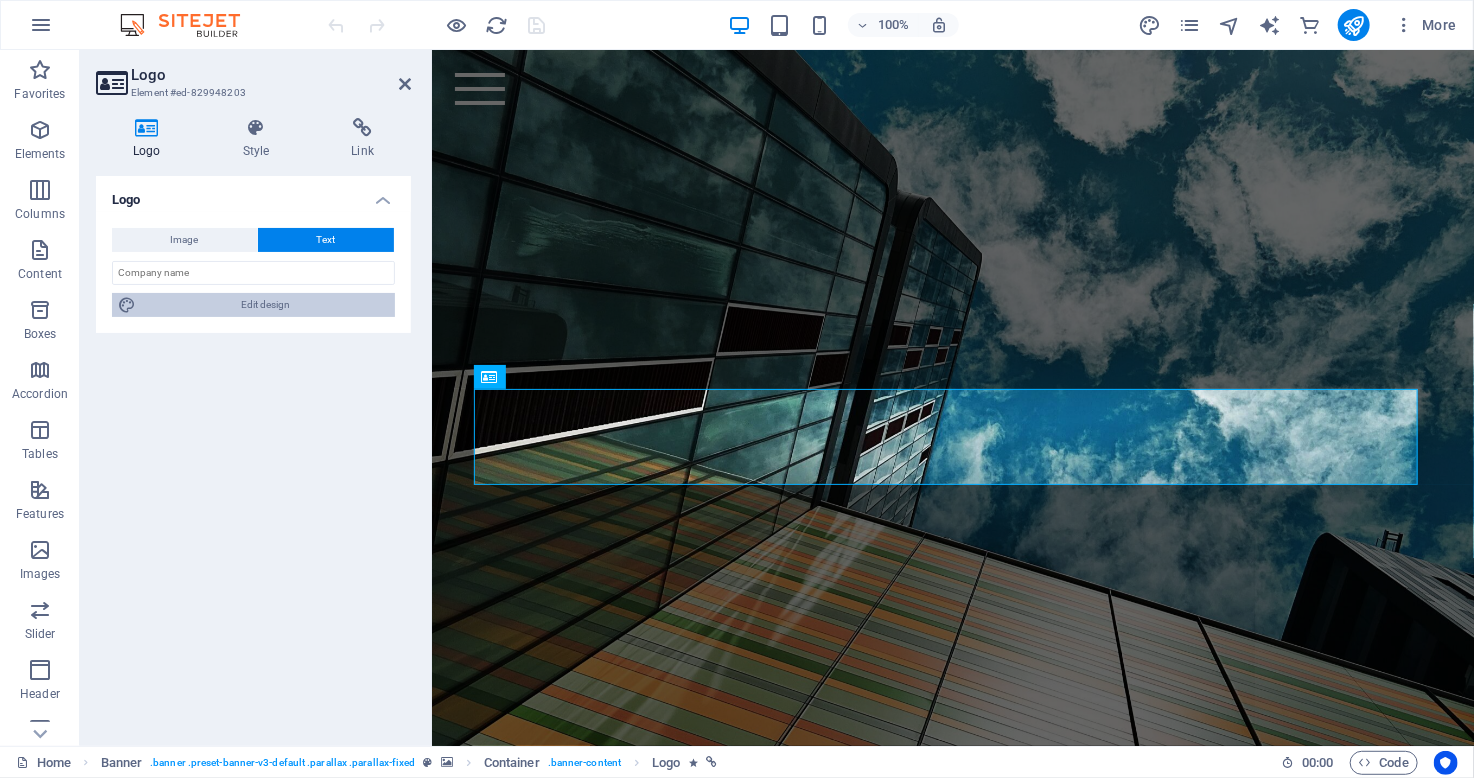 click on "Edit design" at bounding box center [265, 305] 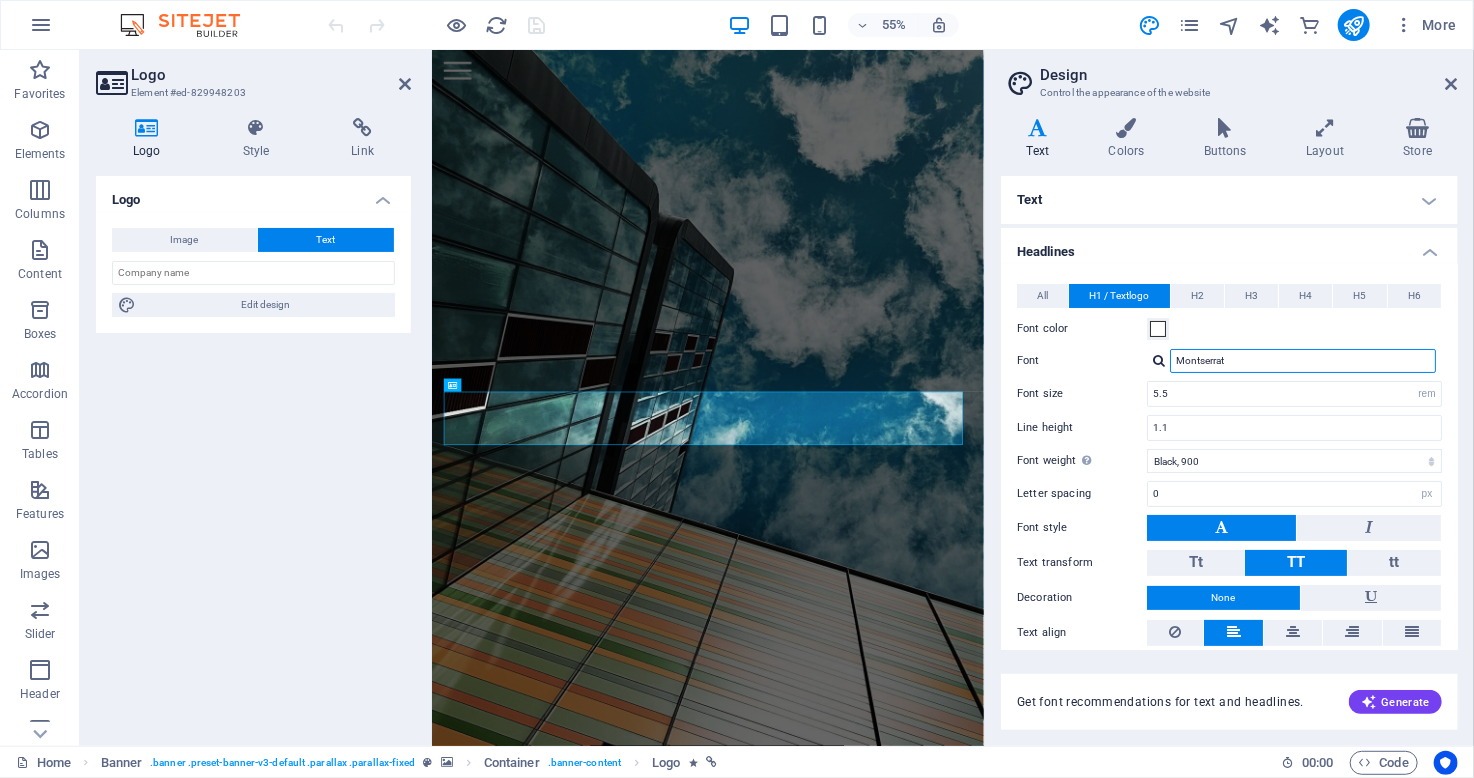 click on "Montserrat" at bounding box center (1303, 361) 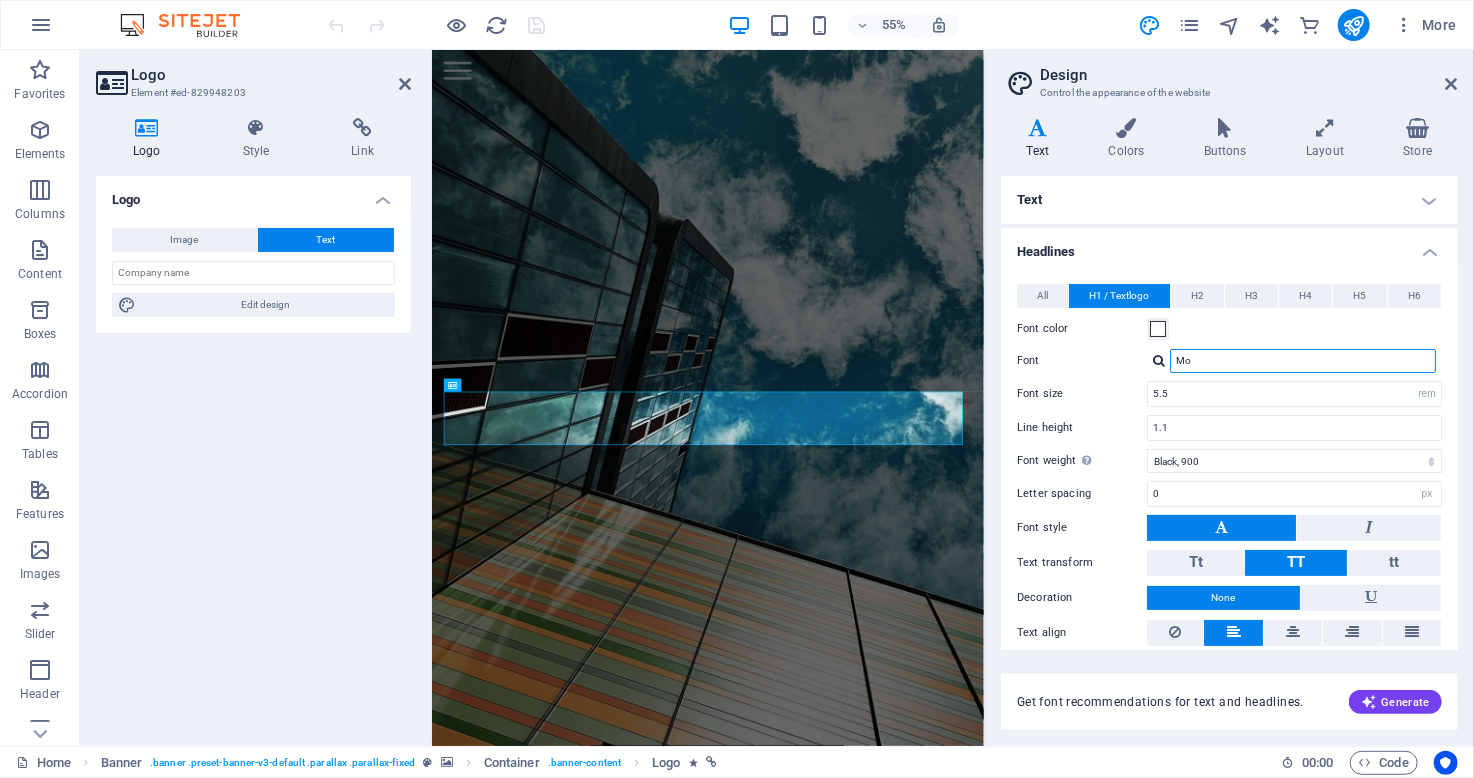 type on "M" 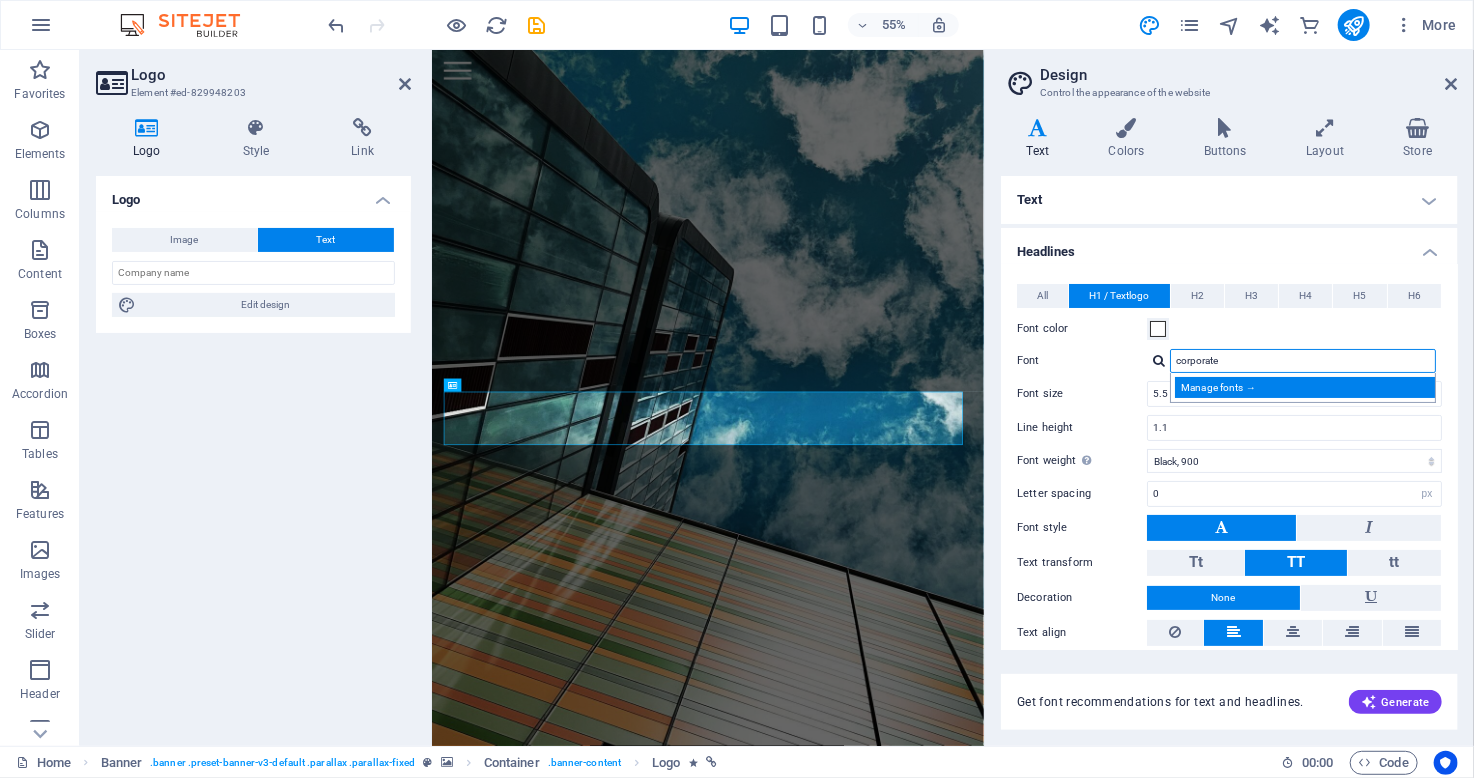 type on "corporate" 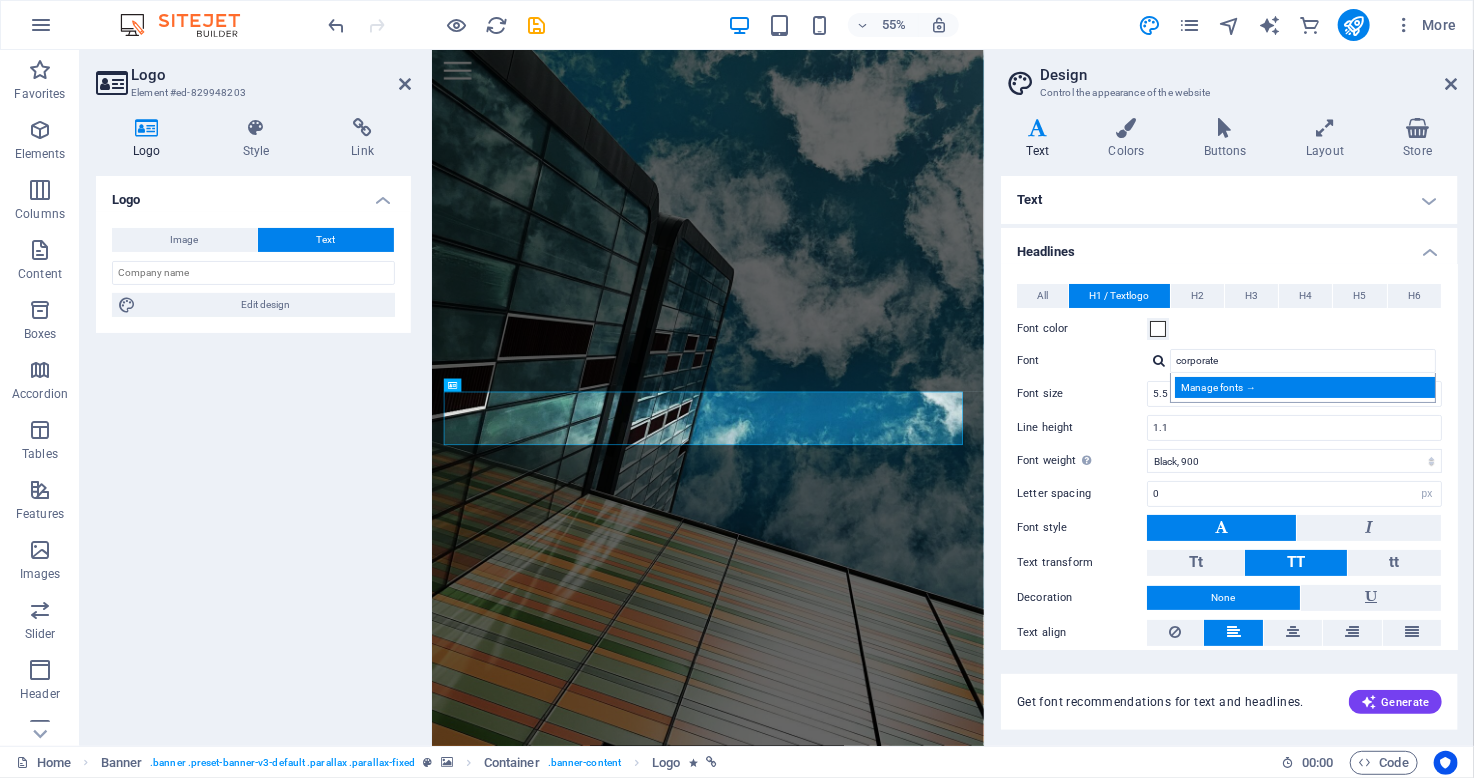 click on "Manage fonts →" at bounding box center [1307, 387] 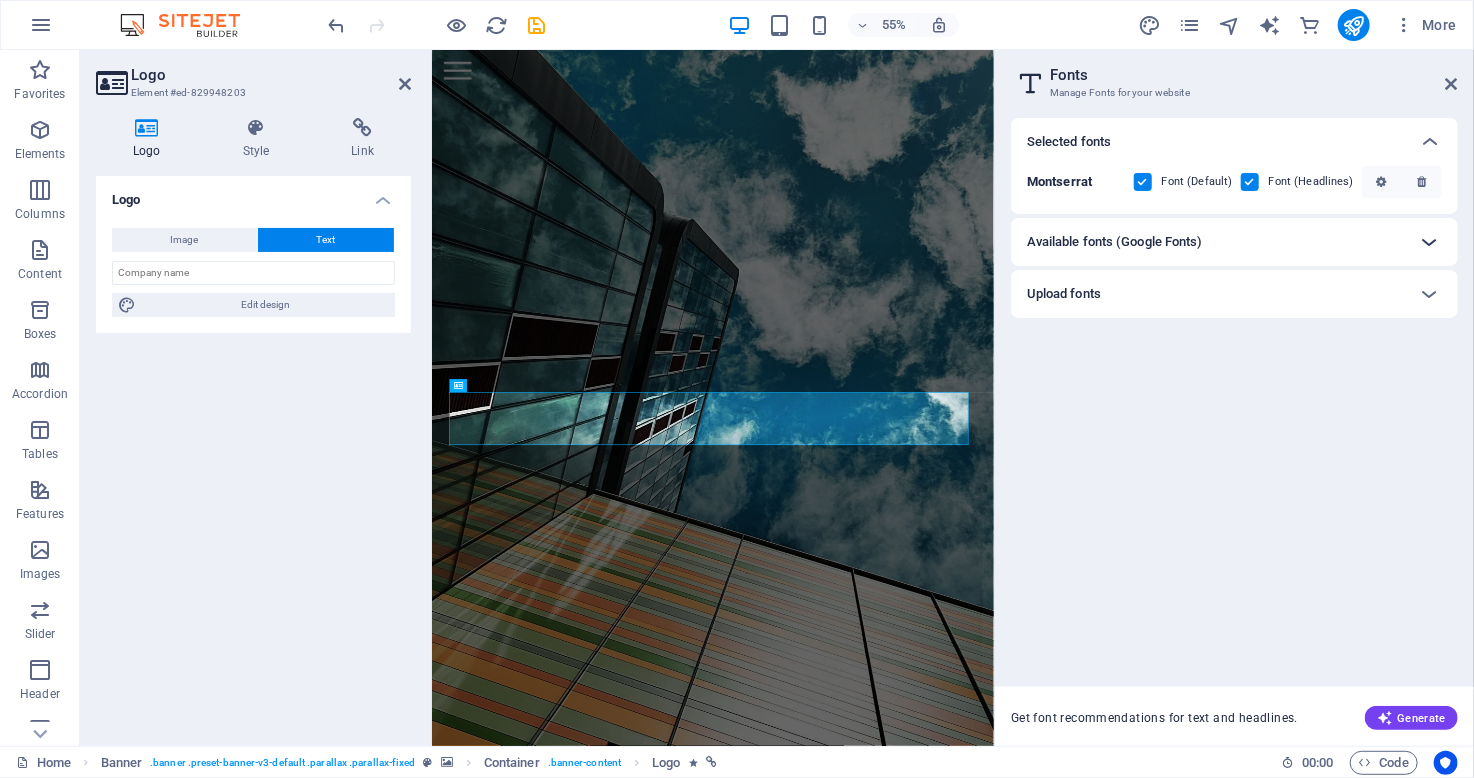 click at bounding box center (1430, 242) 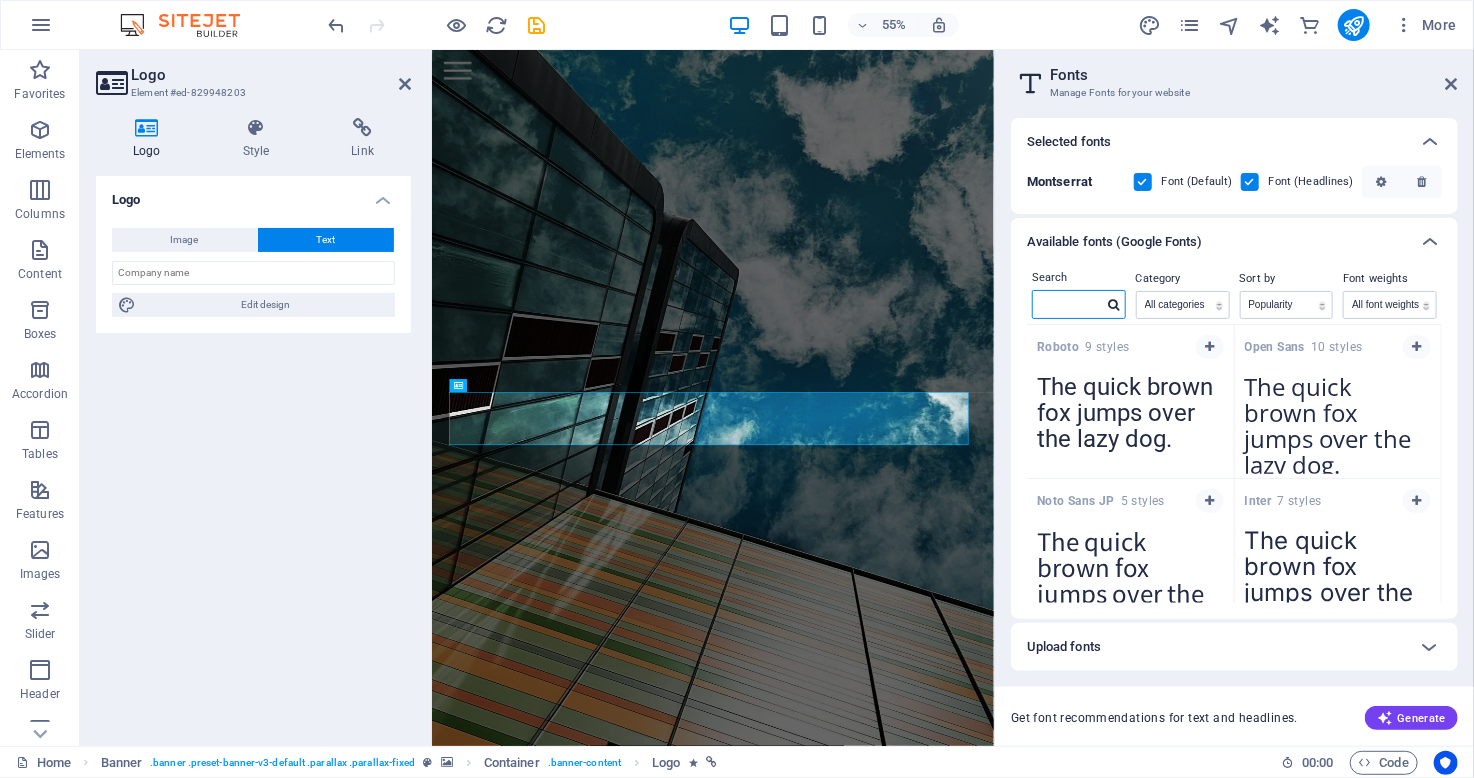click at bounding box center (1068, 304) 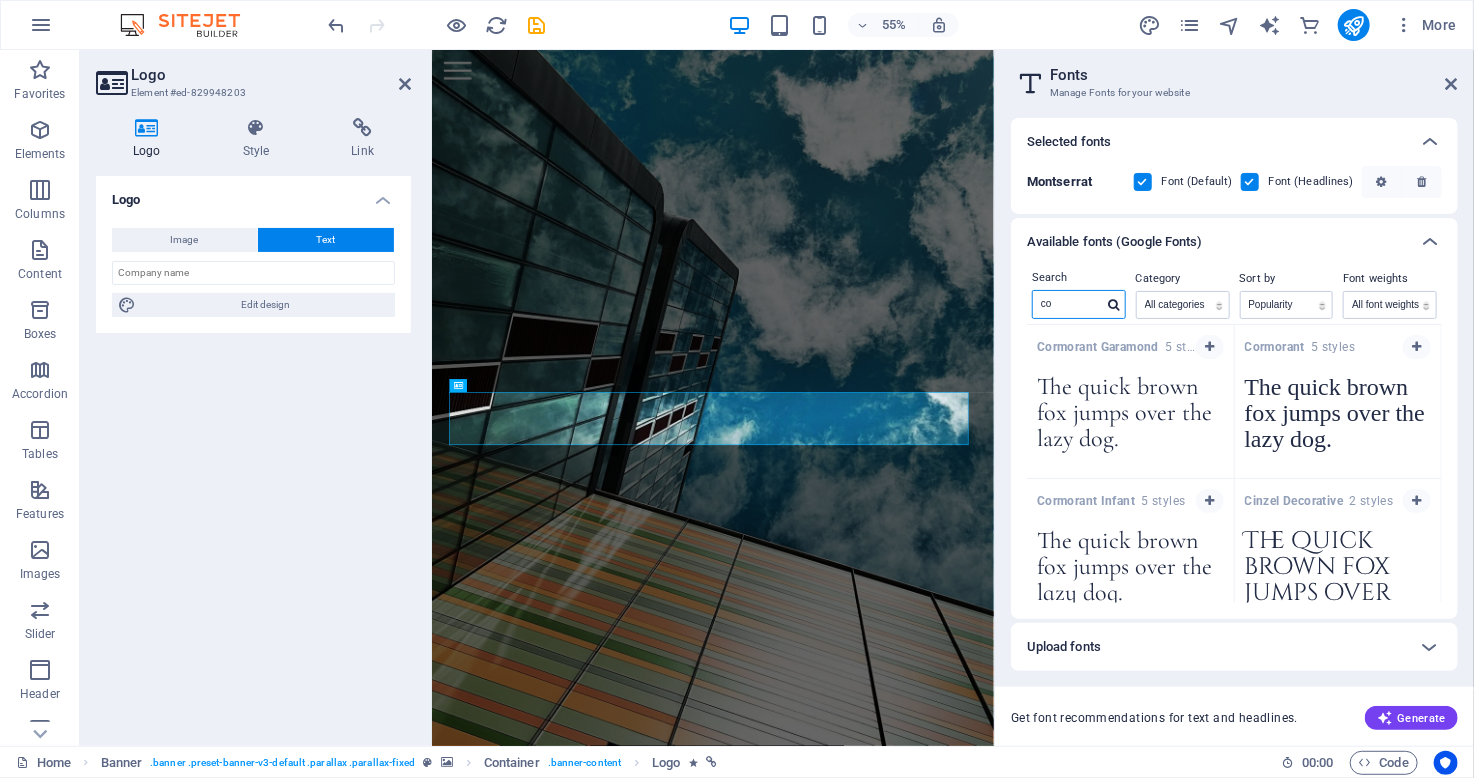 type on "c" 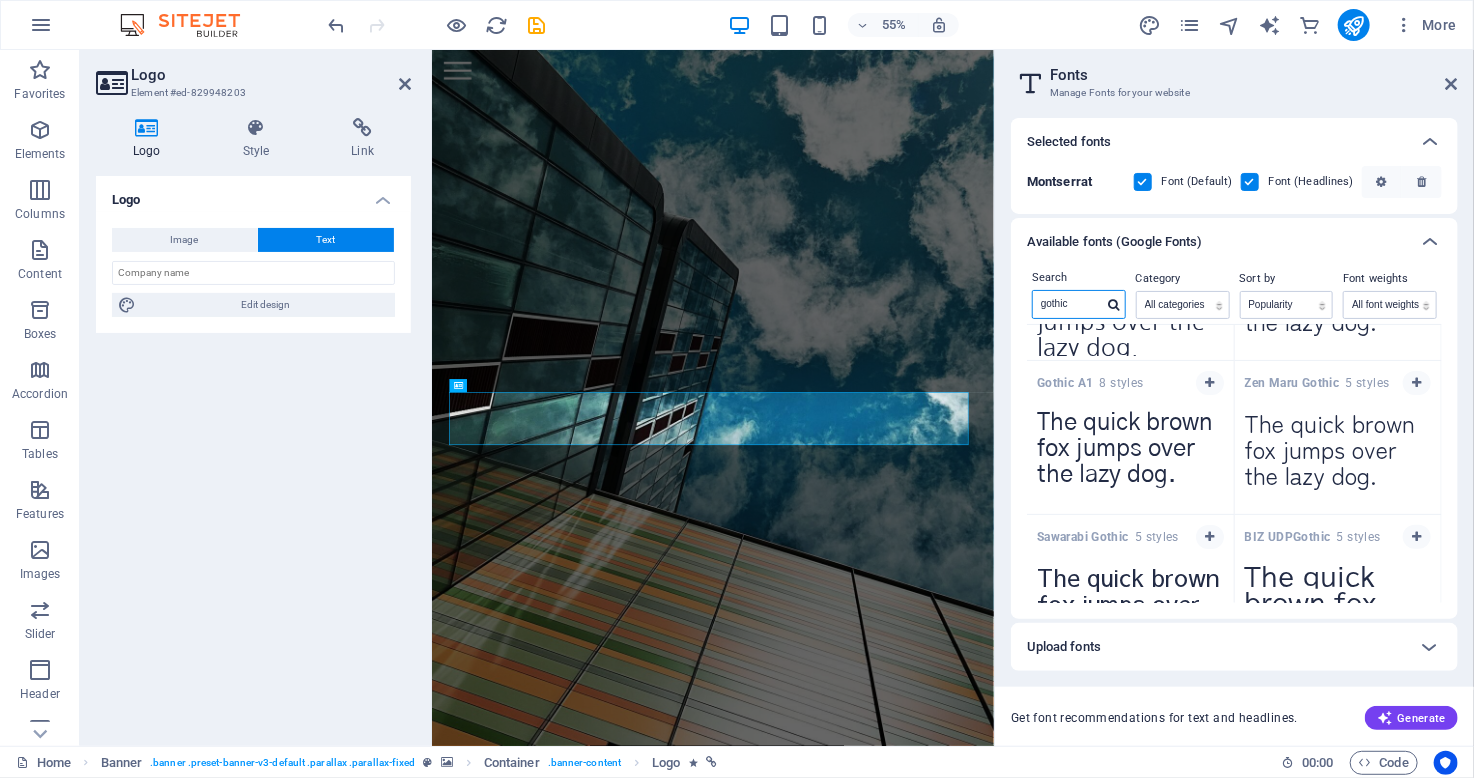 scroll, scrollTop: 0, scrollLeft: 0, axis: both 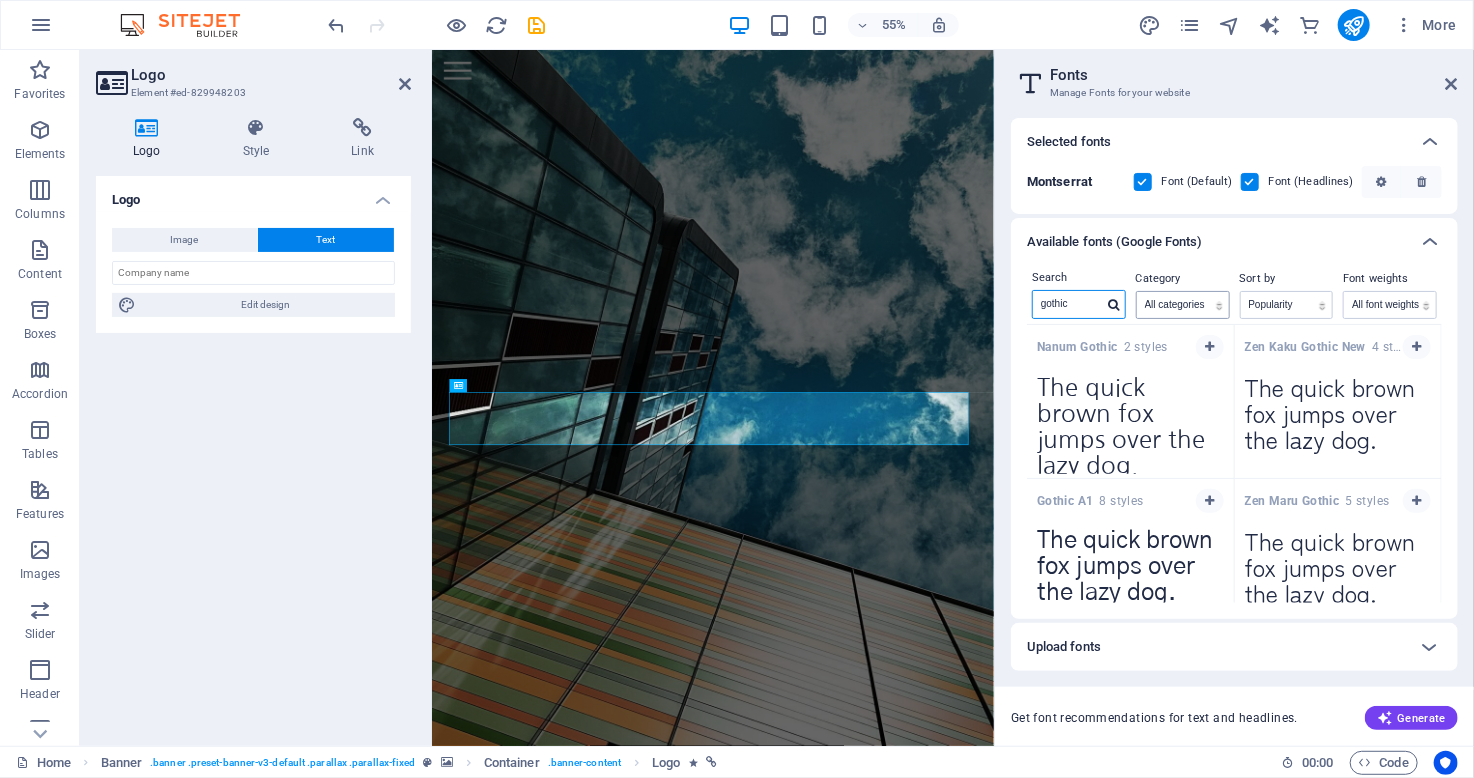 type on "gothic" 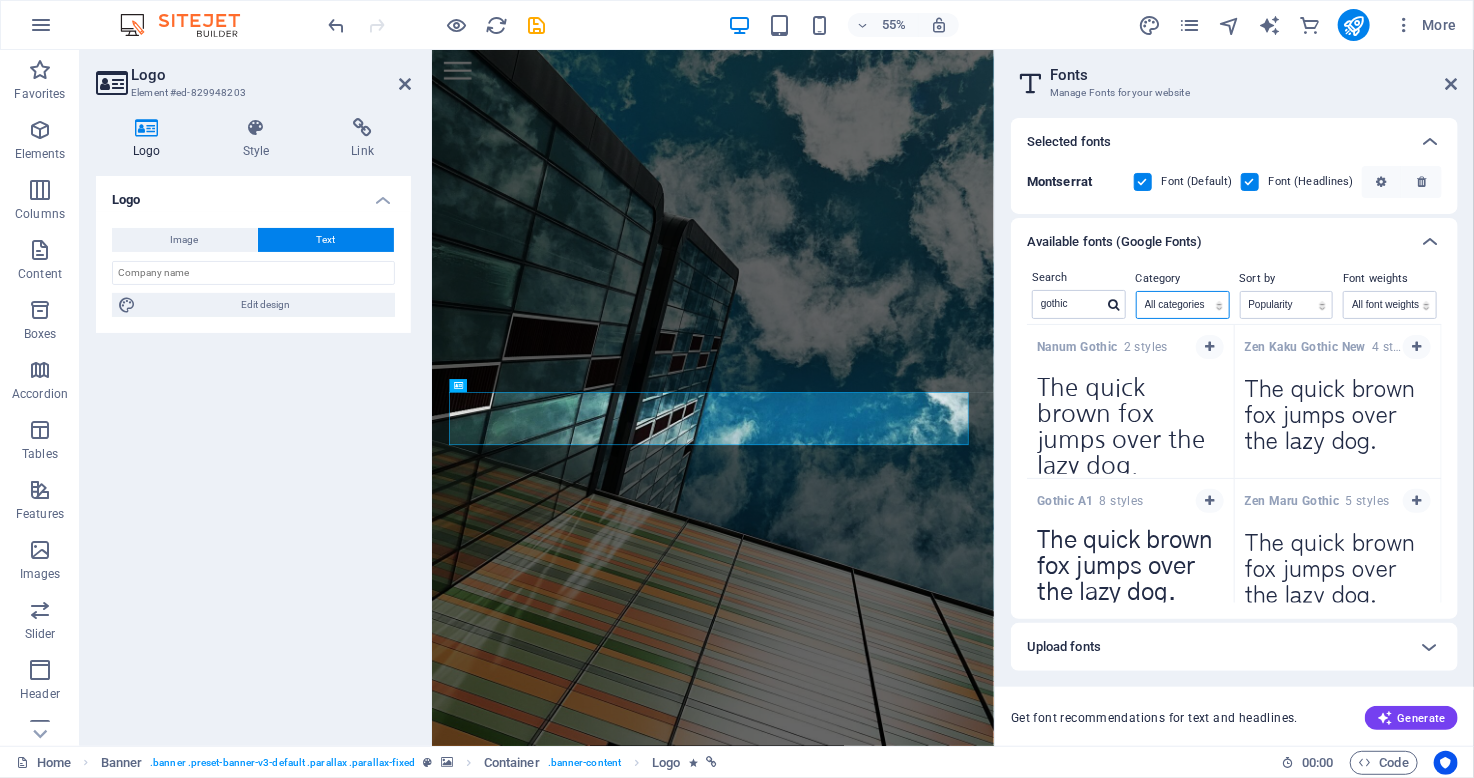 click on "All categories serif display monospace sans-serif handwriting" at bounding box center [1183, 305] 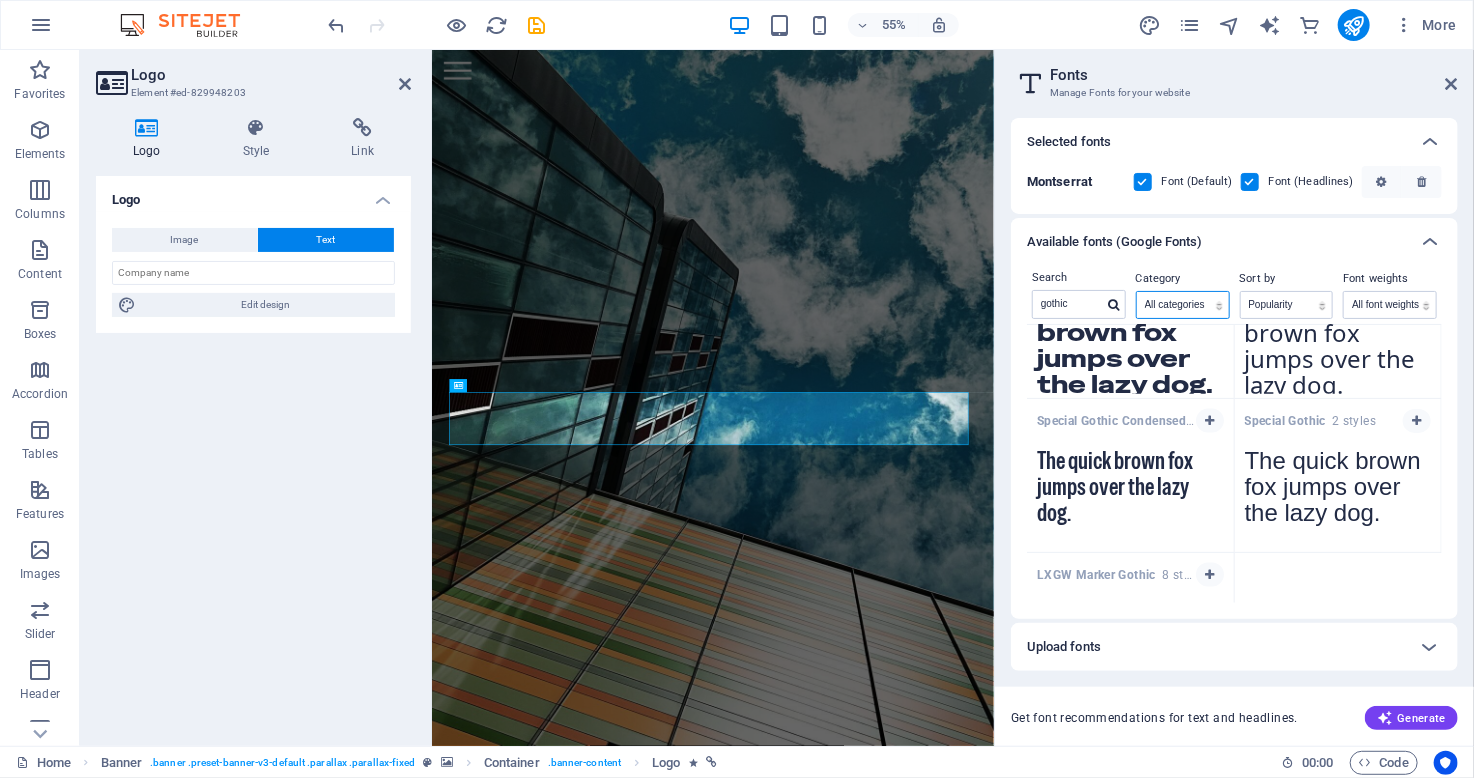 scroll, scrollTop: 1212, scrollLeft: 0, axis: vertical 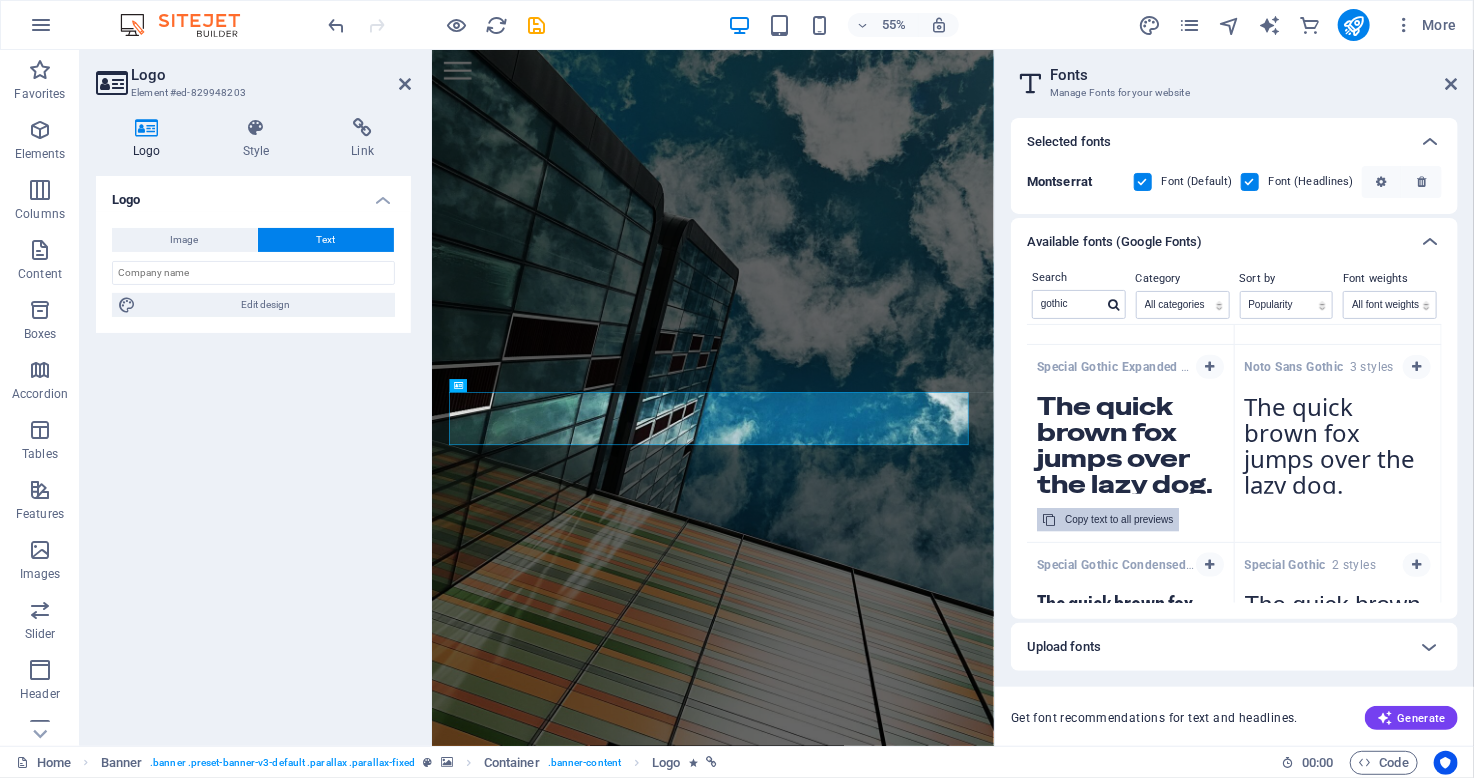 click on "Copy text to all previews" at bounding box center [1119, 520] 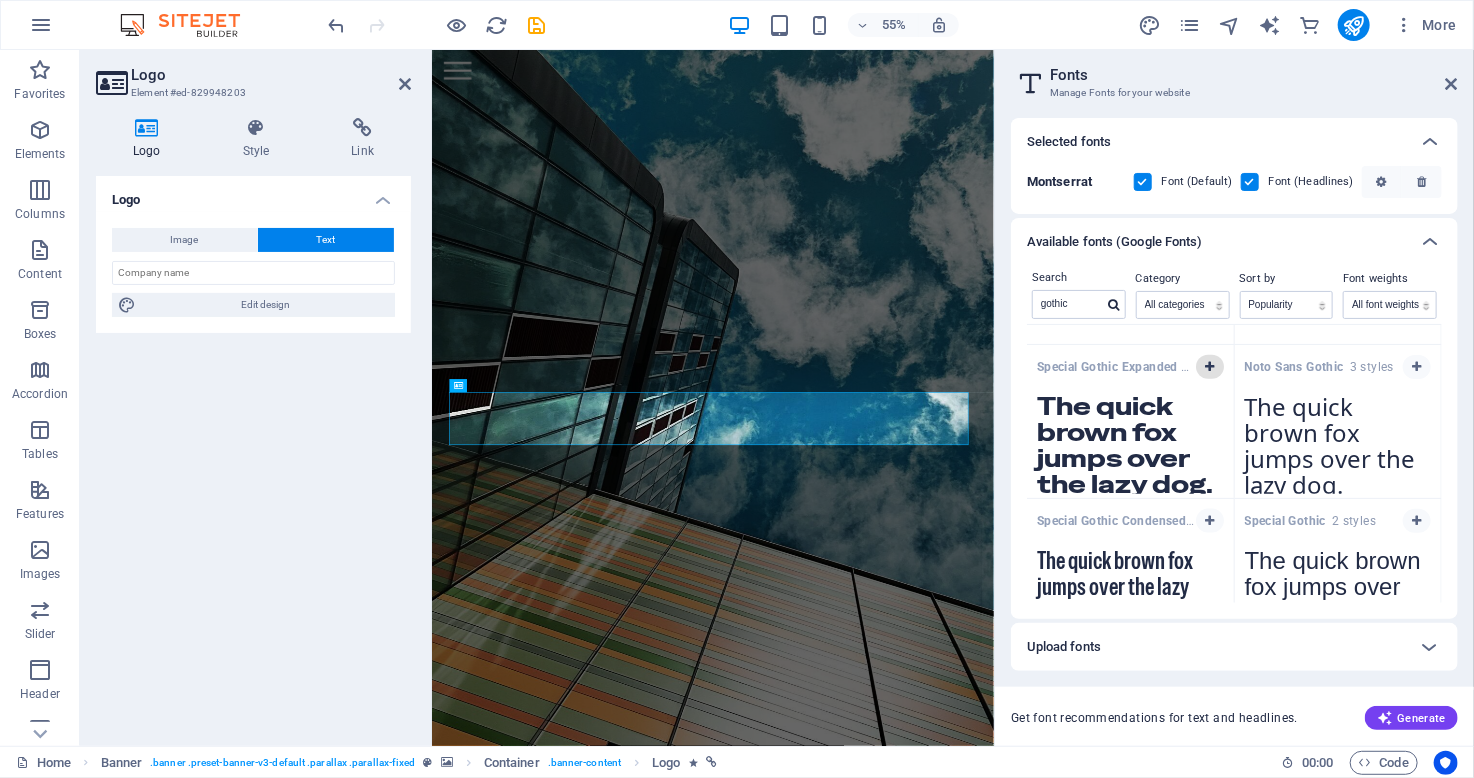 click at bounding box center (1209, 367) 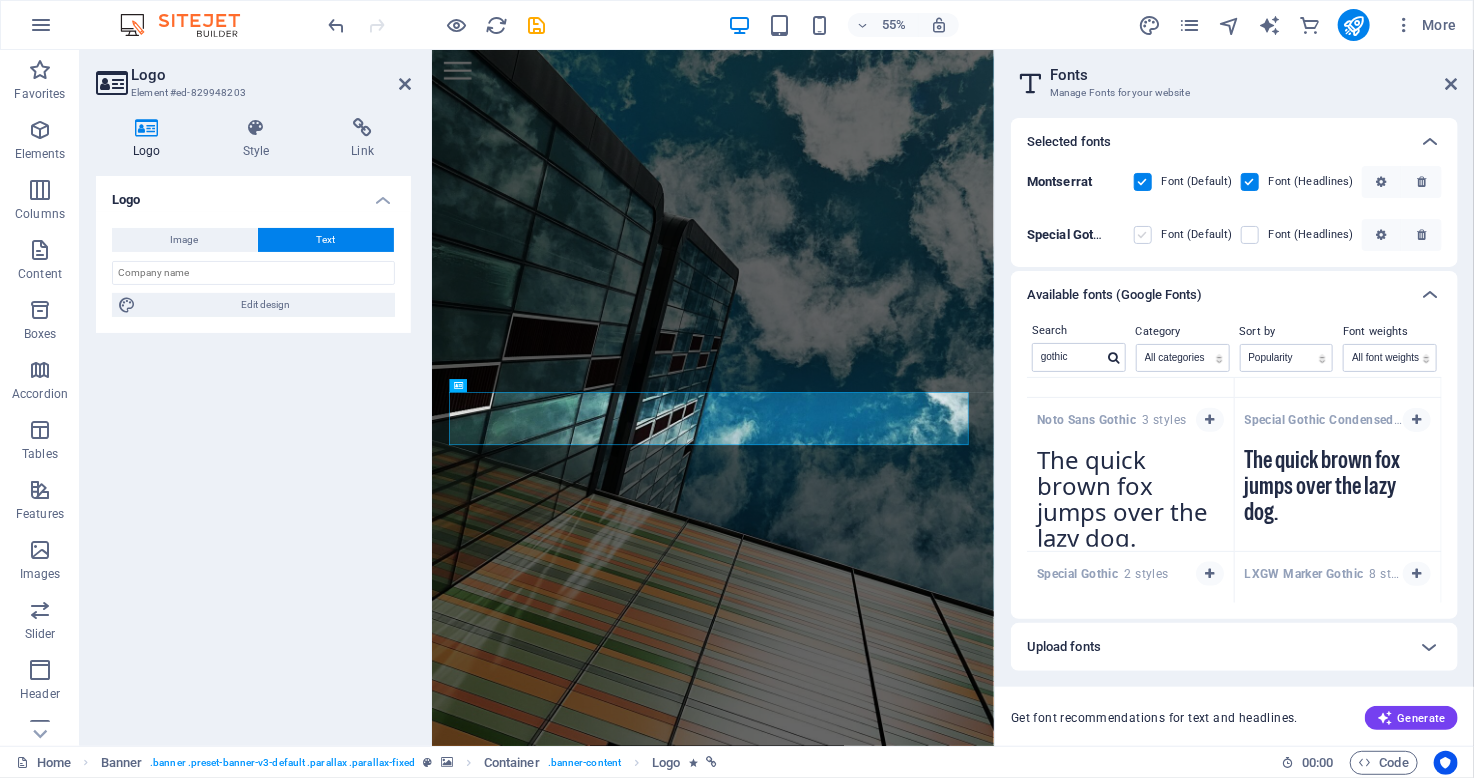 click at bounding box center [1143, 235] 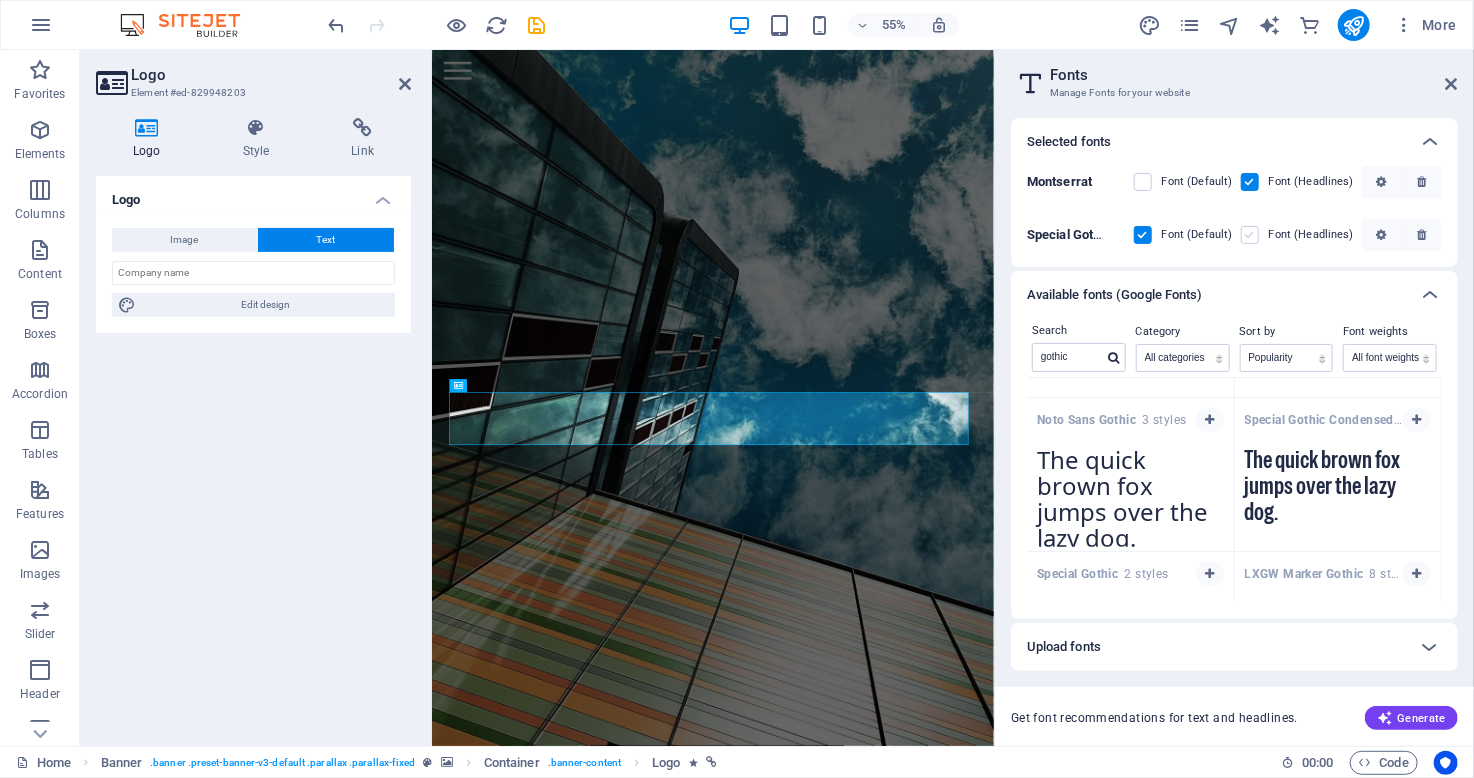 click at bounding box center [1250, 235] 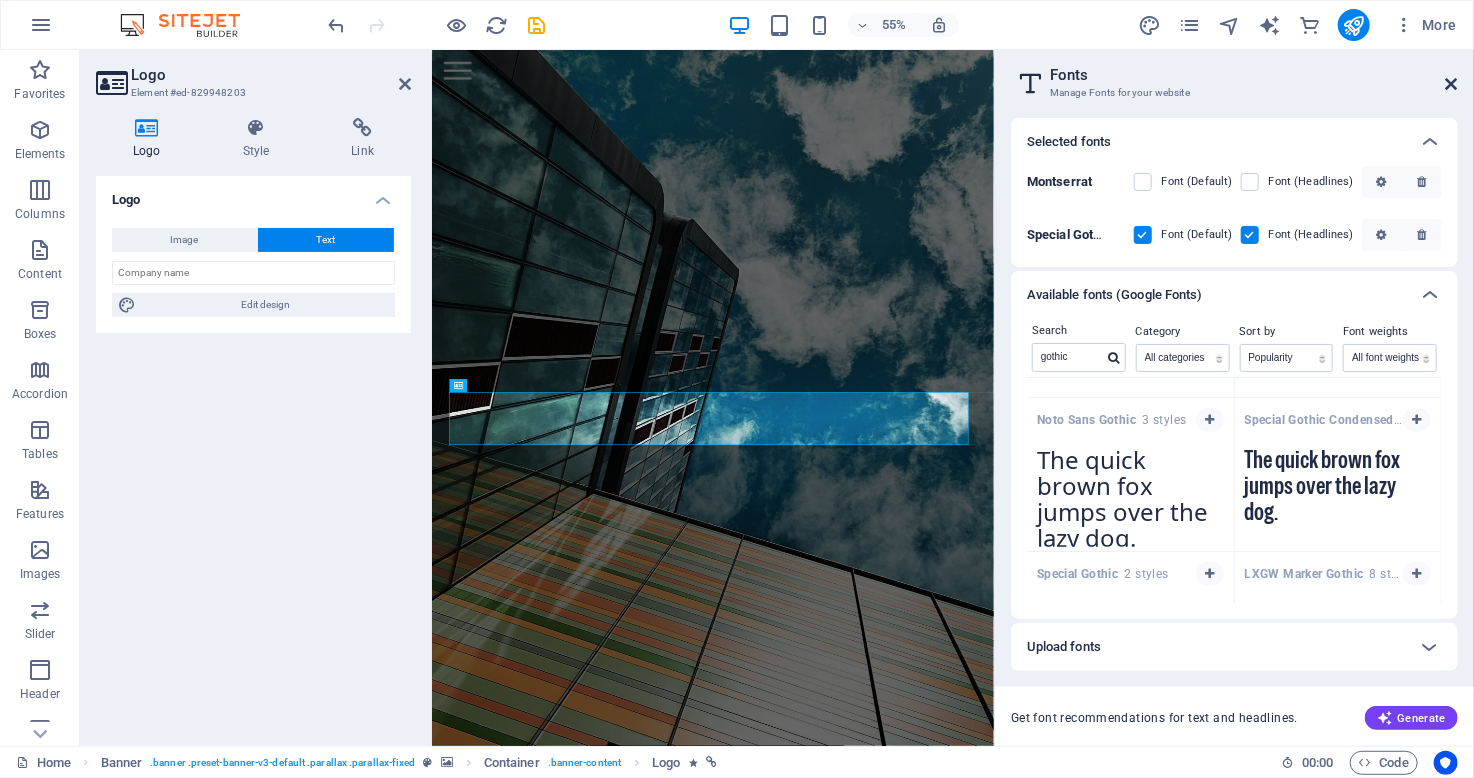 click at bounding box center (1452, 84) 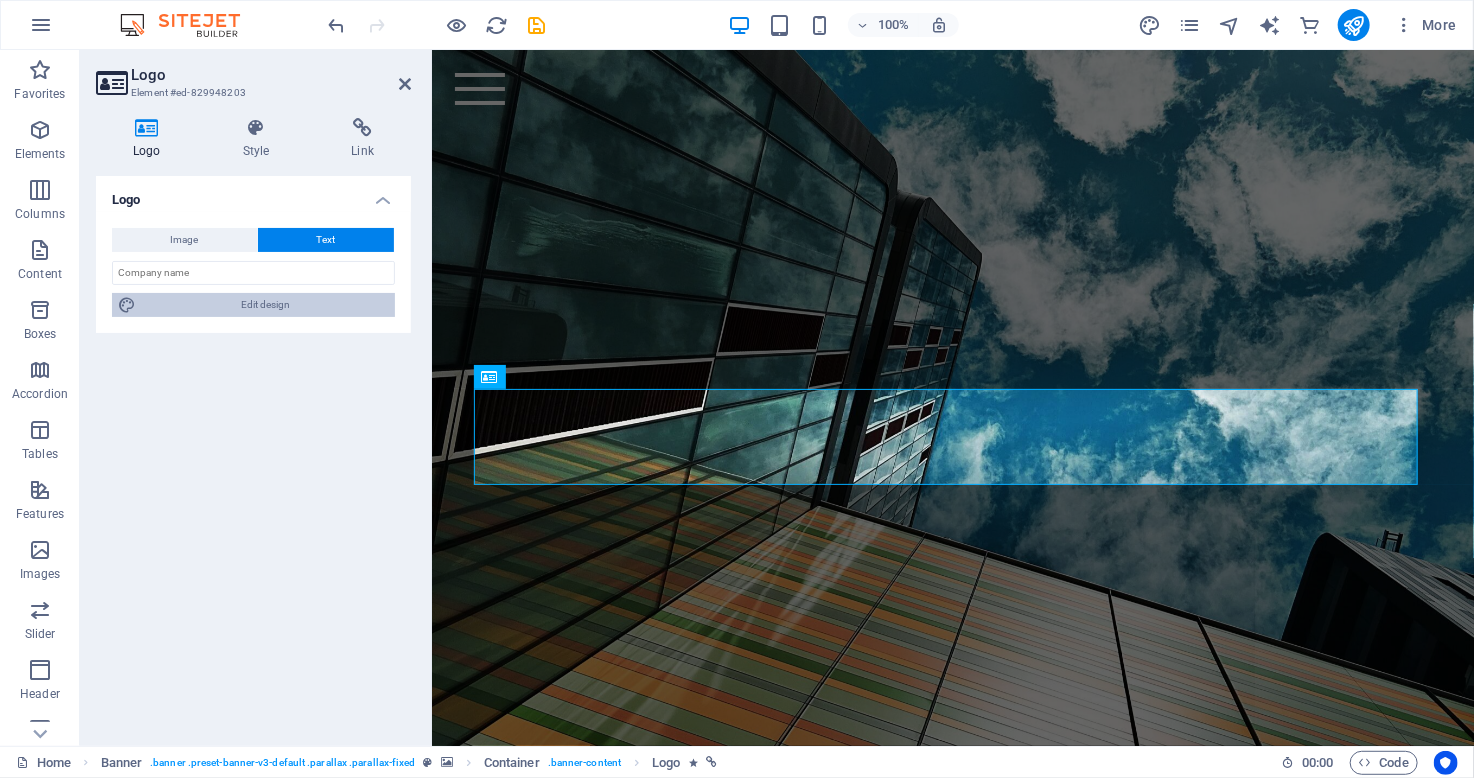 click on "Edit design" at bounding box center [265, 305] 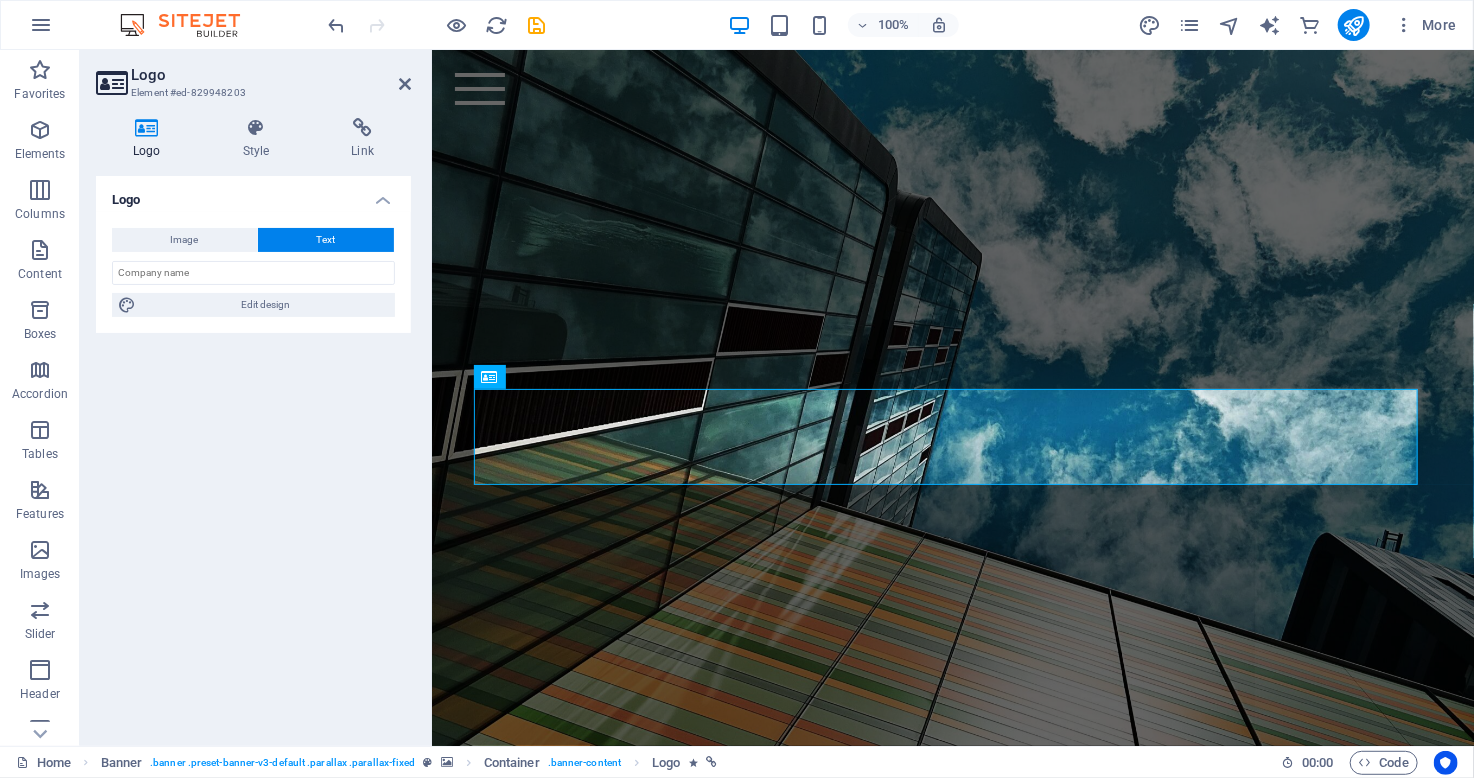 select on "rem" 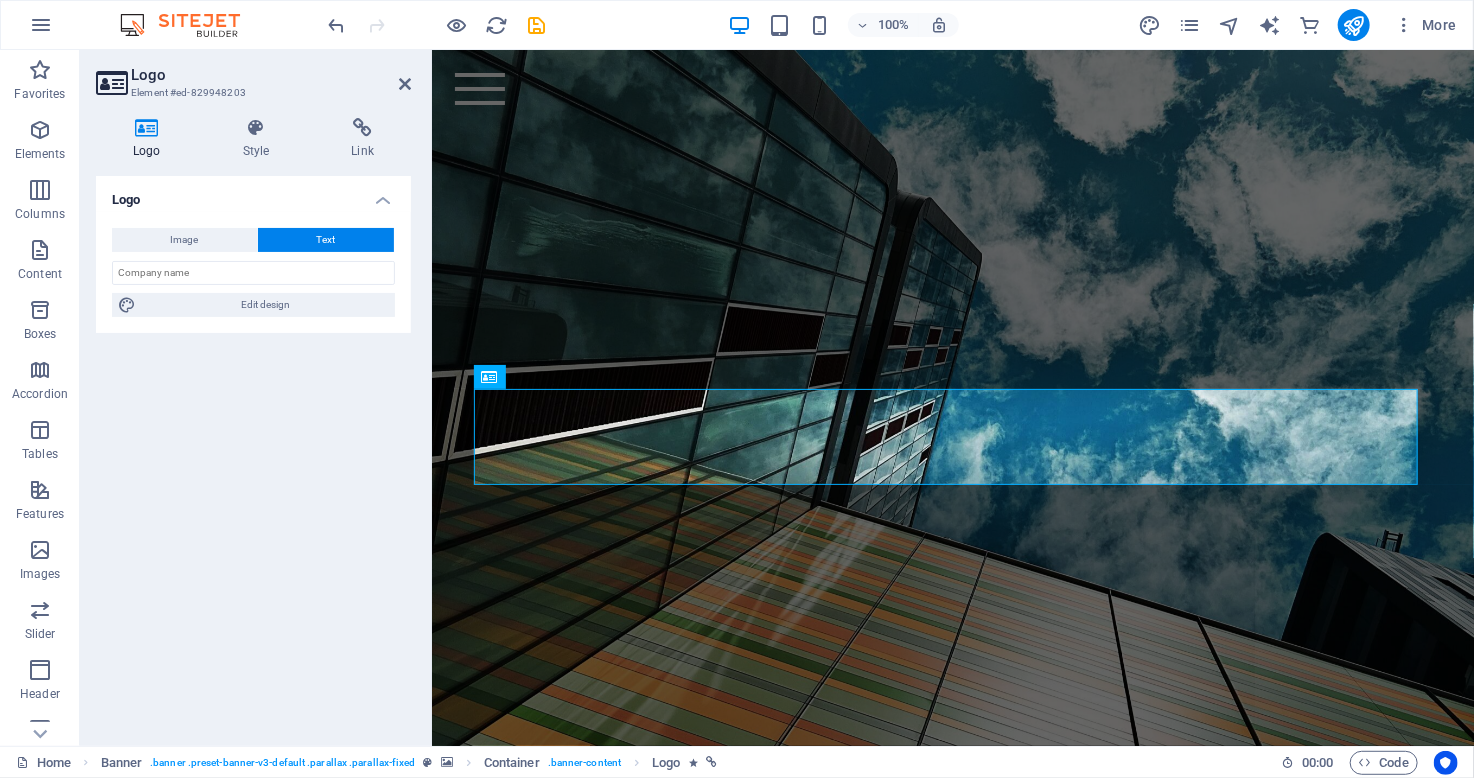select on "900" 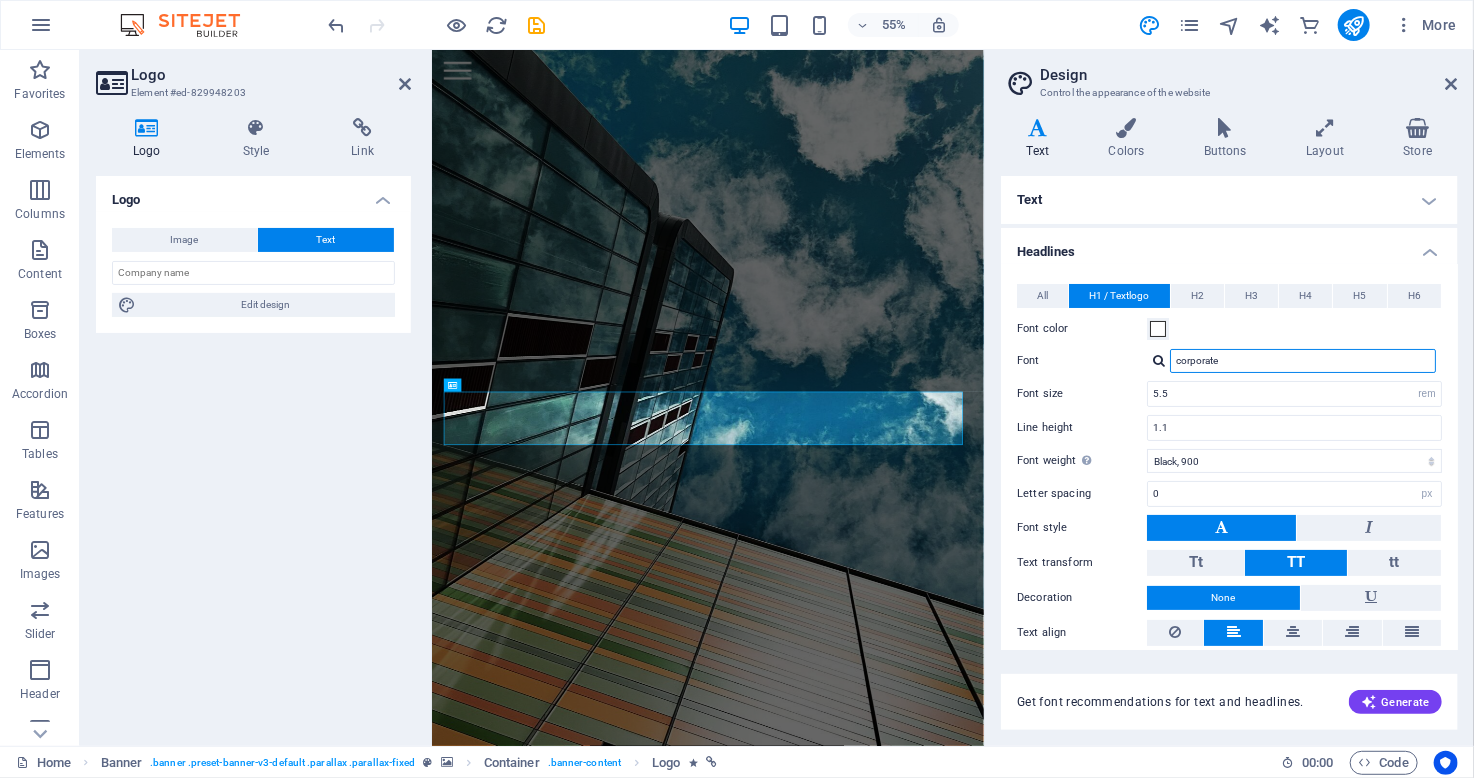 click on "corporate" at bounding box center (1303, 361) 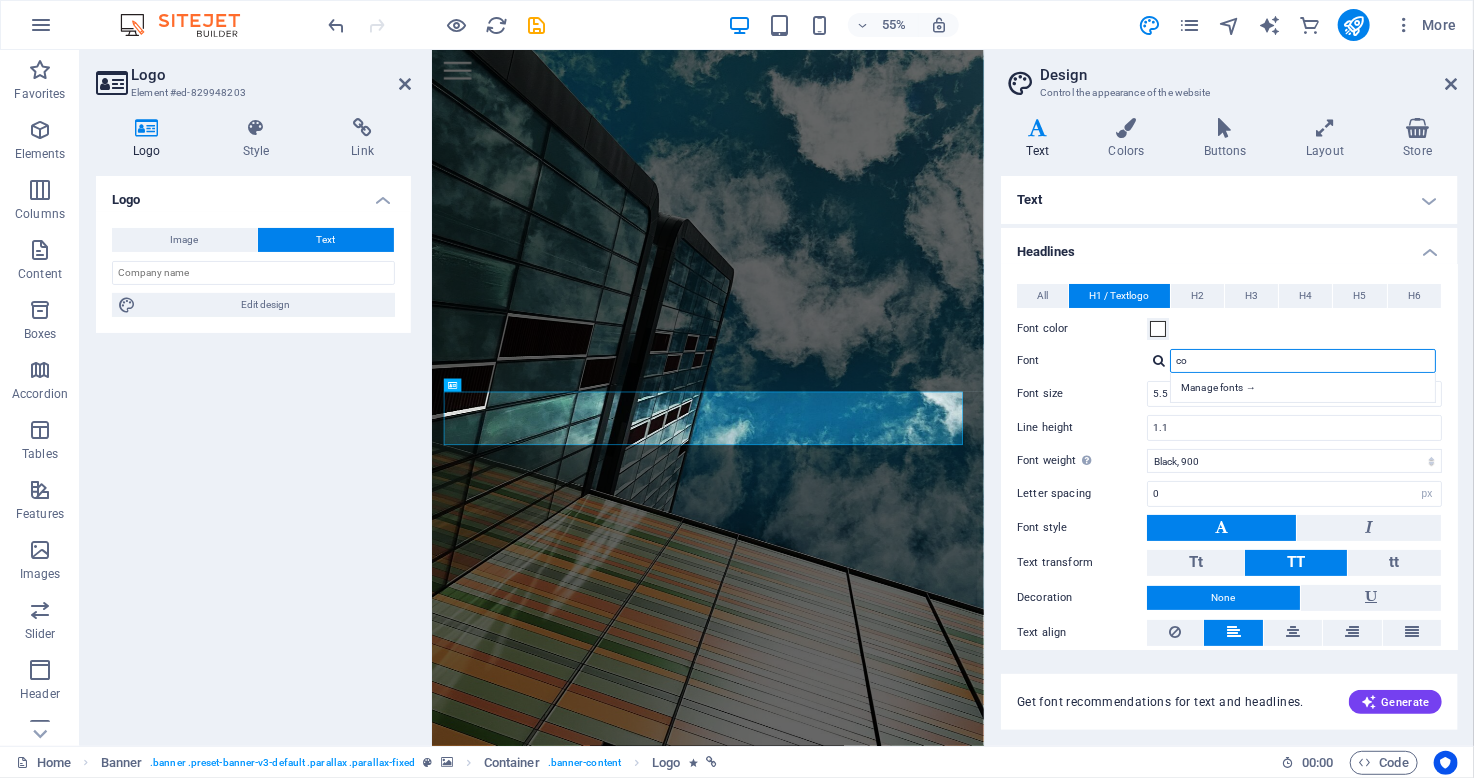 type on "c" 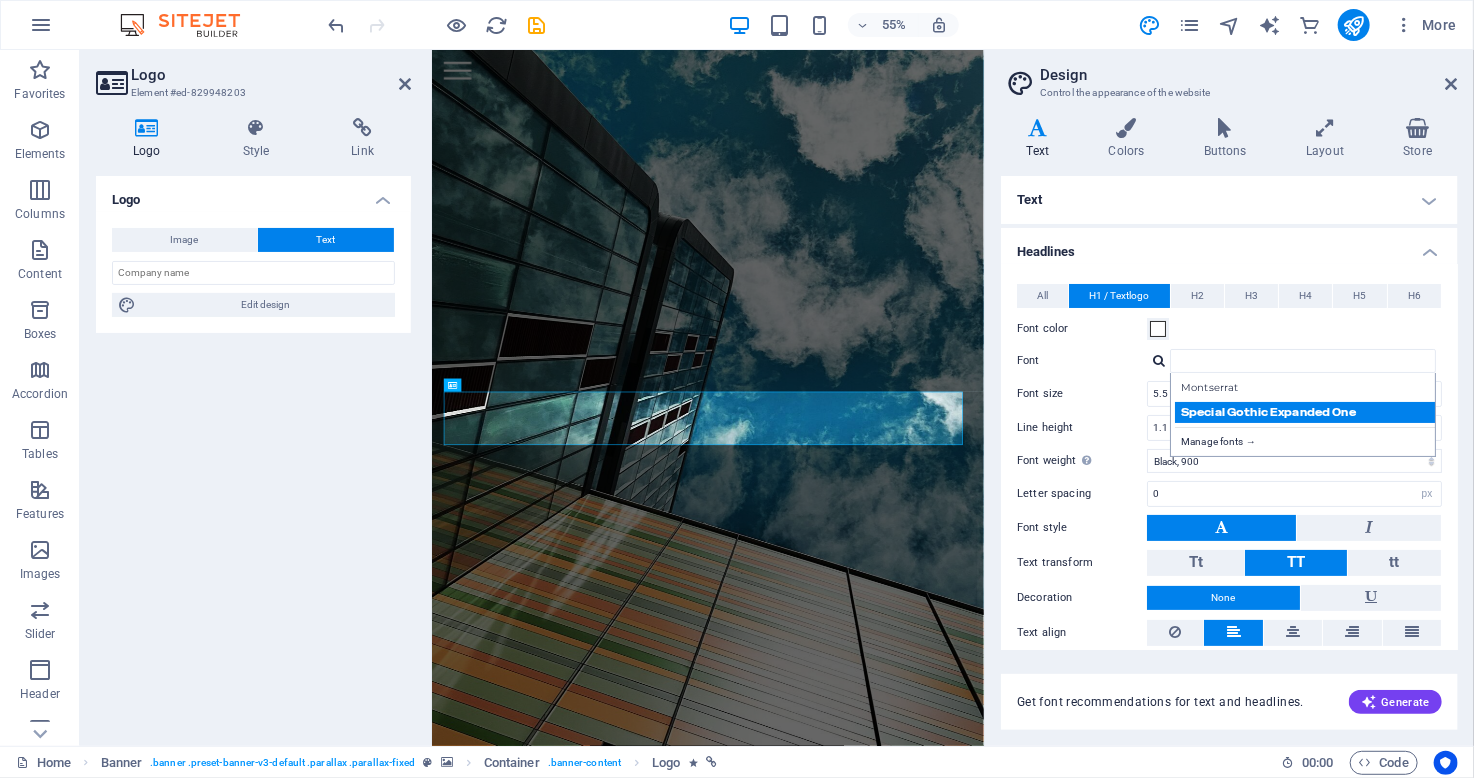 click on "Special Gothic Expanded One" at bounding box center [1307, 412] 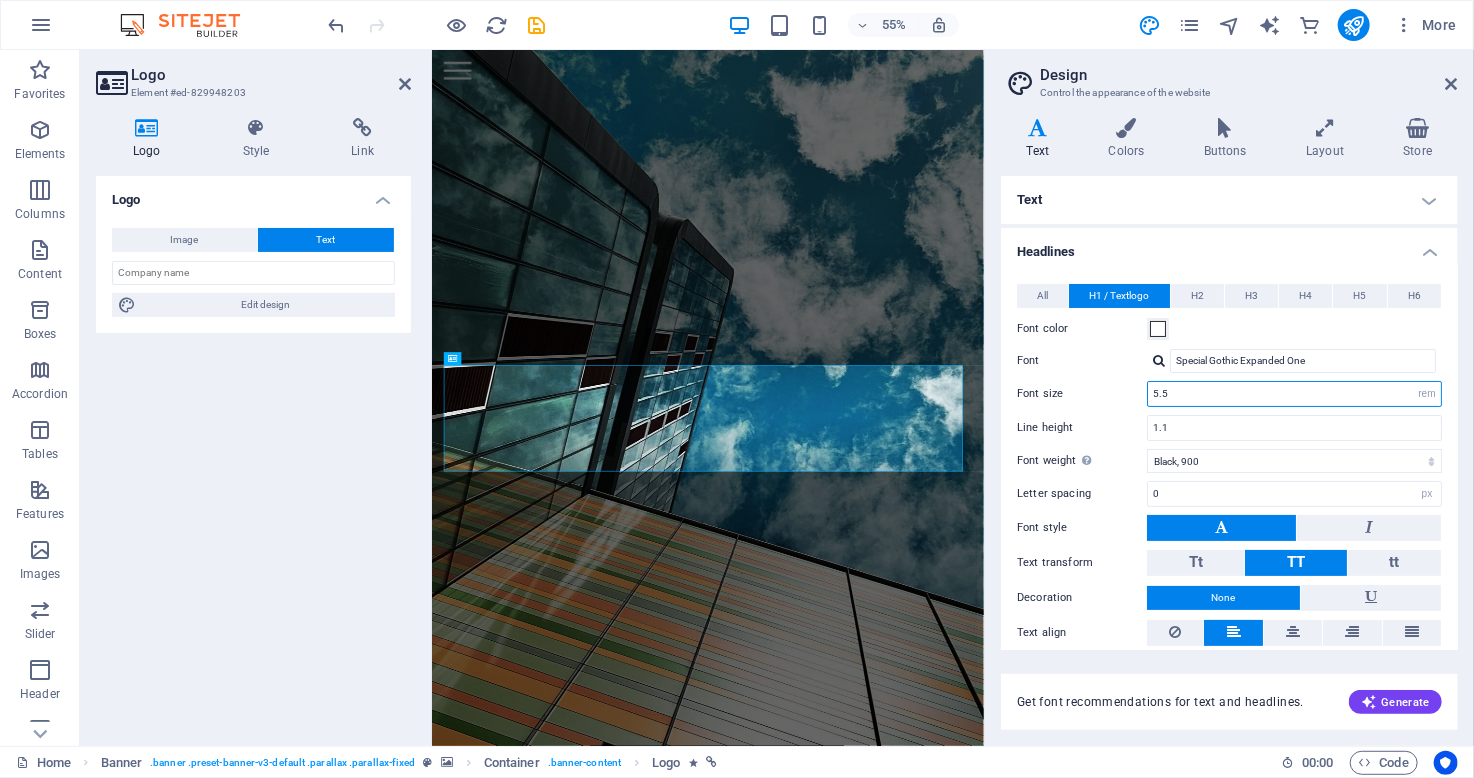 click on "5.5" at bounding box center [1294, 394] 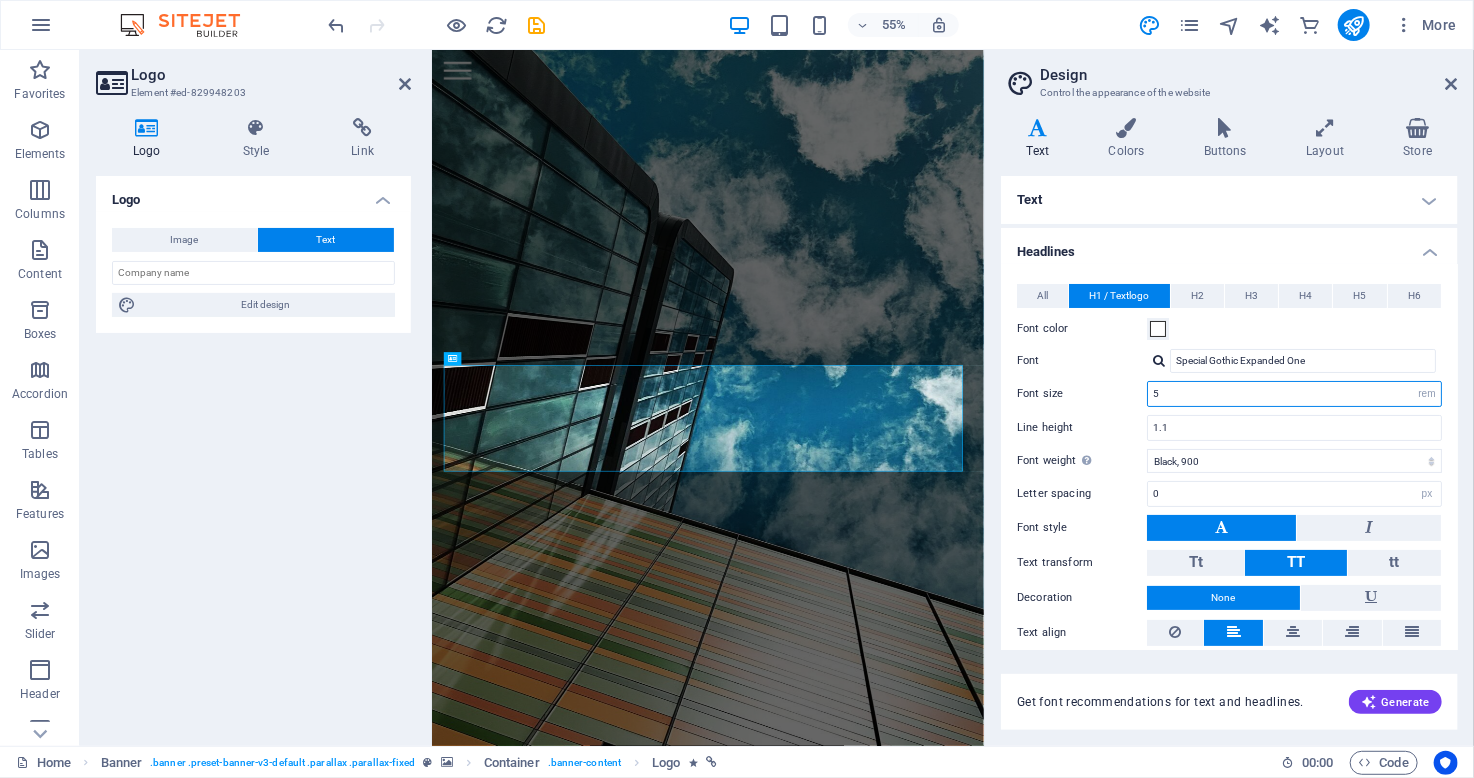 type on "5" 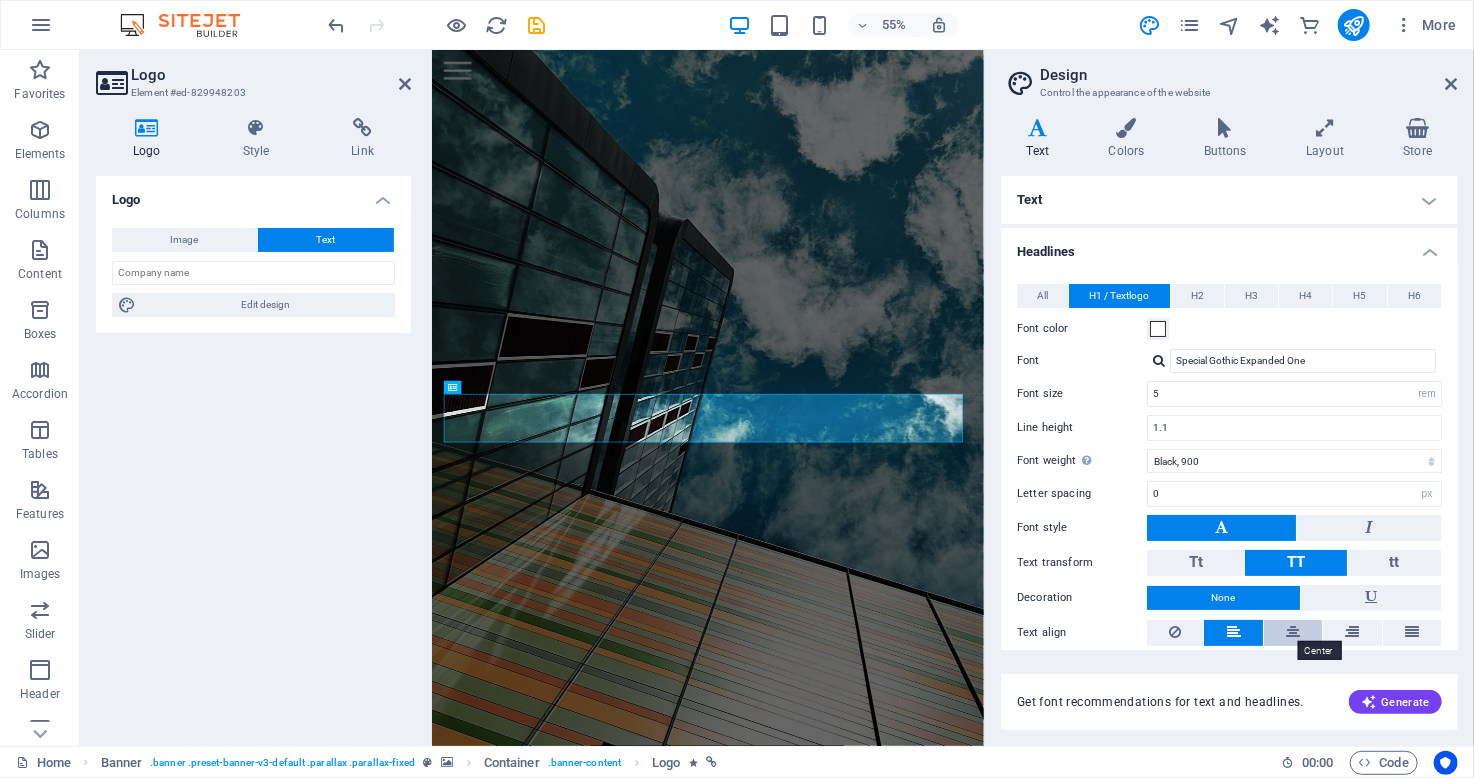 click at bounding box center [1293, 632] 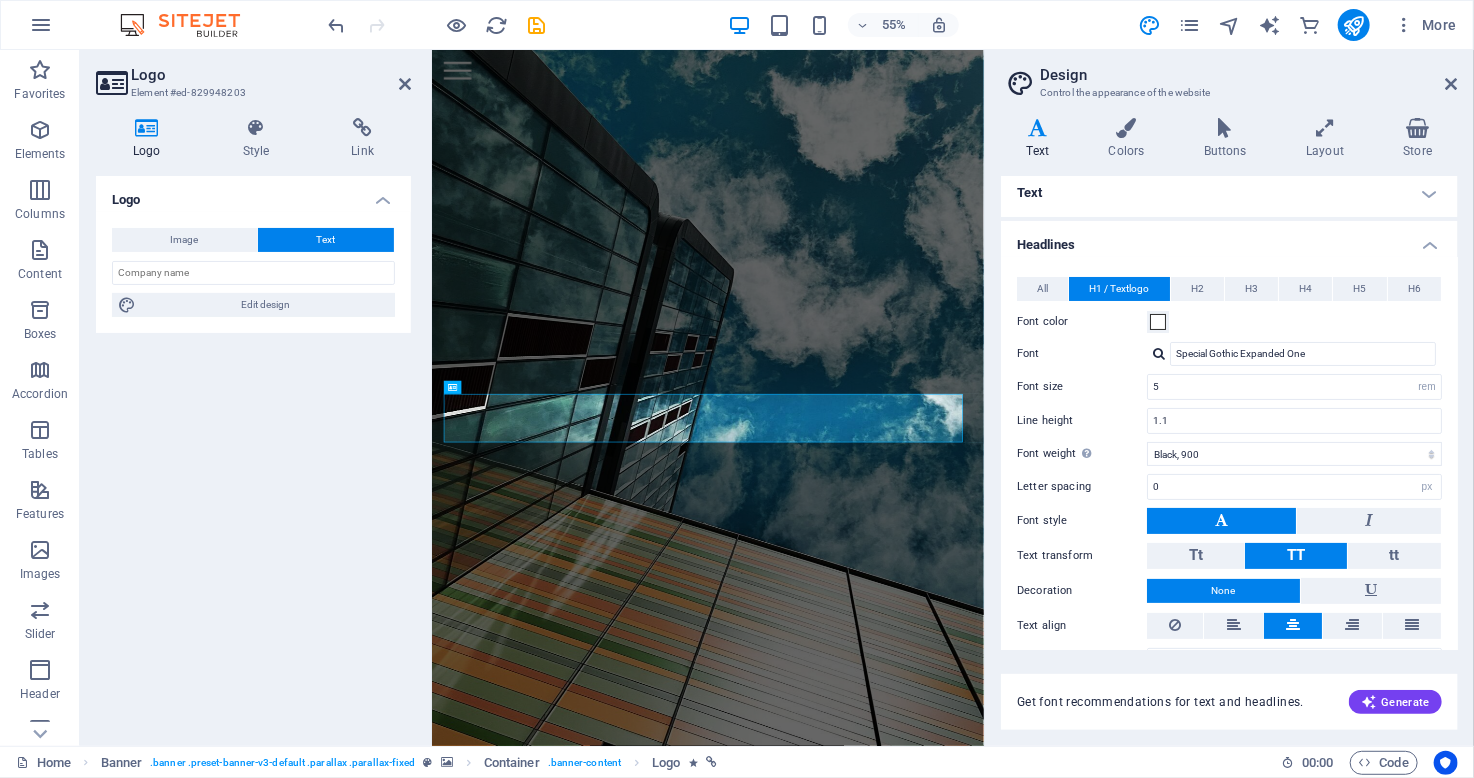 scroll, scrollTop: 0, scrollLeft: 0, axis: both 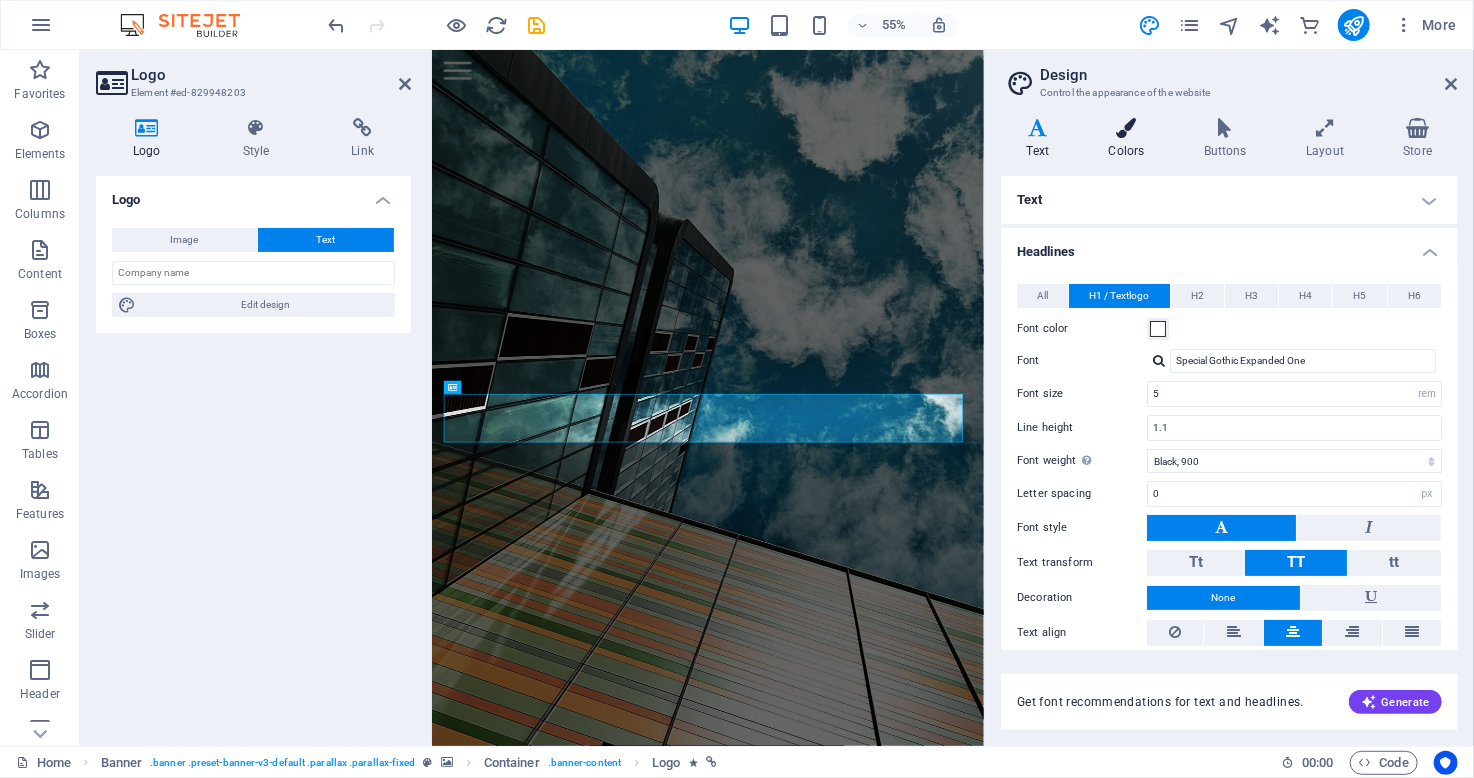 click at bounding box center [1126, 128] 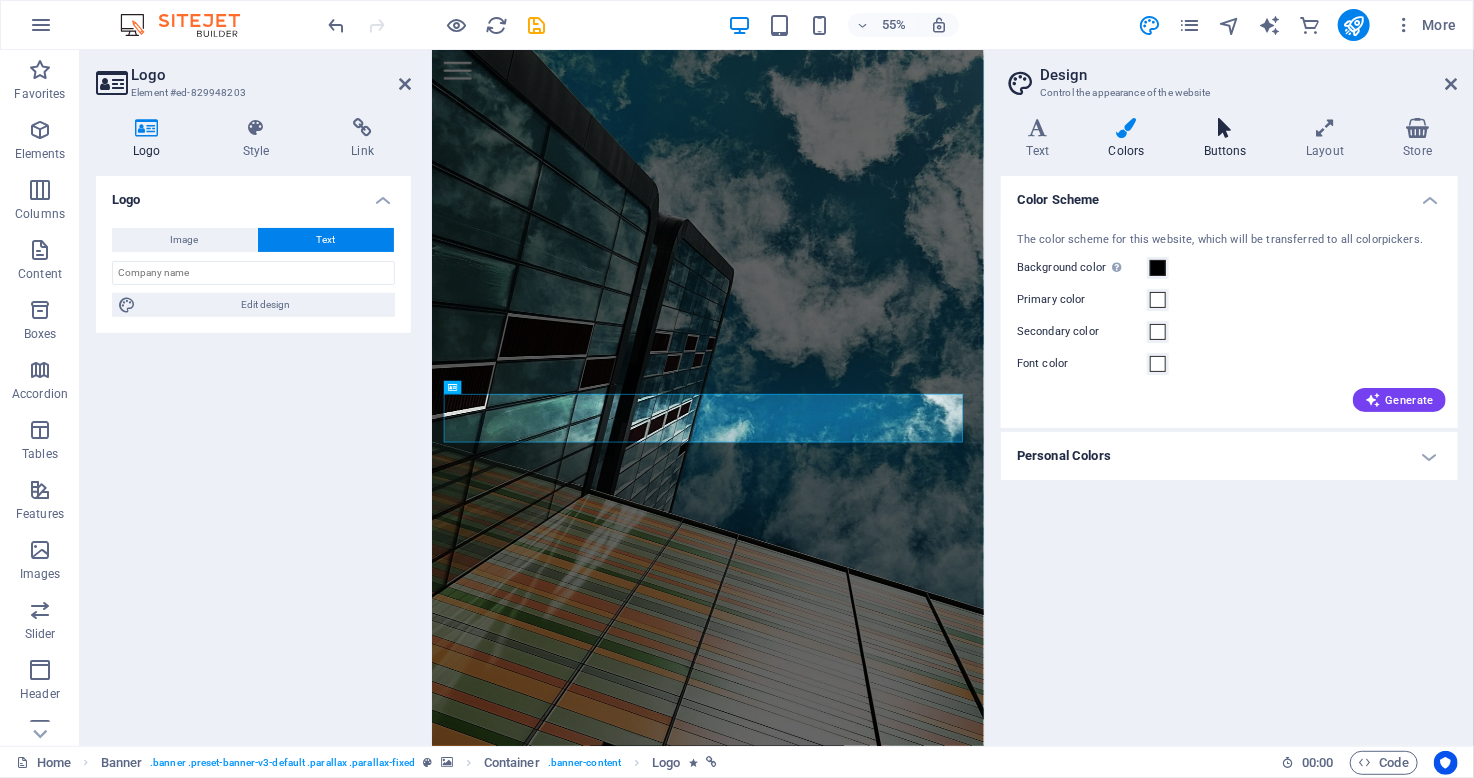 click at bounding box center [1225, 128] 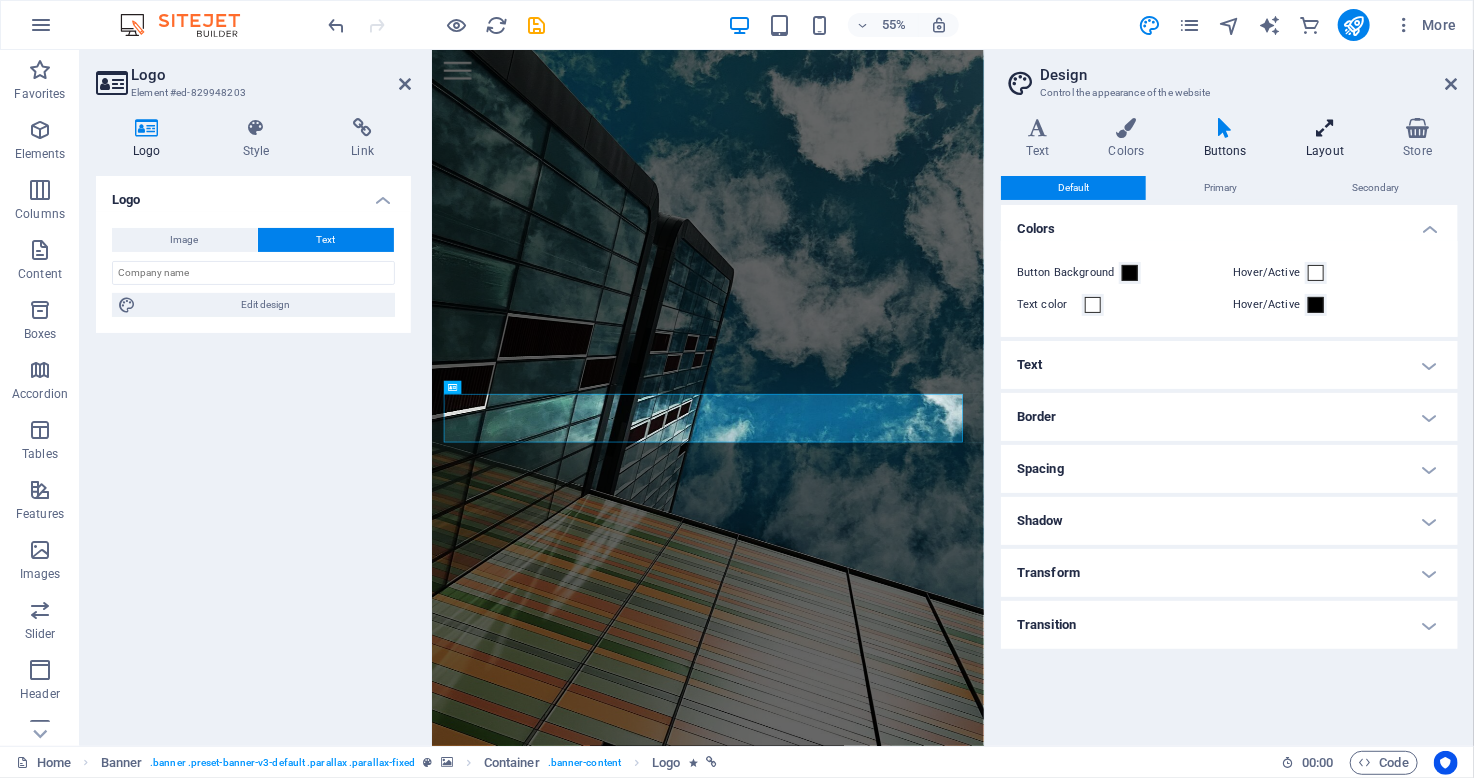 click at bounding box center (1325, 128) 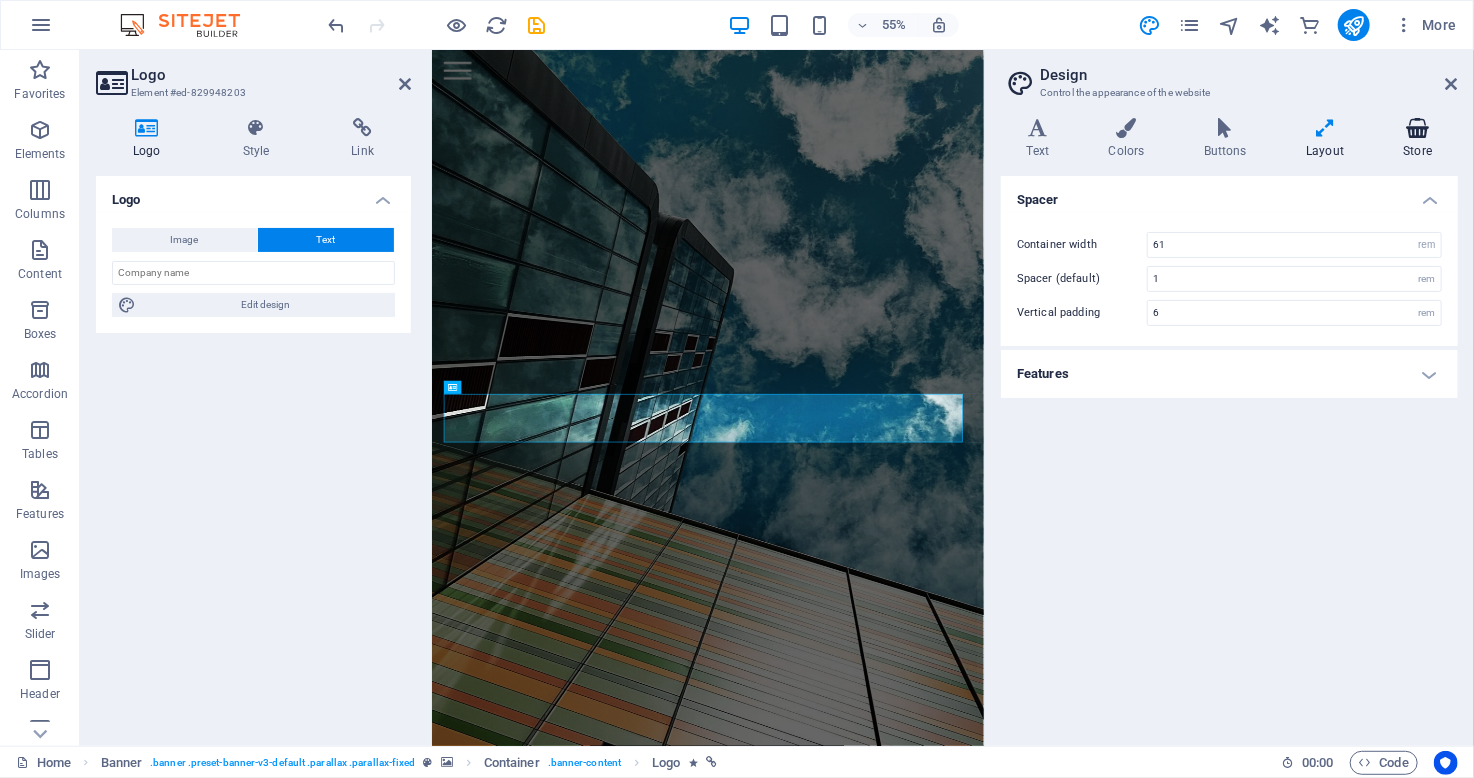click at bounding box center (1418, 128) 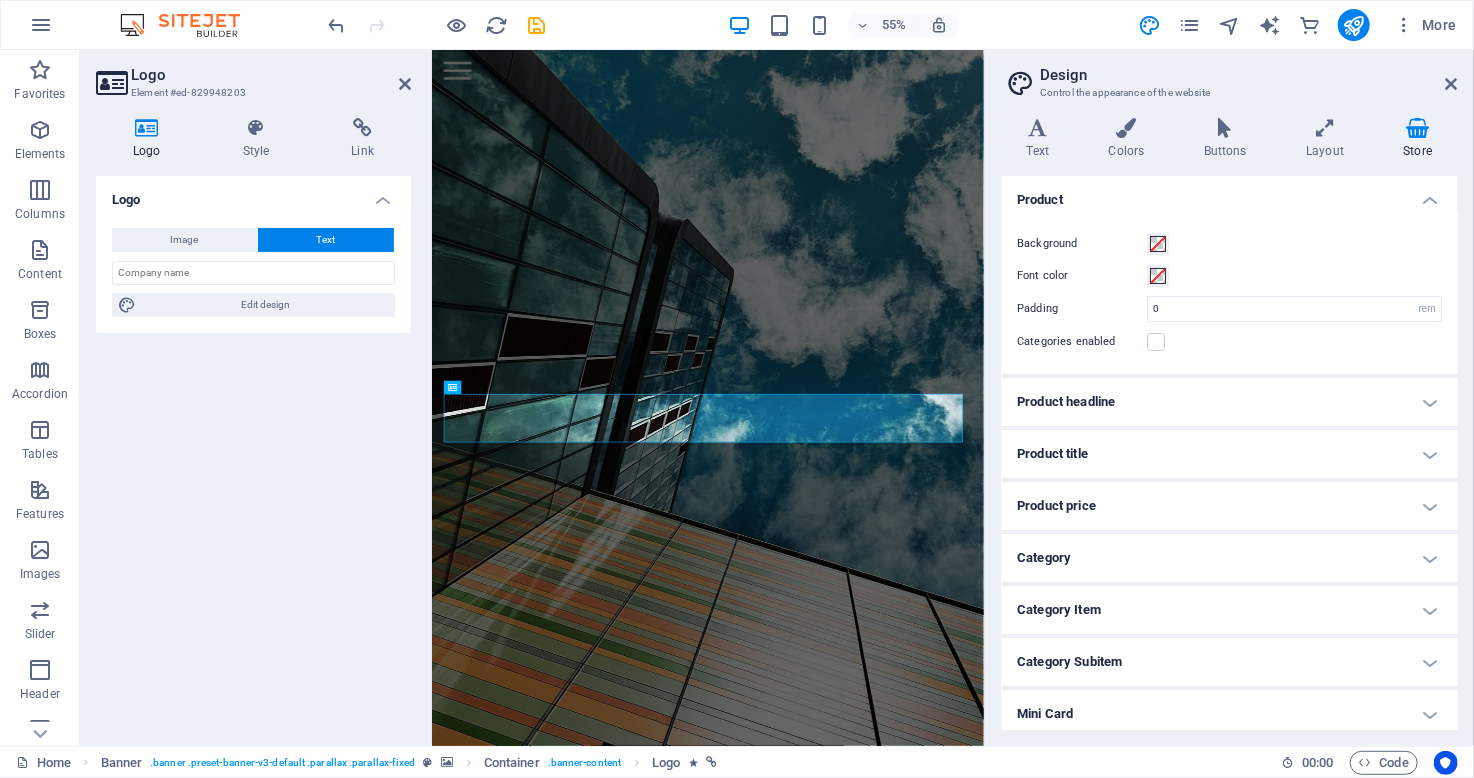 click on "Product" at bounding box center [1229, 194] 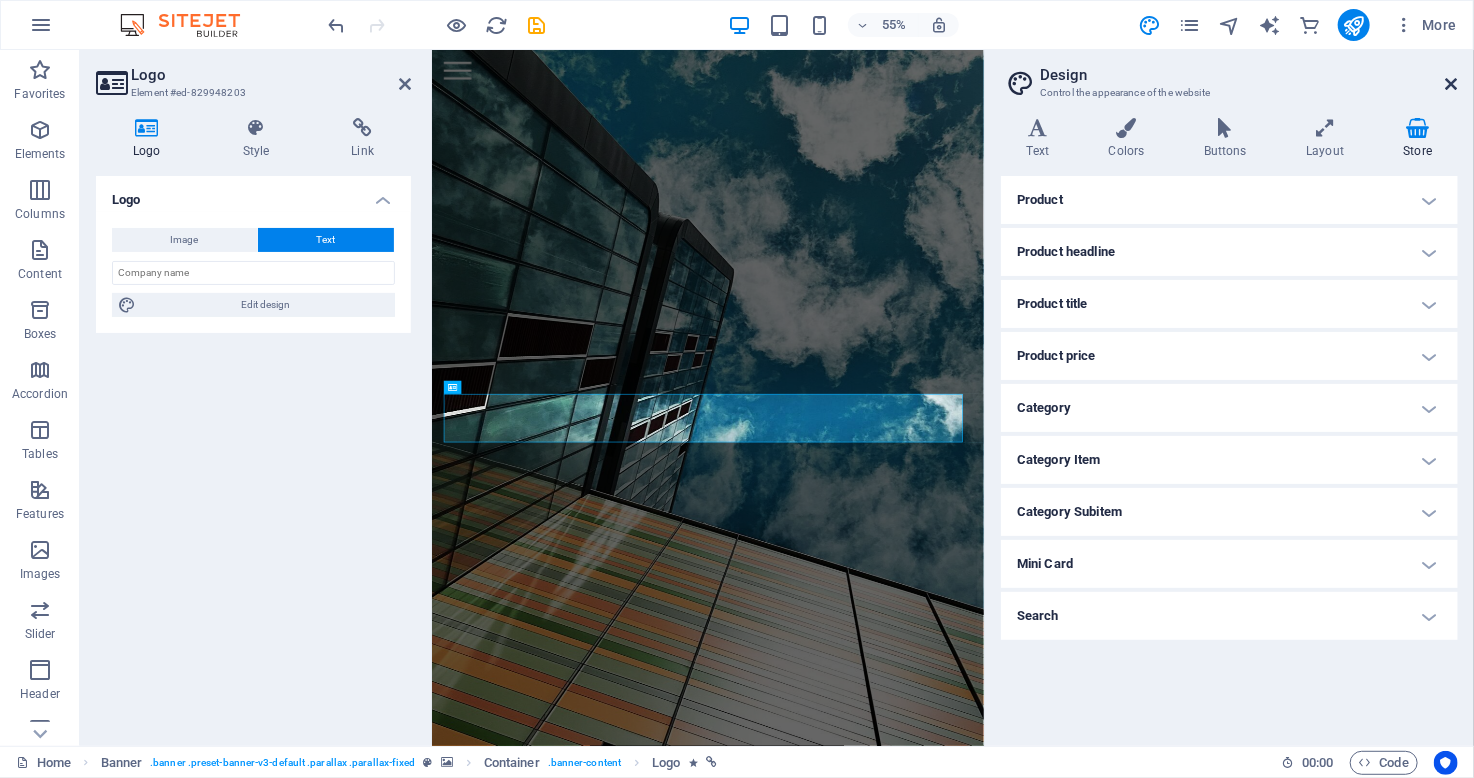 click at bounding box center [1452, 84] 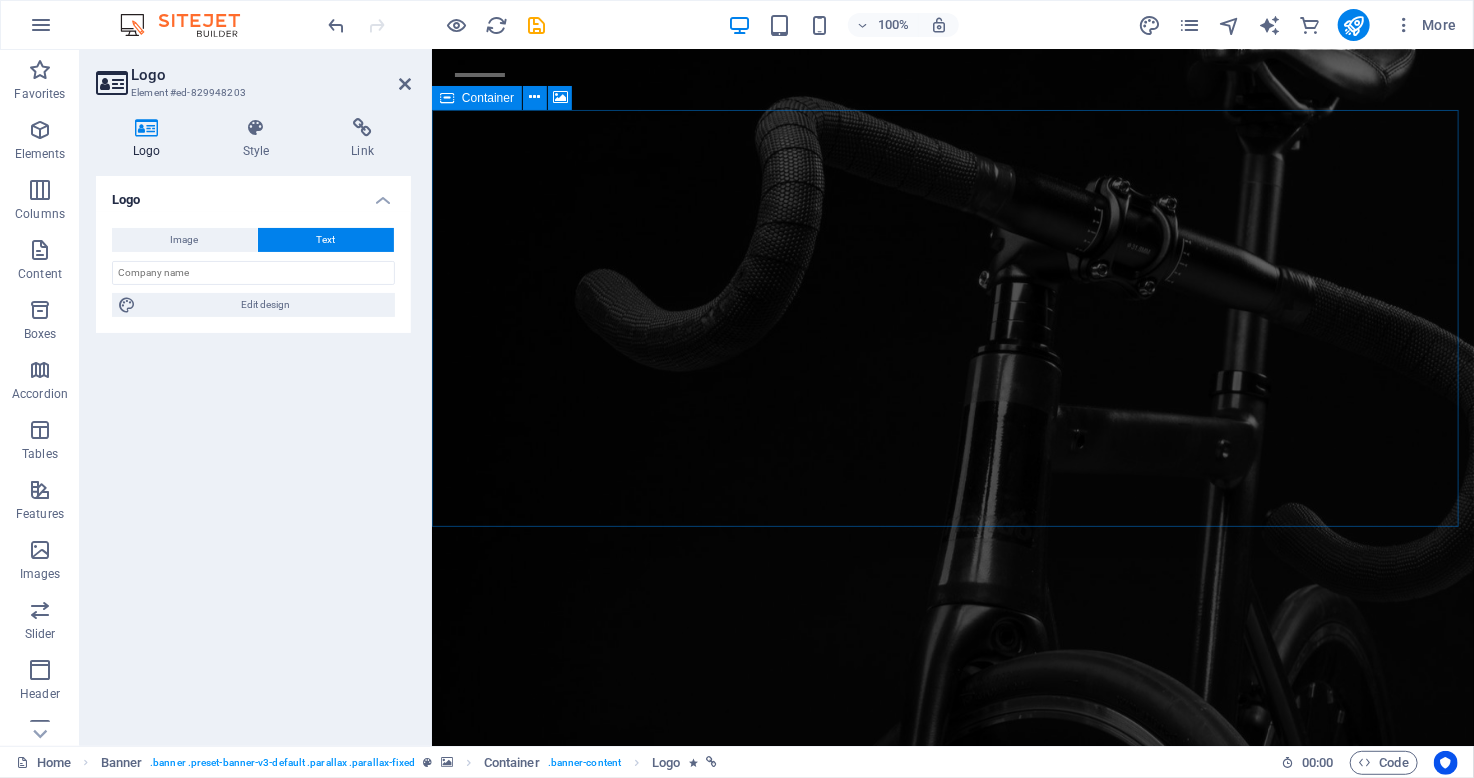 scroll, scrollTop: 4700, scrollLeft: 0, axis: vertical 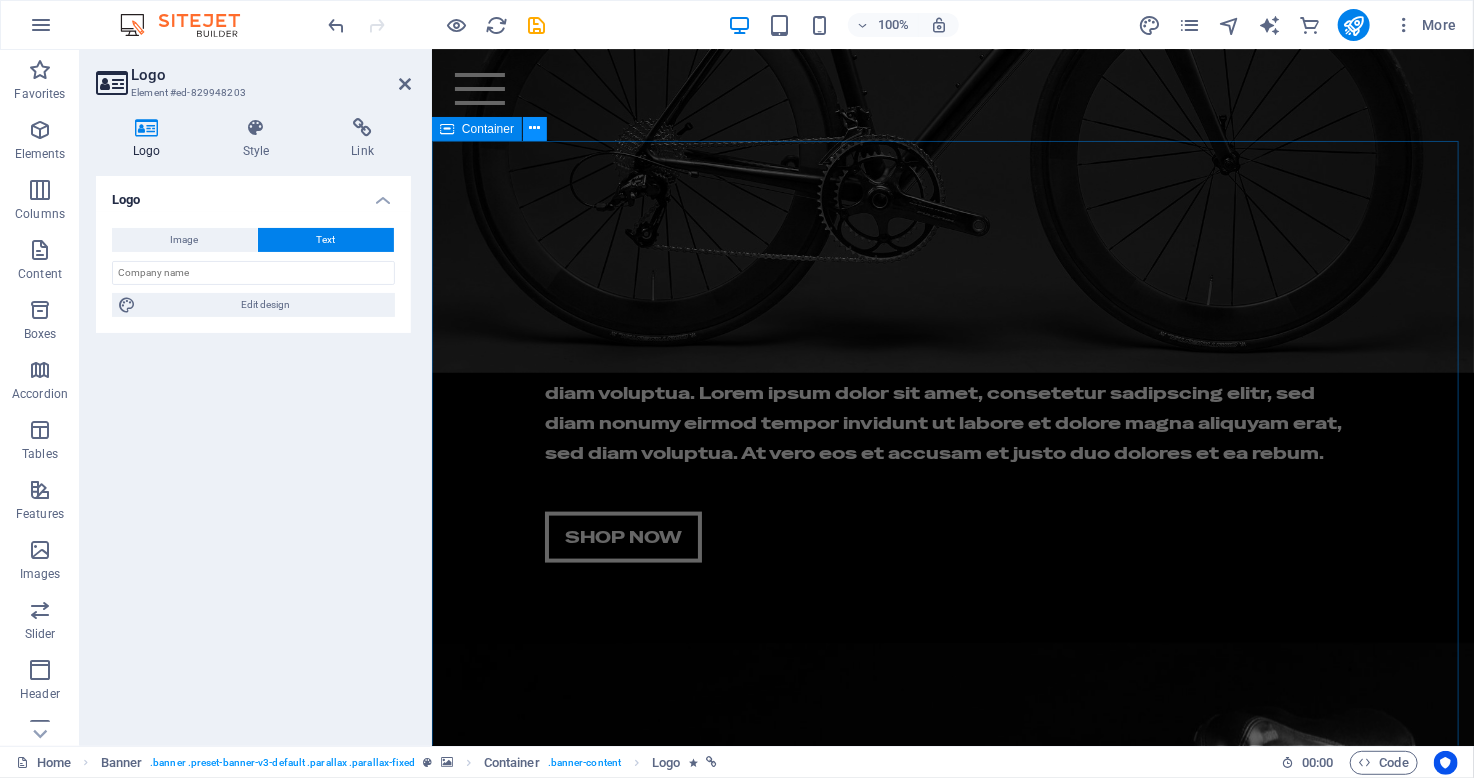 click at bounding box center [535, 128] 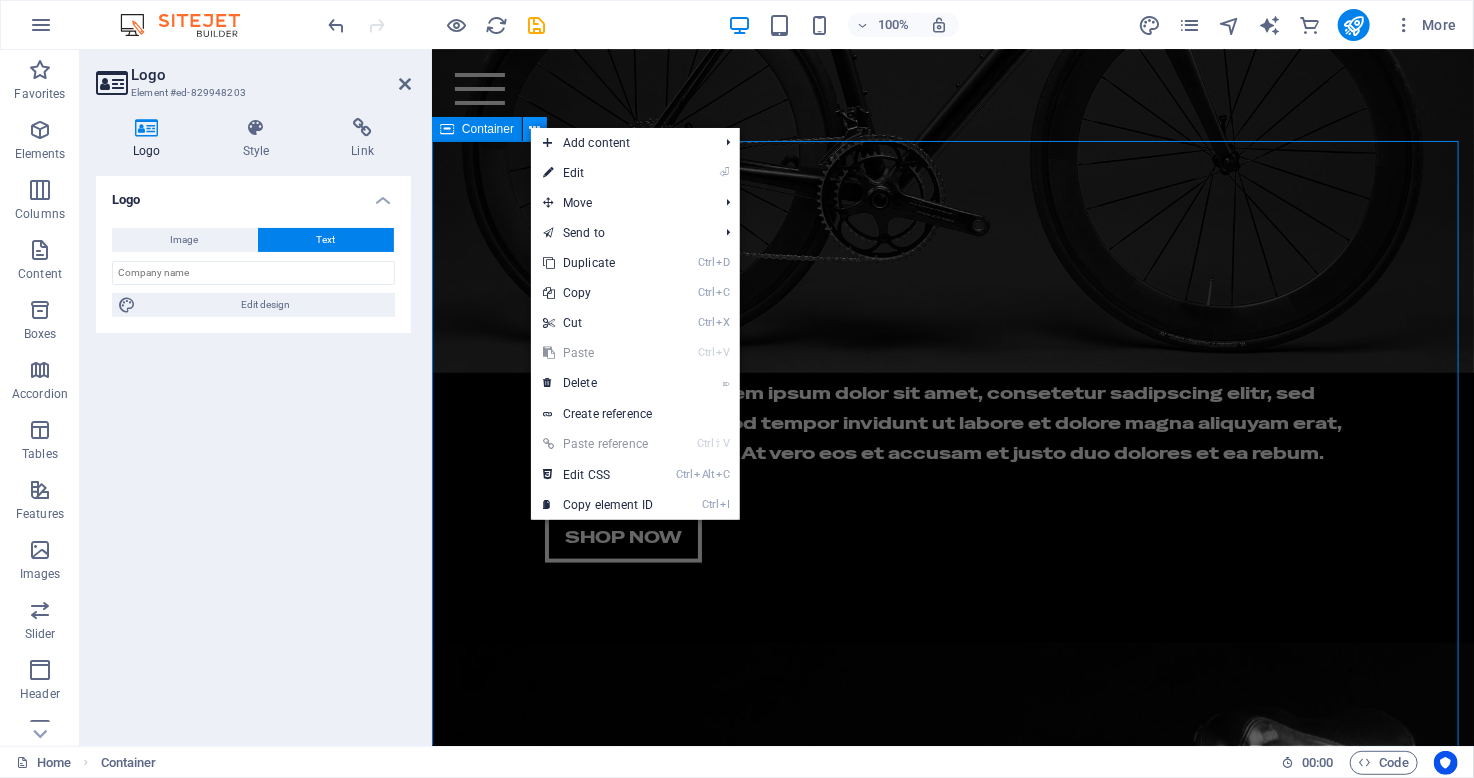 scroll, scrollTop: 4283, scrollLeft: 0, axis: vertical 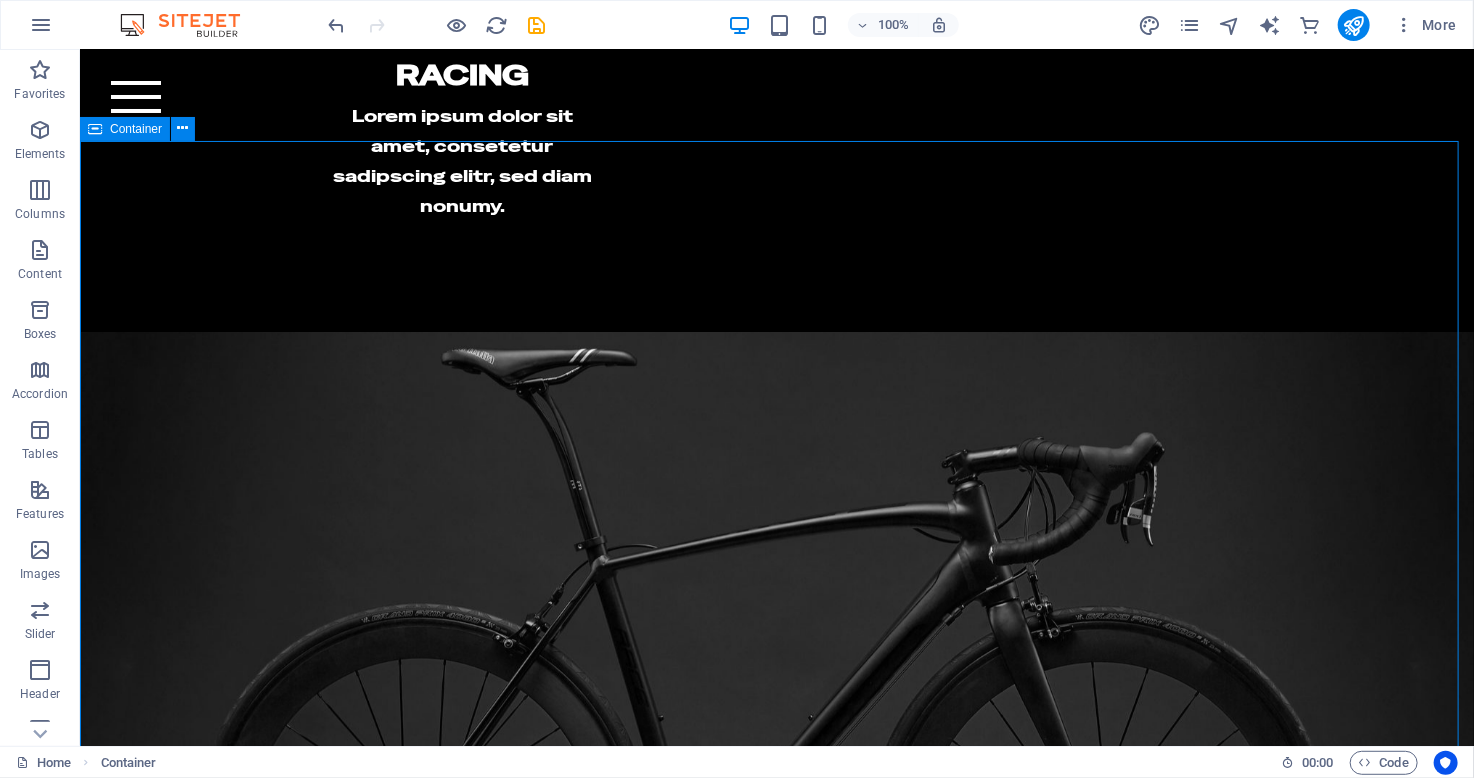click at bounding box center [95, 129] 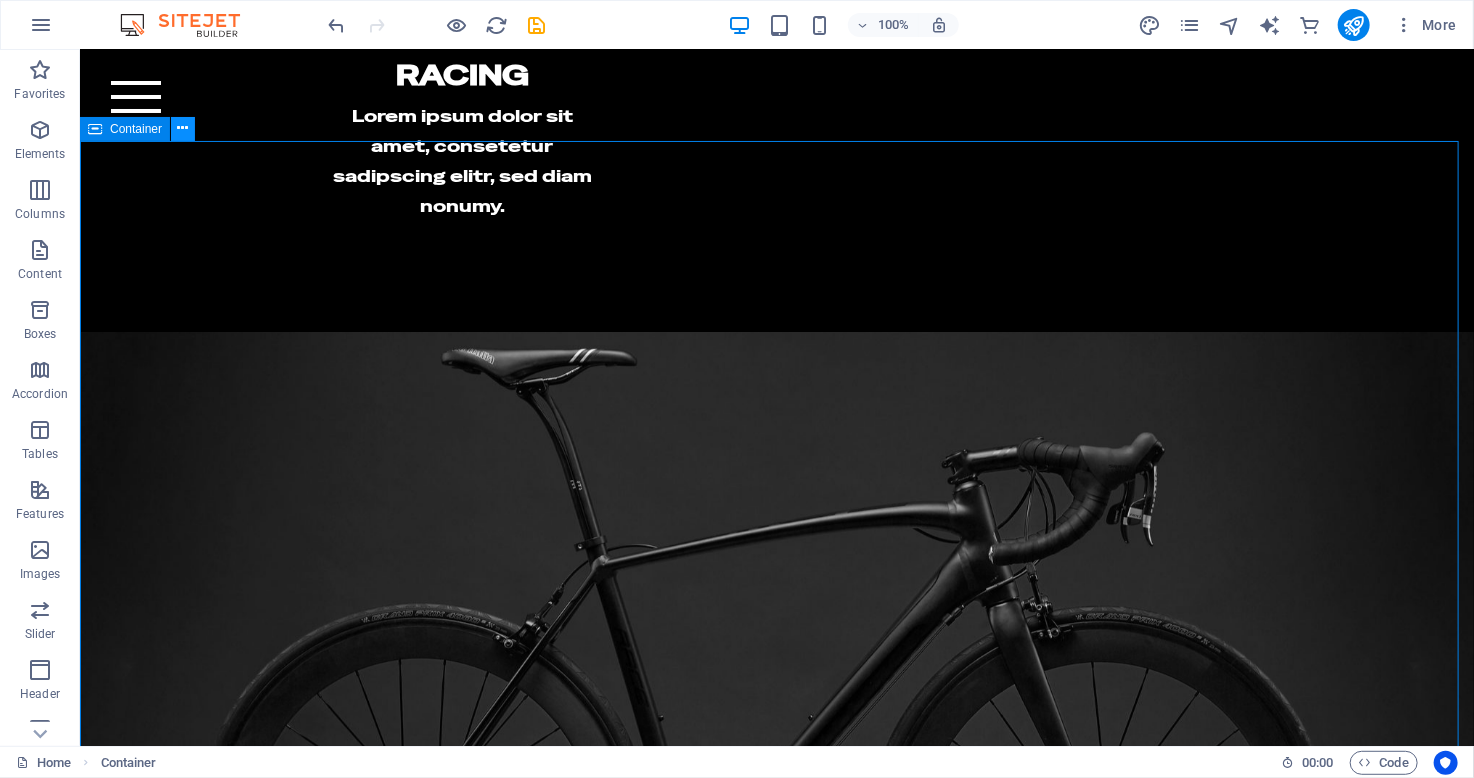 click at bounding box center (183, 129) 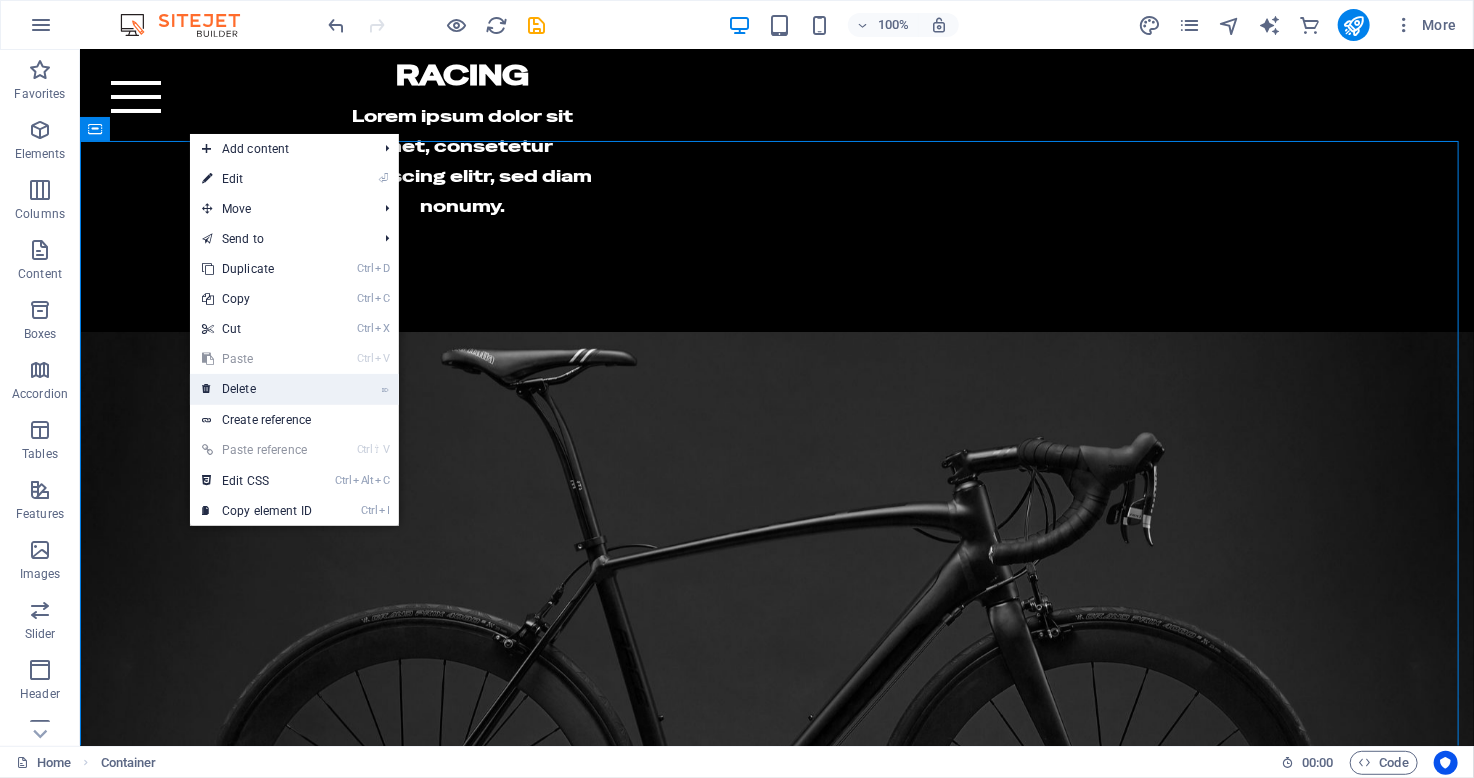 click on "⌦  Delete" at bounding box center [257, 389] 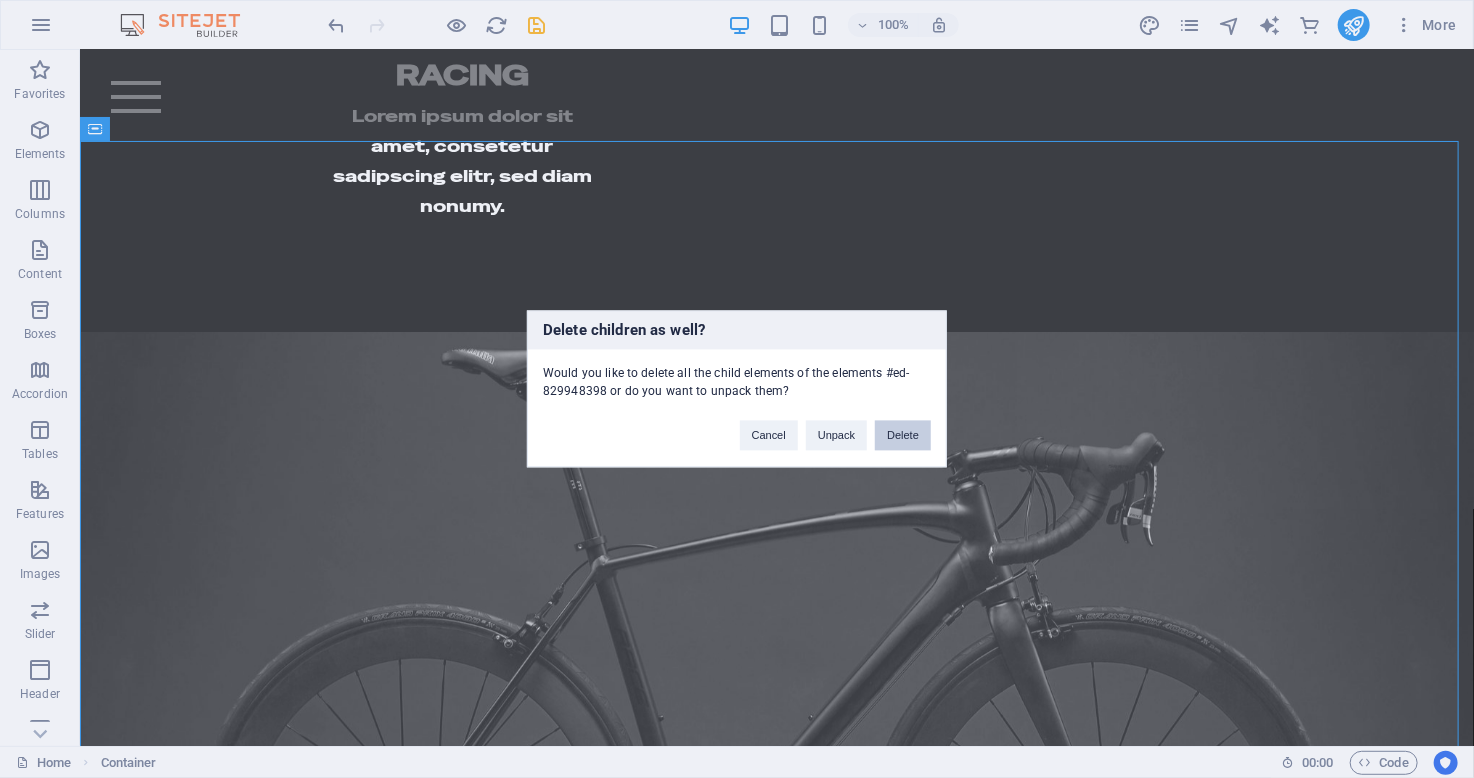 click on "Delete" at bounding box center [903, 436] 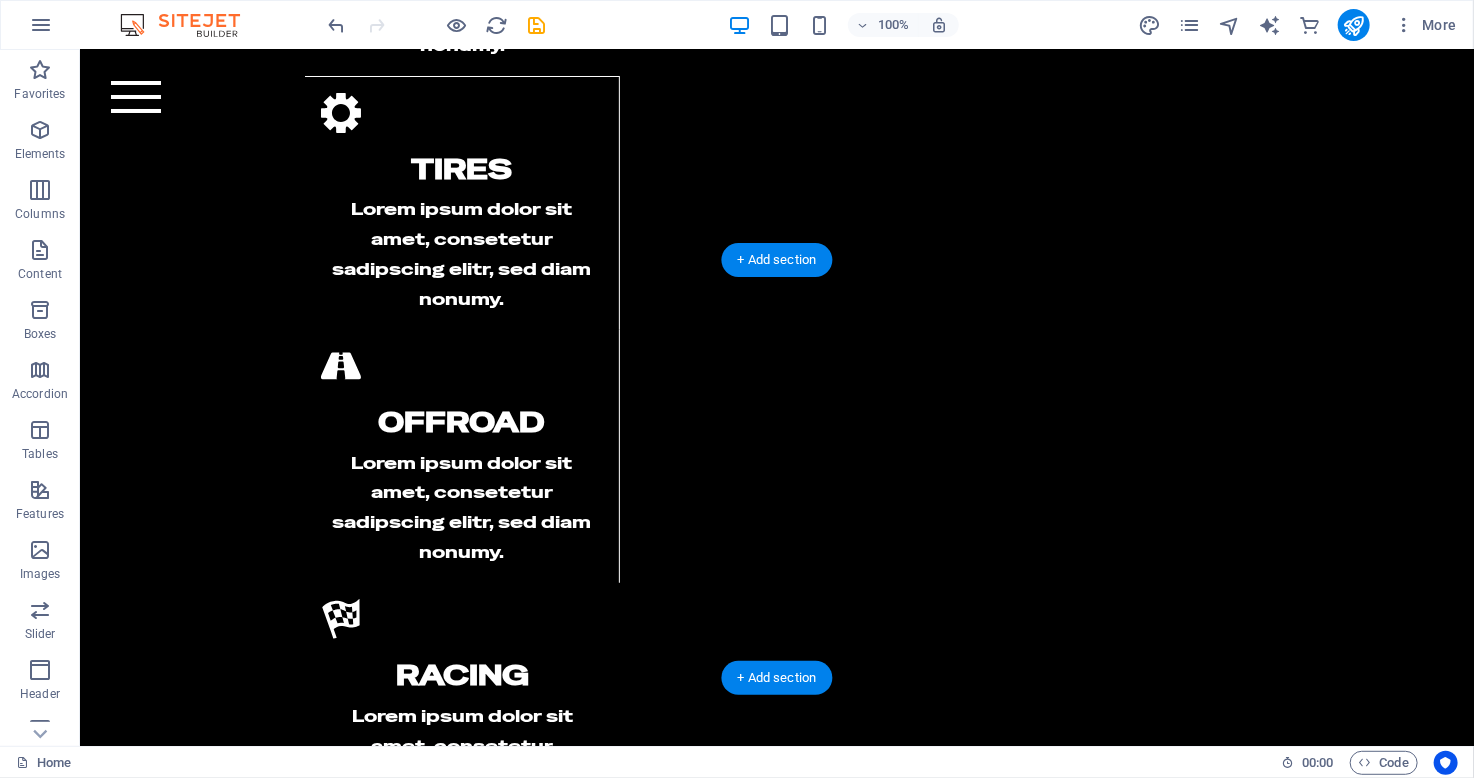 scroll, scrollTop: 4083, scrollLeft: 0, axis: vertical 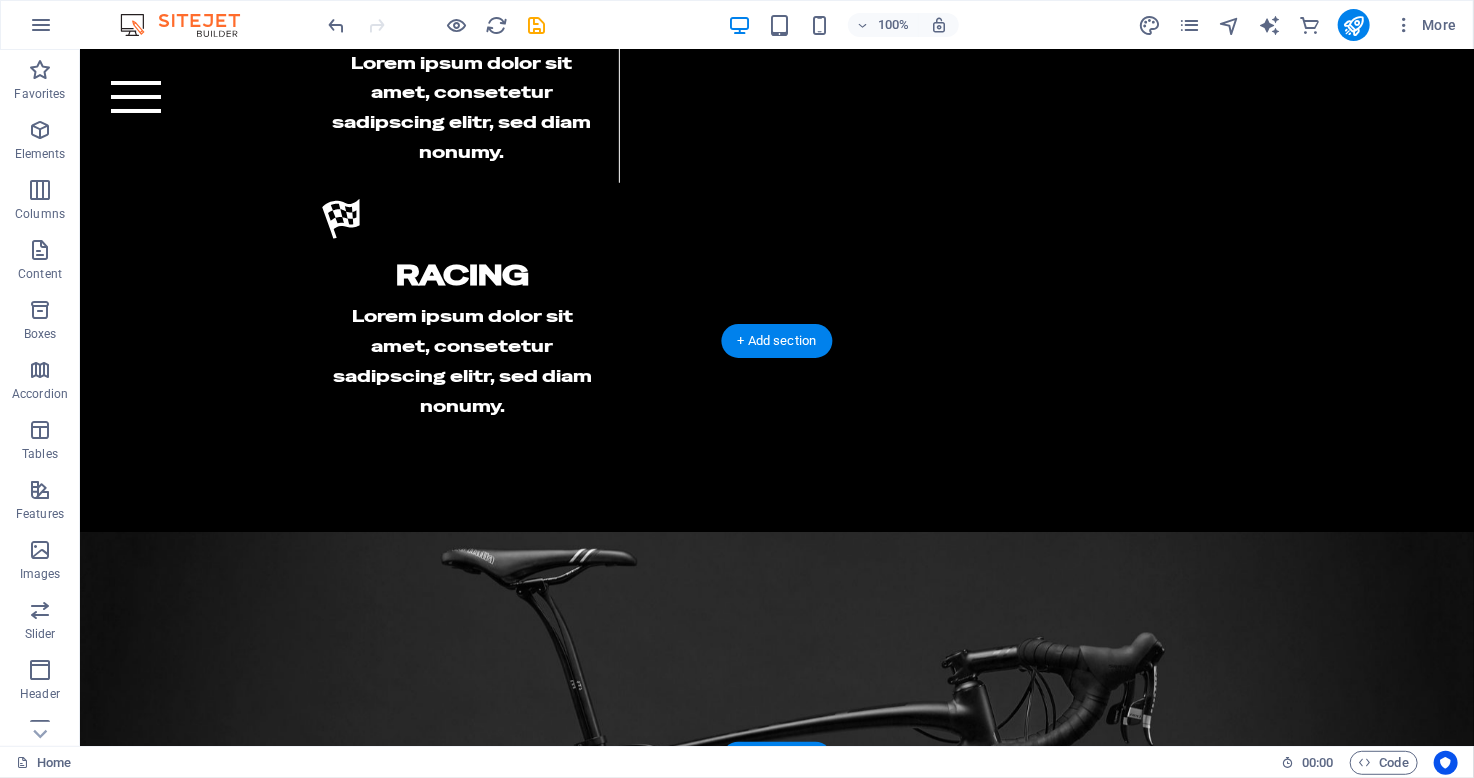 click at bounding box center (776, 3073) 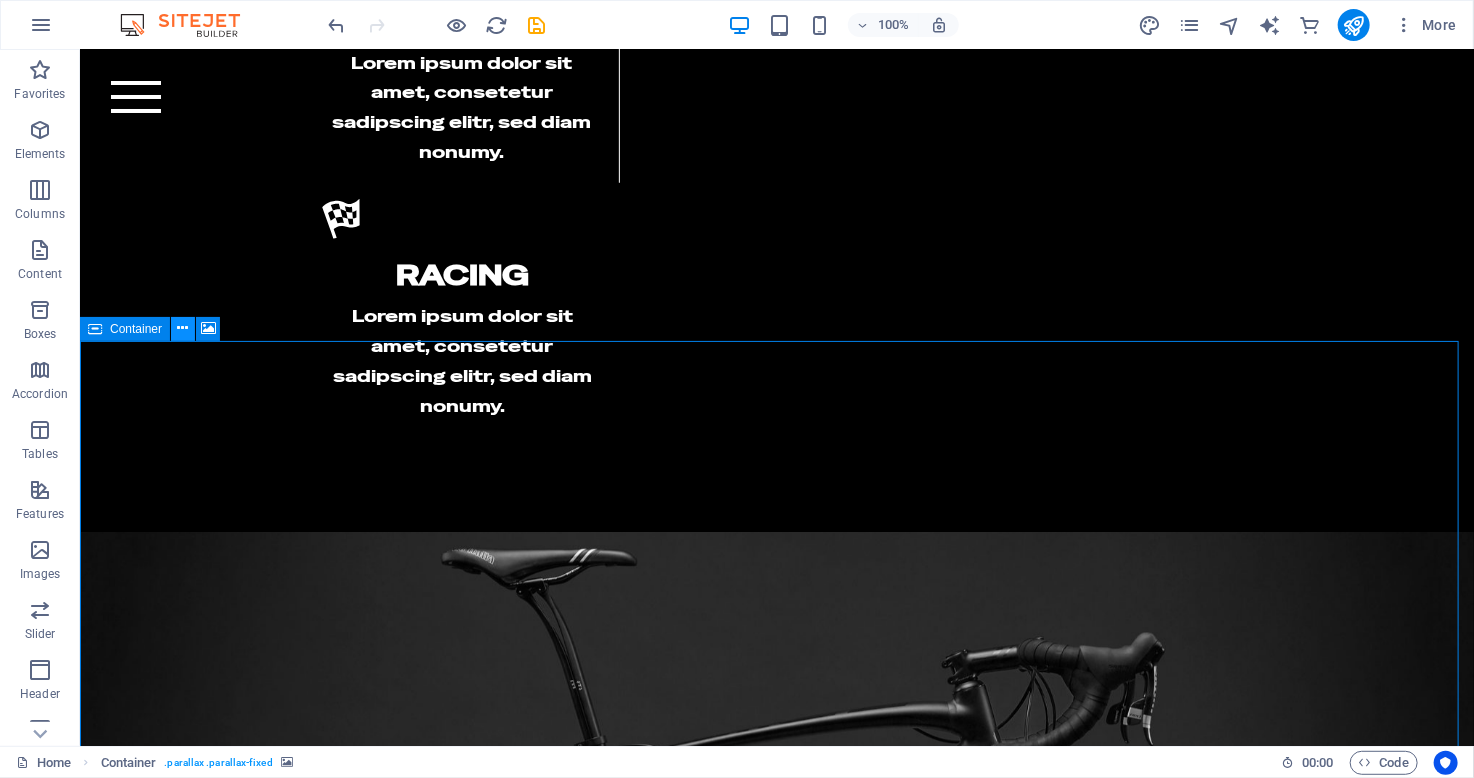 click at bounding box center (183, 329) 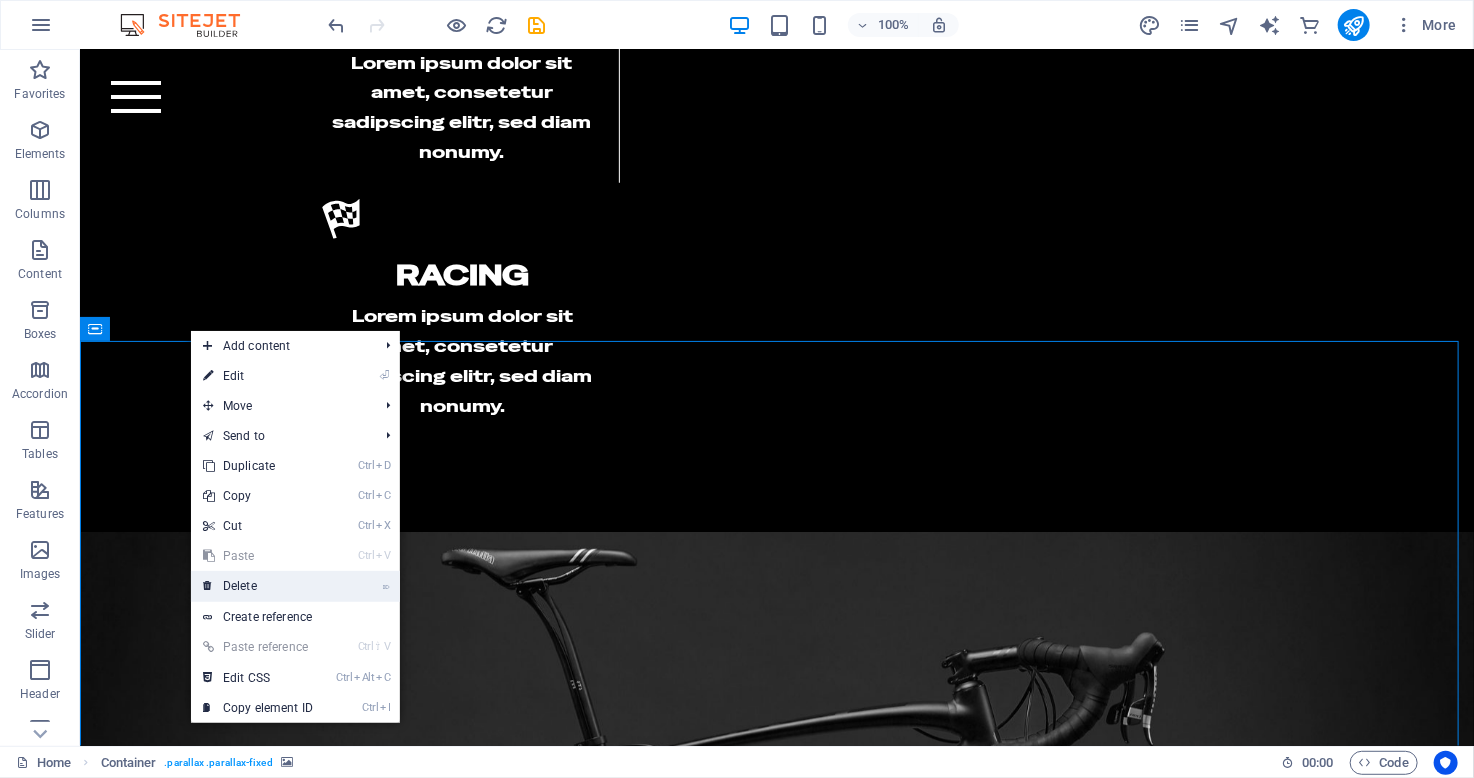 click on "⌦  Delete" at bounding box center (258, 586) 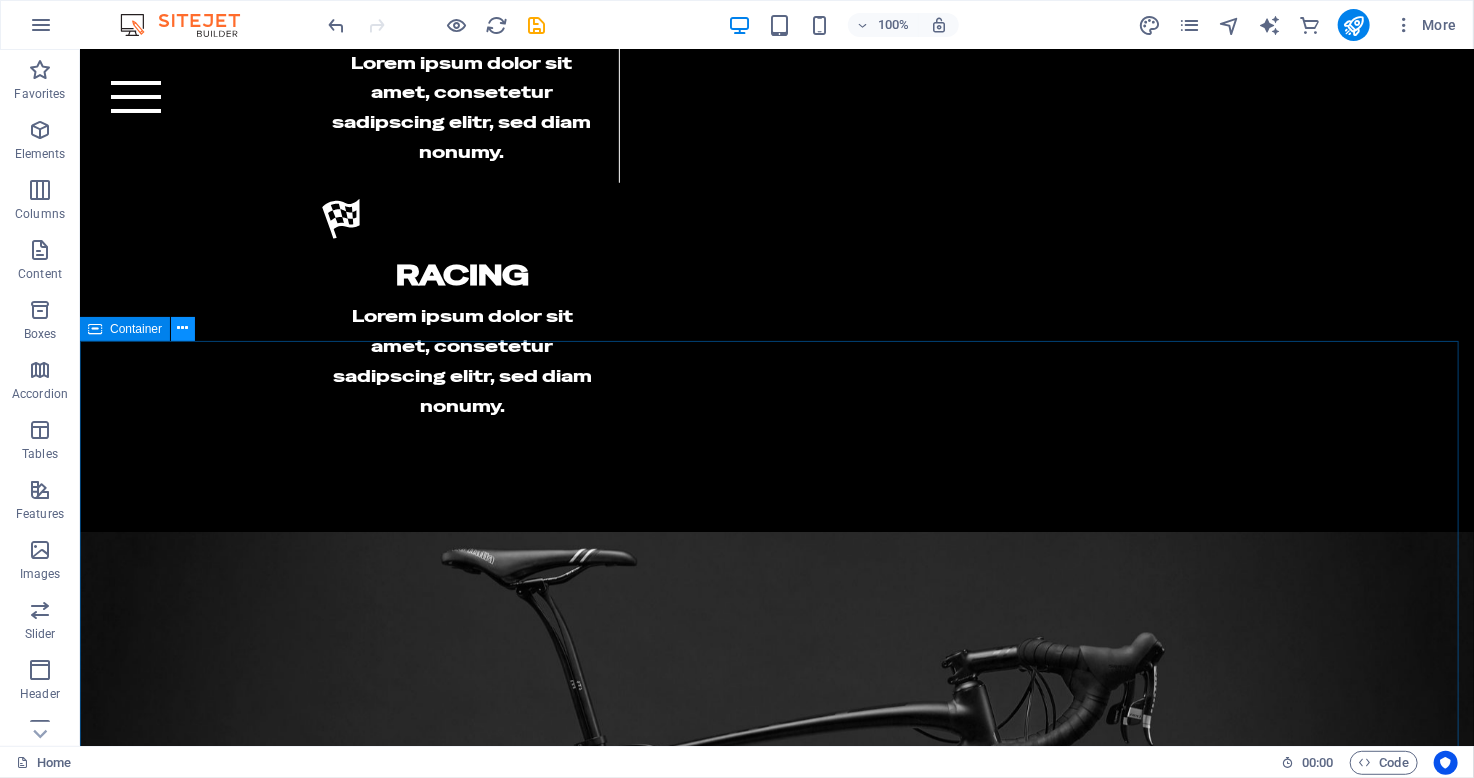 click at bounding box center (183, 328) 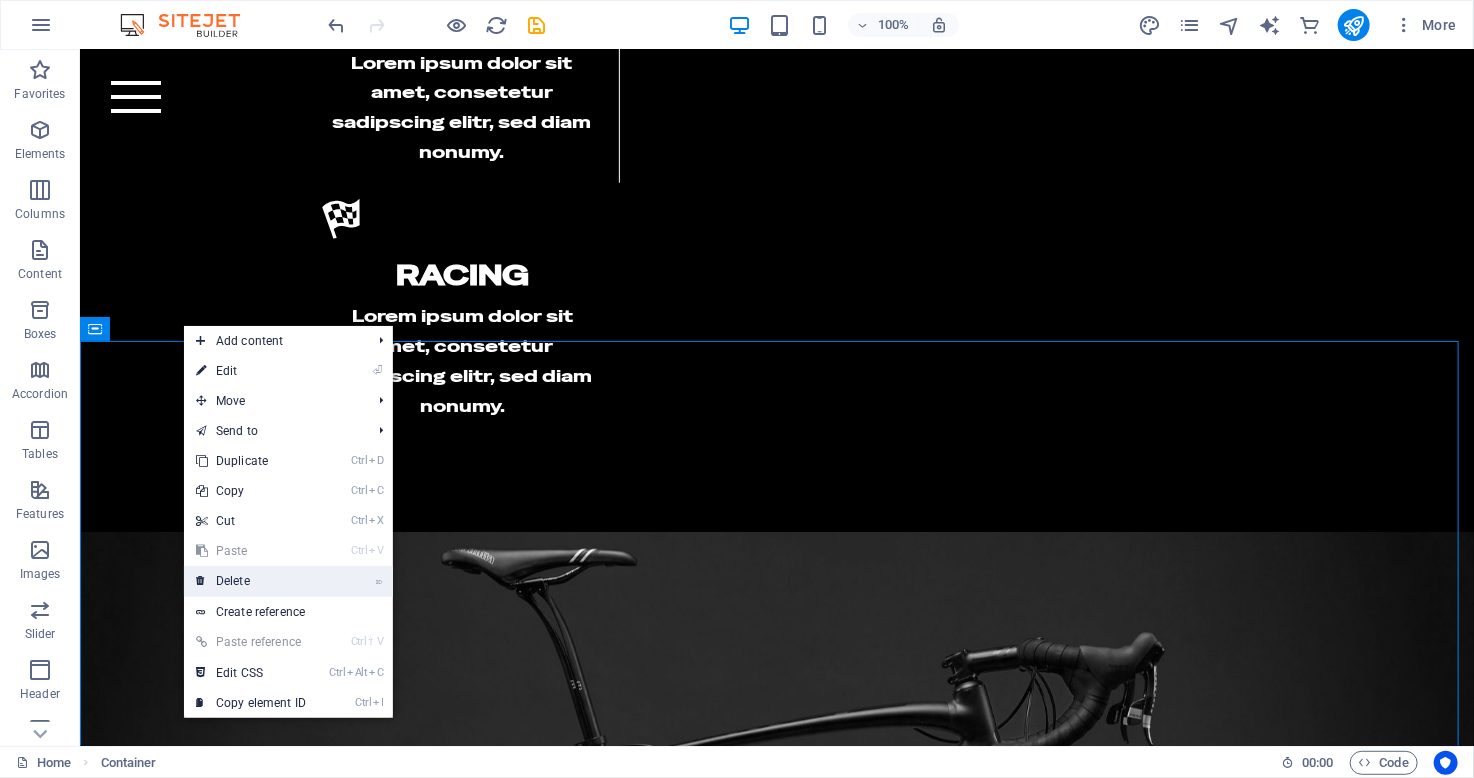click on "⌦  Delete" at bounding box center (251, 581) 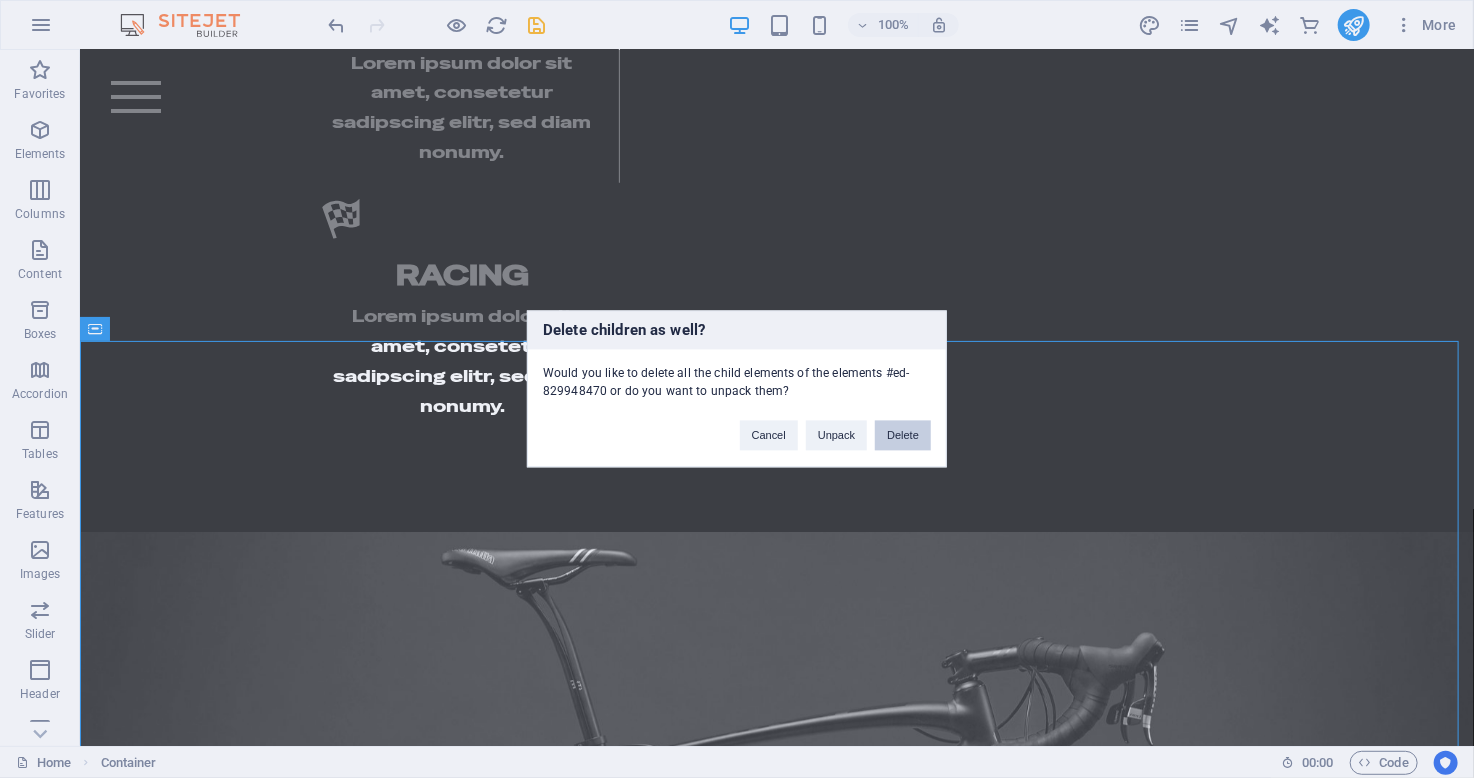 click on "Delete" at bounding box center [903, 436] 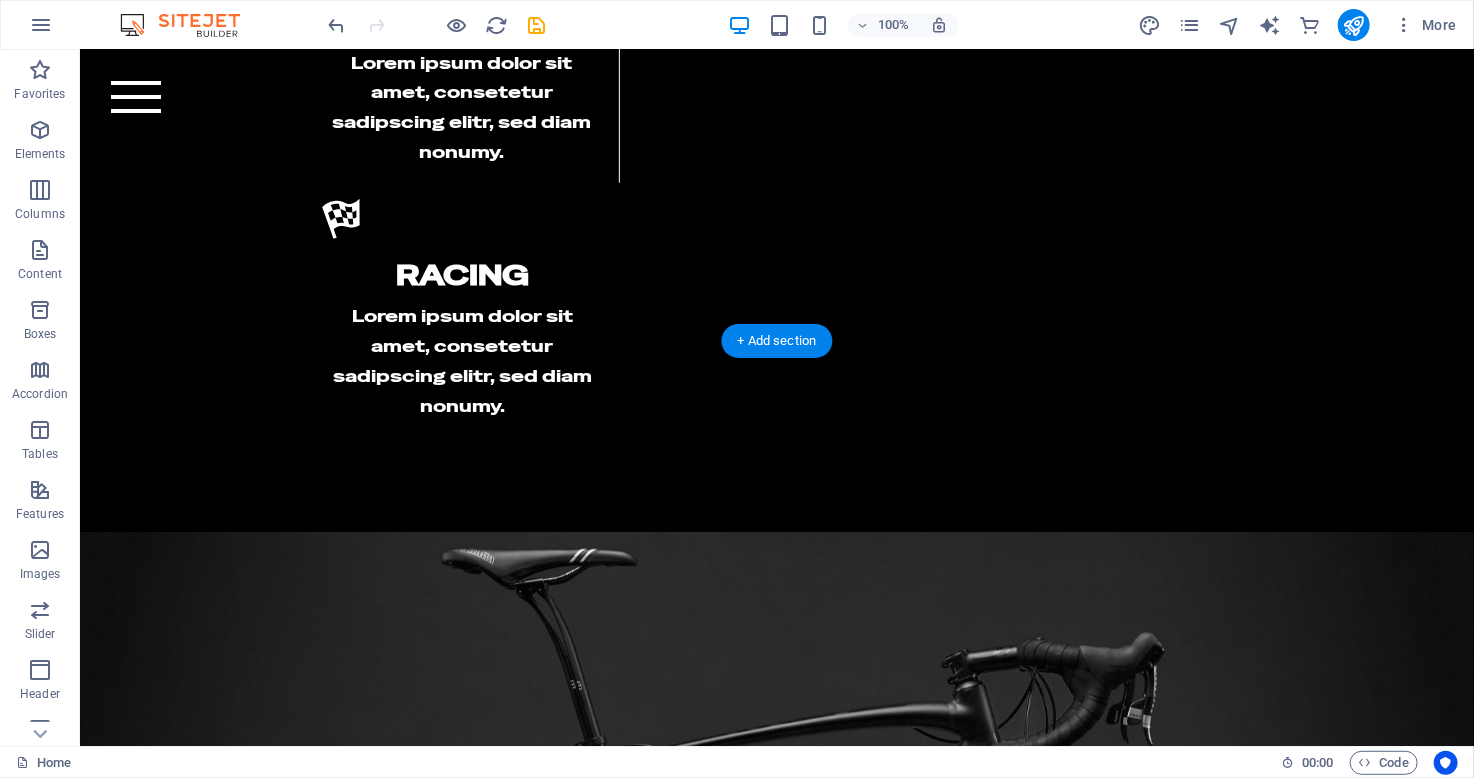 click at bounding box center (776, 2655) 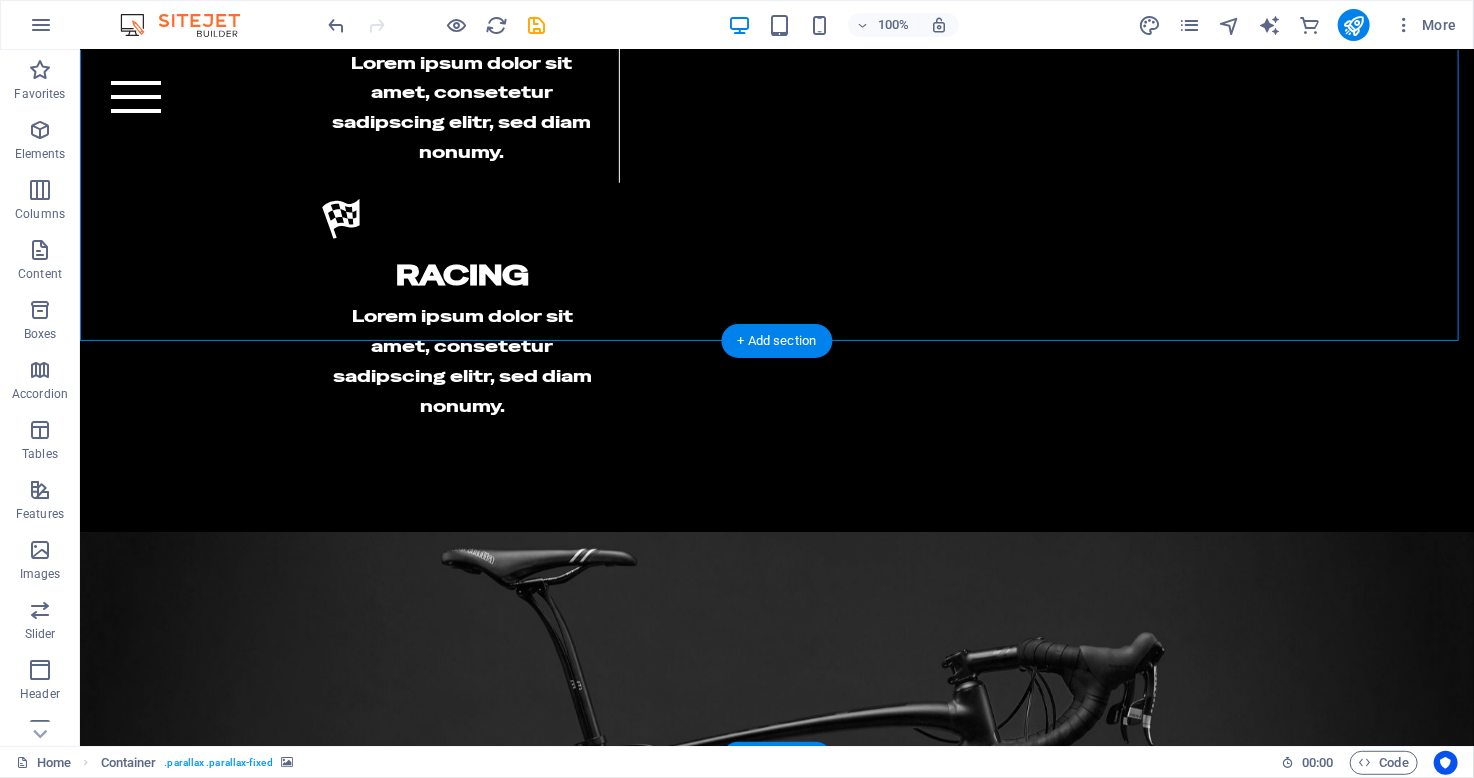 click at bounding box center (776, 3073) 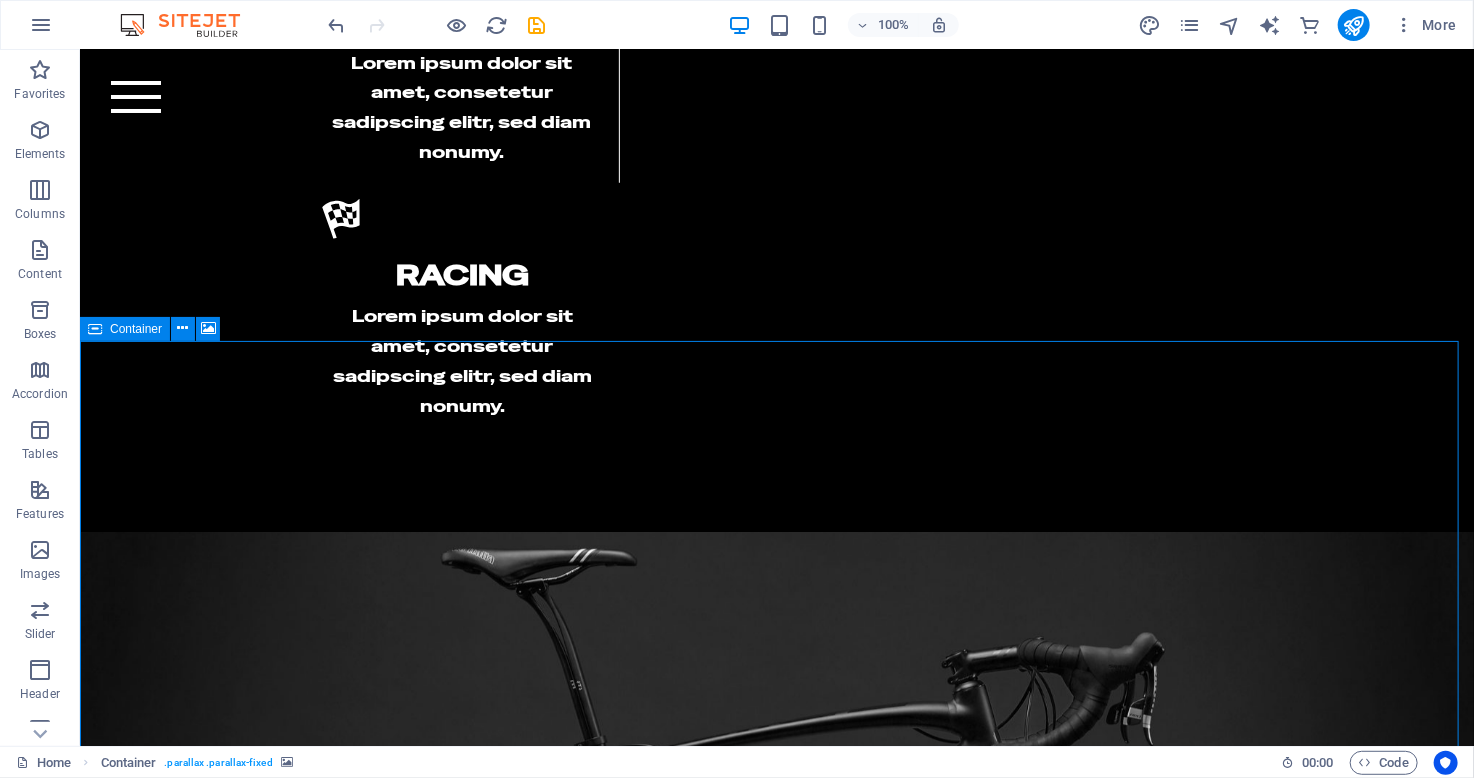 click at bounding box center [95, 329] 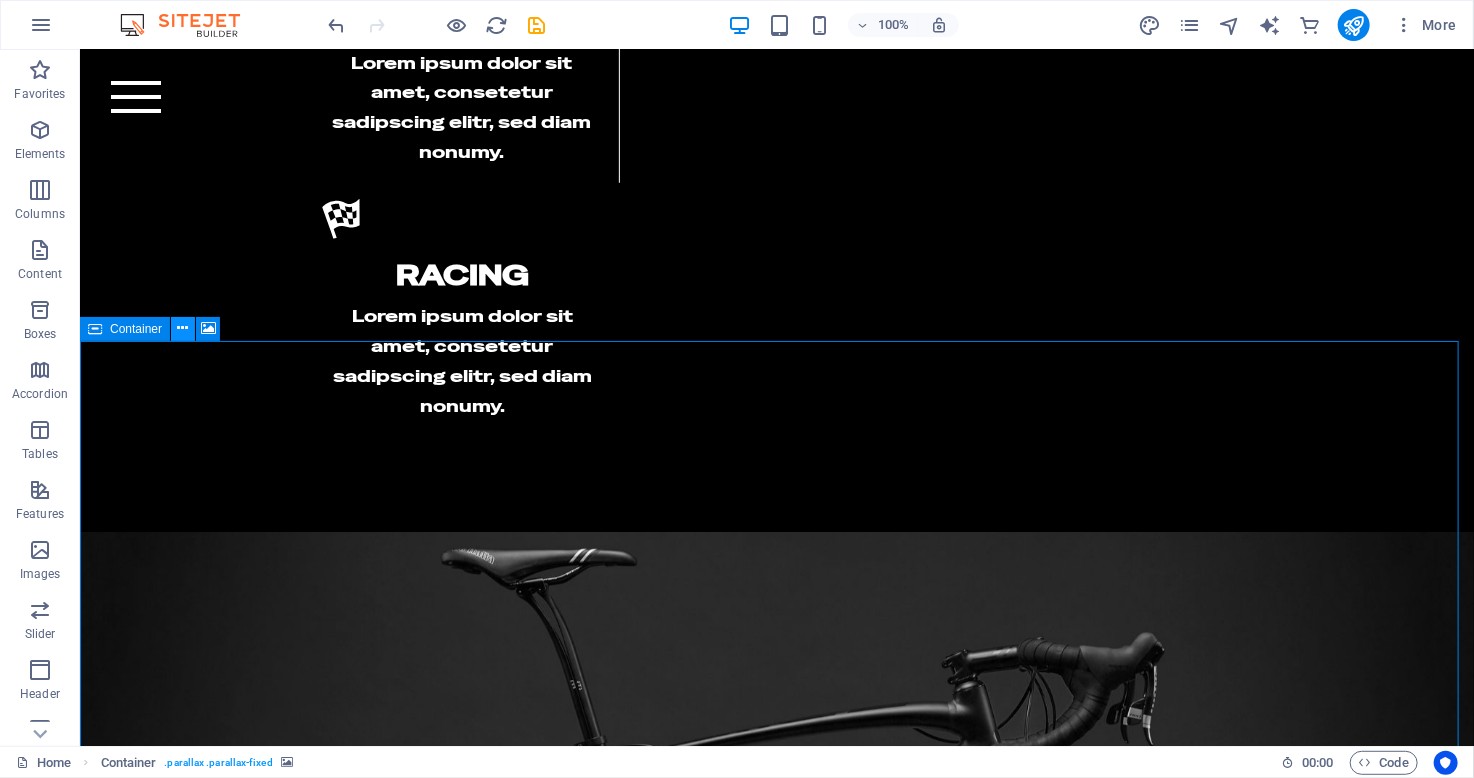 click at bounding box center (183, 328) 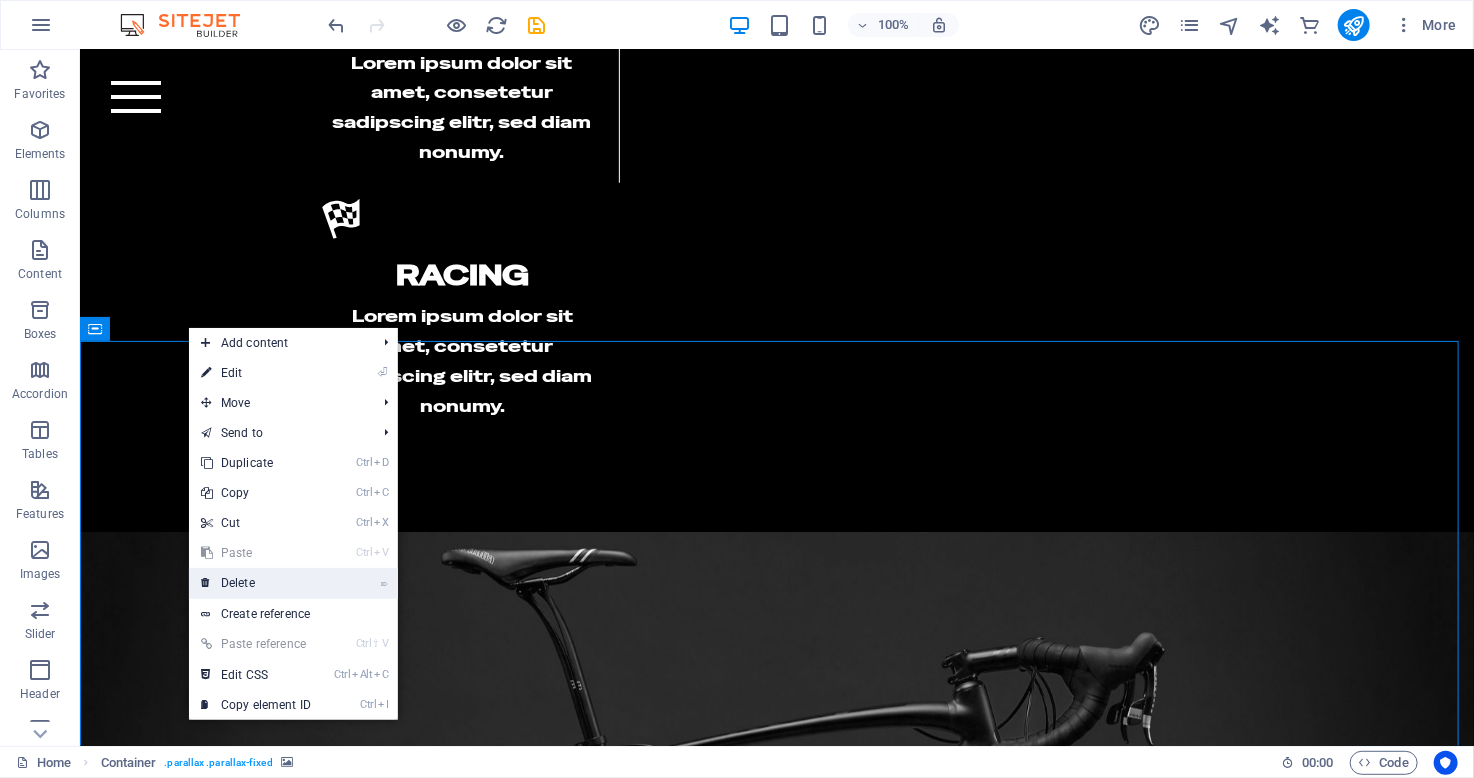 click on "⌦  Delete" at bounding box center [256, 583] 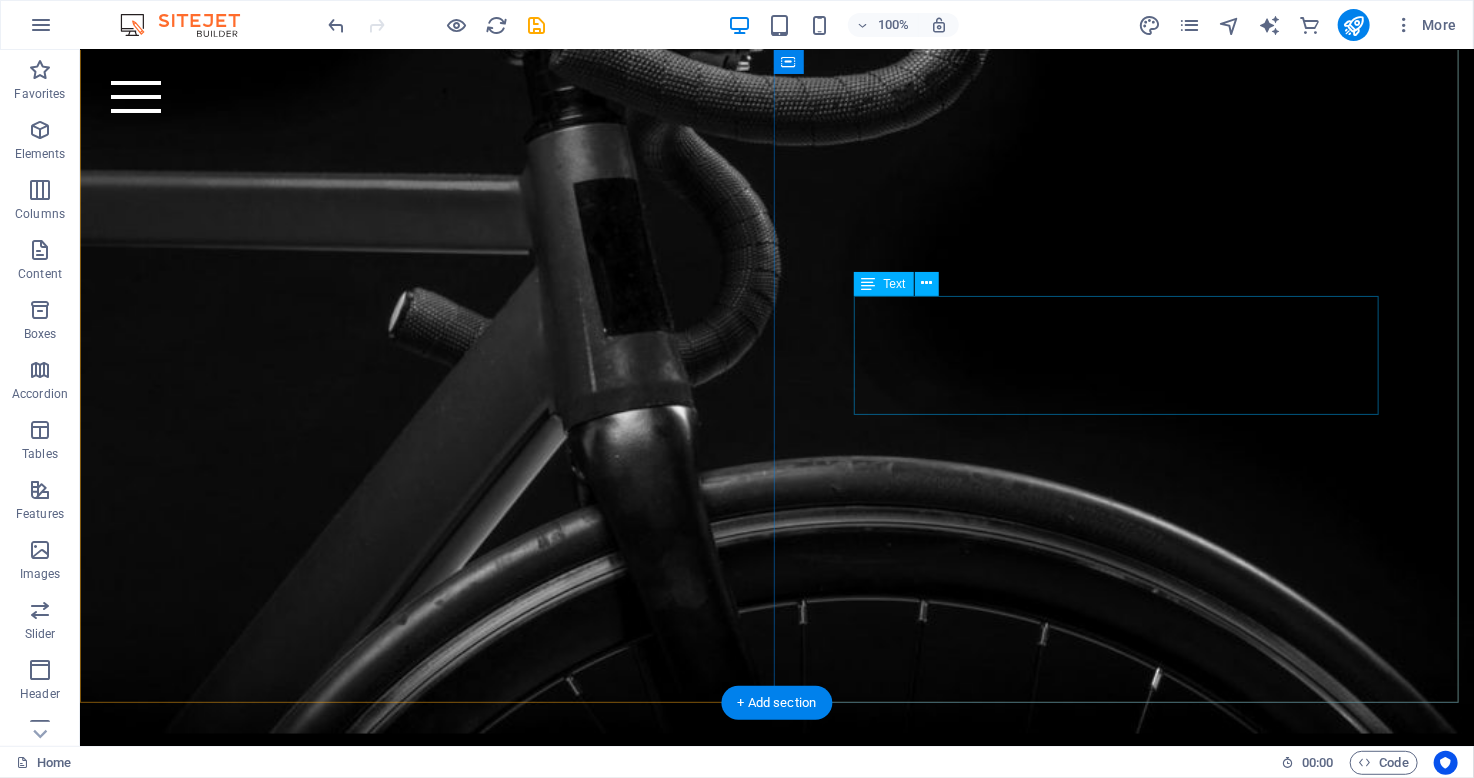 scroll, scrollTop: 983, scrollLeft: 0, axis: vertical 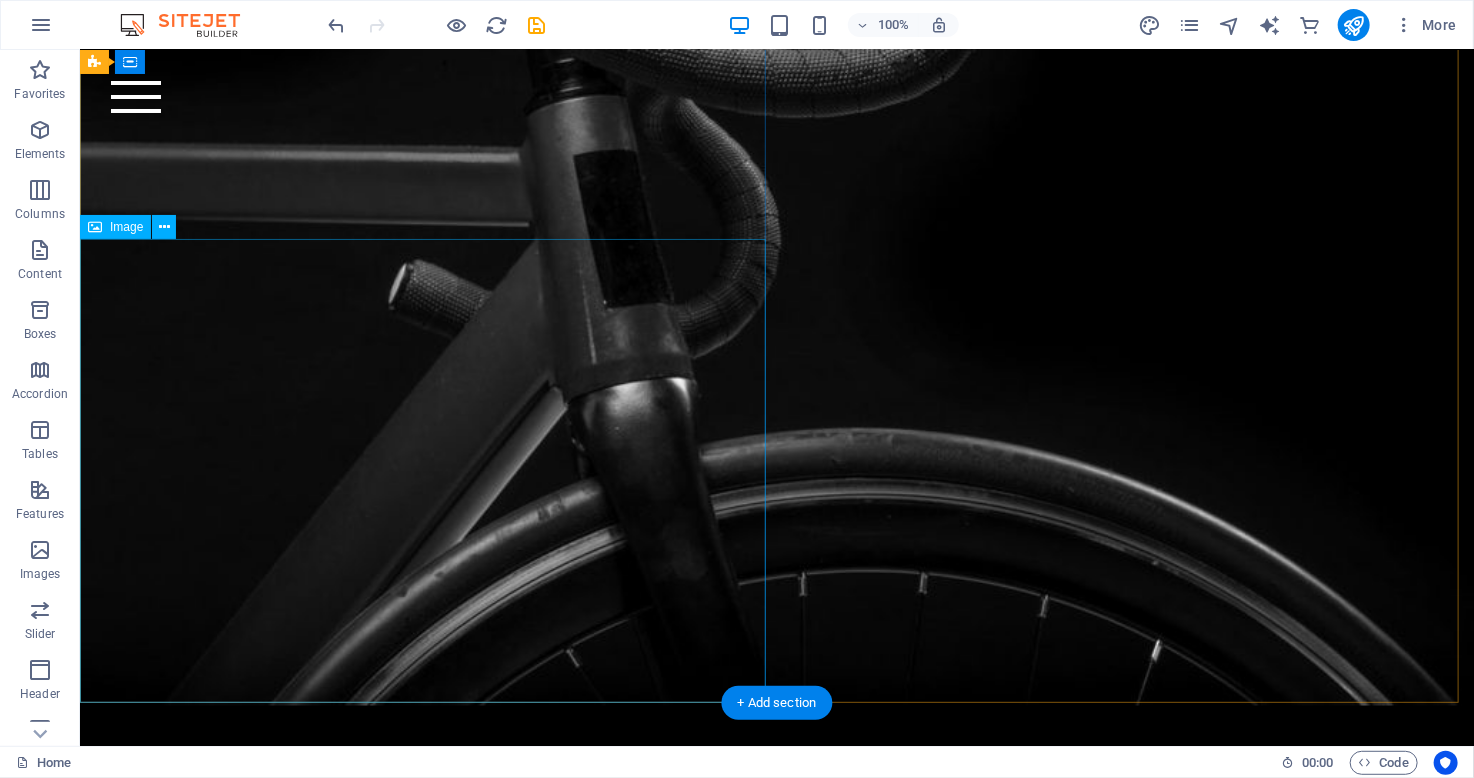 click at bounding box center (776, 233) 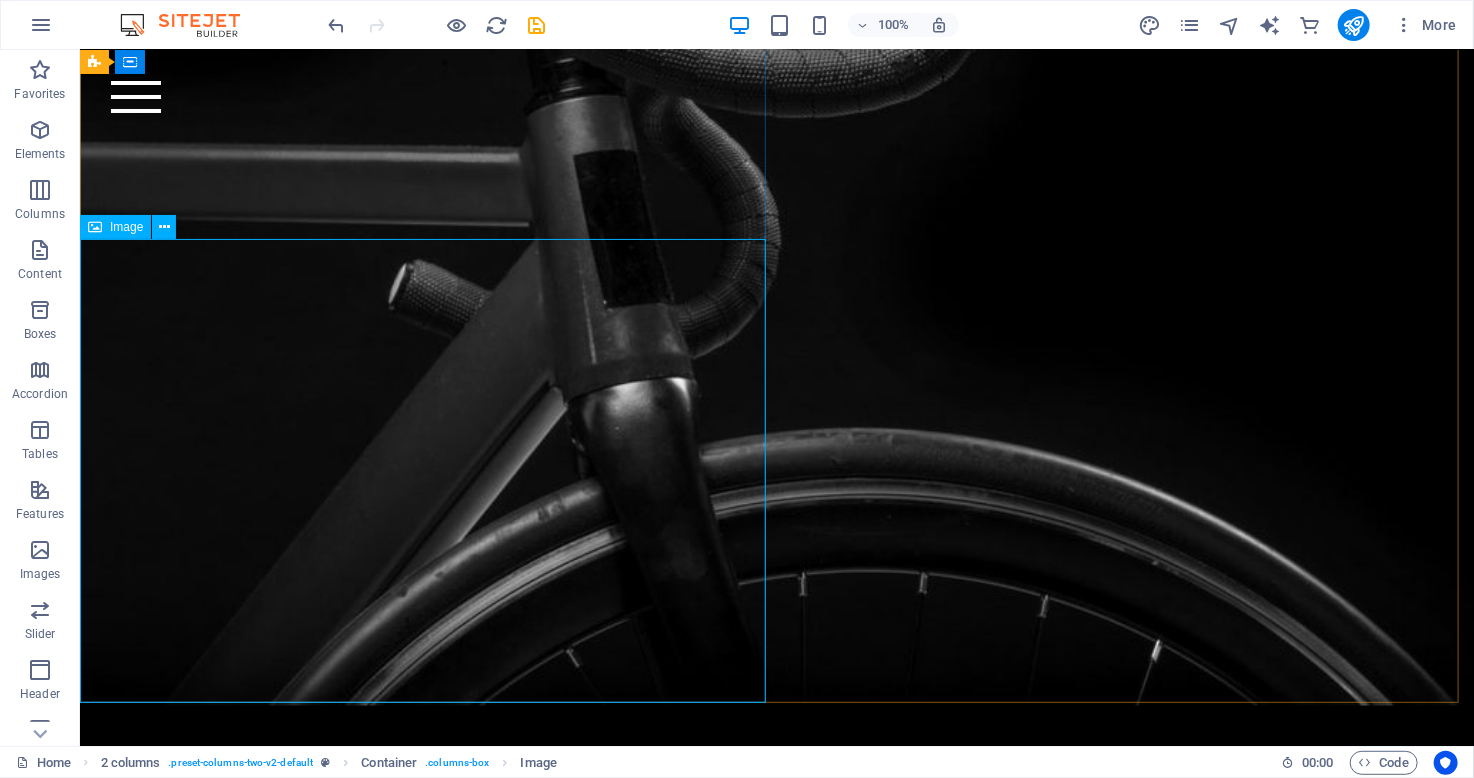 click on "Image" at bounding box center [126, 227] 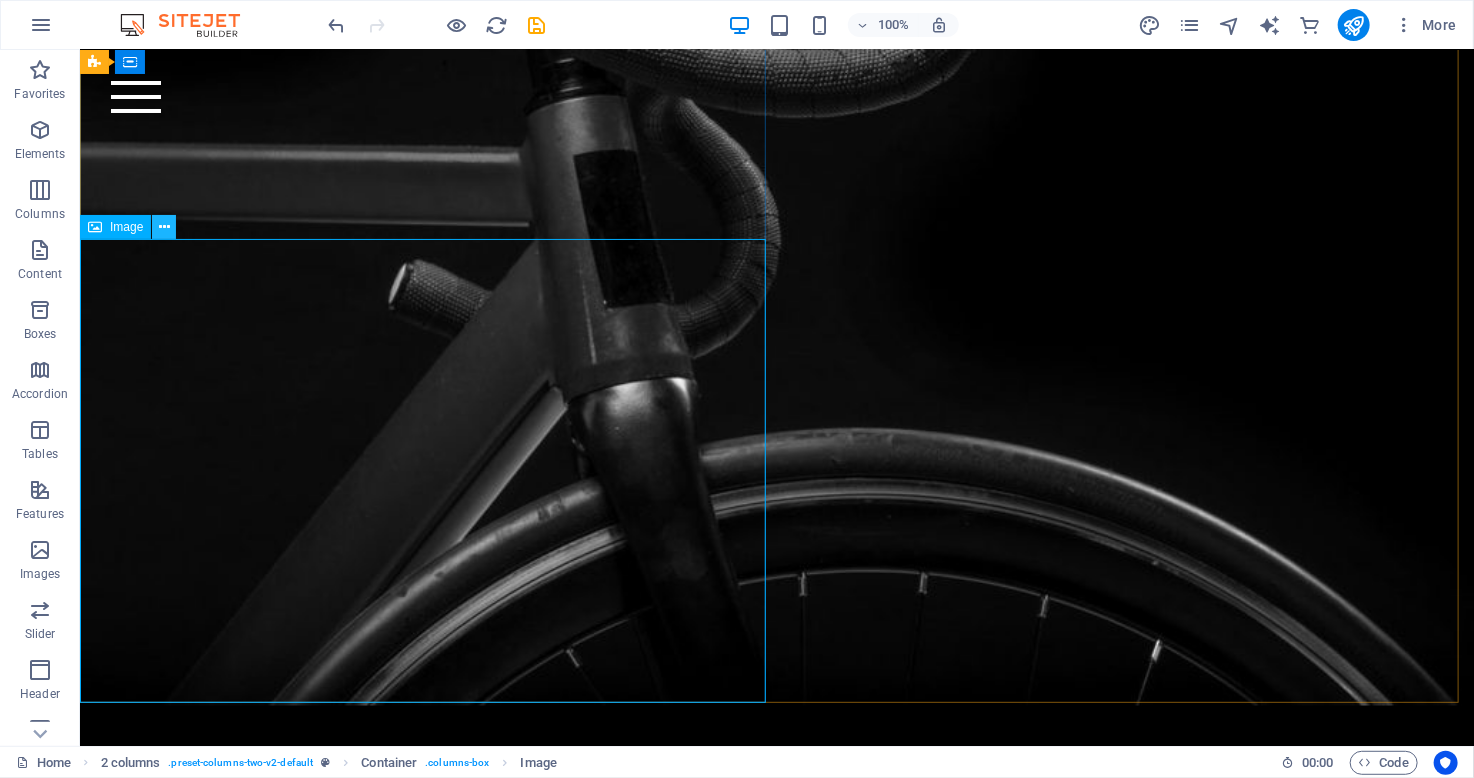 click at bounding box center [164, 227] 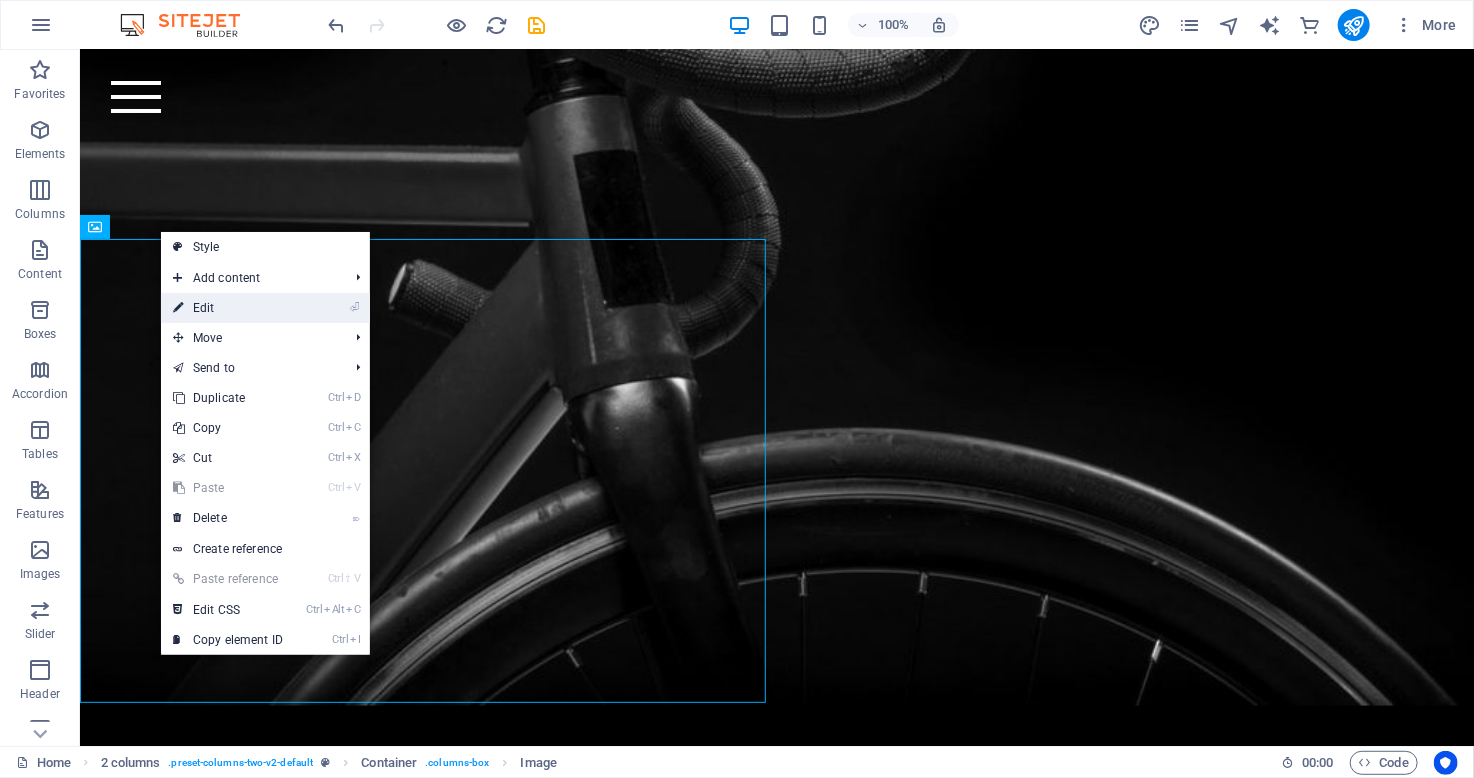 click on "⏎  Edit" at bounding box center [228, 308] 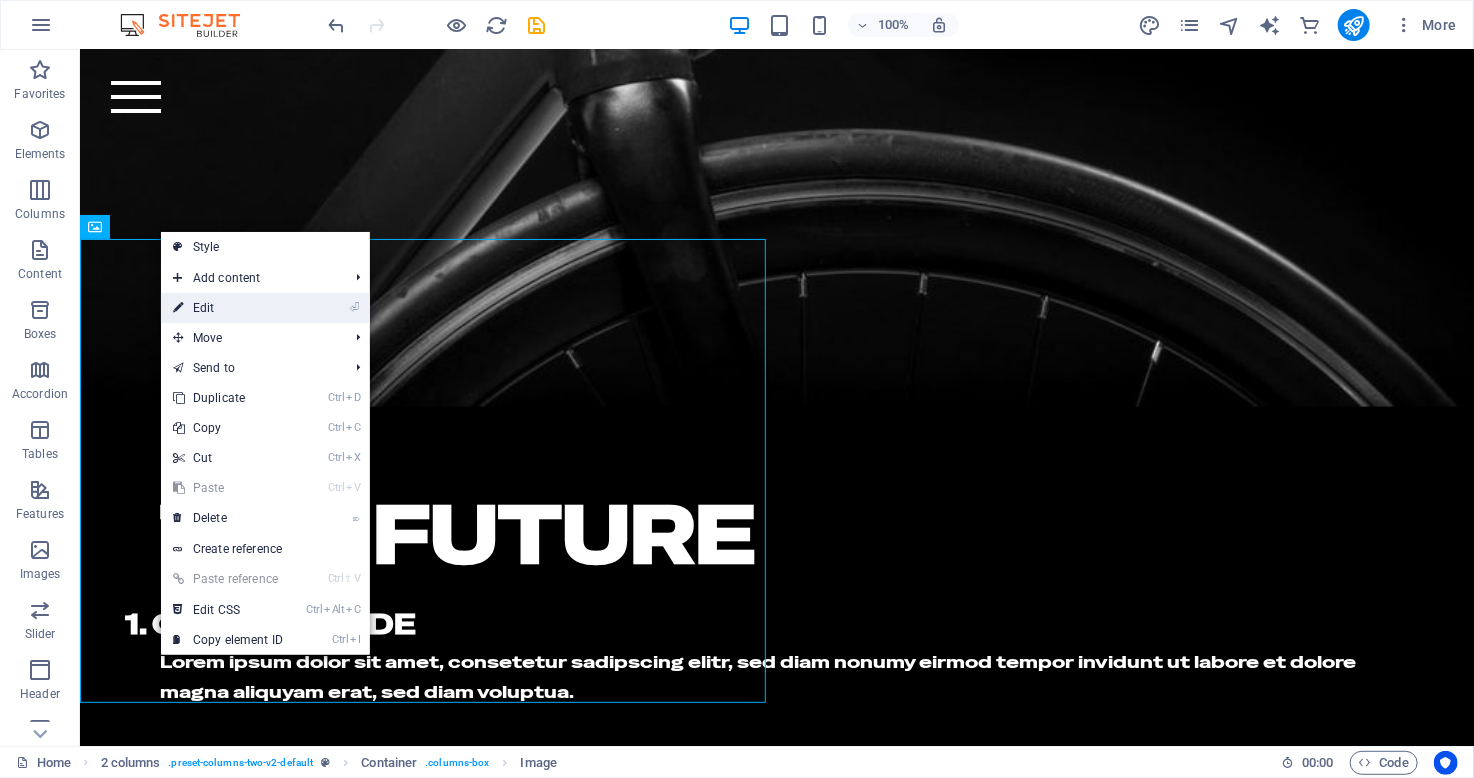 select on "%" 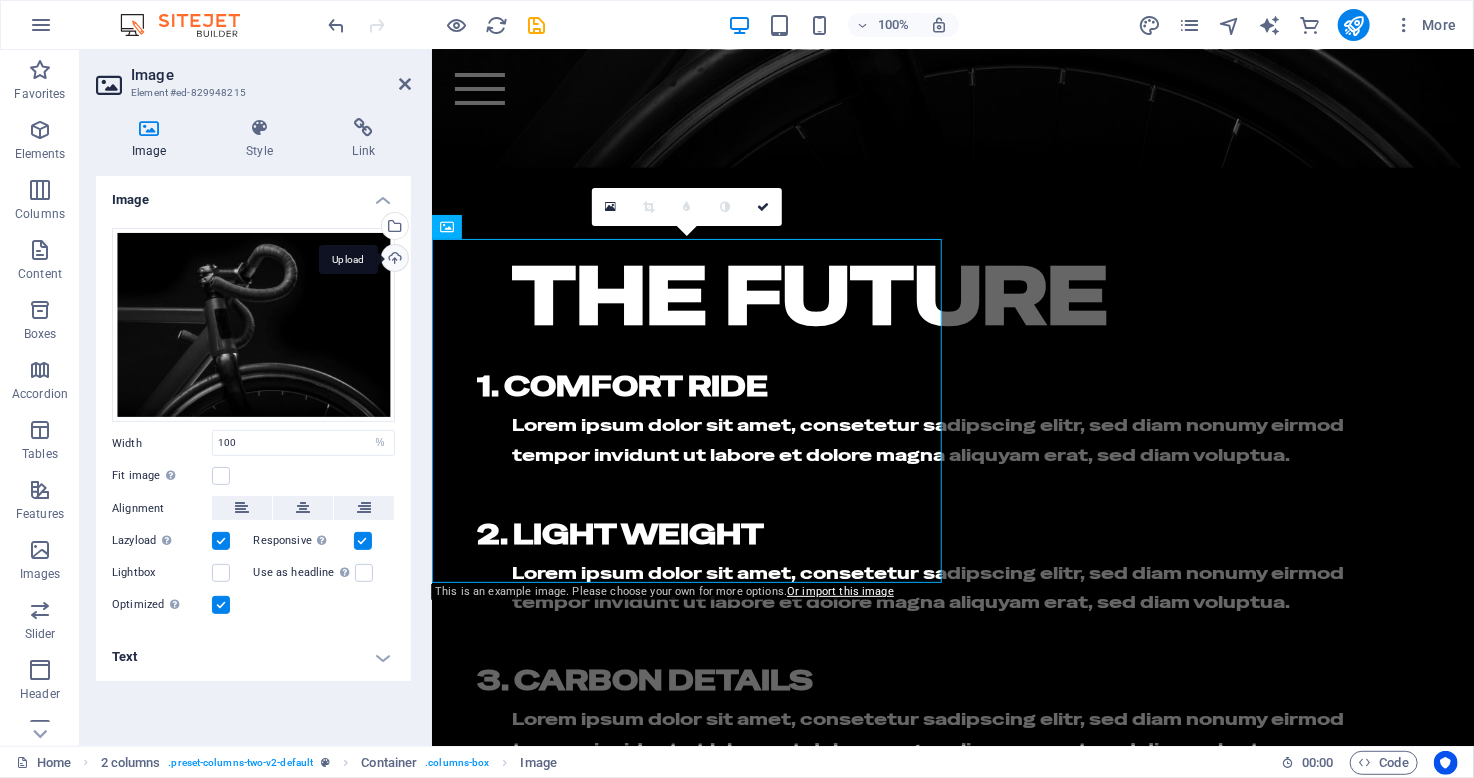click on "Upload" at bounding box center [393, 260] 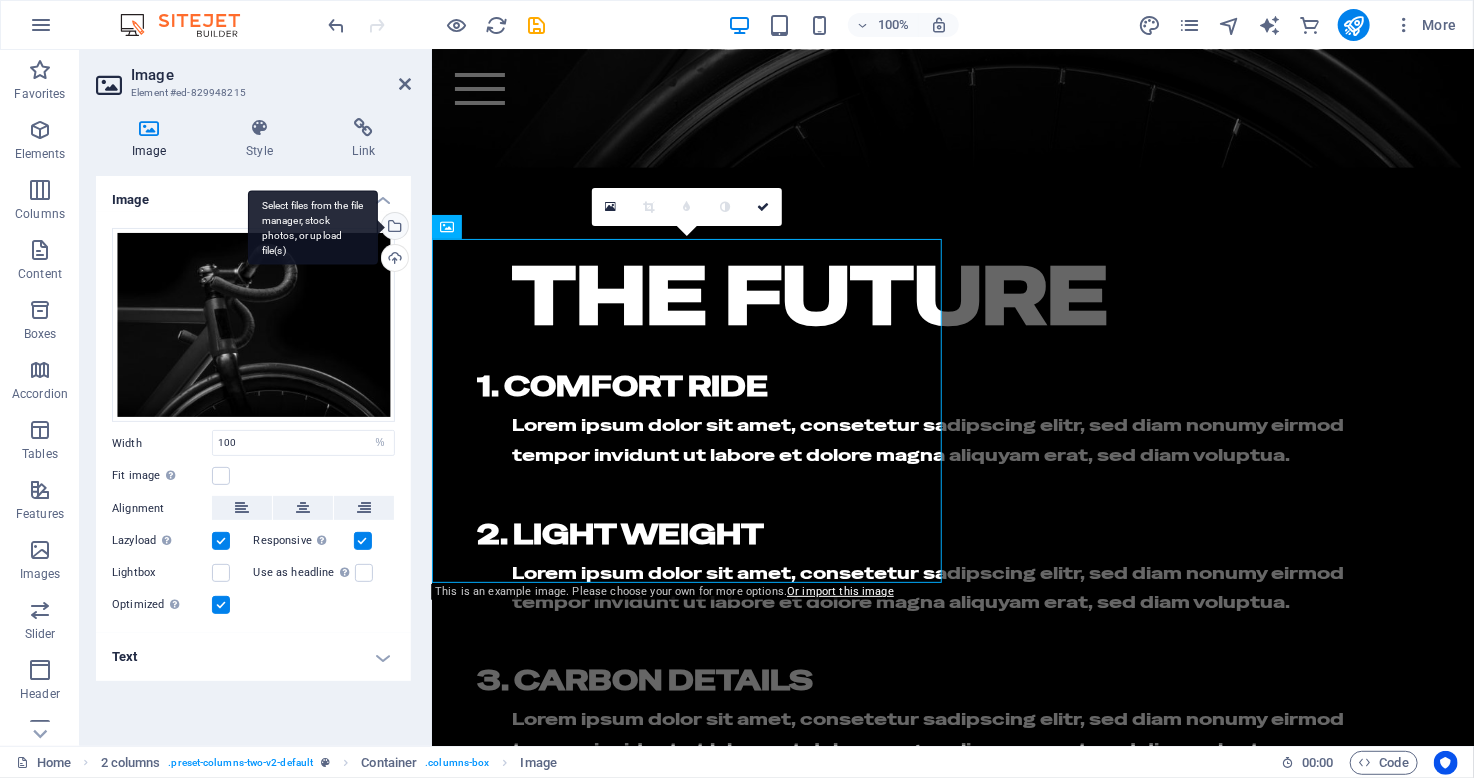click on "Select files from the file manager, stock photos, or upload file(s)" at bounding box center [313, 227] 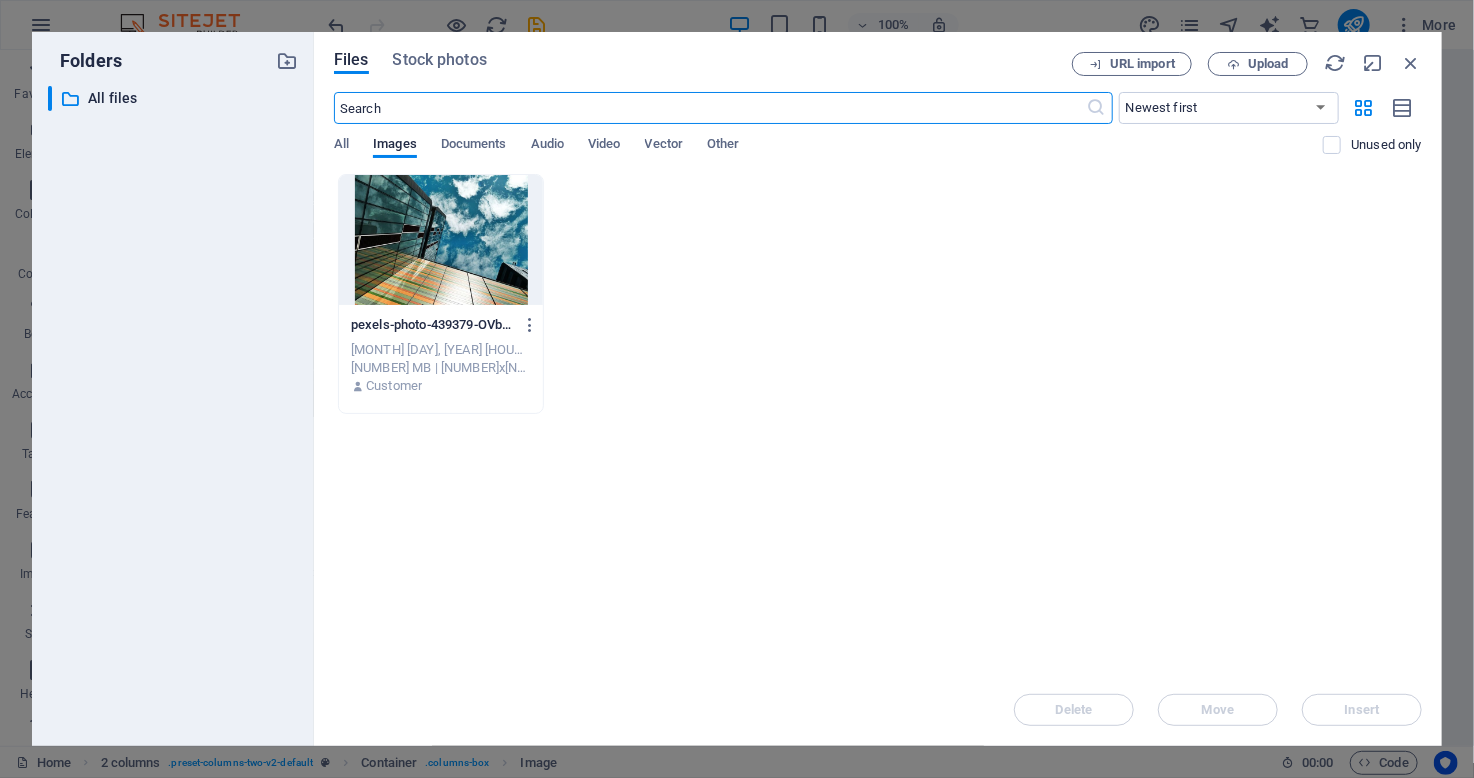 scroll, scrollTop: 1864, scrollLeft: 0, axis: vertical 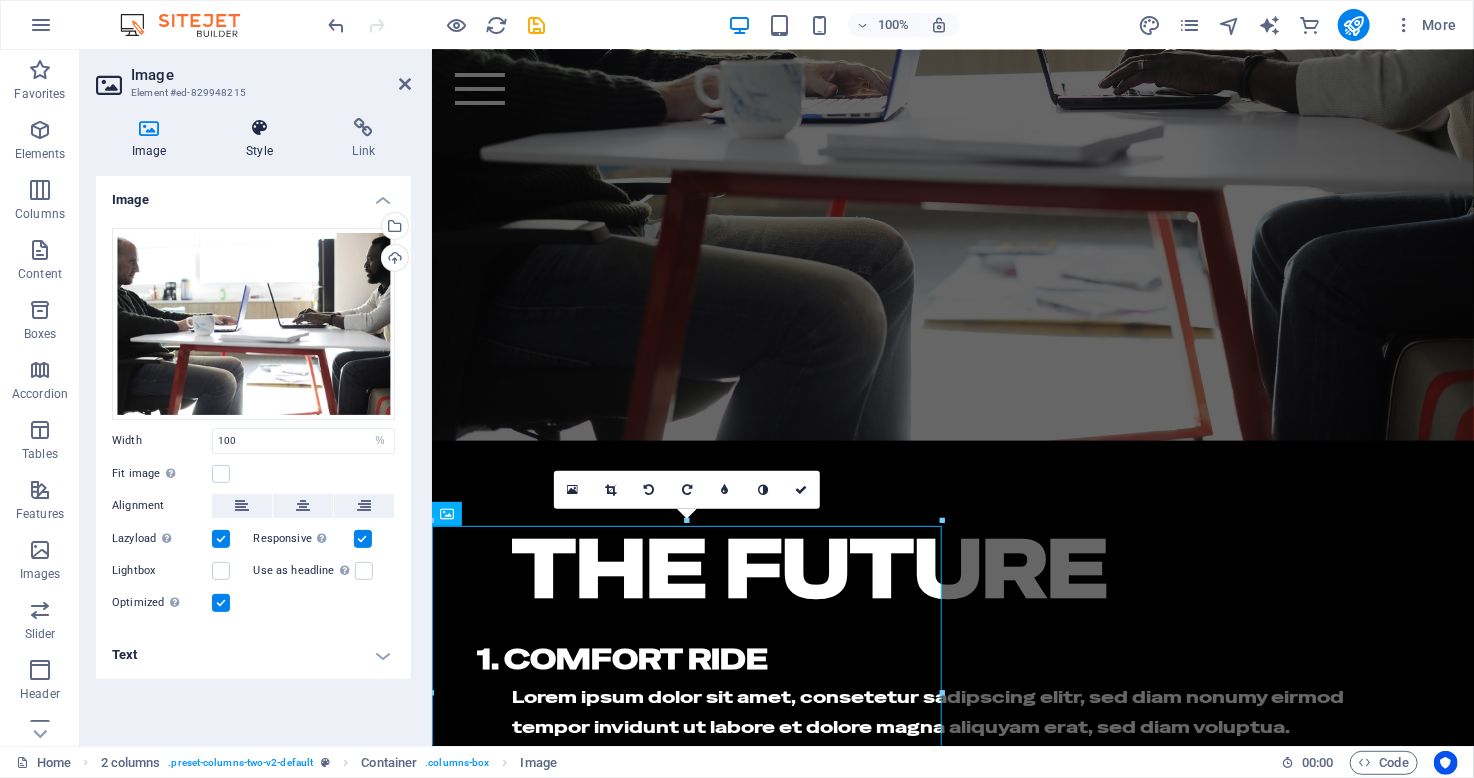 click at bounding box center [259, 128] 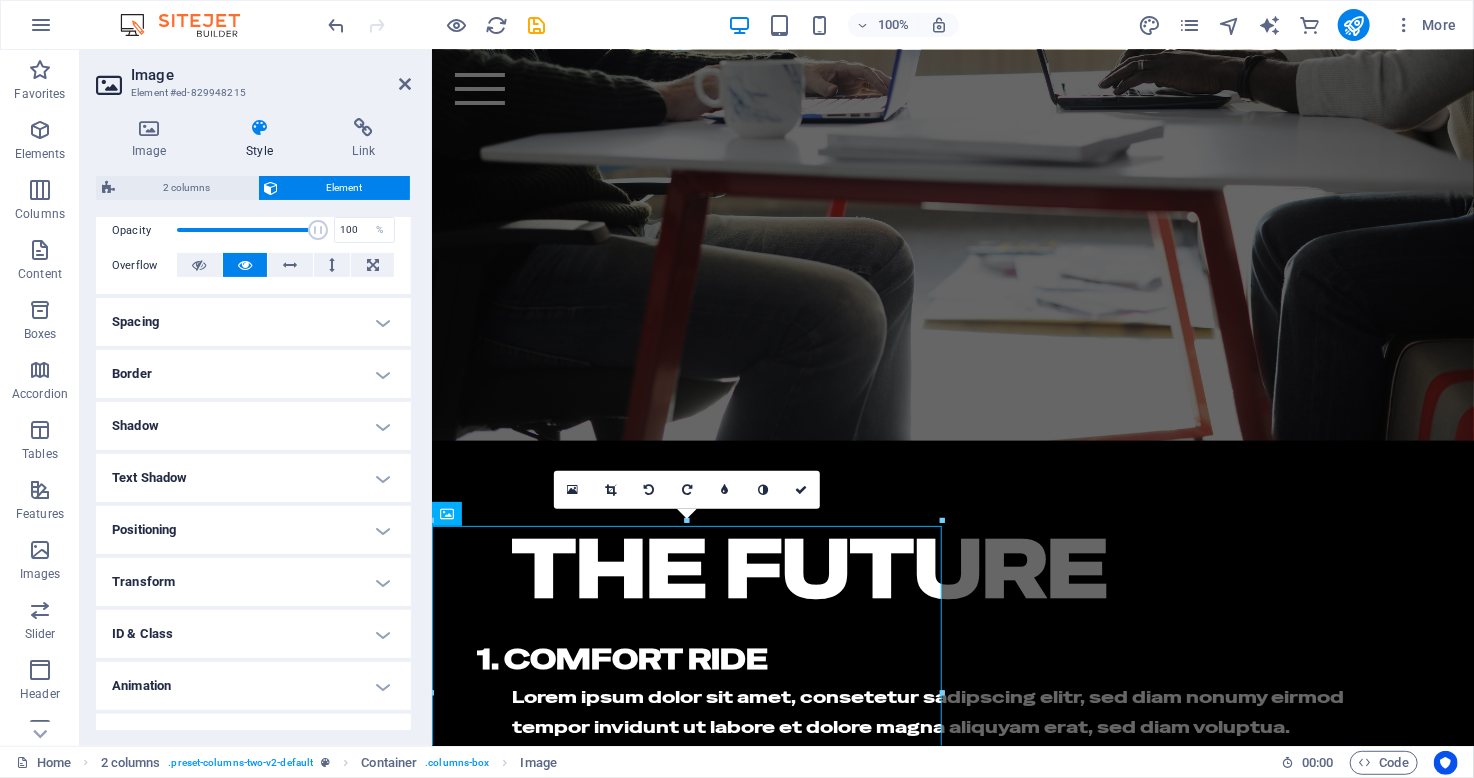 scroll, scrollTop: 332, scrollLeft: 0, axis: vertical 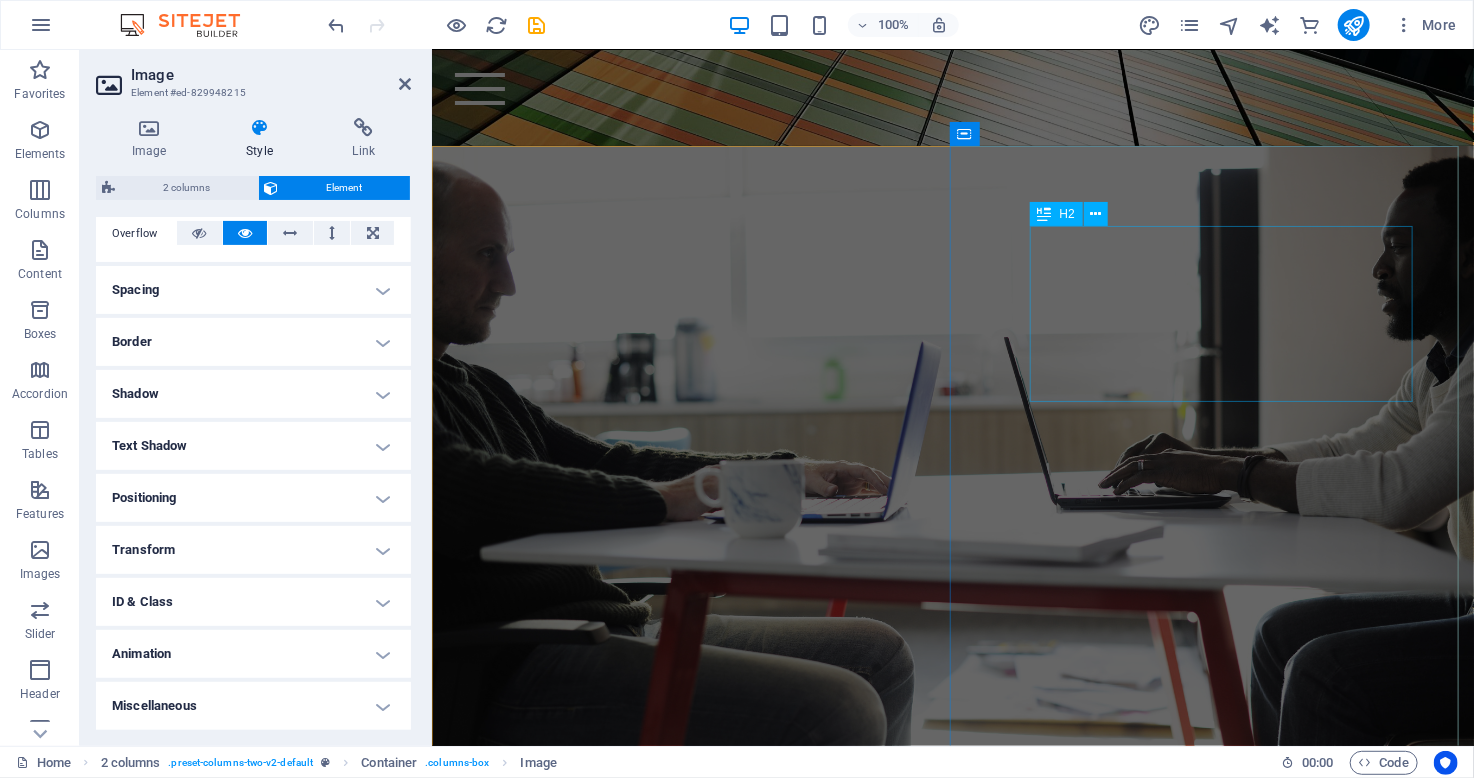 click on "The Future" at bounding box center [952, 968] 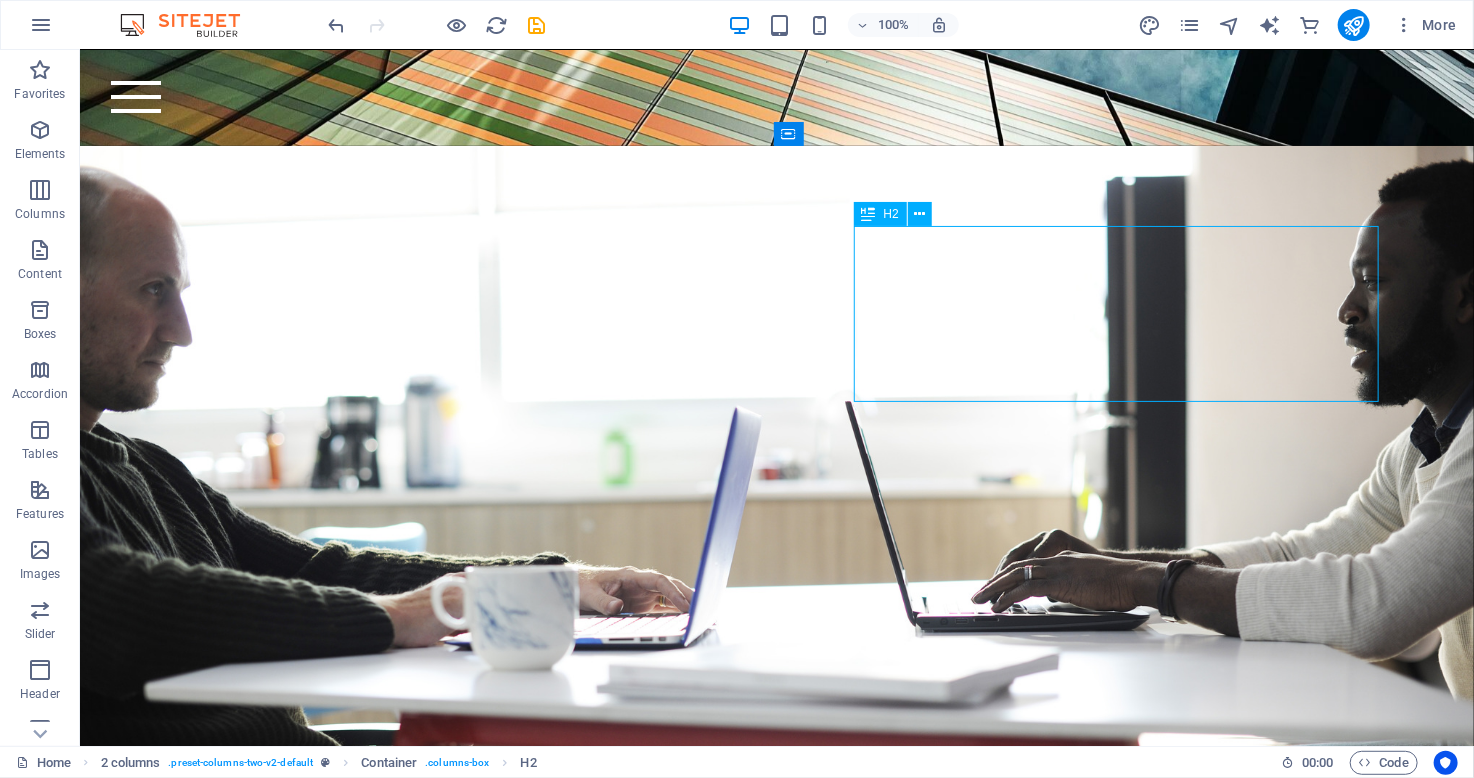 click on "The Future" at bounding box center [776, 1202] 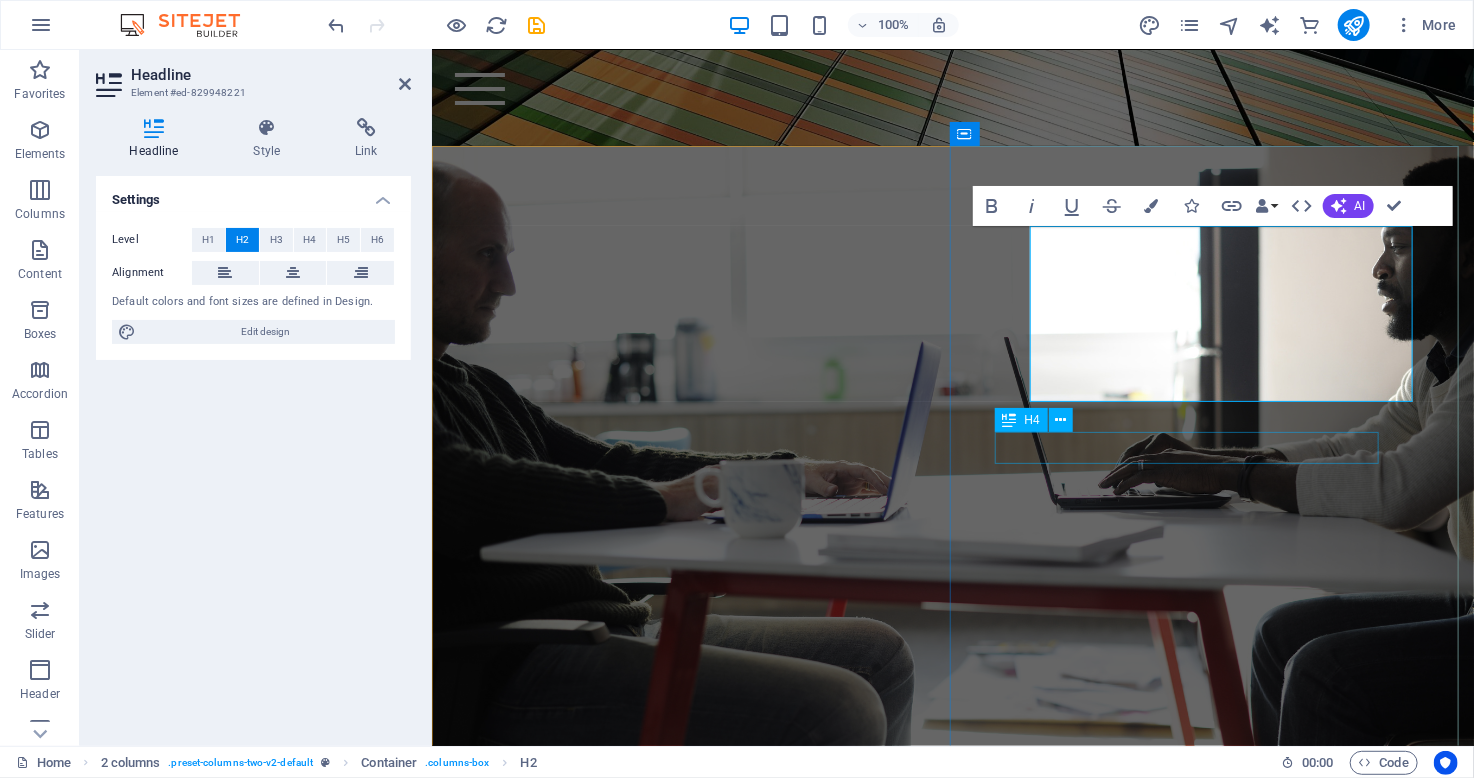 click on "1. Comfort ride" at bounding box center [934, 1058] 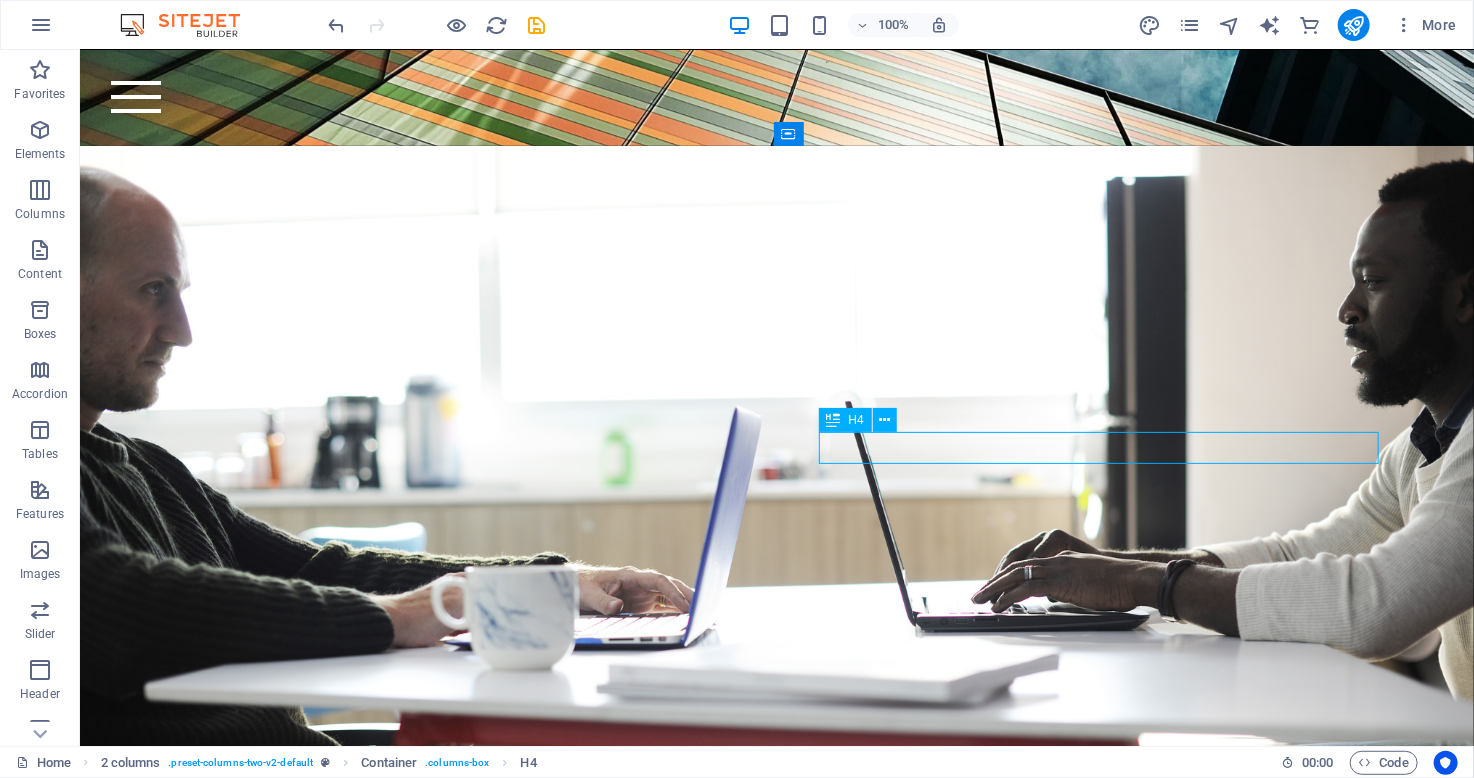 click on "1. Comfort ride" at bounding box center (758, 1292) 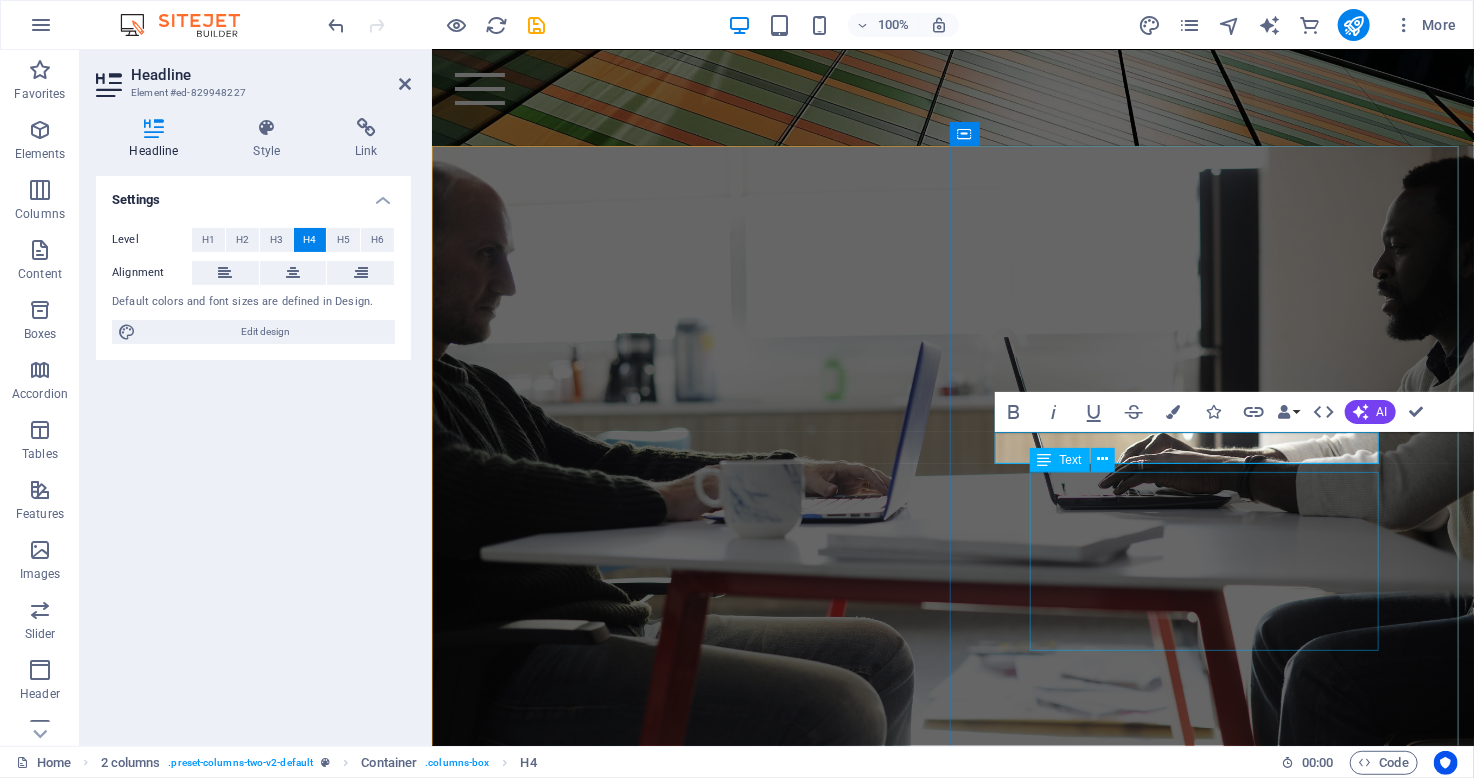 click on "Lorem ipsum dolor sit amet, consetetur sadipscing elitr, sed diam nonumy eirmod tempor invidunt ut labore et dolore magna aliquyam erat, sed diam voluptua." at bounding box center [952, 1111] 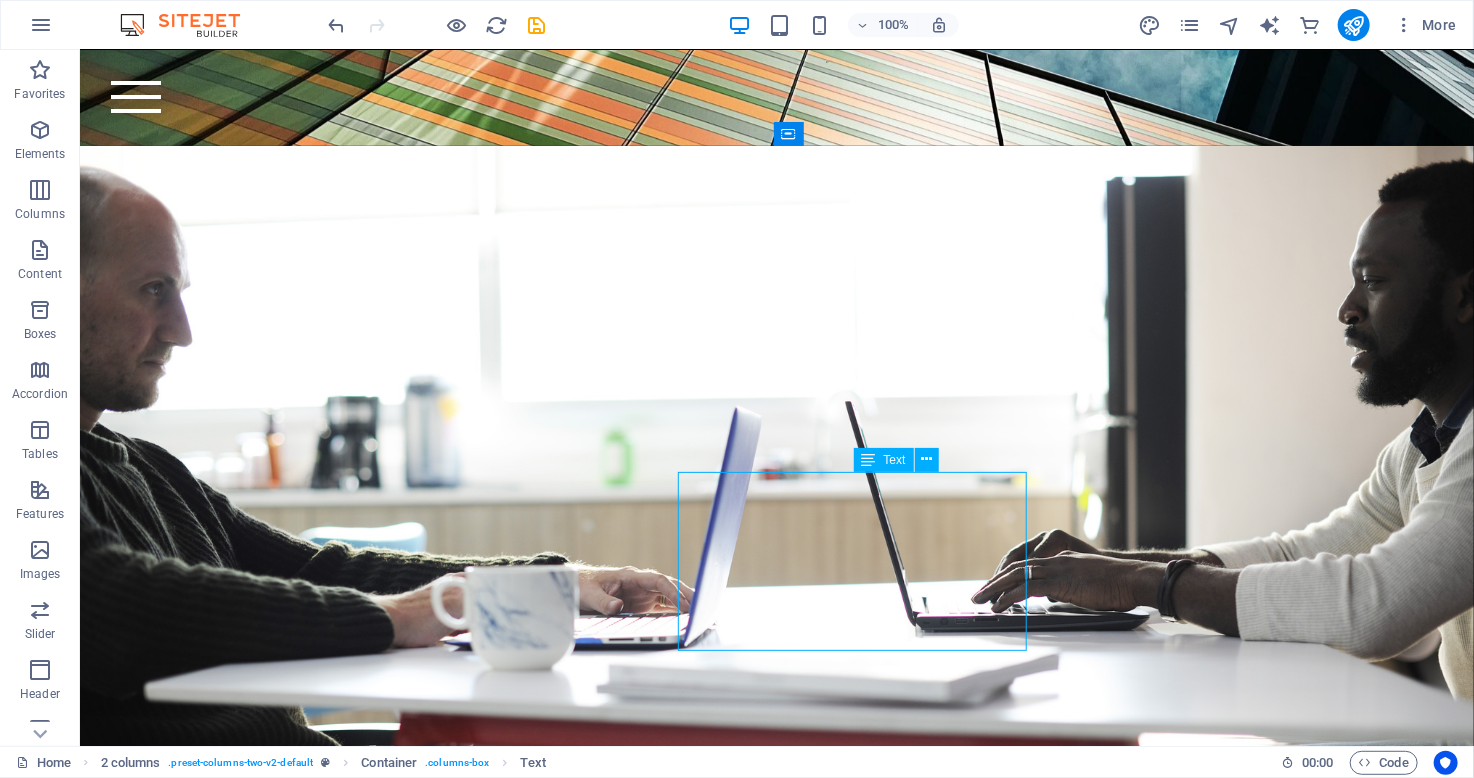 click on "Lorem ipsum dolor sit amet, consetetur sadipscing elitr, sed diam nonumy eirmod tempor invidunt ut labore et dolore magna aliquyam erat, sed diam voluptua." at bounding box center [776, 1346] 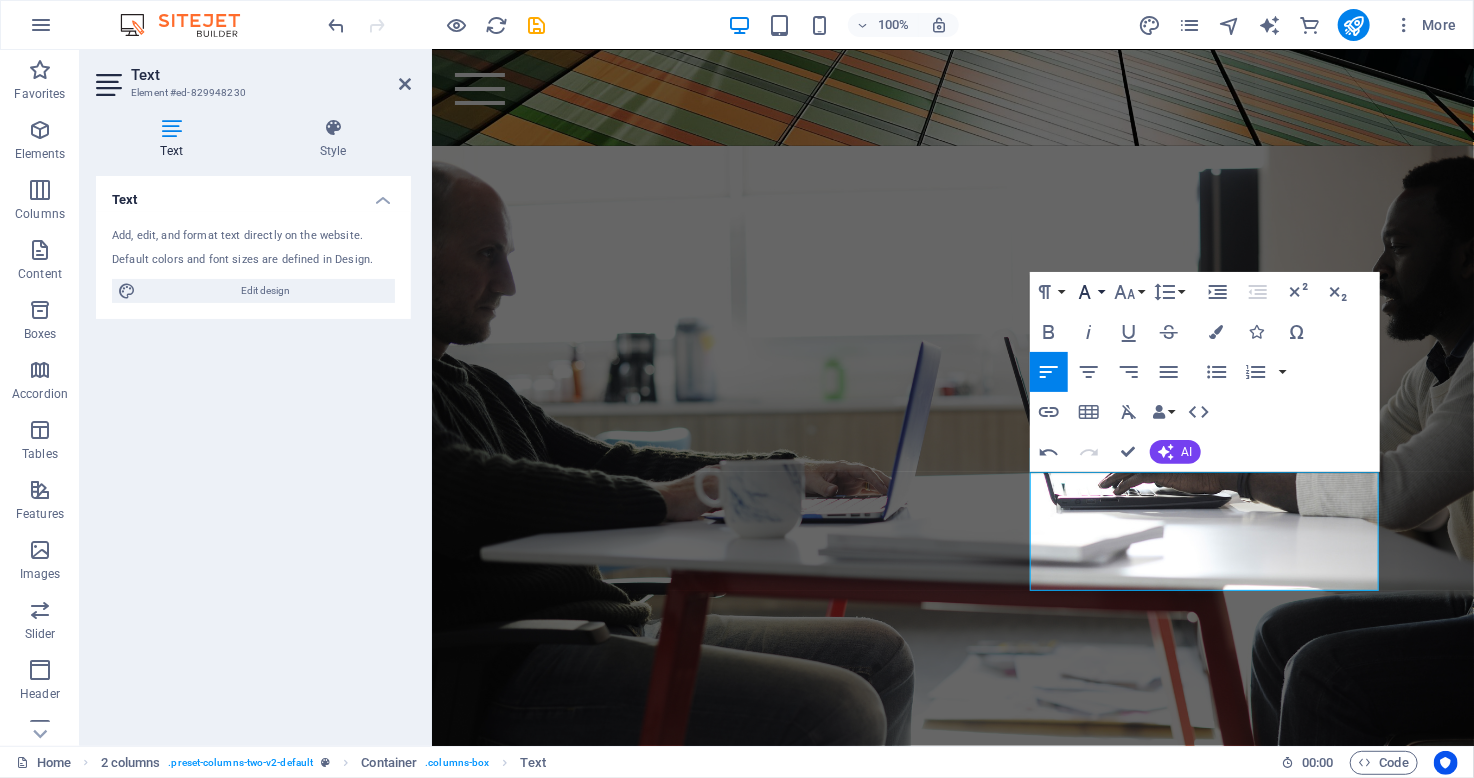 click 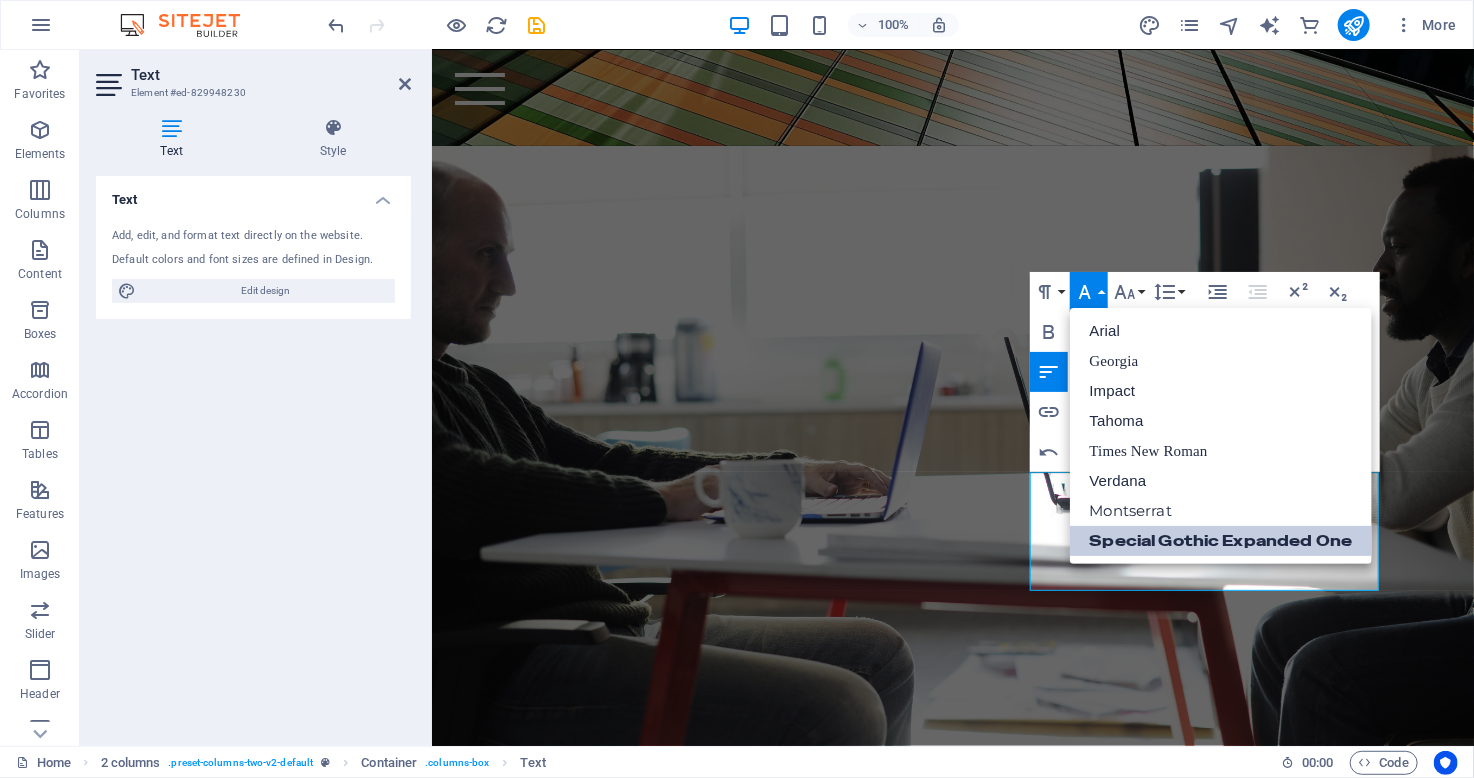scroll, scrollTop: 0, scrollLeft: 0, axis: both 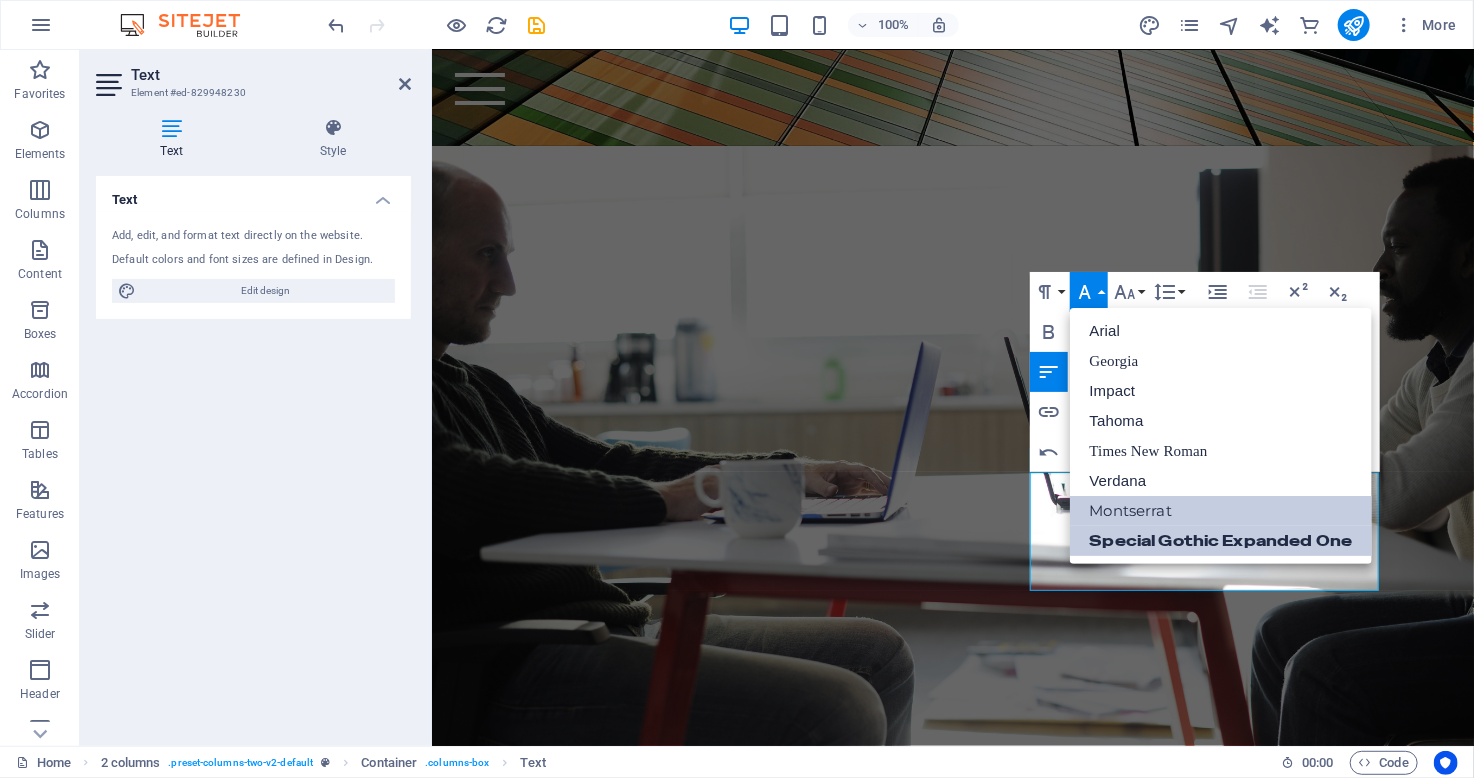 click on "Montserrat" at bounding box center (1221, 511) 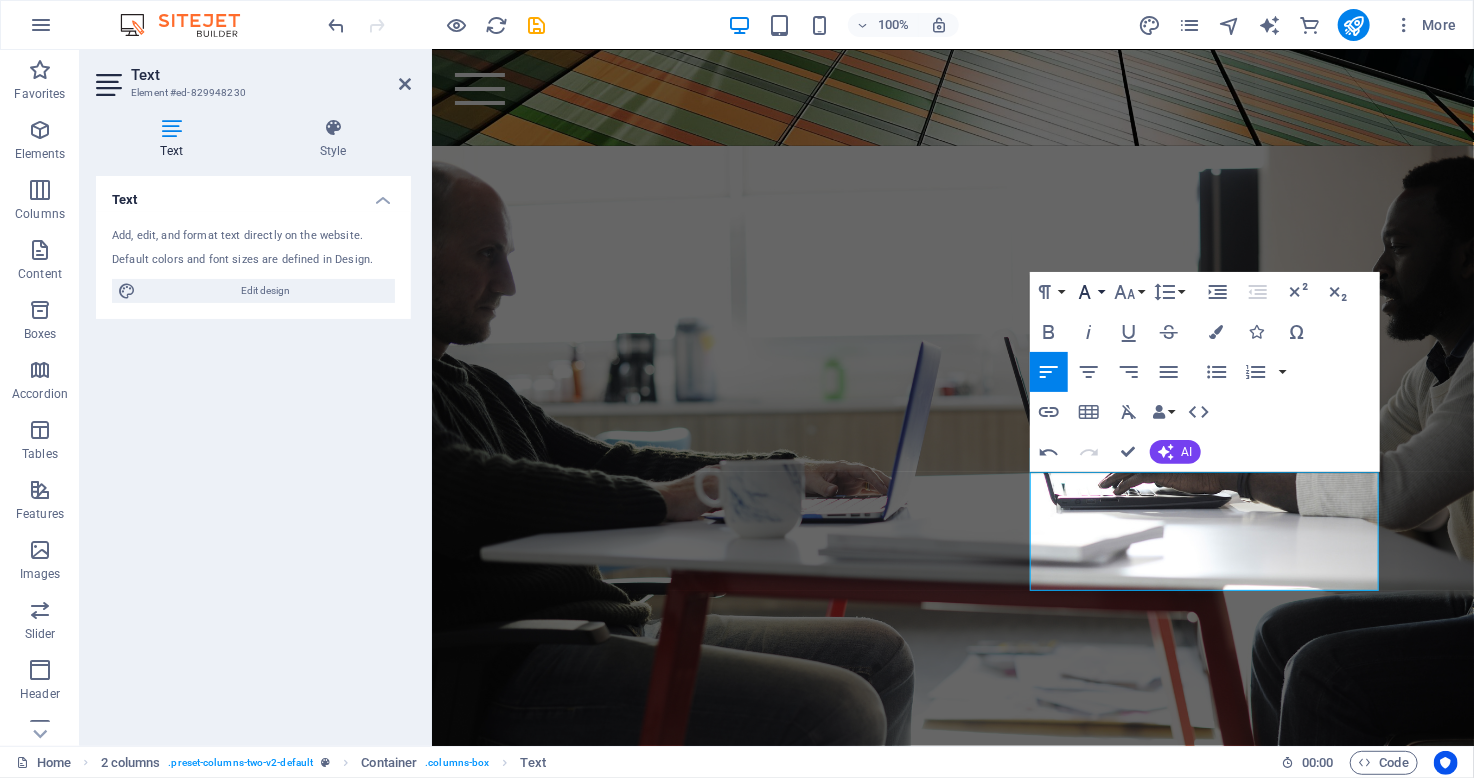 click on "Font Family" at bounding box center (1089, 292) 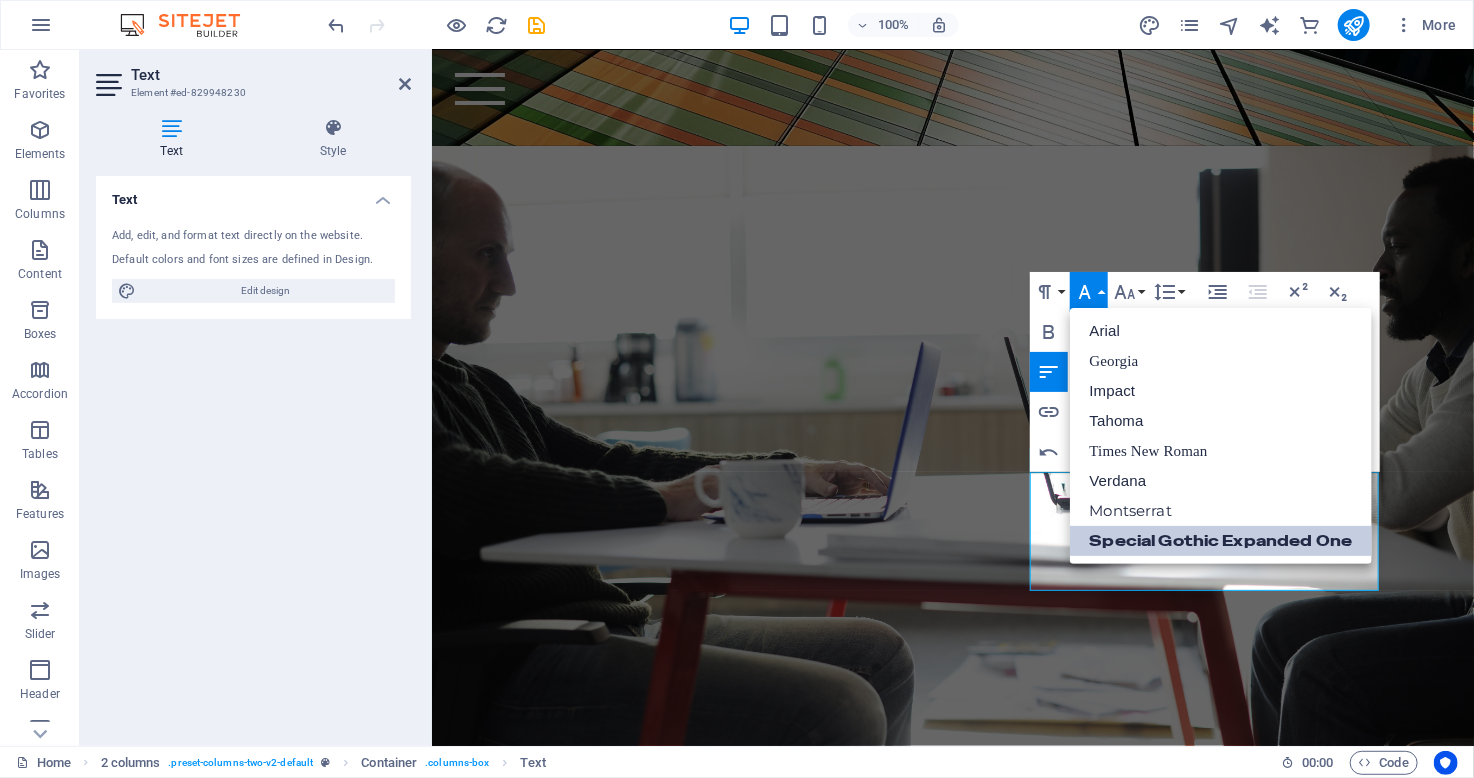 scroll, scrollTop: 0, scrollLeft: 0, axis: both 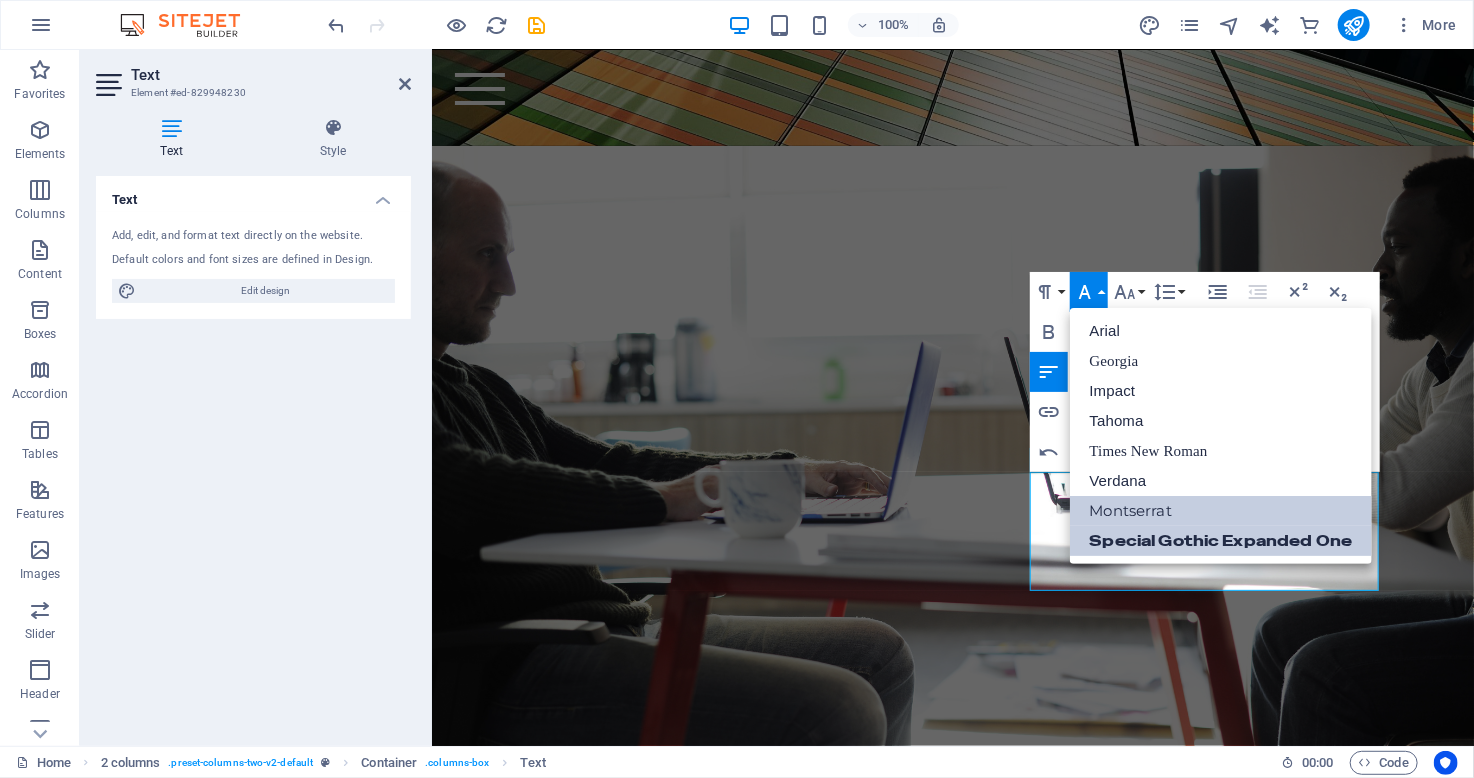 click on "Montserrat" at bounding box center (1221, 511) 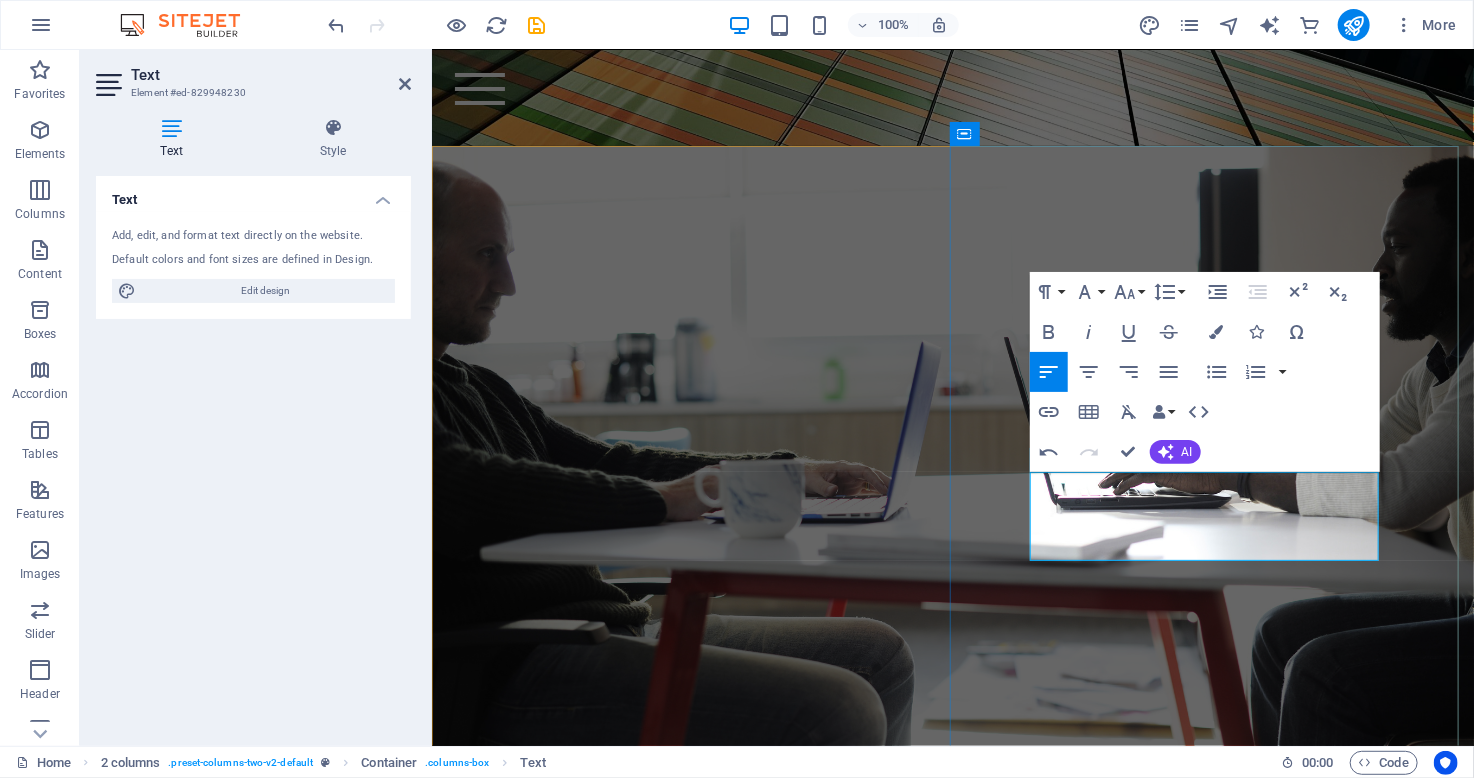 click on "Value addition to existing system through identification of potential risks and control measures.​" at bounding box center [952, 1096] 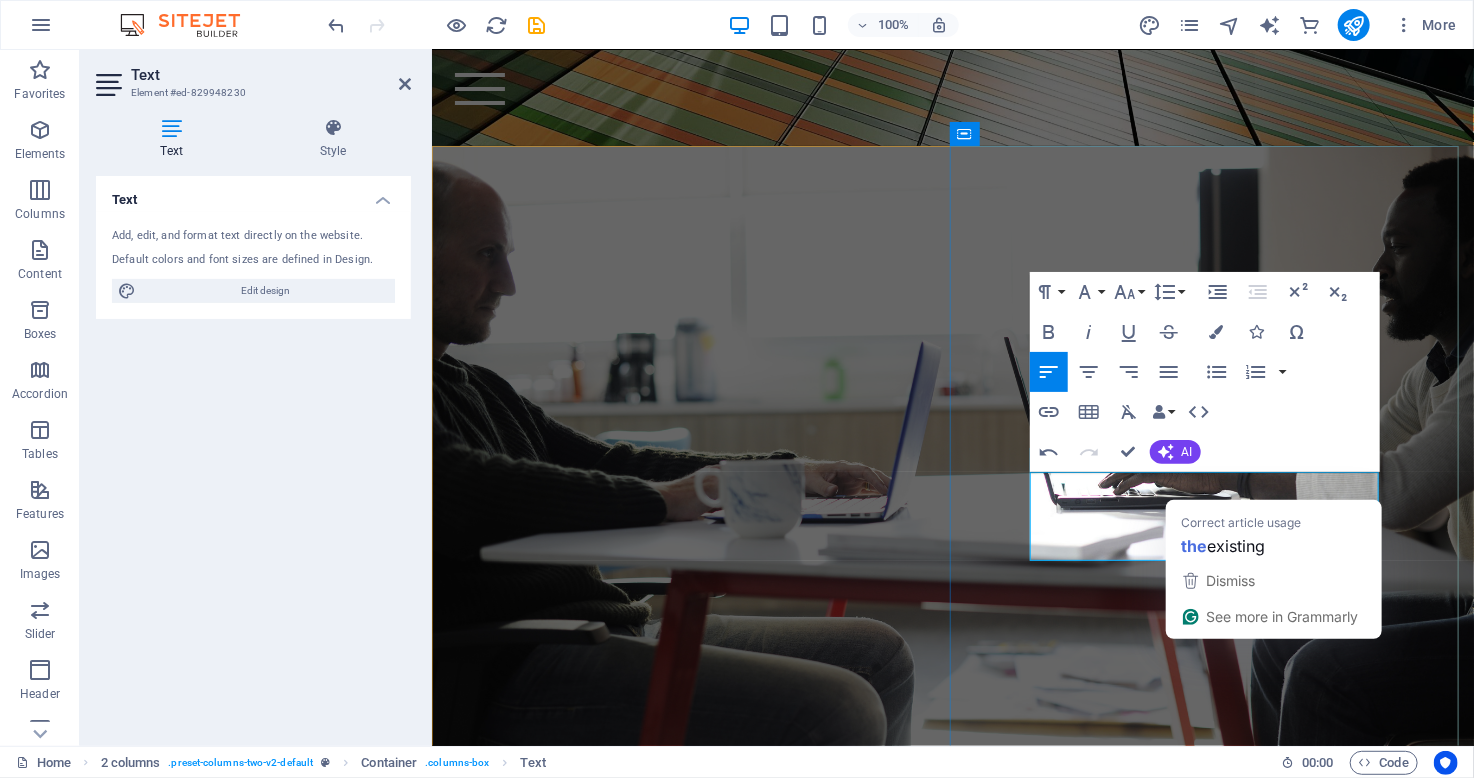 type 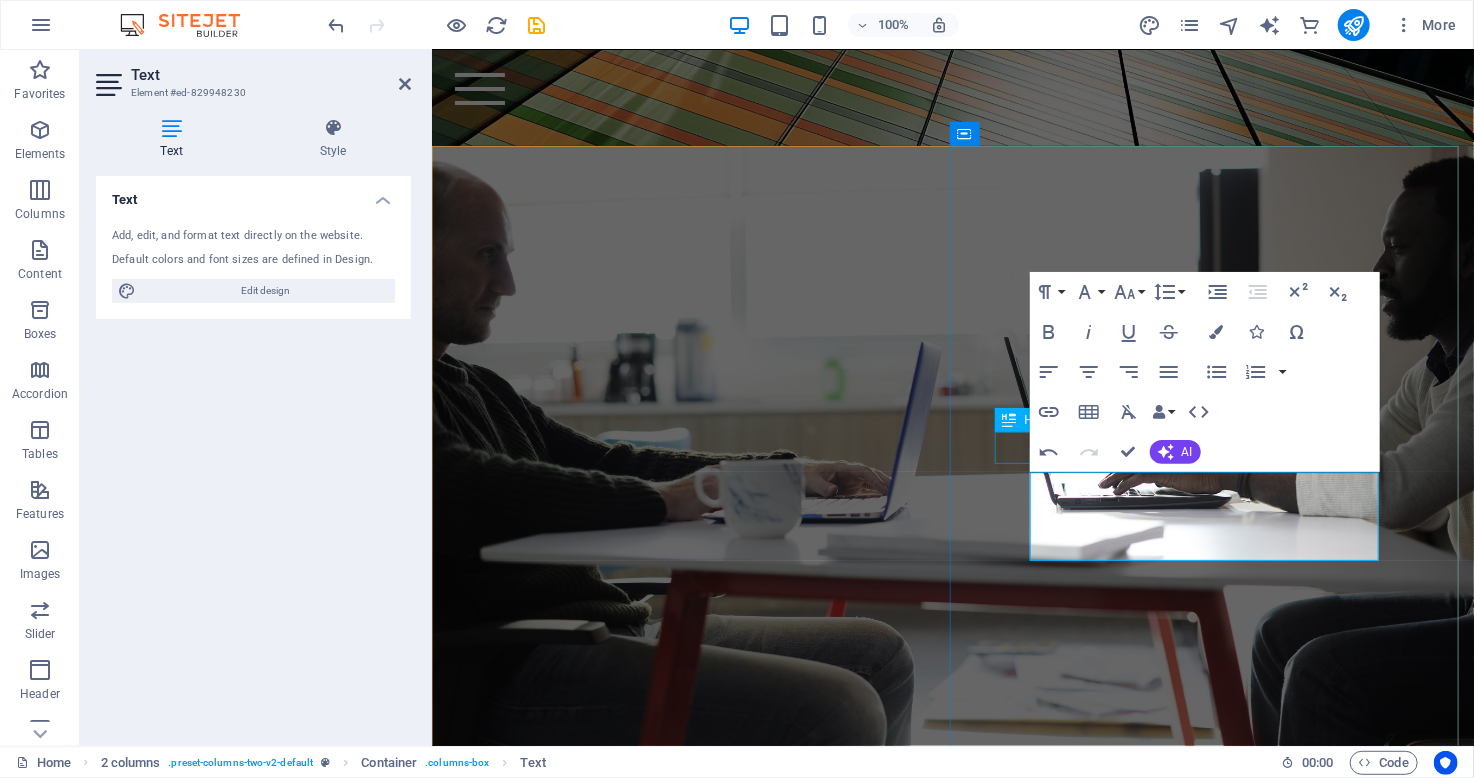 click on "VALUE ADDITION" at bounding box center [934, 1058] 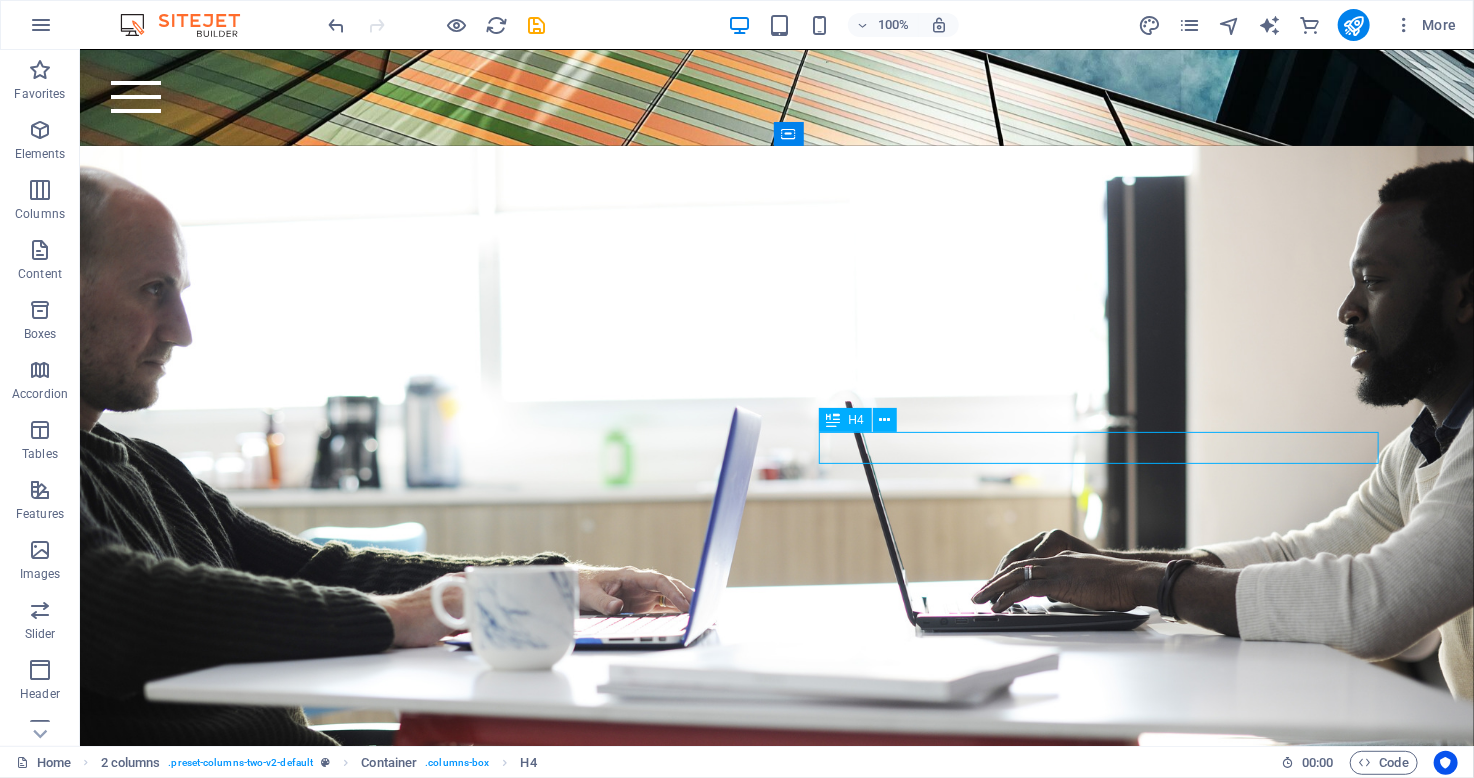 click on "VALUE ADDITION" at bounding box center [758, 1292] 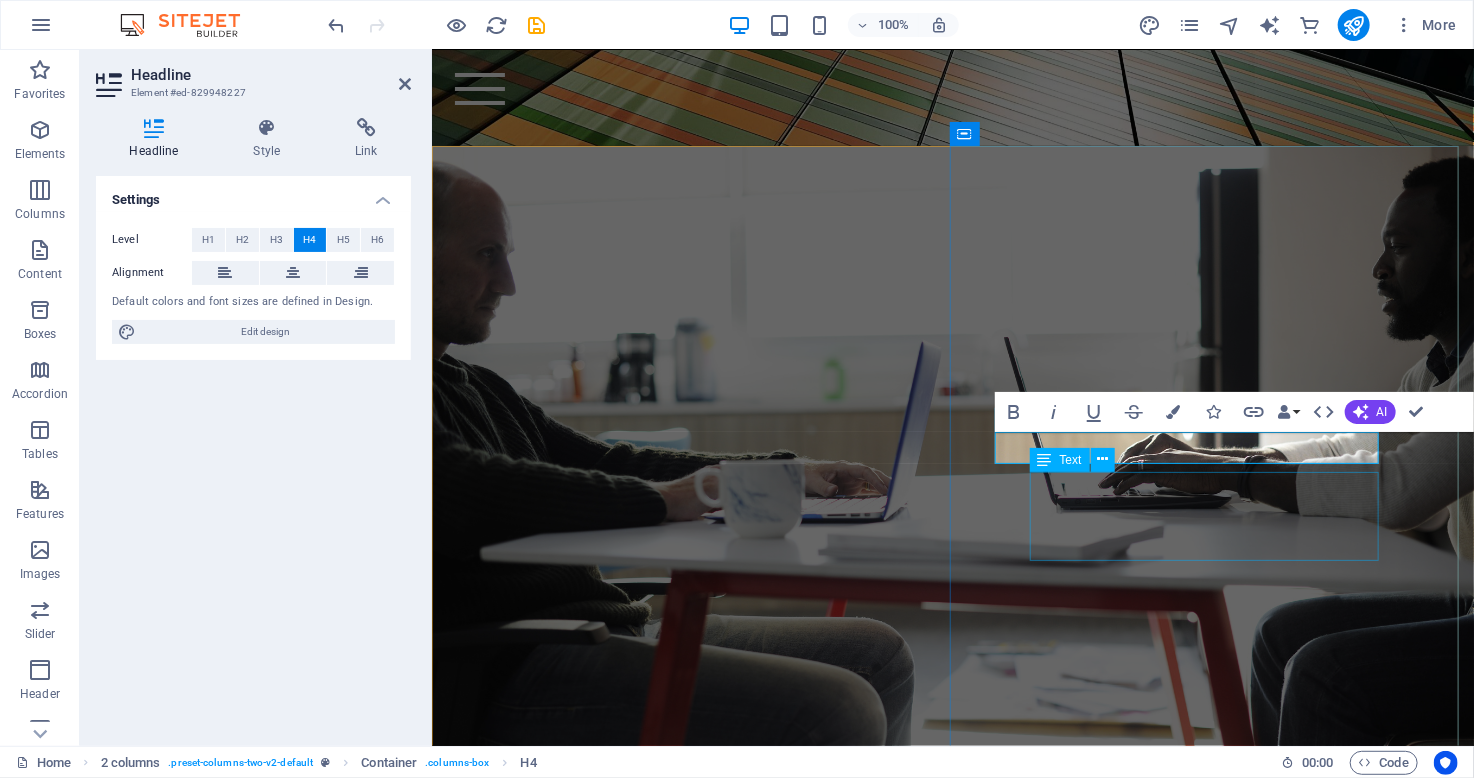click on "Value addition to the existing system through identification of potential risks and control measures." at bounding box center (952, 1096) 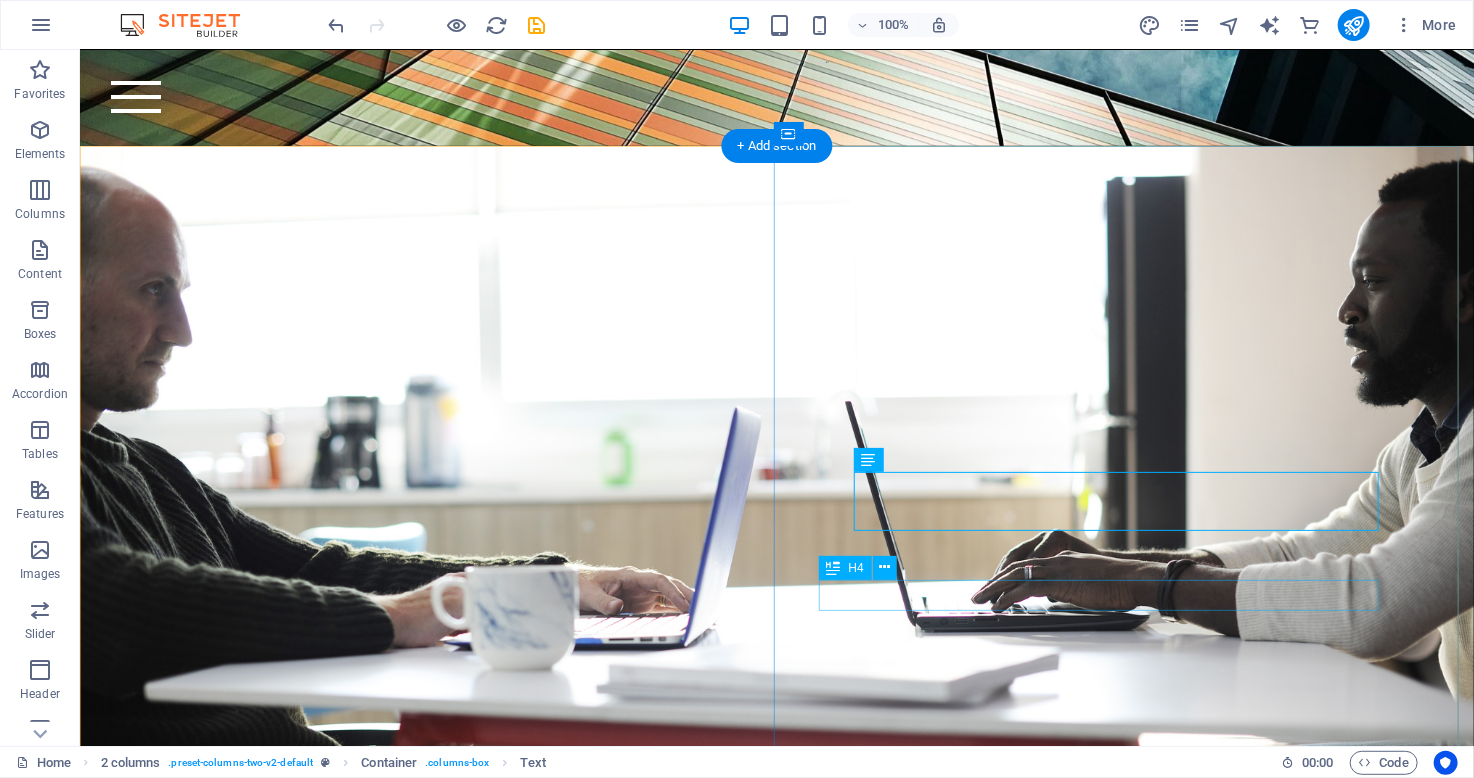 click on "2. Light Weight" at bounding box center (758, 1410) 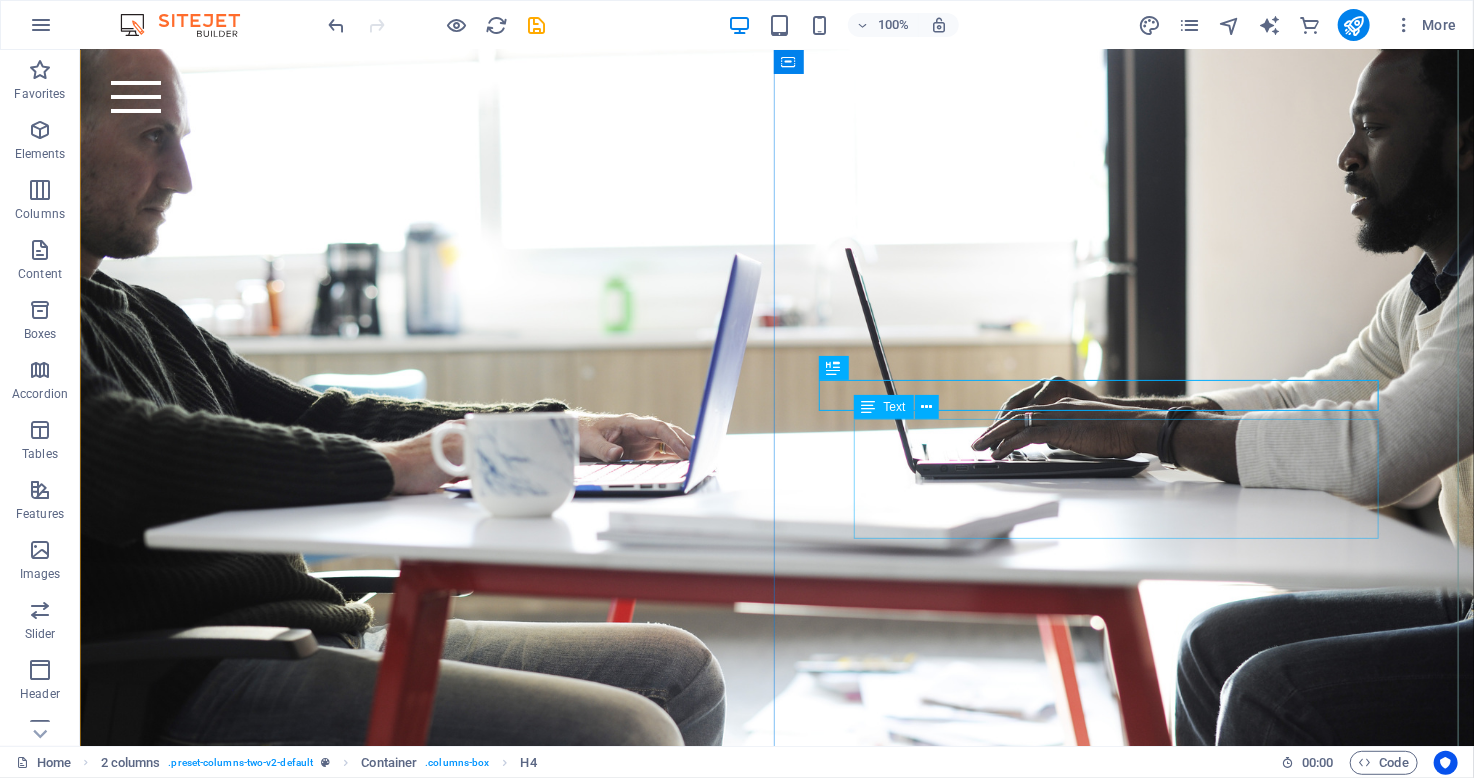 scroll, scrollTop: 800, scrollLeft: 0, axis: vertical 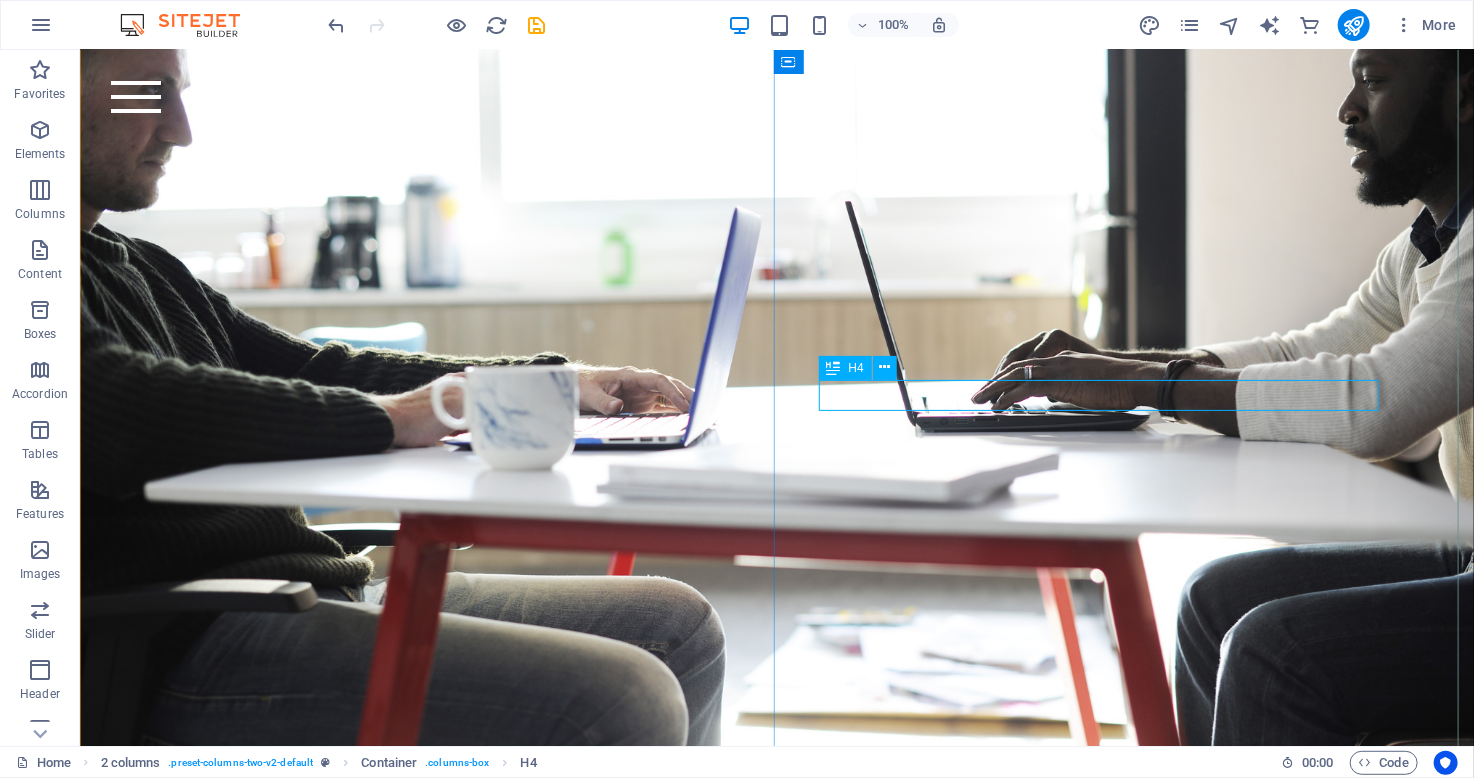click on "2. Light Weight" at bounding box center (758, 1210) 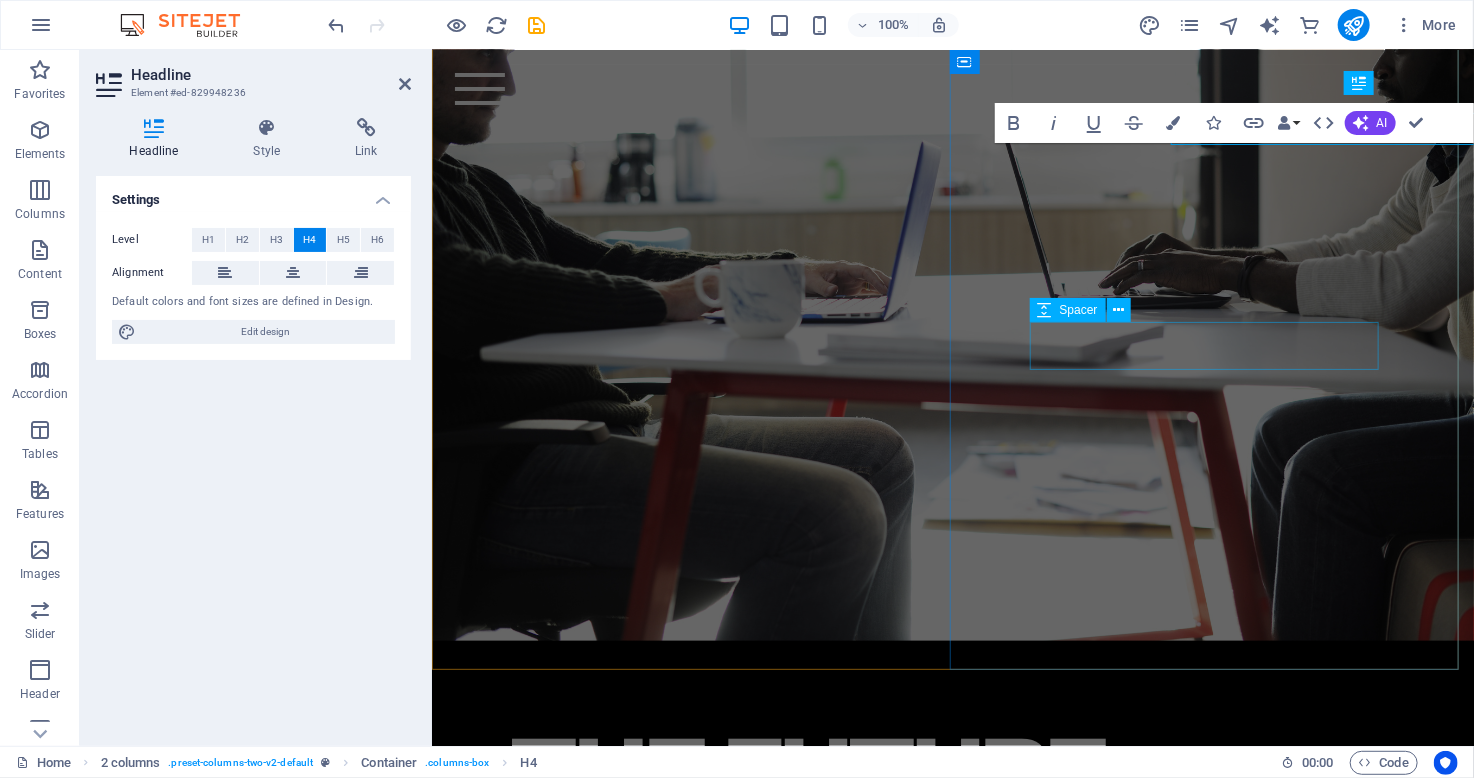 scroll, scrollTop: 1066, scrollLeft: 0, axis: vertical 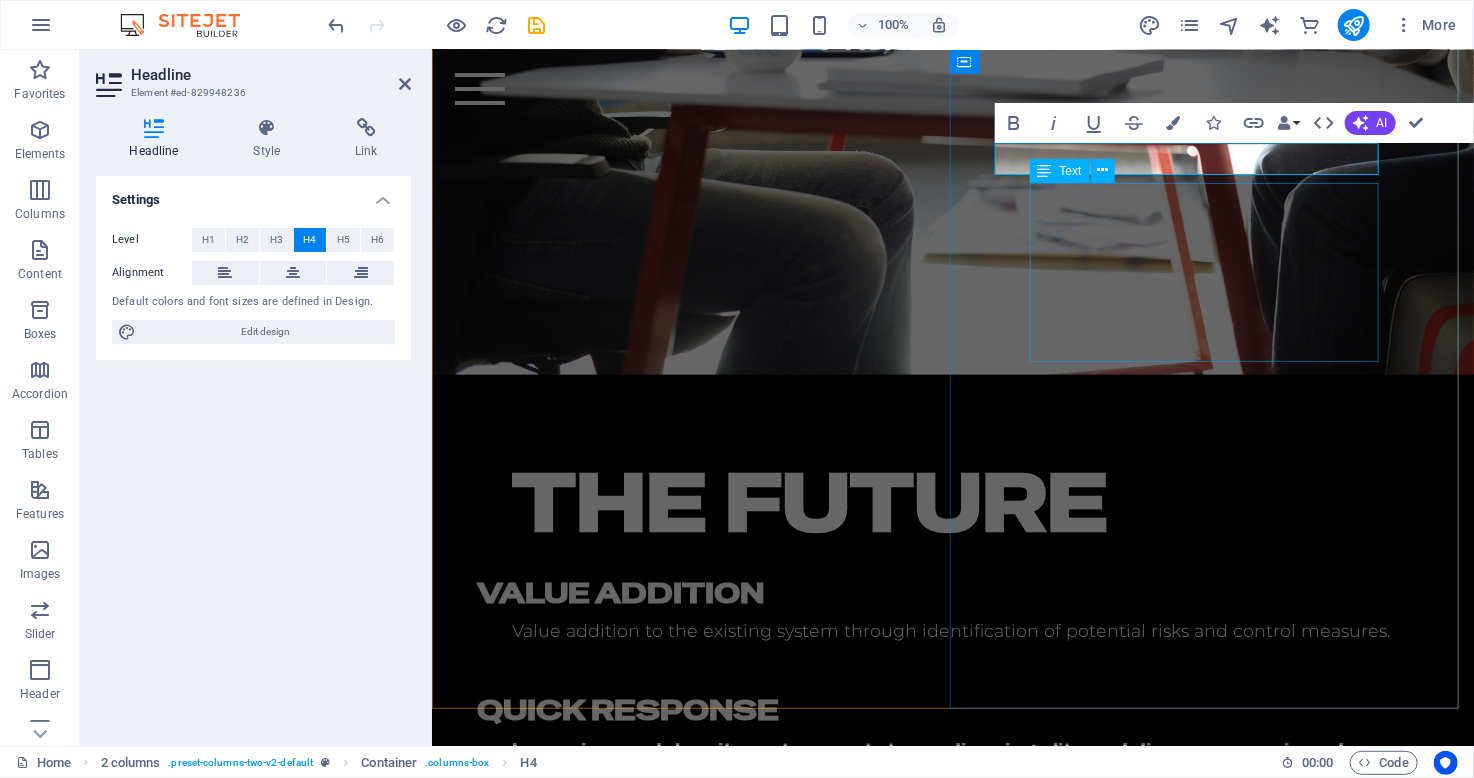 click on "Lorem ipsum dolor sit amet, consetetur sadipscing elitr, sed diam nonumy eirmod tempor invidunt ut labore et dolore magna aliquyam erat, sed diam voluptua." at bounding box center (952, 763) 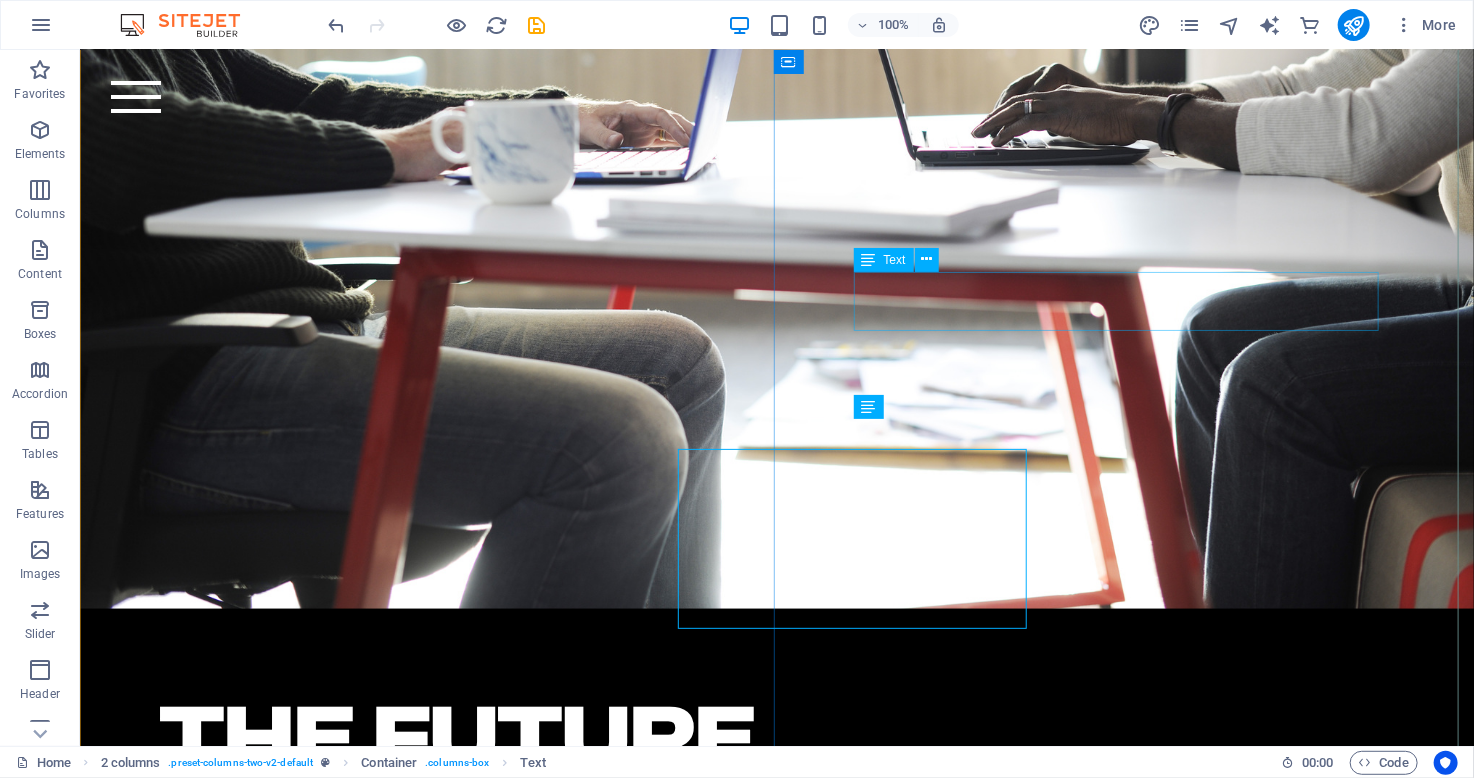 scroll, scrollTop: 800, scrollLeft: 0, axis: vertical 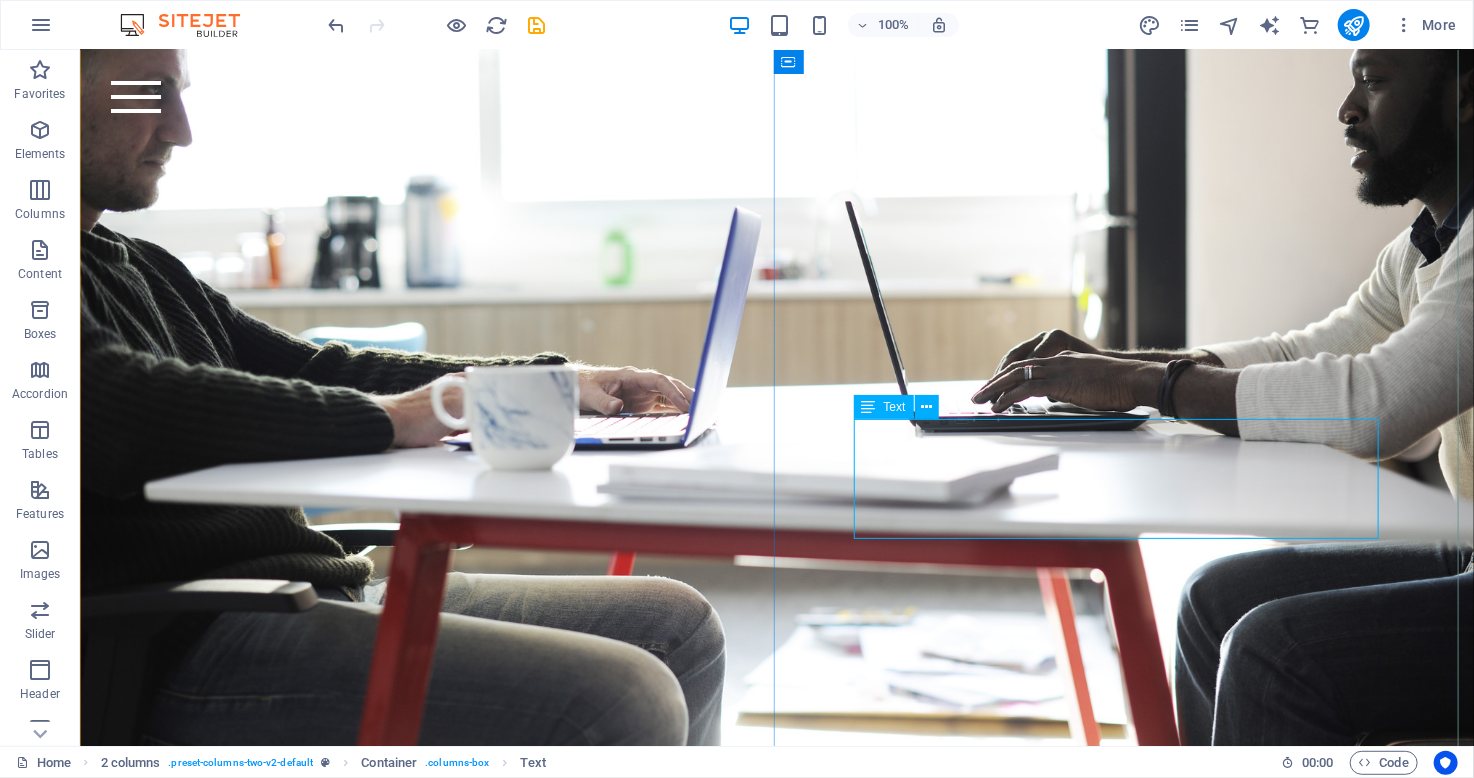 click on "Lorem ipsum dolor sit amet, consetetur sadipscing elitr, sed diam nonumy eirmod tempor invidunt ut labore et dolore magna aliquyam erat, sed diam voluptua." at bounding box center [776, 1264] 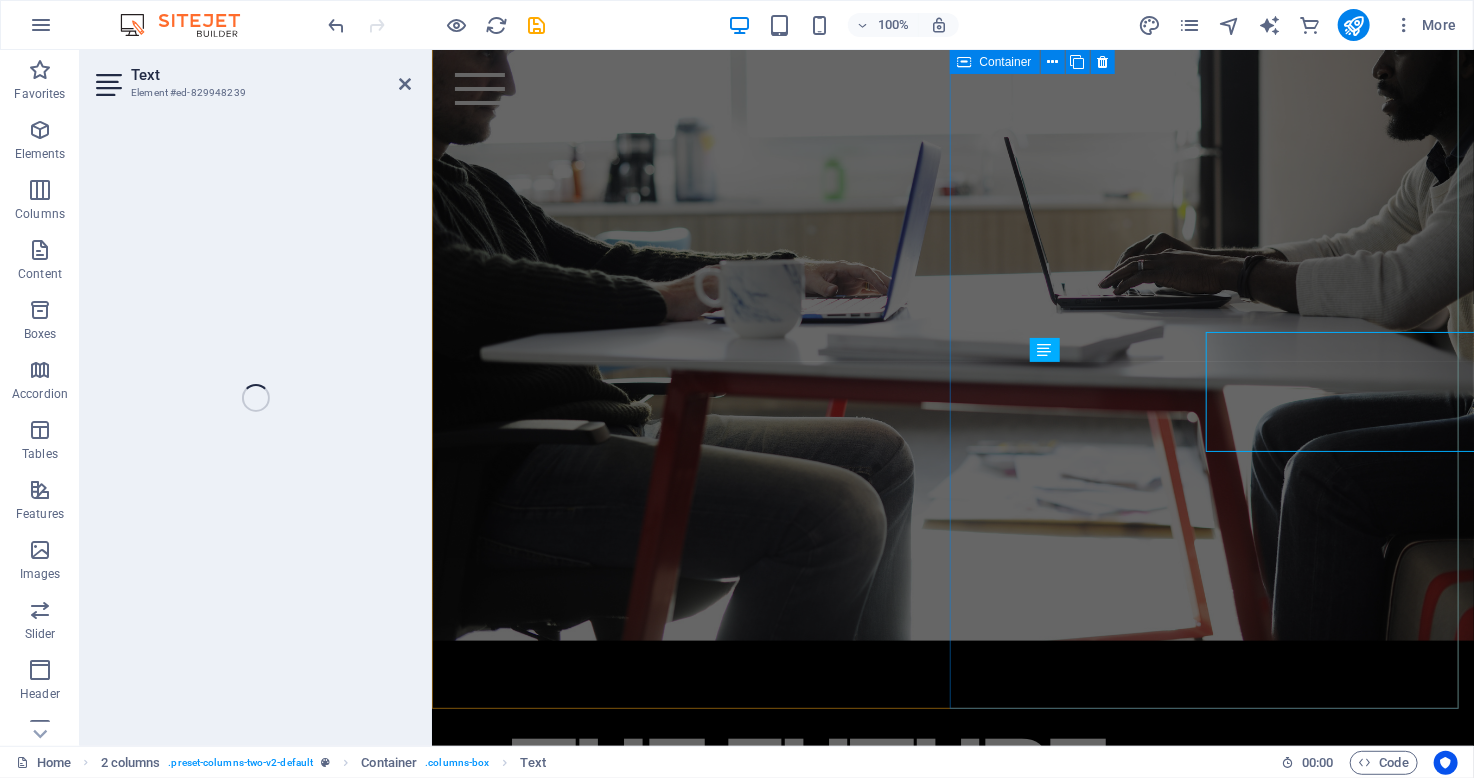 scroll, scrollTop: 1066, scrollLeft: 0, axis: vertical 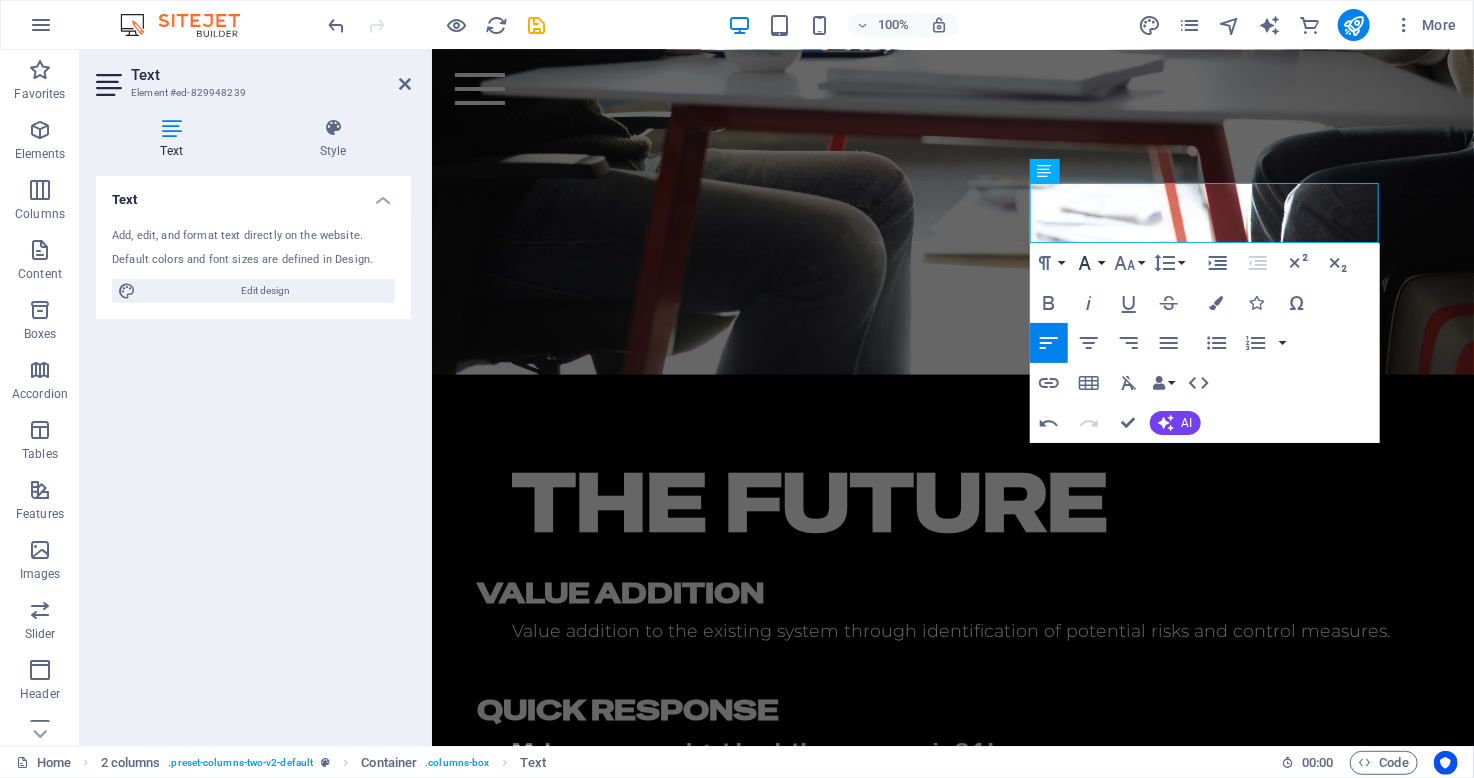 click on "Font Family" at bounding box center [1089, 263] 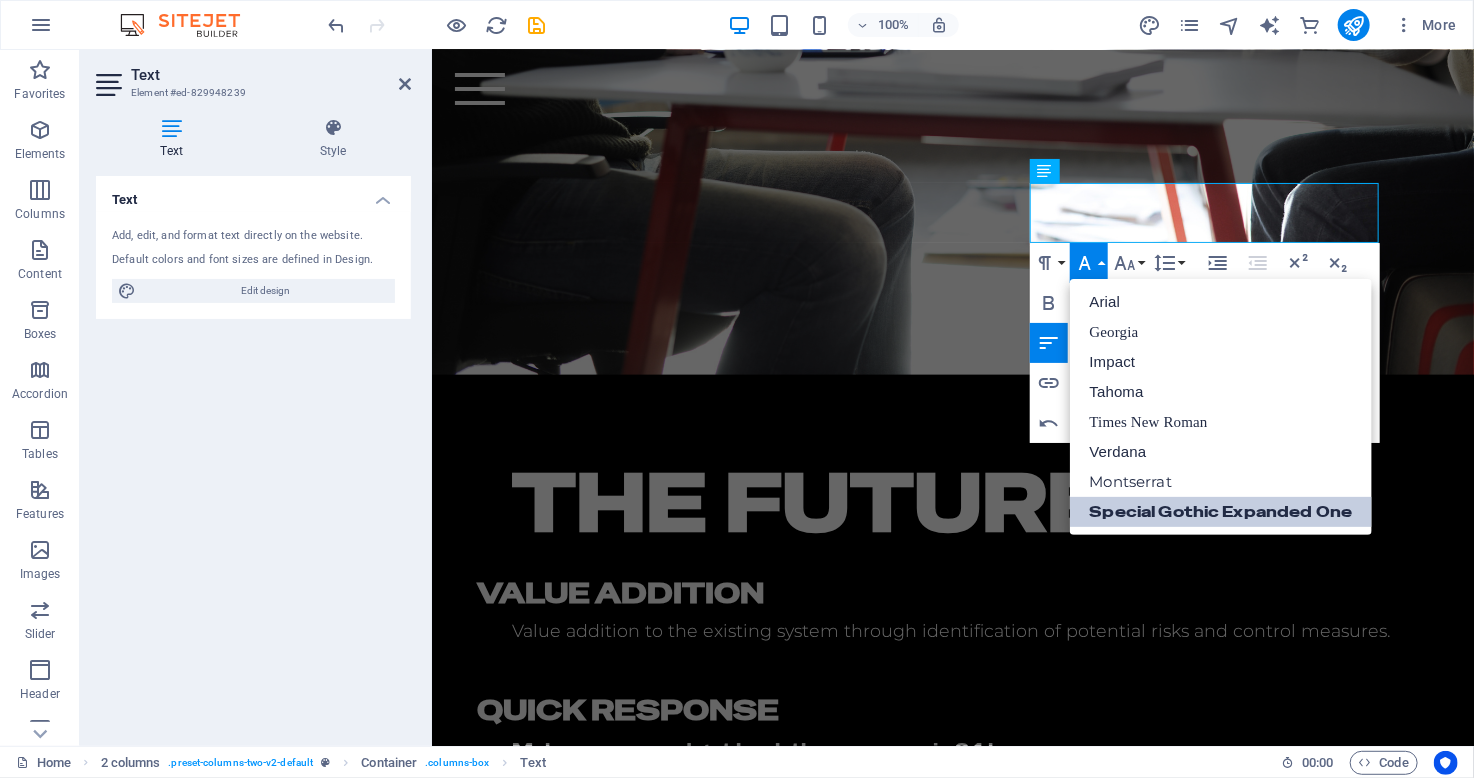 scroll, scrollTop: 0, scrollLeft: 0, axis: both 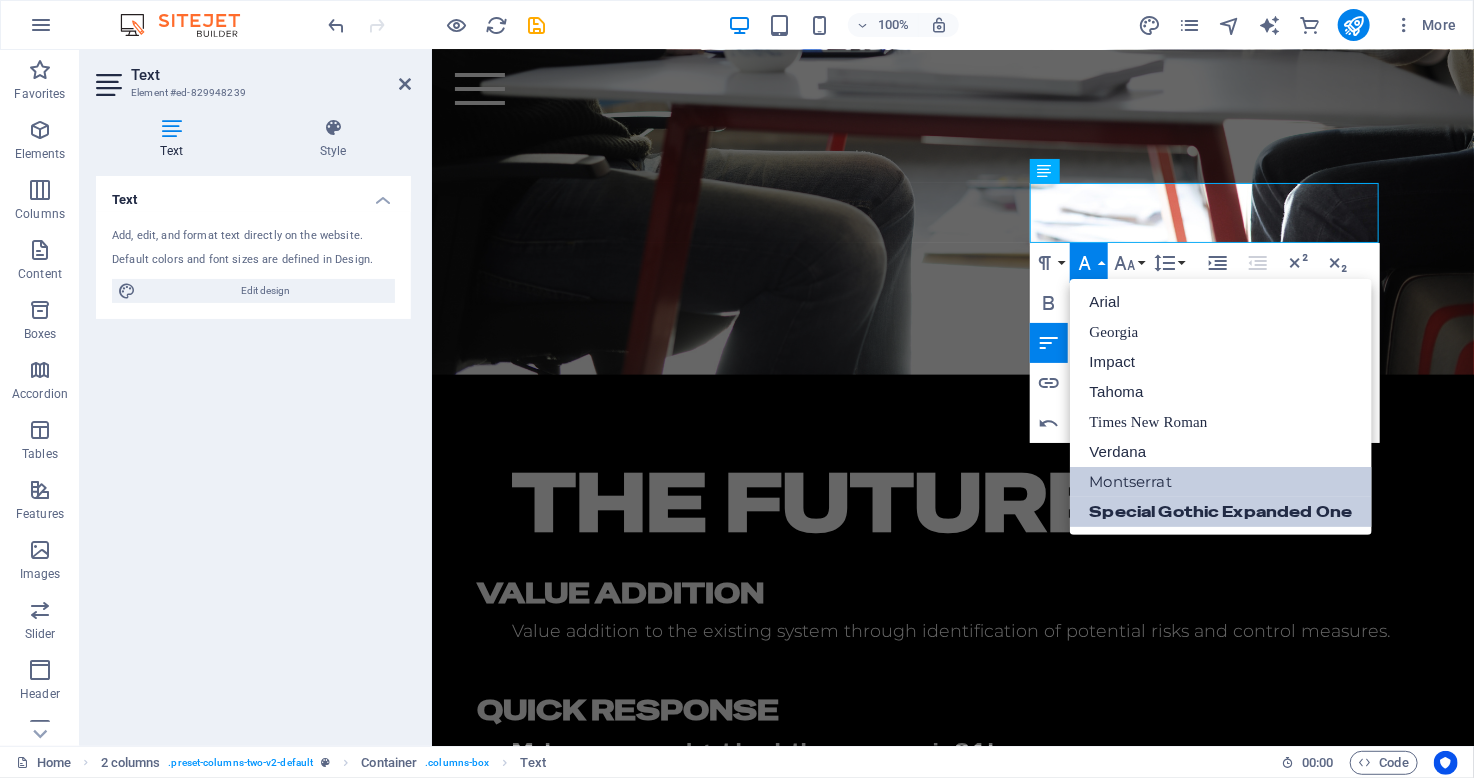 click on "Montserrat" at bounding box center [1221, 482] 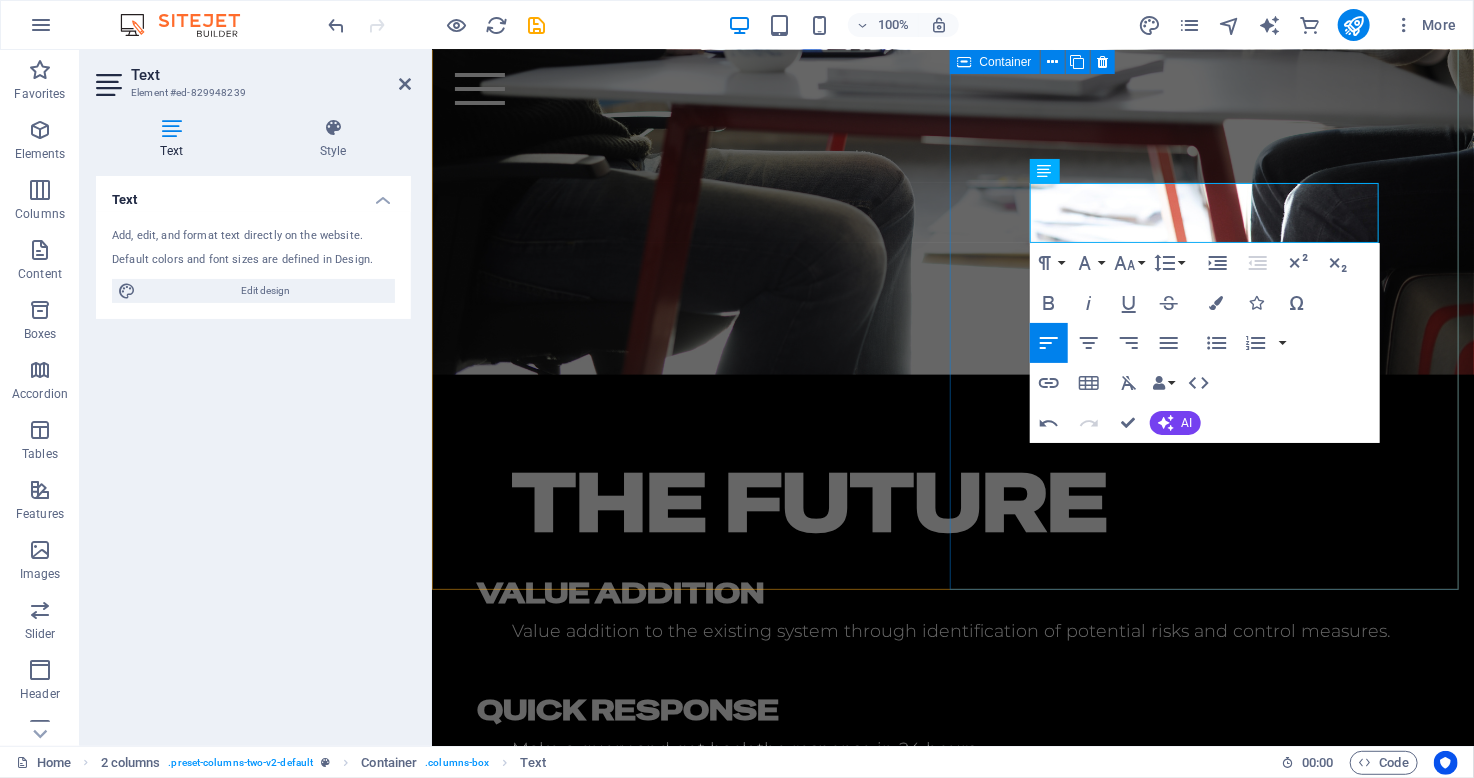 click on "The Future VALUE ADDITION Value addition to the existing system through identification of potential risks and control measures.  QUICK RESPONSE Make a query and get back the response in 24 hours.  3. Carbon Details Lorem ipsum dolor sit amet, consetetur sadipscing elitr, sed diam nonumy eirmod tempor invidunt ut labore et dolore magna aliquyam erat, sed diam voluptua." at bounding box center [952, 684] 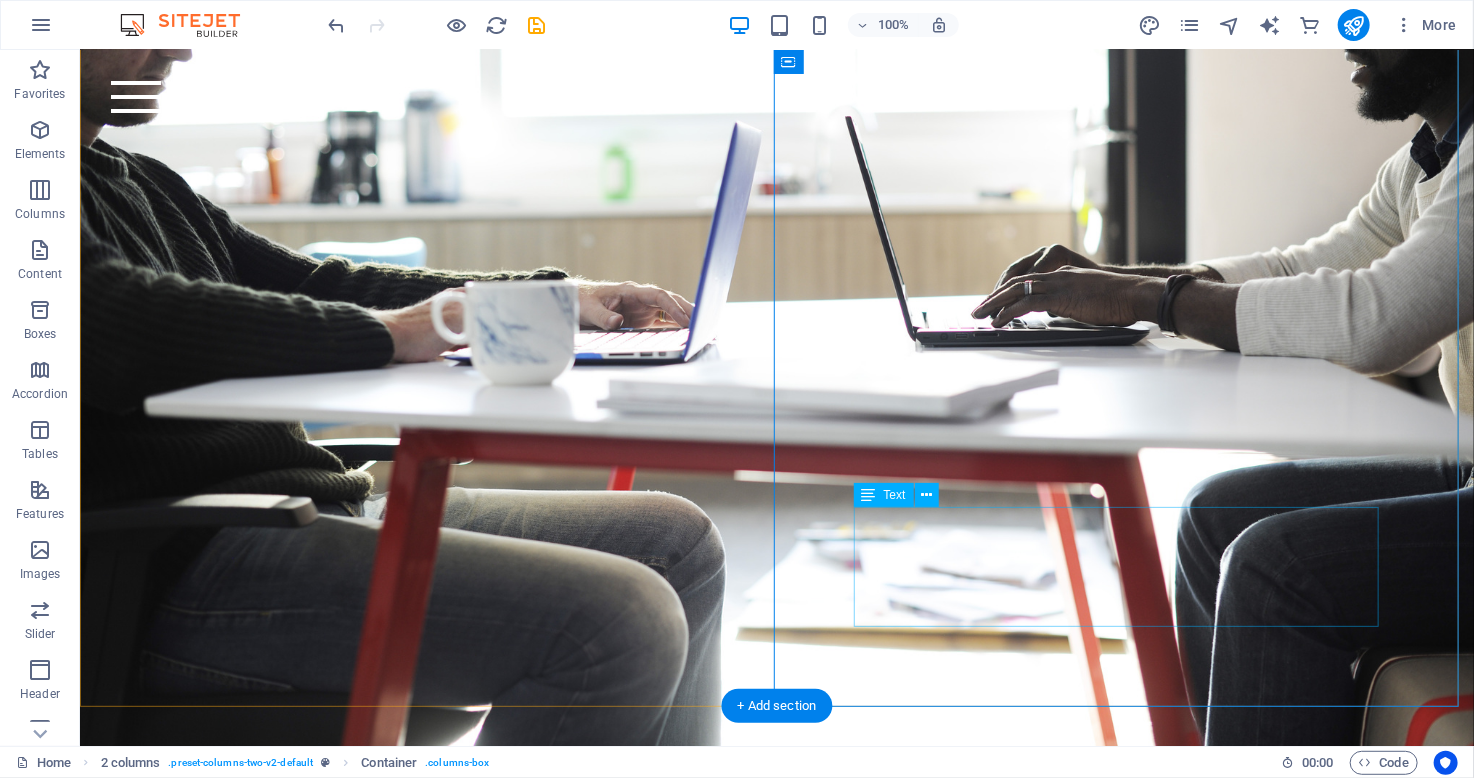 scroll, scrollTop: 929, scrollLeft: 0, axis: vertical 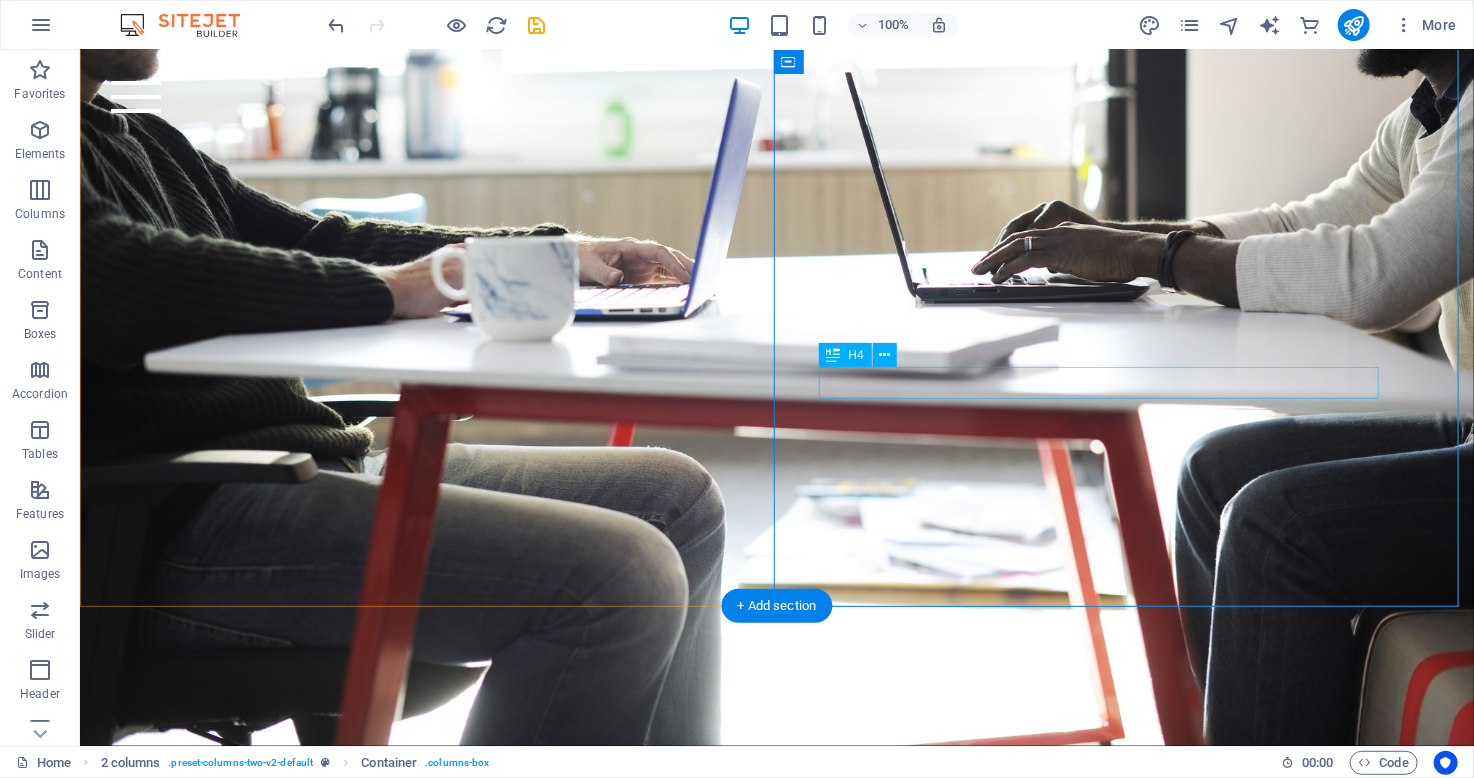 click on "3. Carbon Details" at bounding box center [758, 1198] 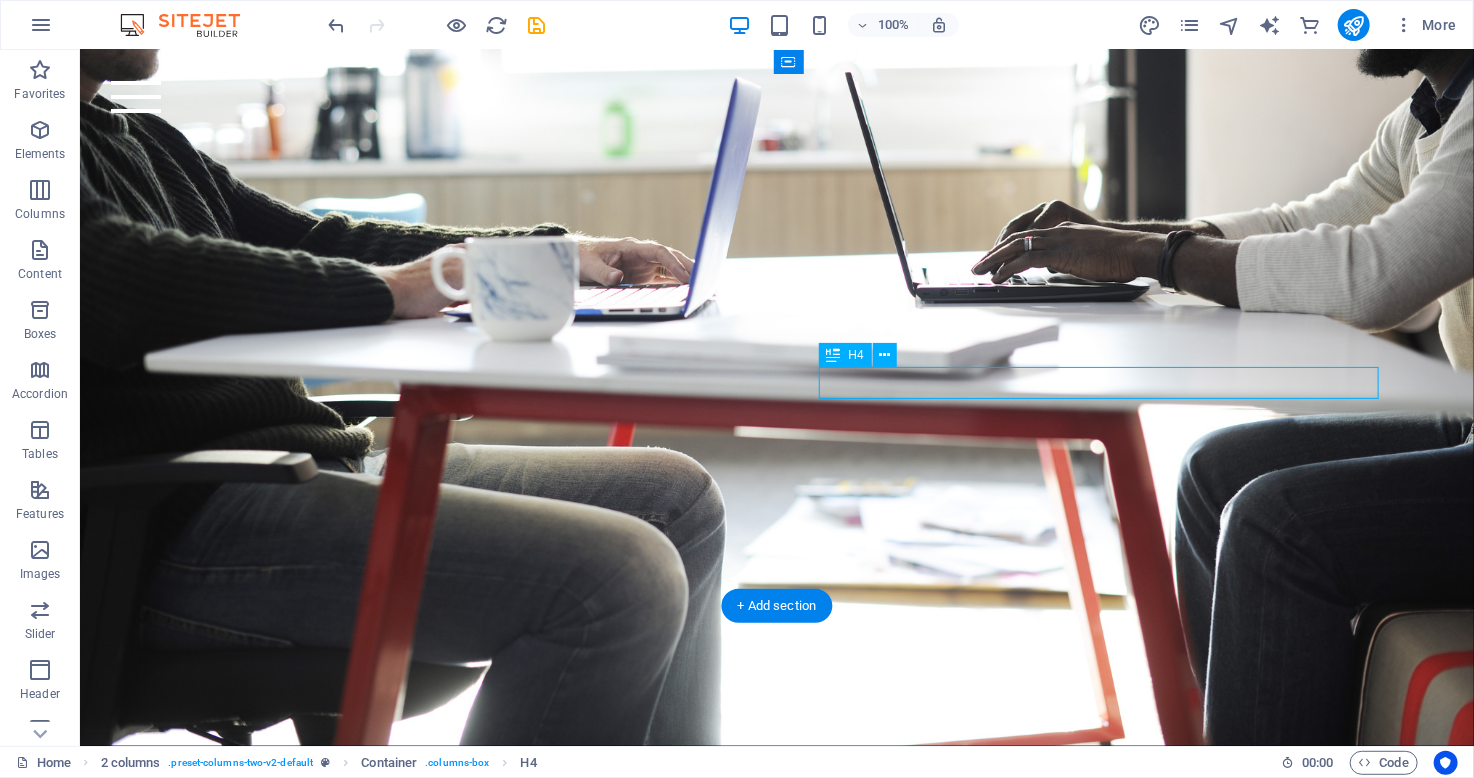 click on "3. Carbon Details" at bounding box center [758, 1198] 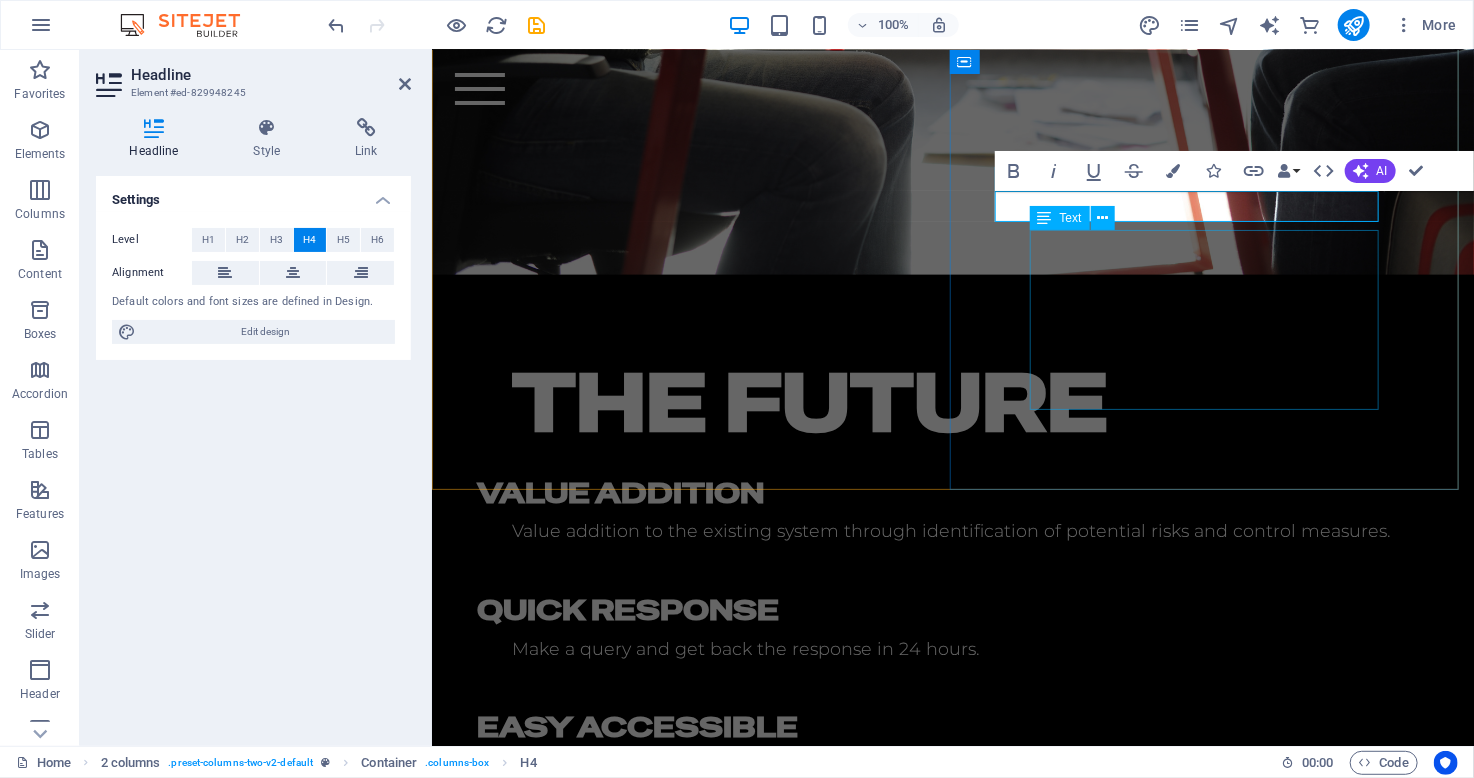 click on "Lorem ipsum dolor sit amet, consetetur sadipscing elitr, sed diam nonumy eirmod tempor invidunt ut labore et dolore magna aliquyam erat, sed diam voluptua." at bounding box center (952, 781) 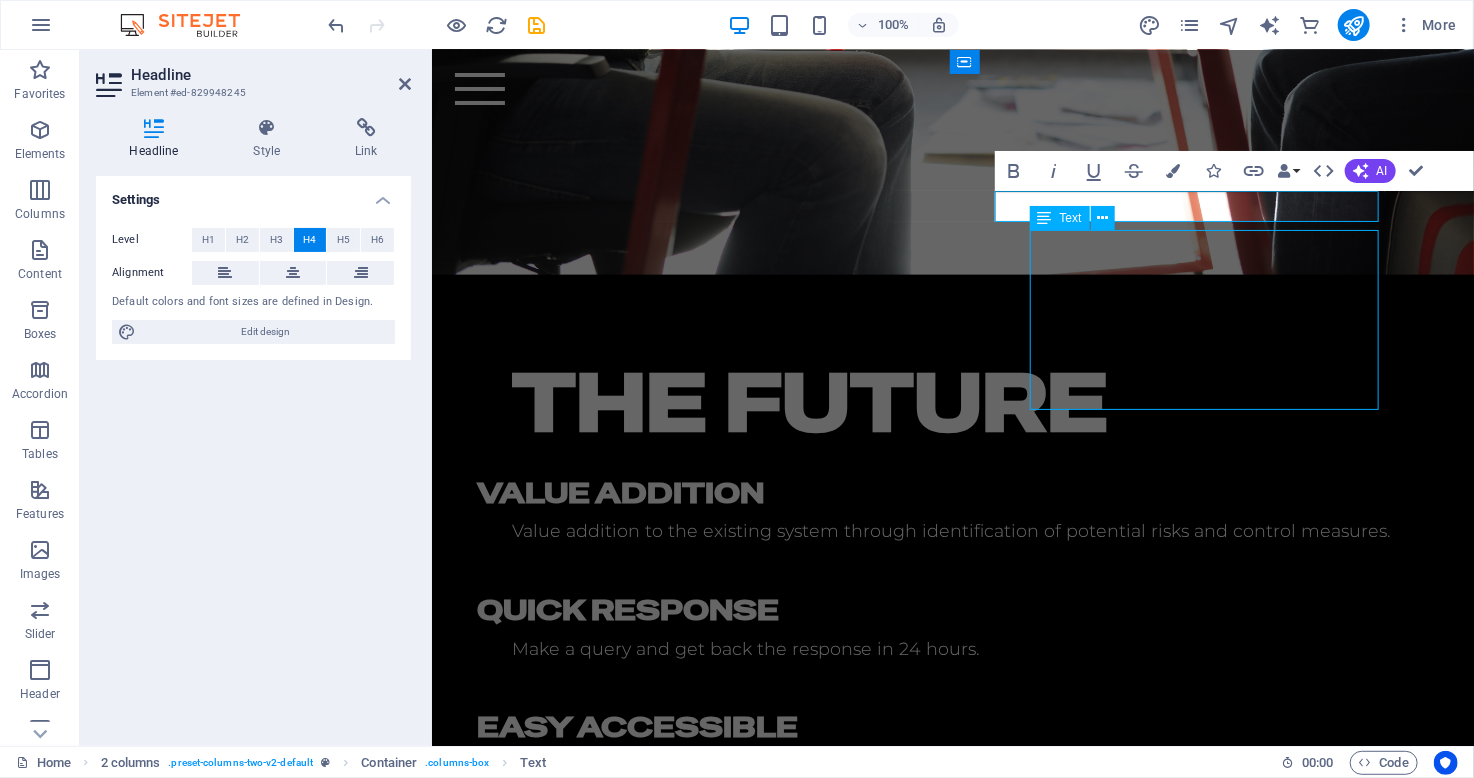 click on "Lorem ipsum dolor sit amet, consetetur sadipscing elitr, sed diam nonumy eirmod tempor invidunt ut labore et dolore magna aliquyam erat, sed diam voluptua." at bounding box center [952, 781] 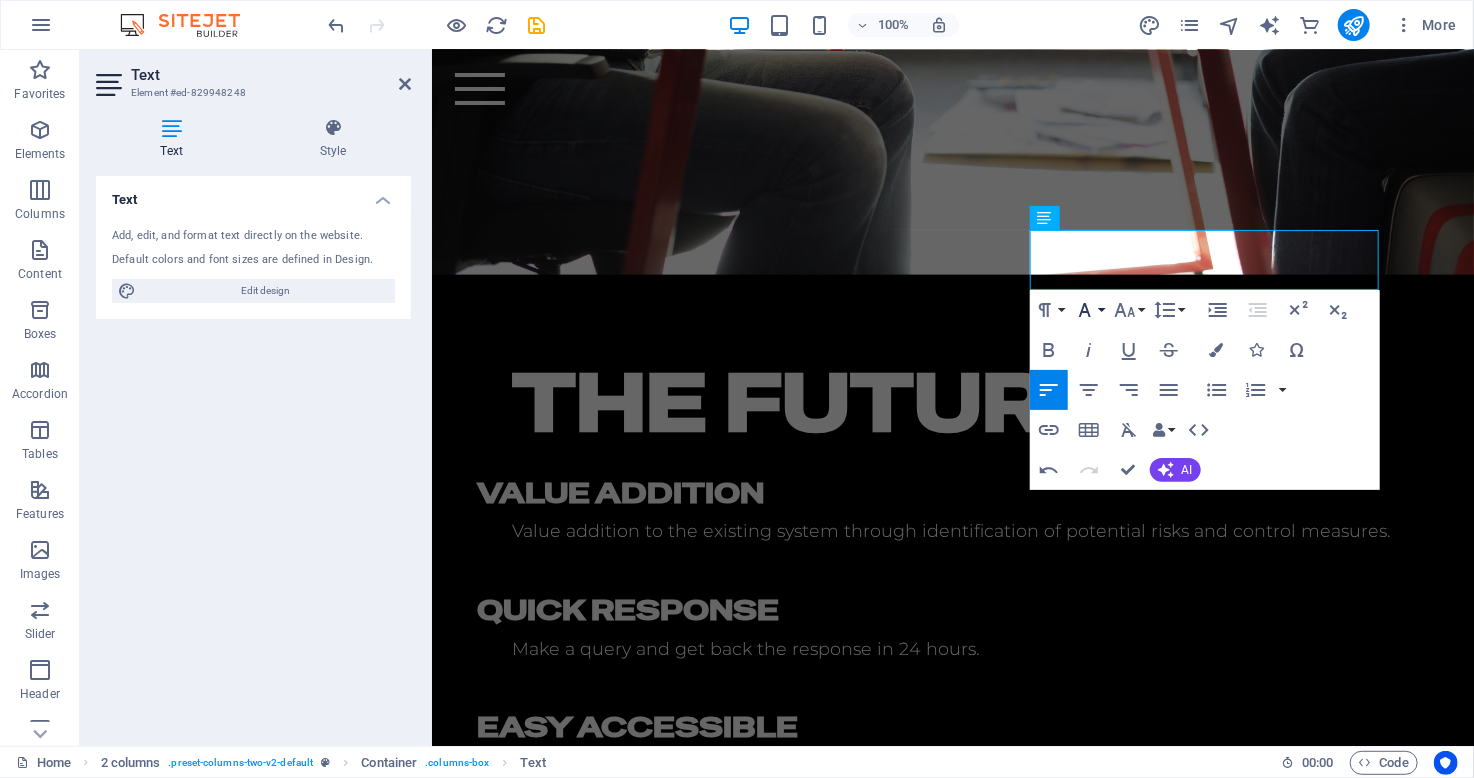 click on "Font Family" at bounding box center [1089, 310] 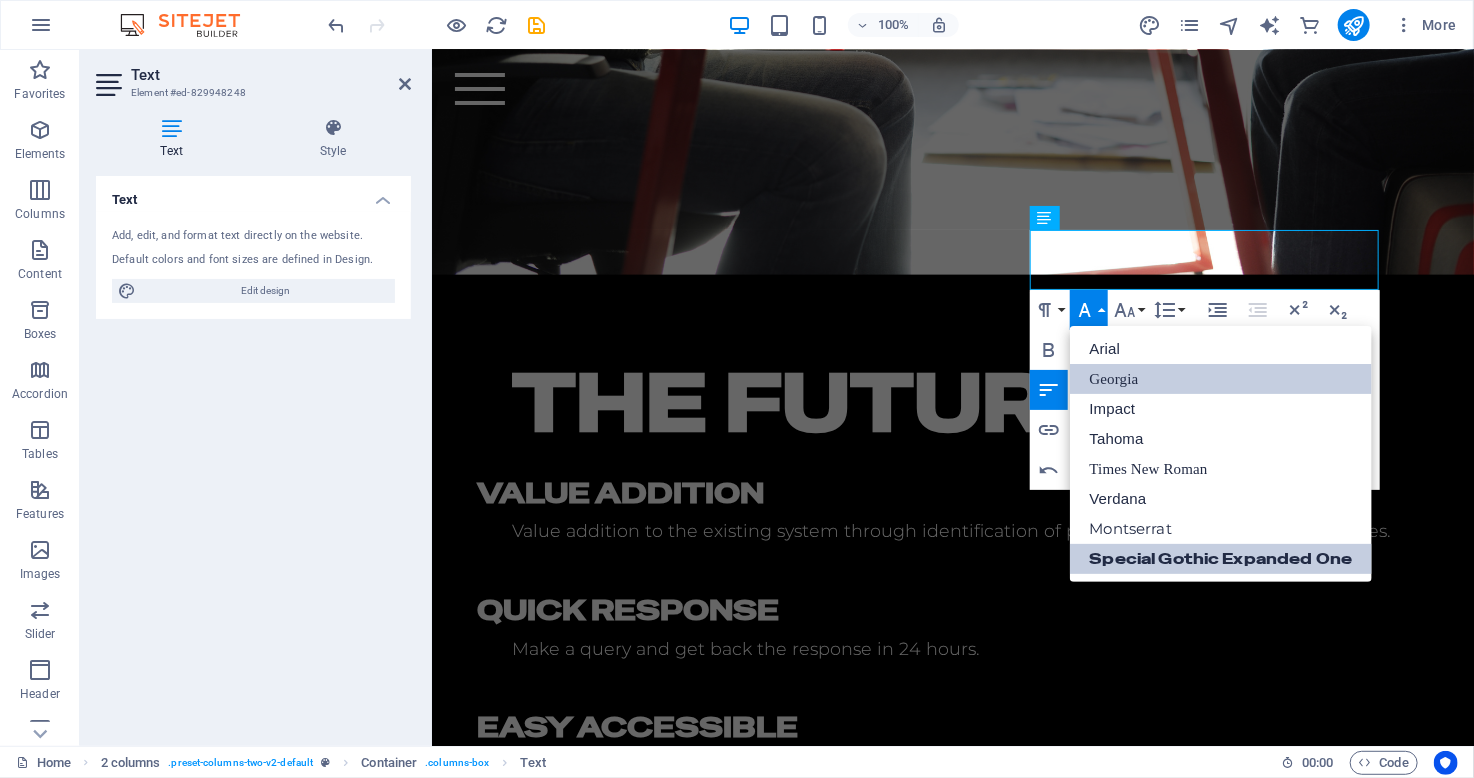 scroll, scrollTop: 0, scrollLeft: 0, axis: both 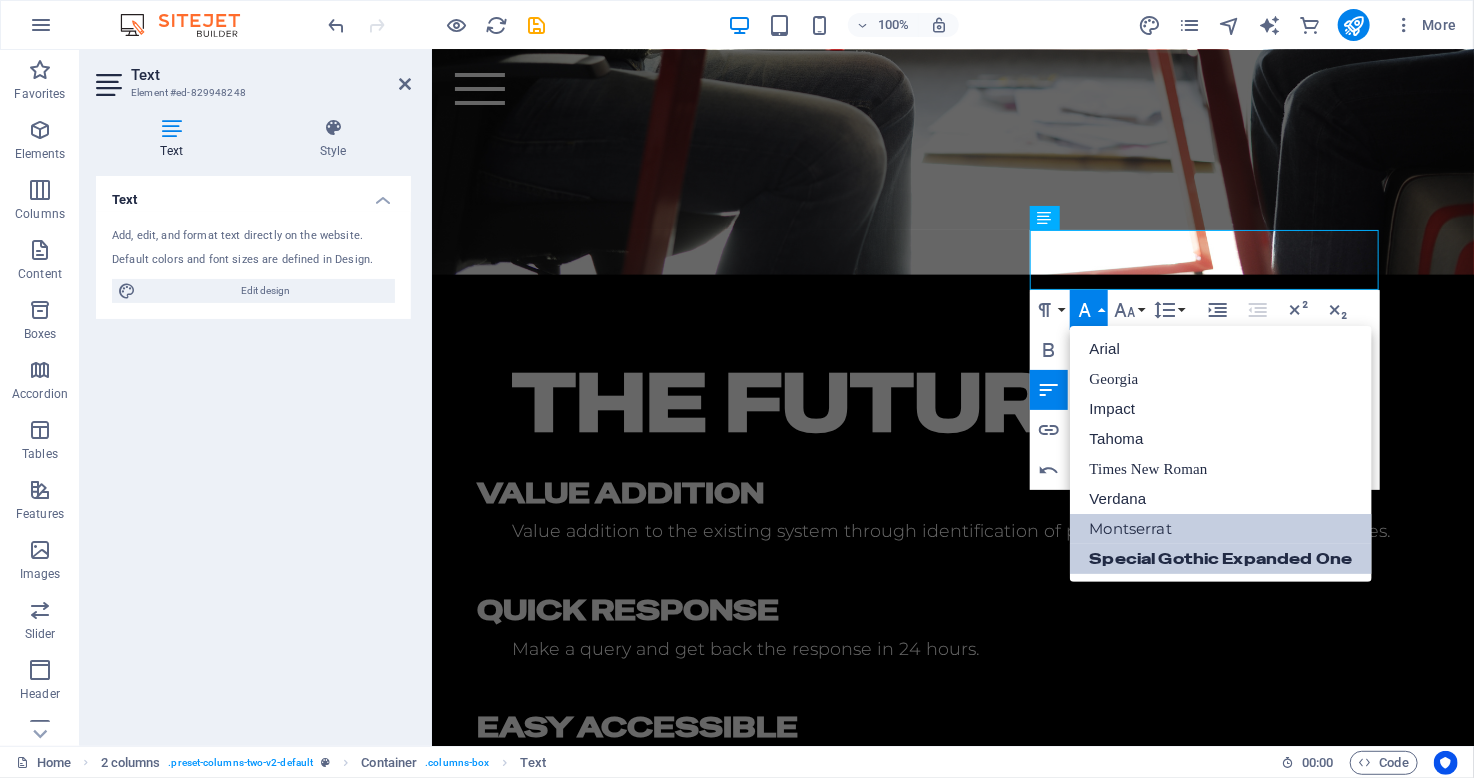 click on "Montserrat" at bounding box center [1221, 529] 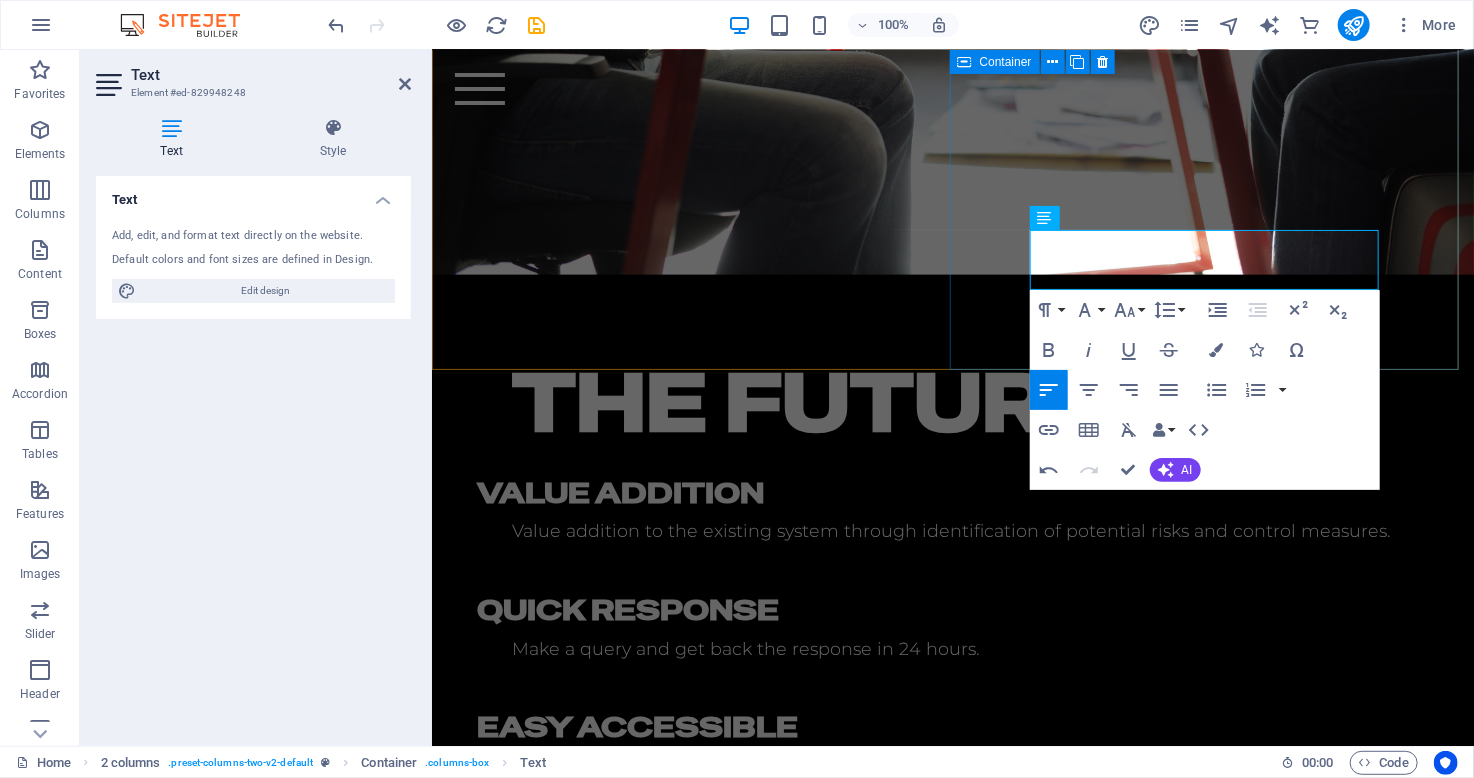 click on "The Future VALUE ADDITION Value addition to the existing system through identification of potential risks and control measures.  QUICK RESPONSE Make a query and get back the response in 24 hours.  EASY ACCESSIBLE Easy to accessible with just a click away or tap a button of cell." at bounding box center (952, 569) 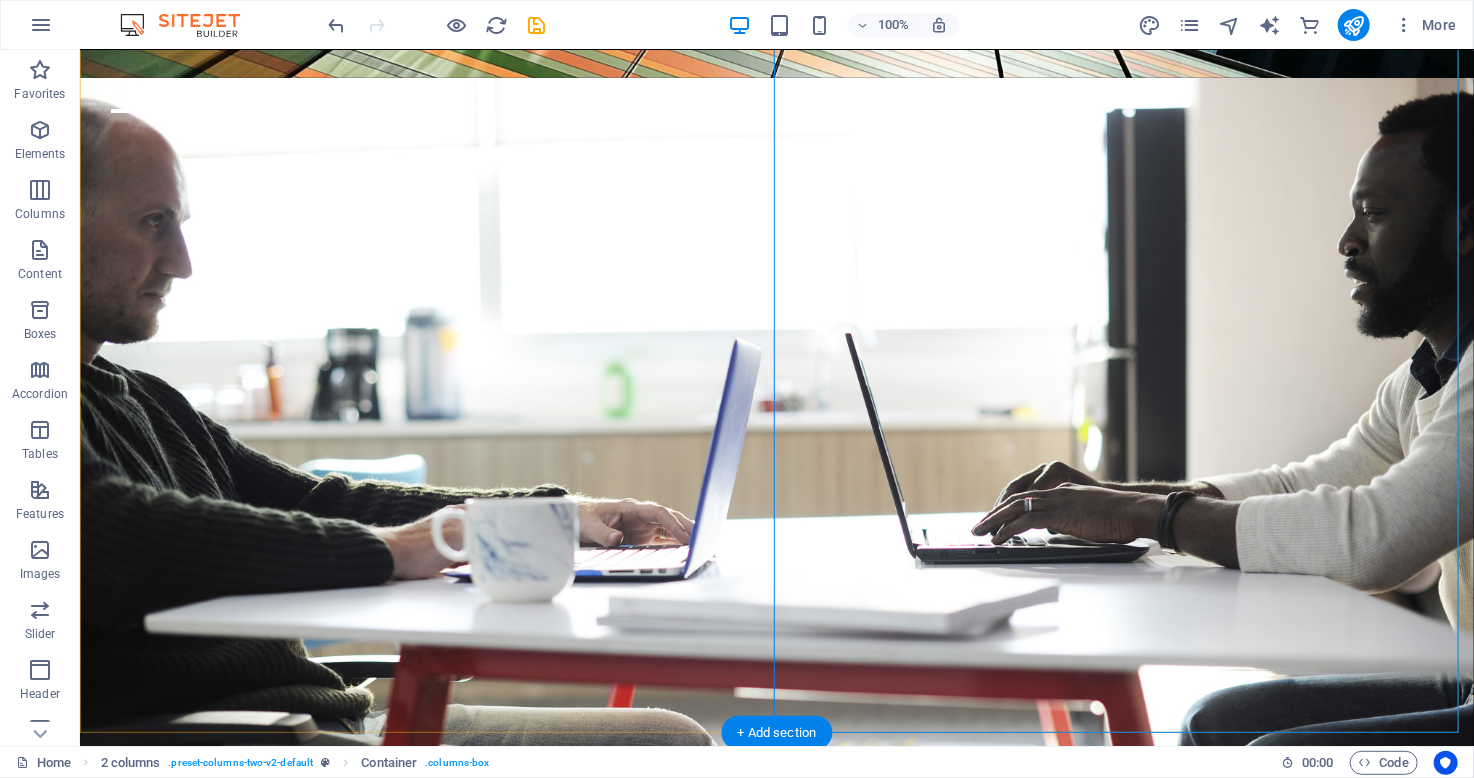 scroll, scrollTop: 889, scrollLeft: 0, axis: vertical 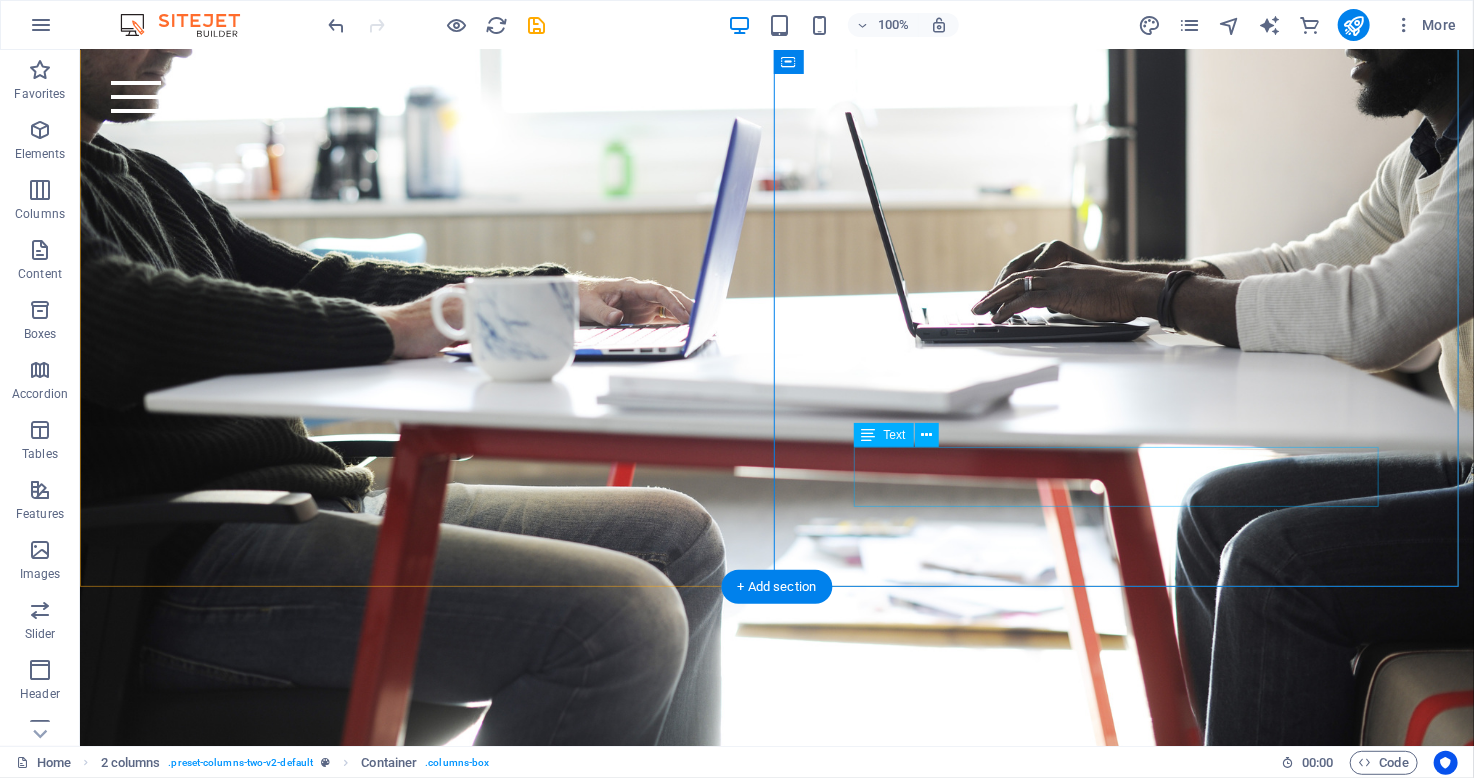 click on "Easy to accessible with just a click away or tap a button of cell." at bounding box center [776, 1277] 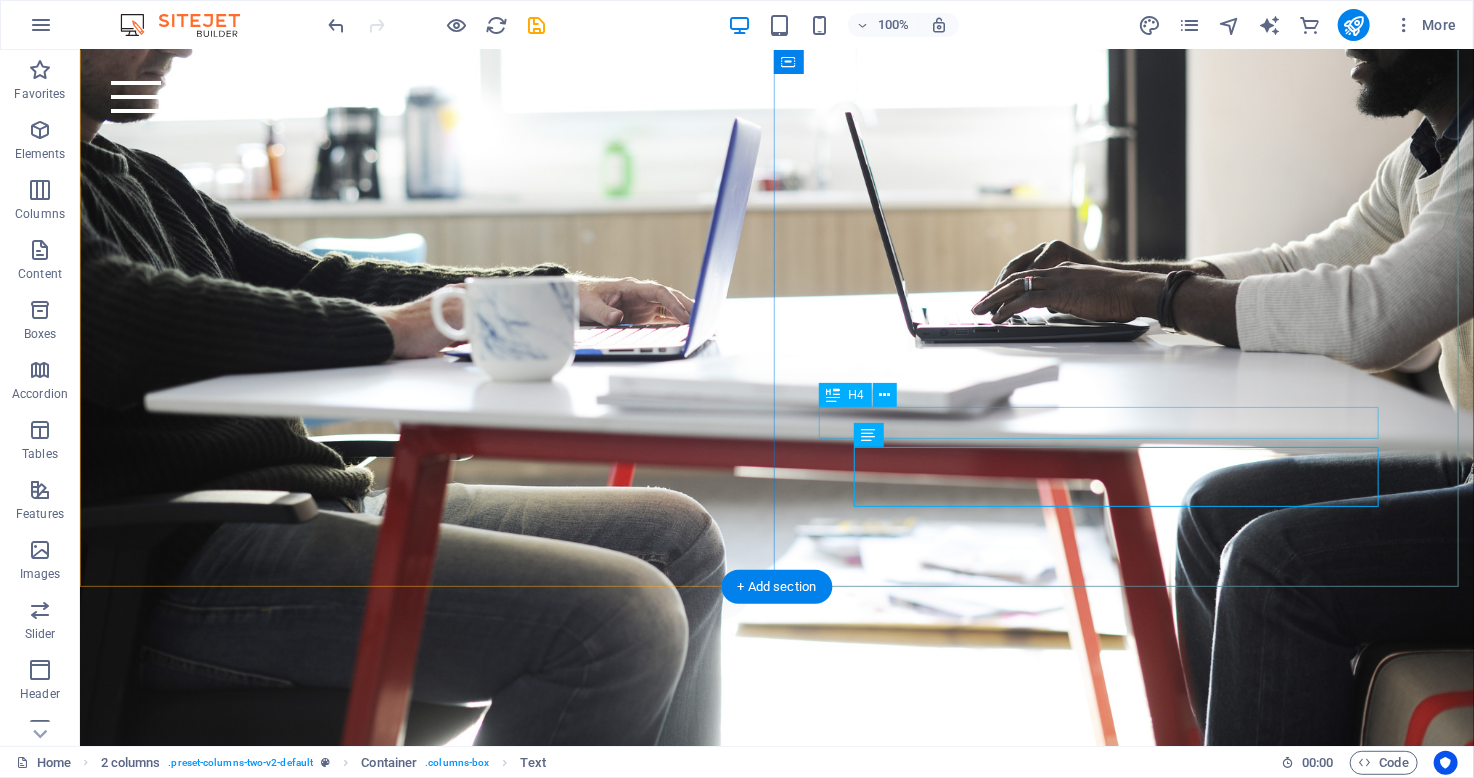 click on "EASY ACCESSIBLE" at bounding box center (758, 1238) 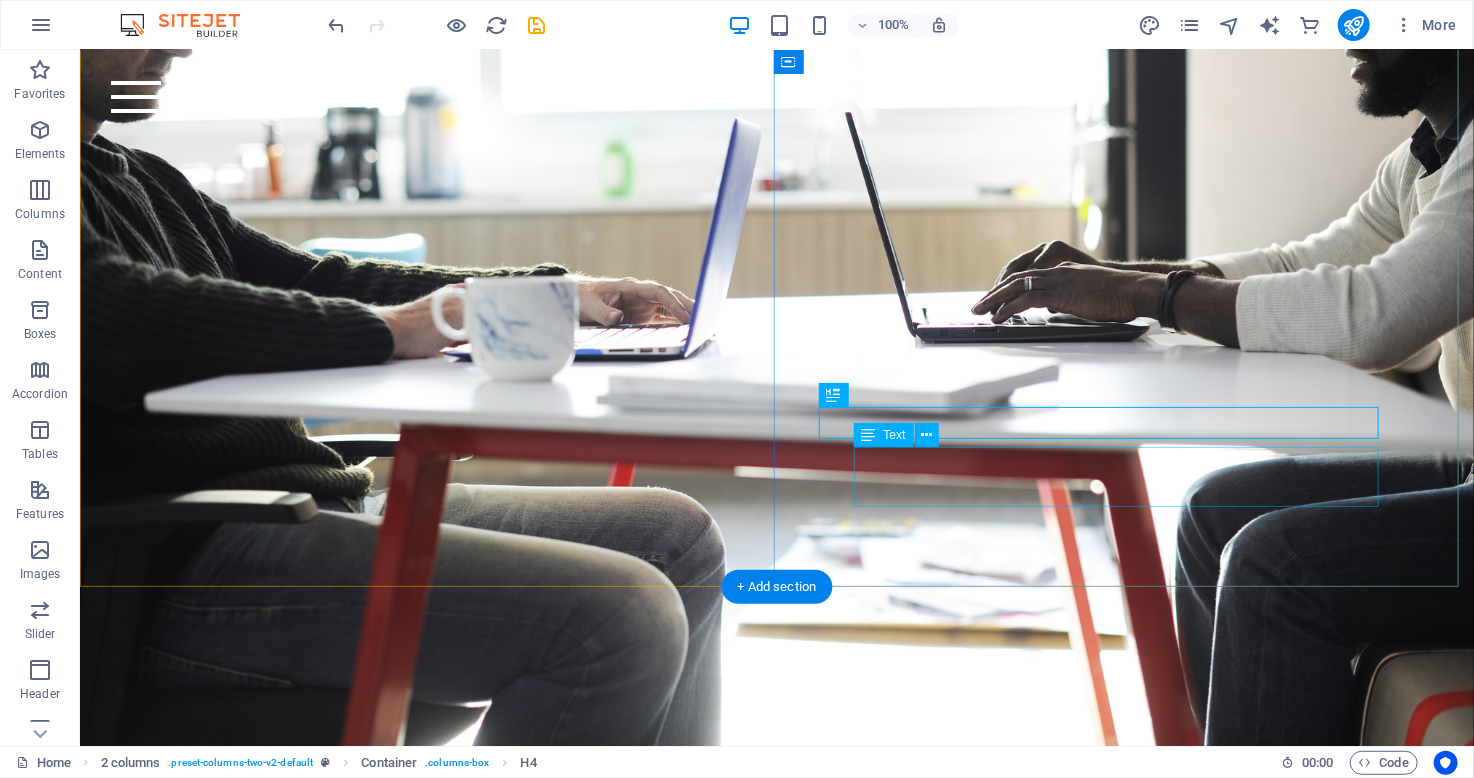 click on "Easy to accessible with just a click away or tap a button of cell." at bounding box center [776, 1277] 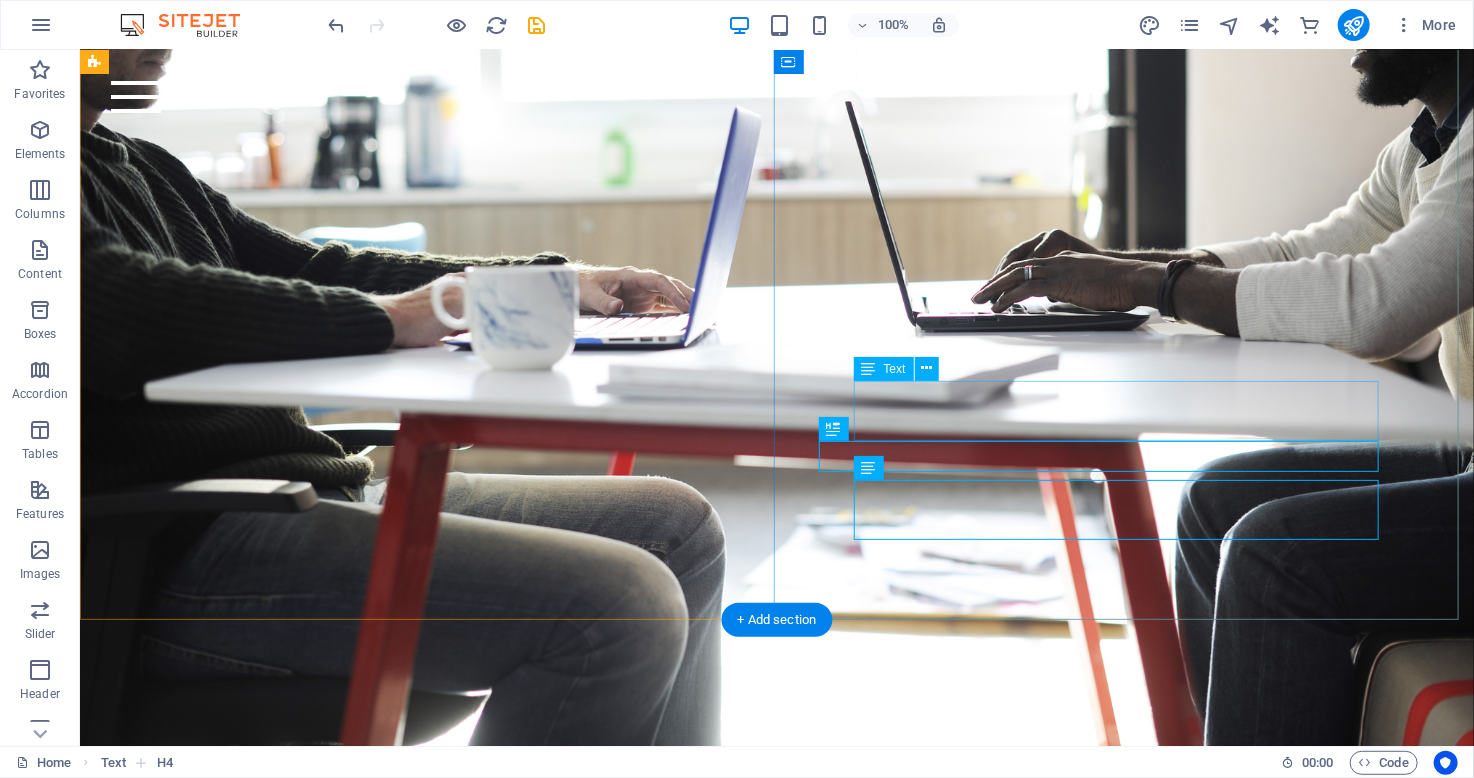 scroll, scrollTop: 1088, scrollLeft: 0, axis: vertical 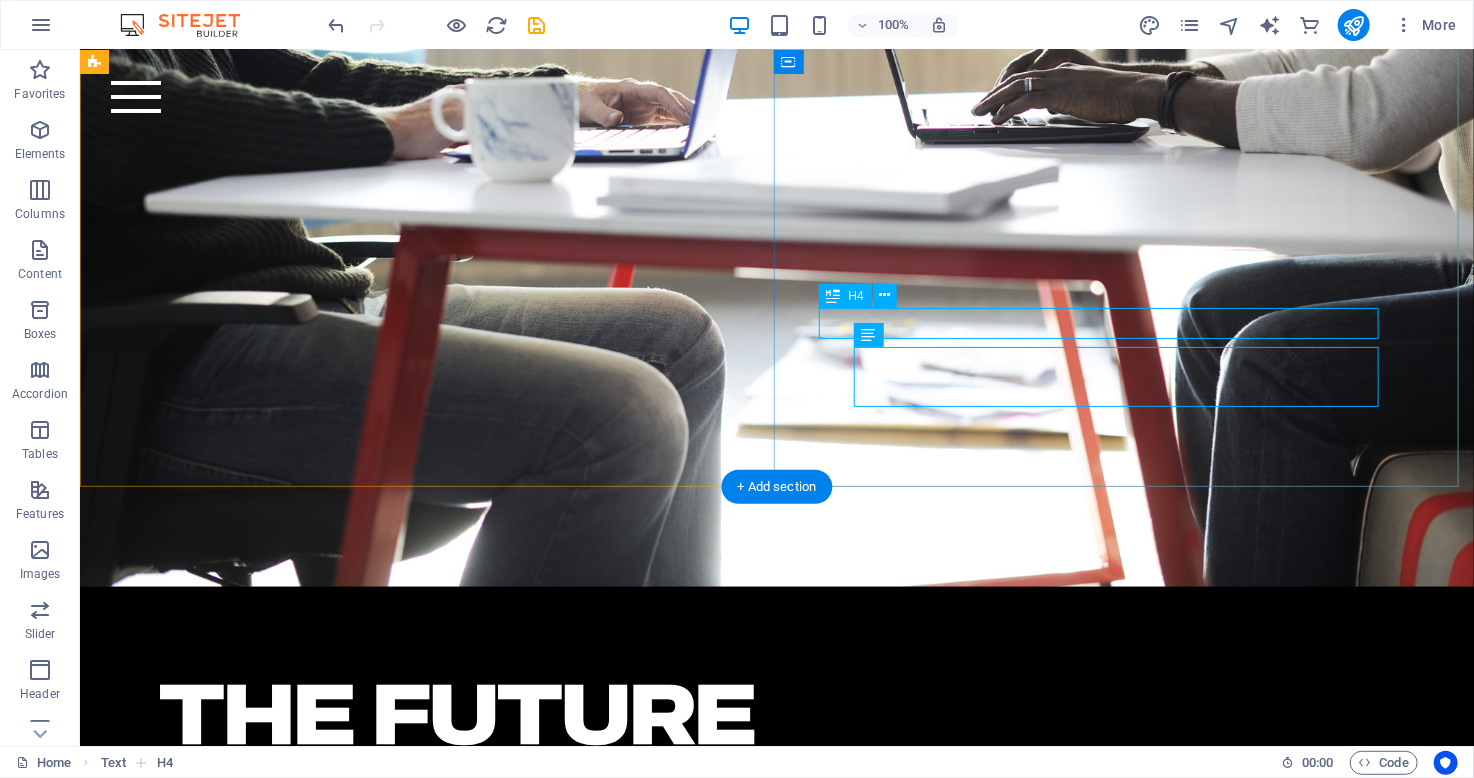 click on "EASY ACCESSIBLE" at bounding box center (758, 1109) 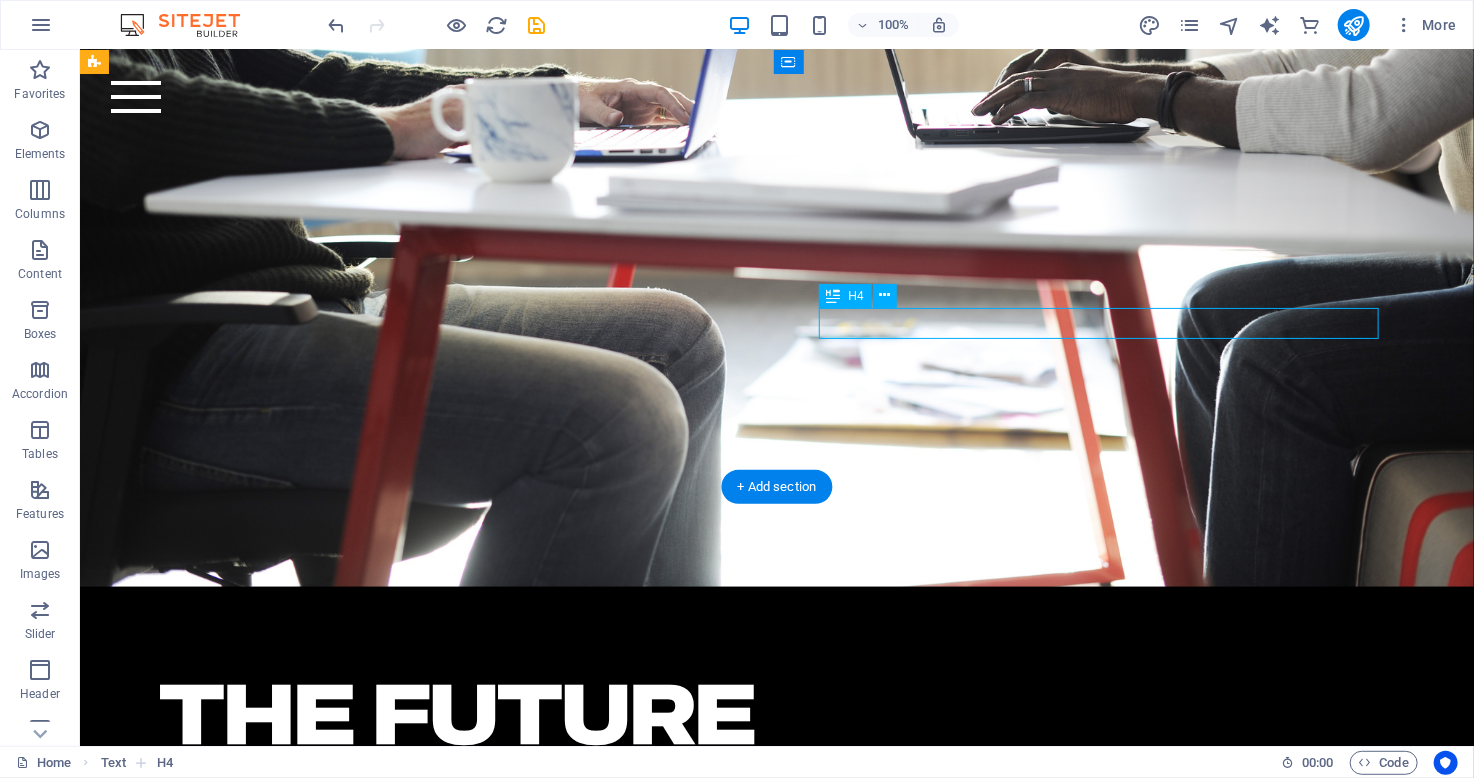 click on "EASY ACCESSIBLE" at bounding box center (758, 1109) 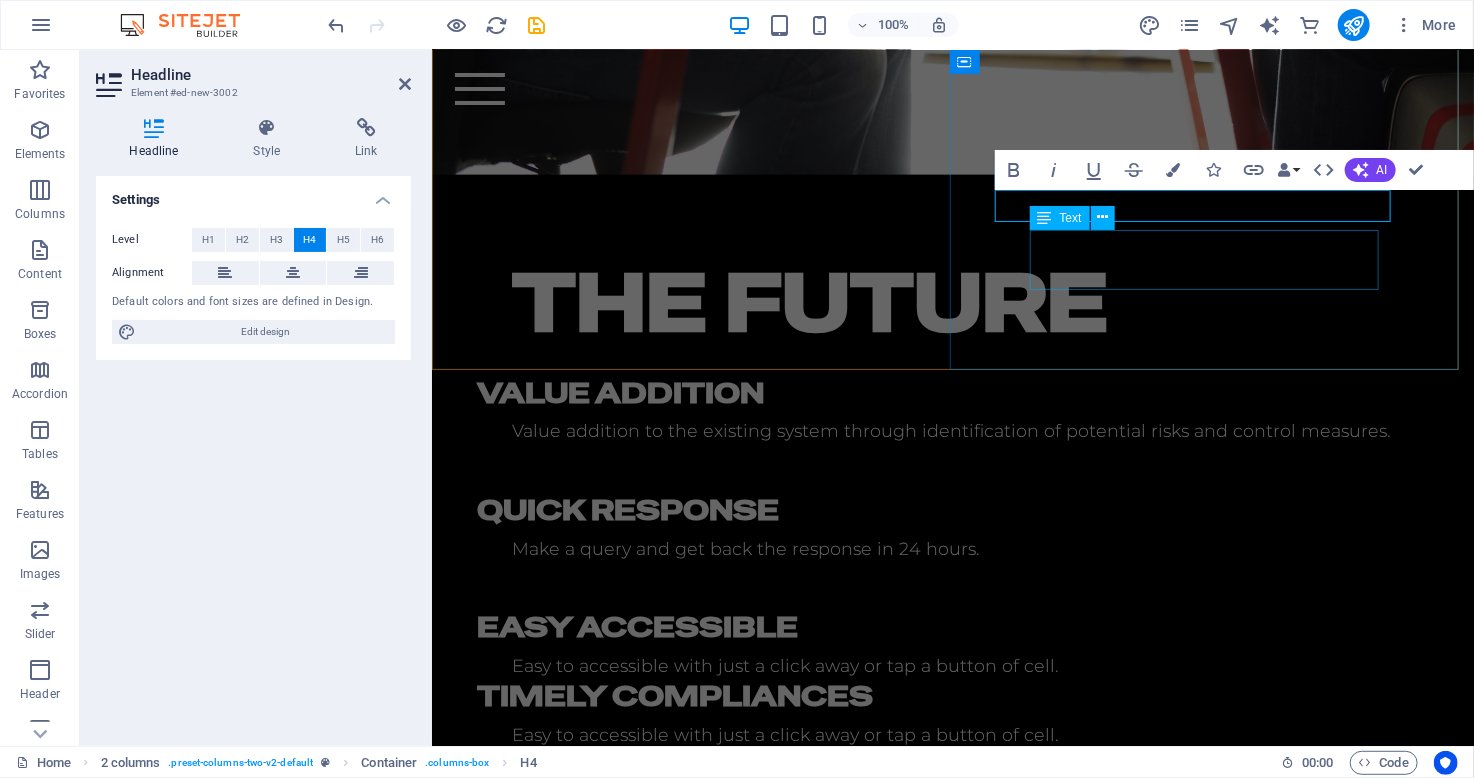 click on "Easy to accessible with just a click away or tap a button of cell." at bounding box center (952, 735) 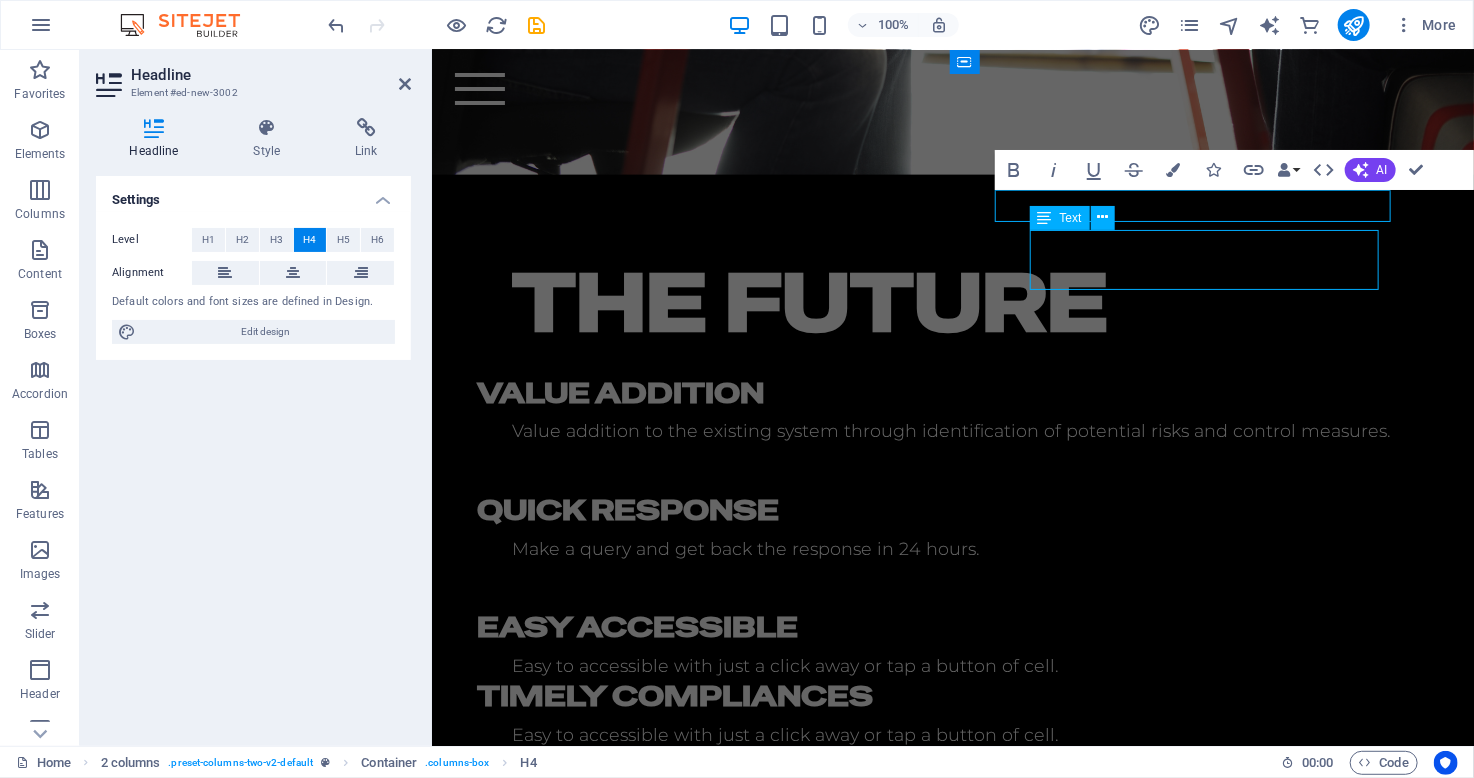 click on "Easy to accessible with just a click away or tap a button of cell." at bounding box center [952, 735] 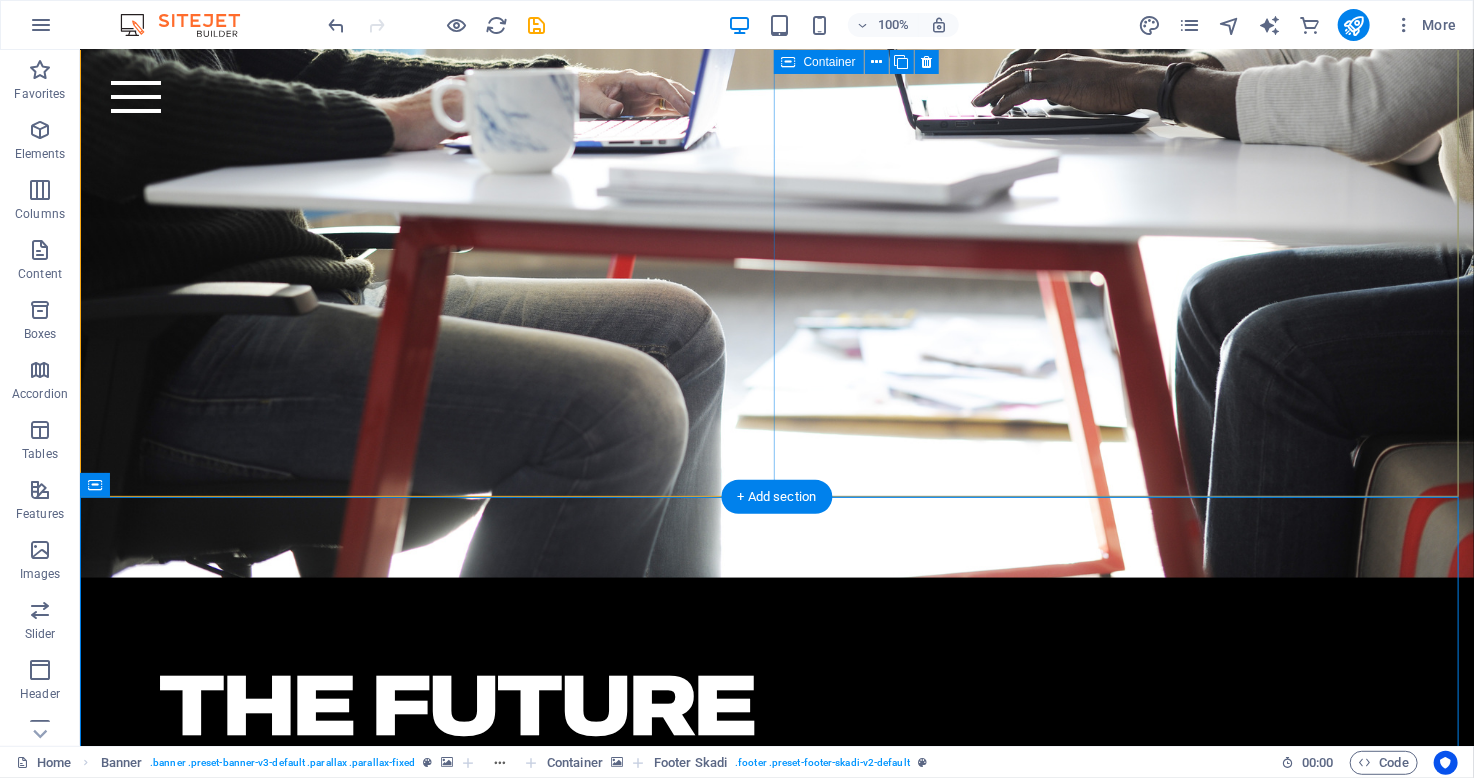 scroll, scrollTop: 1100, scrollLeft: 0, axis: vertical 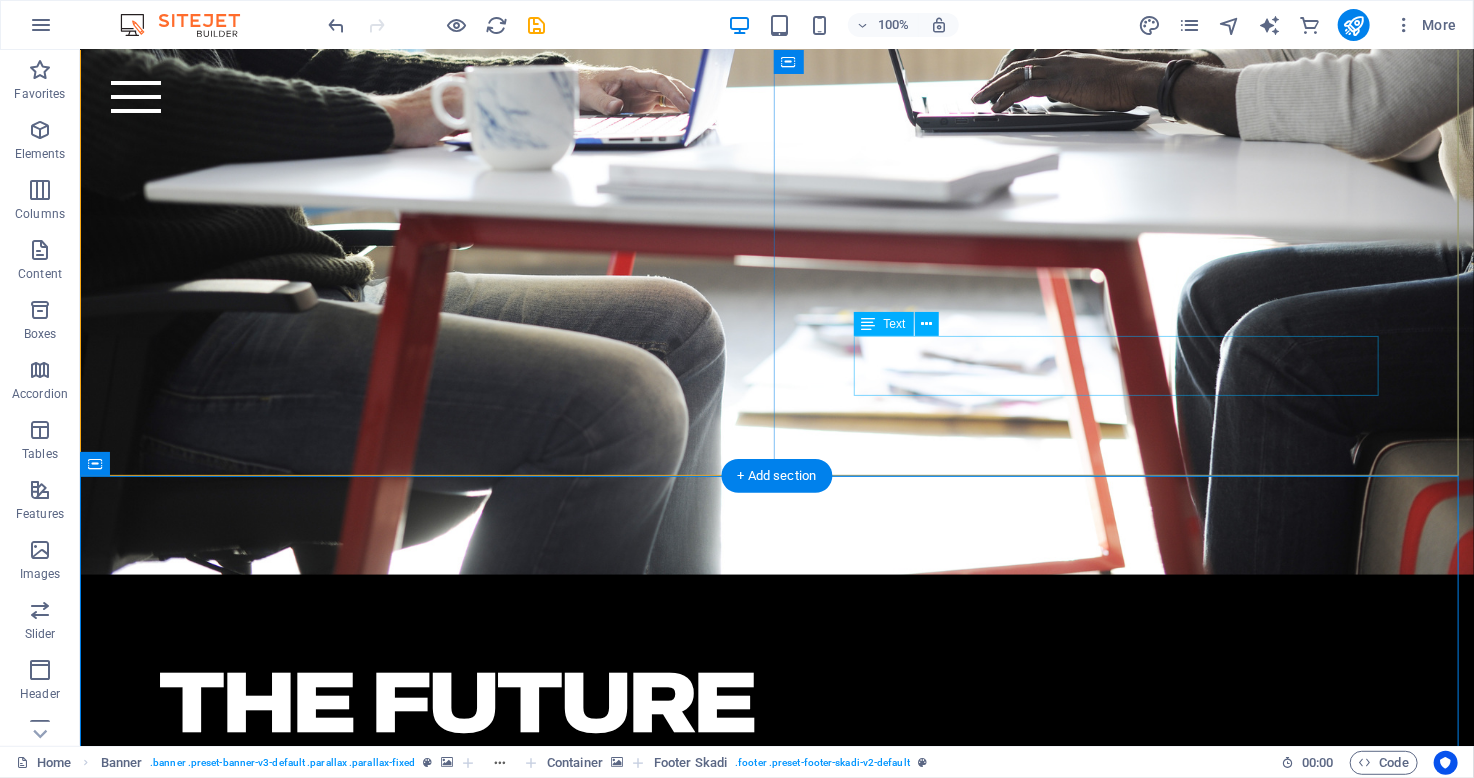 click on "Easy to accessible with just a click away or tap a button of cell." at bounding box center (776, 1136) 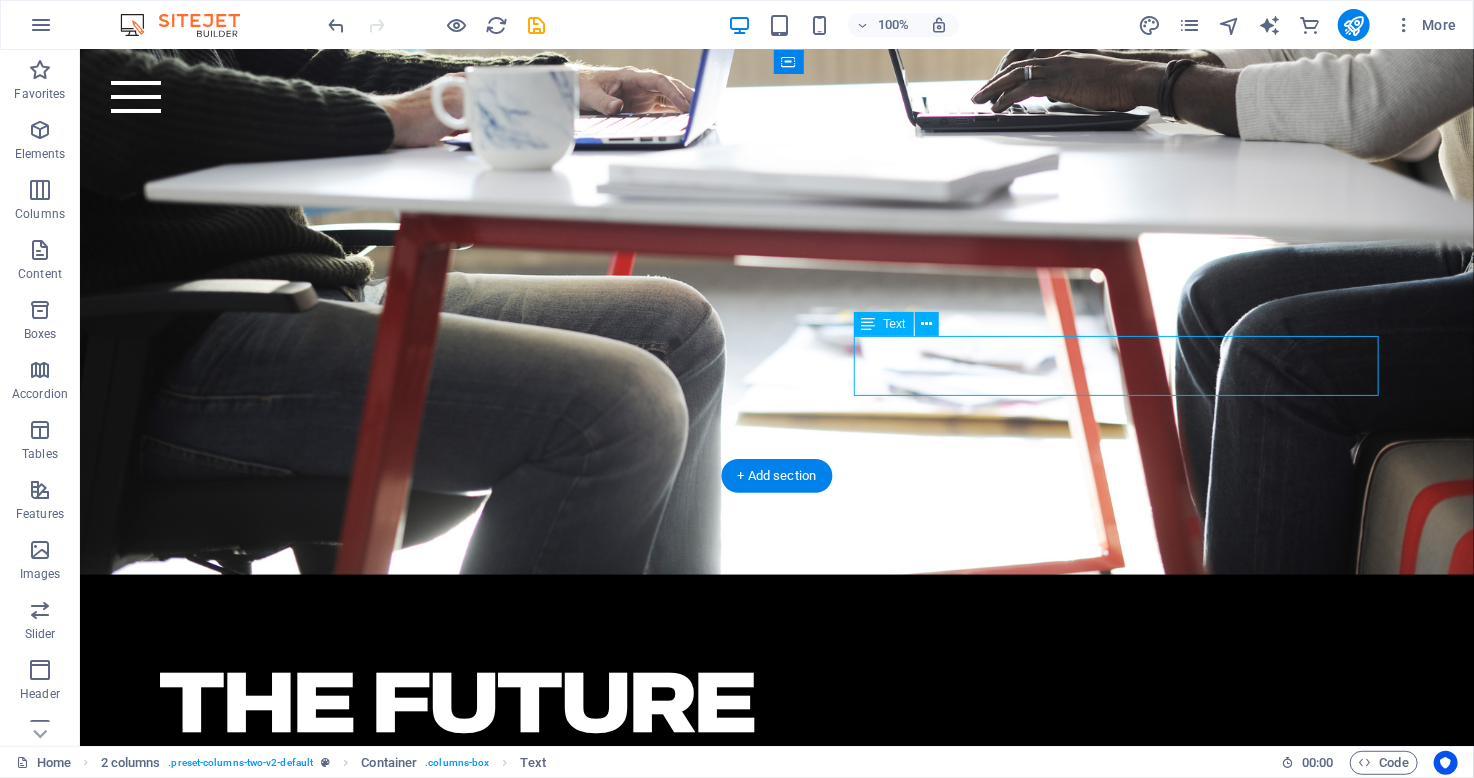 click on "Easy to accessible with just a click away or tap a button of cell." at bounding box center (776, 1136) 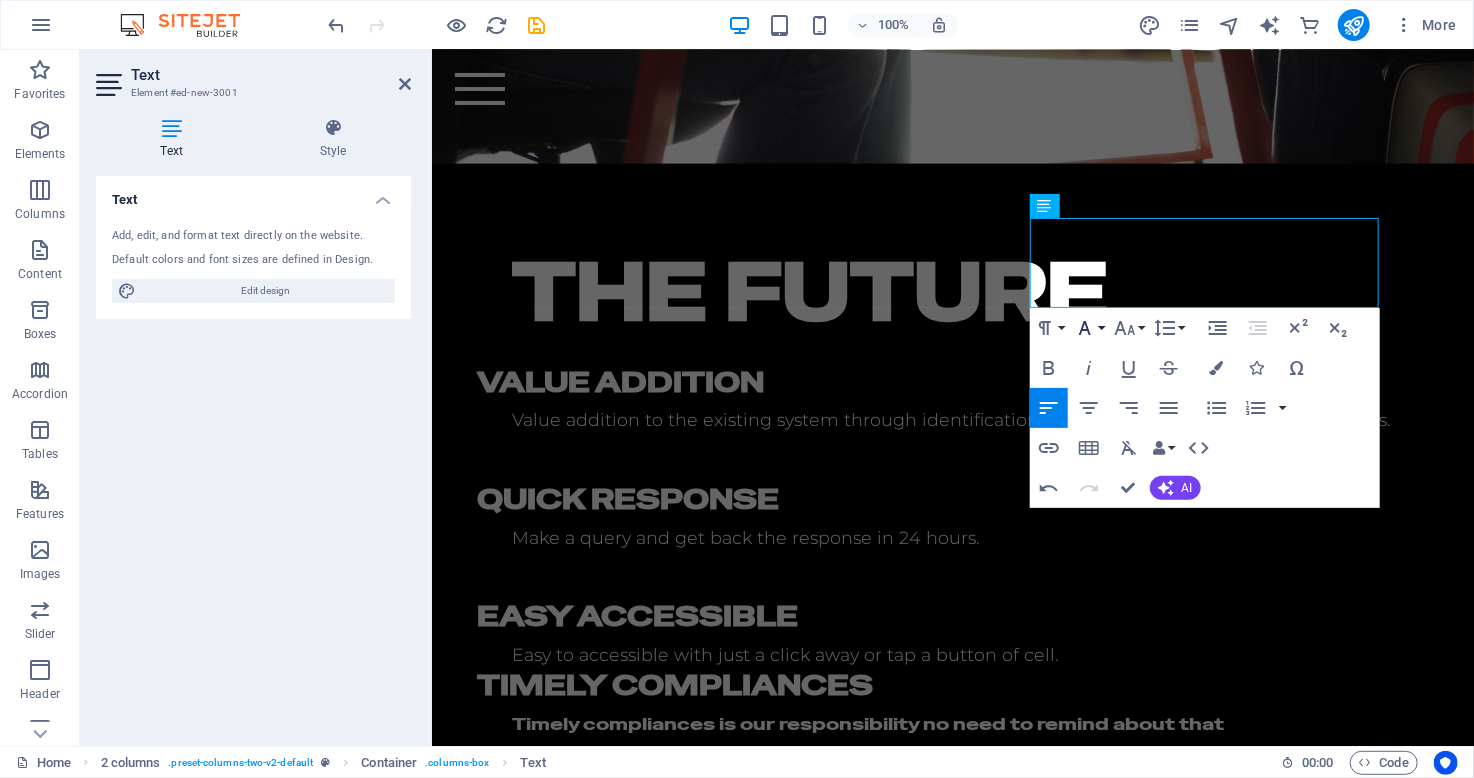 click on "Font Family" at bounding box center [1089, 328] 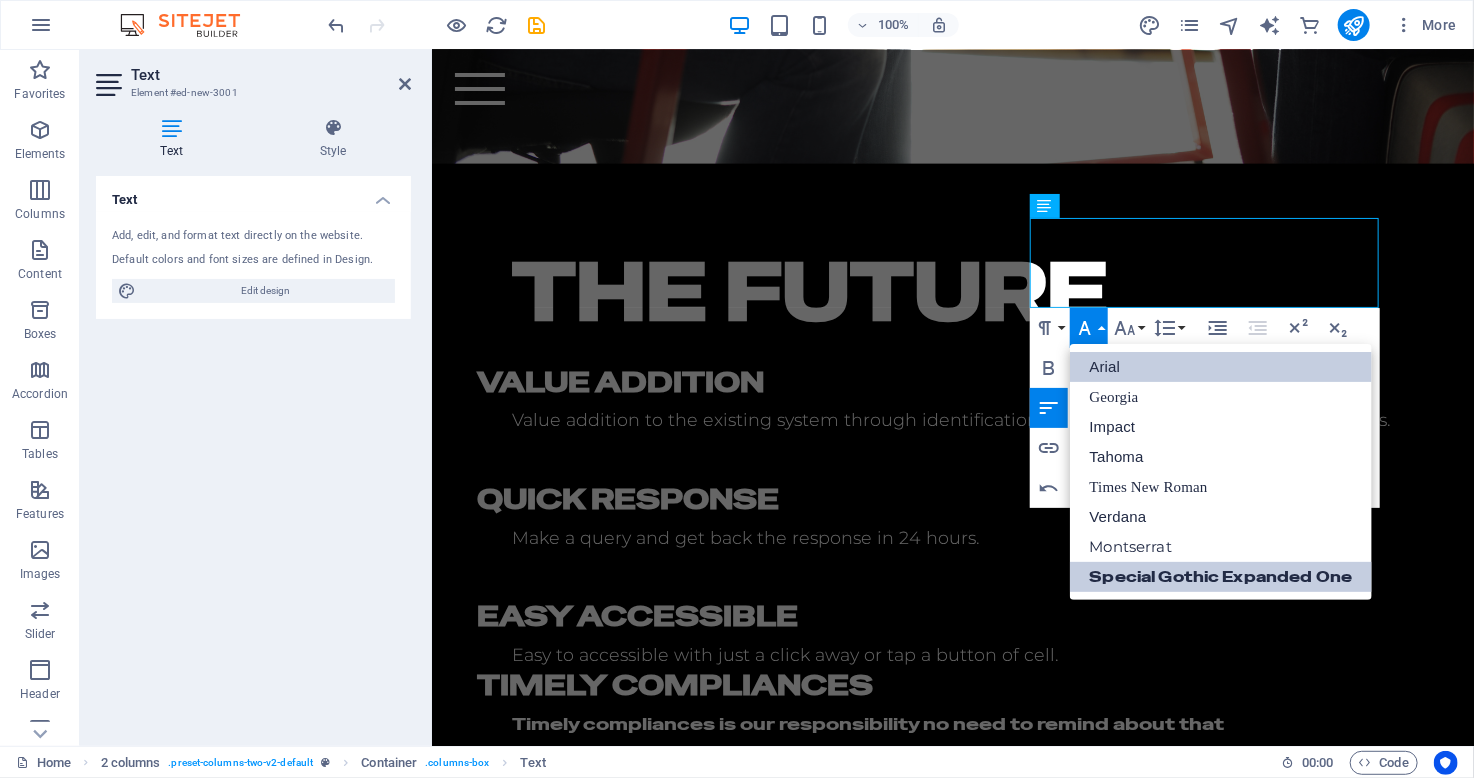 scroll, scrollTop: 0, scrollLeft: 0, axis: both 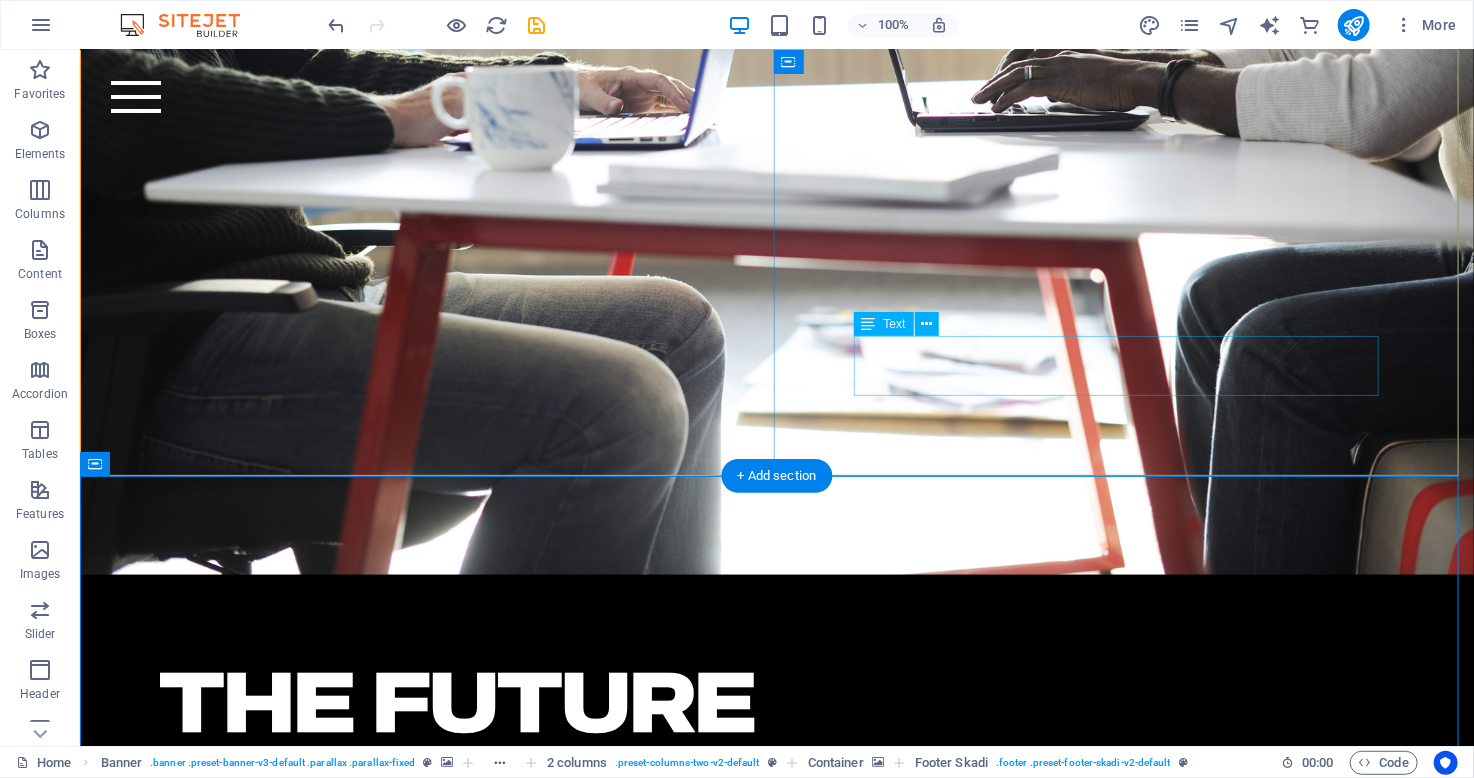 click on "Timely compliances is our responsibility no need to remind about that" at bounding box center (776, 1136) 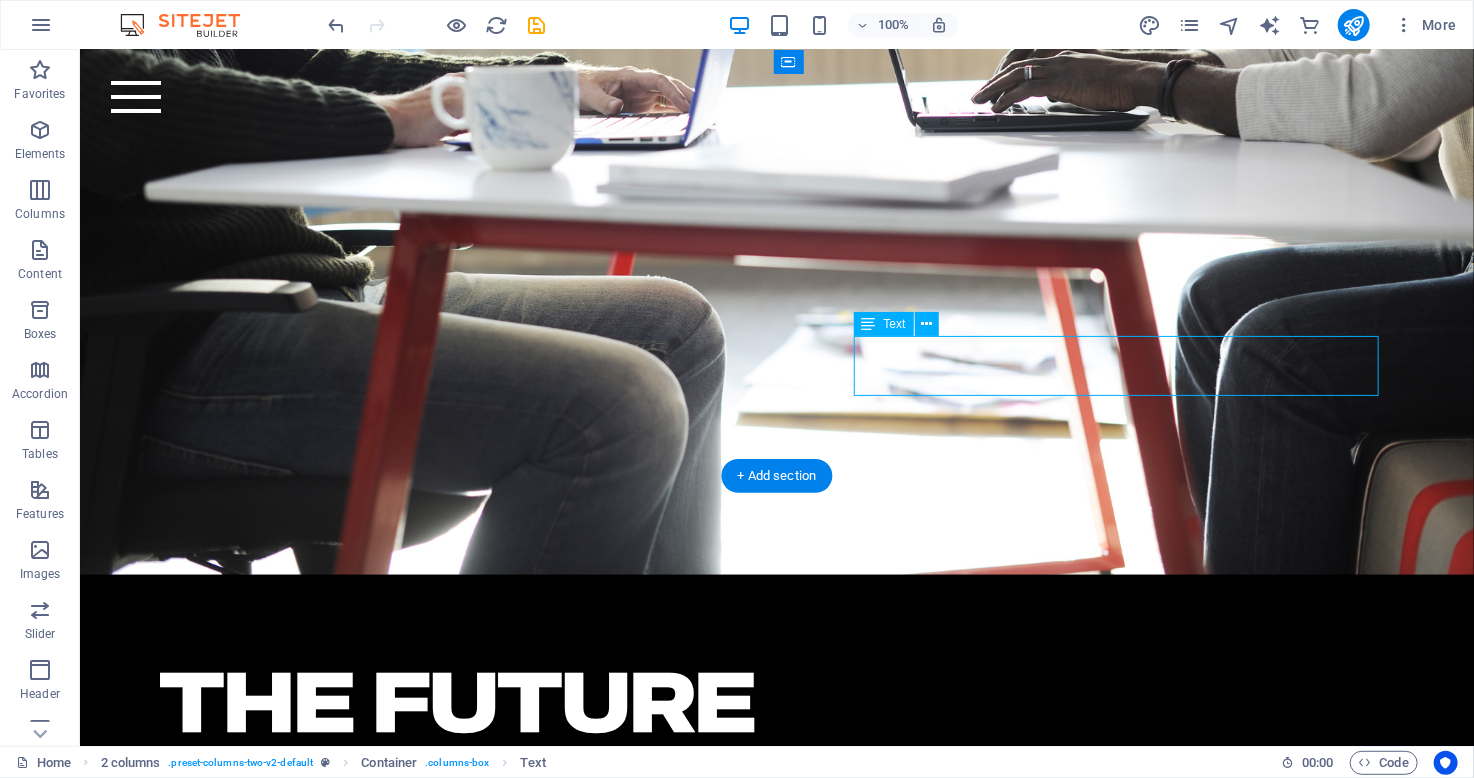 click on "Timely compliances is our responsibility no need to remind about that" at bounding box center [776, 1136] 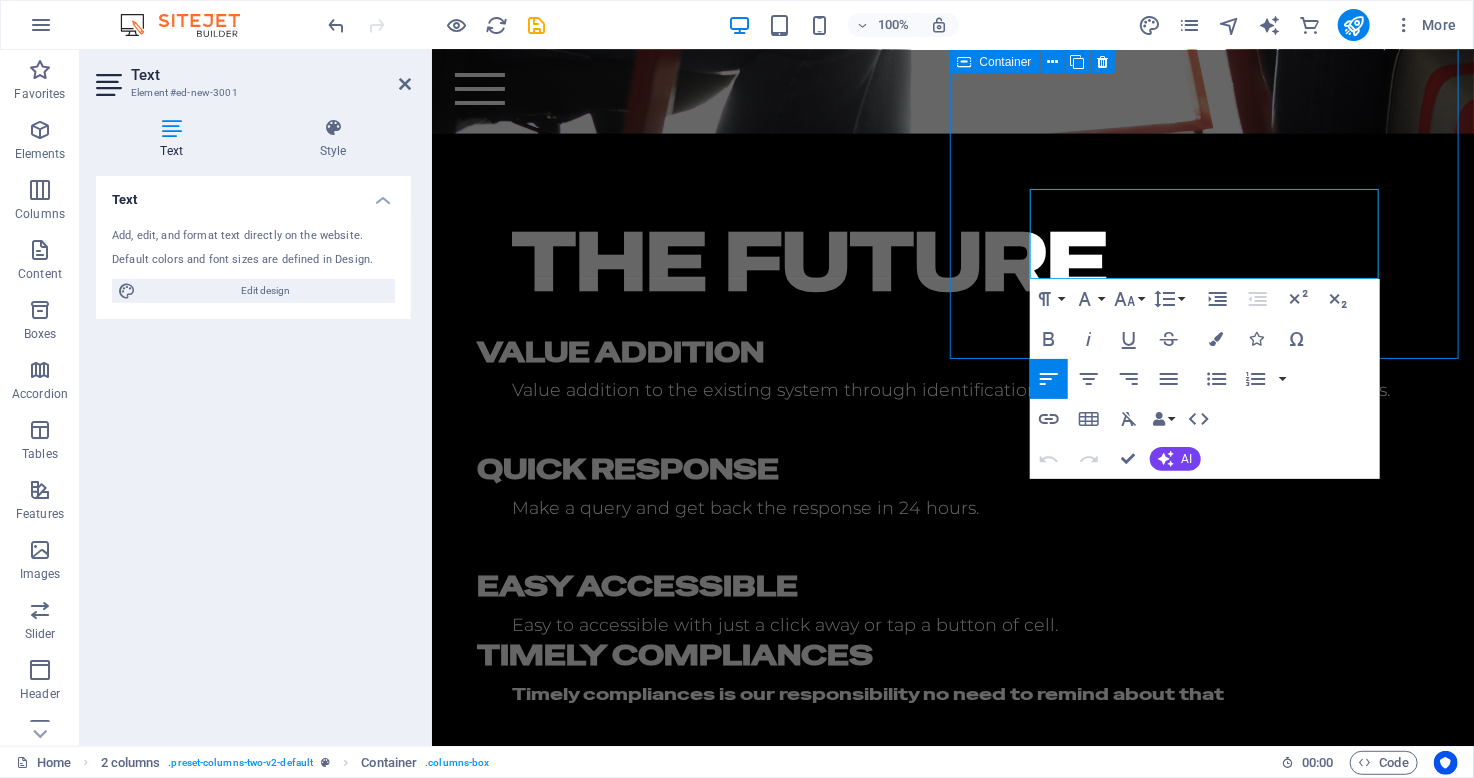 scroll, scrollTop: 1247, scrollLeft: 0, axis: vertical 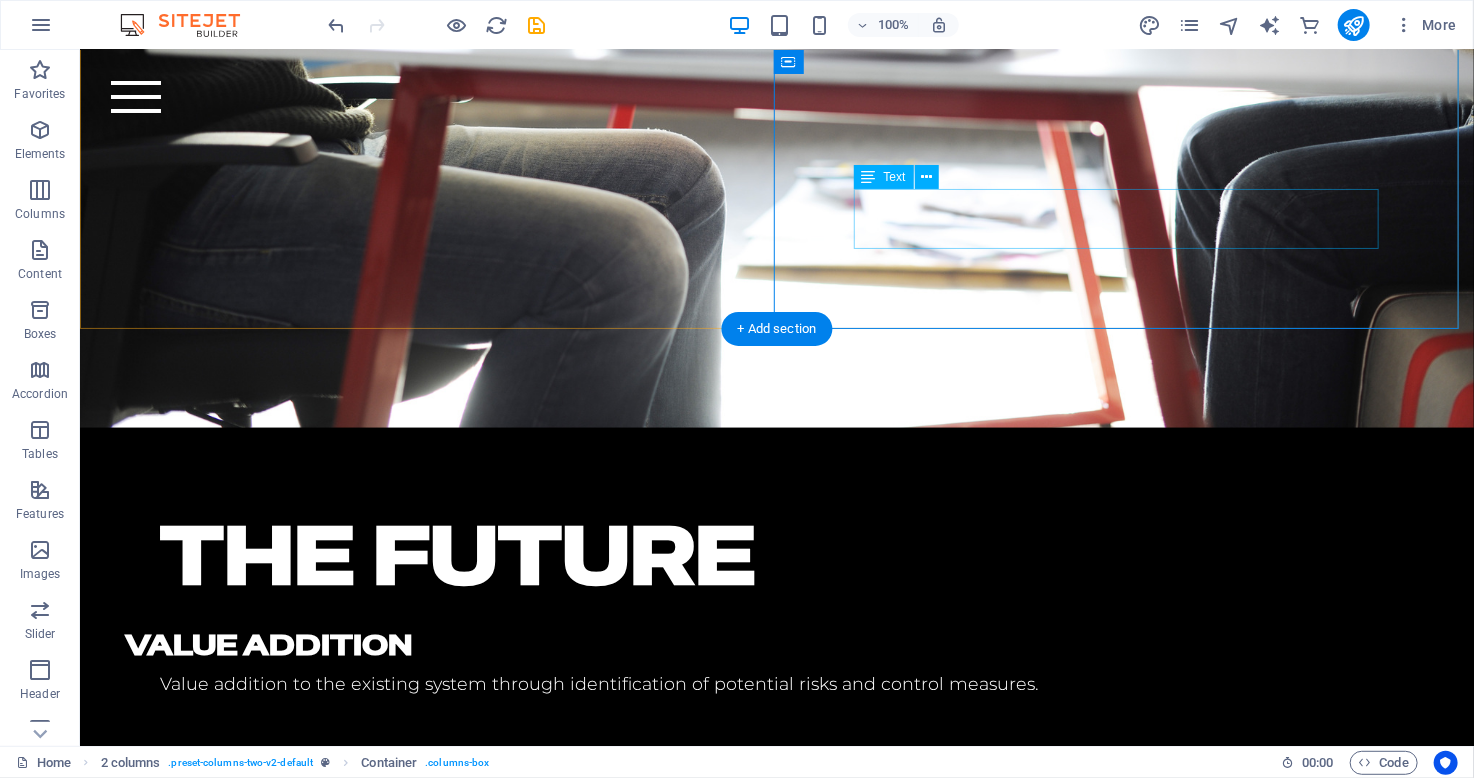 click on "Timely compliances is our responsibility no need to remind about that" at bounding box center [776, 989] 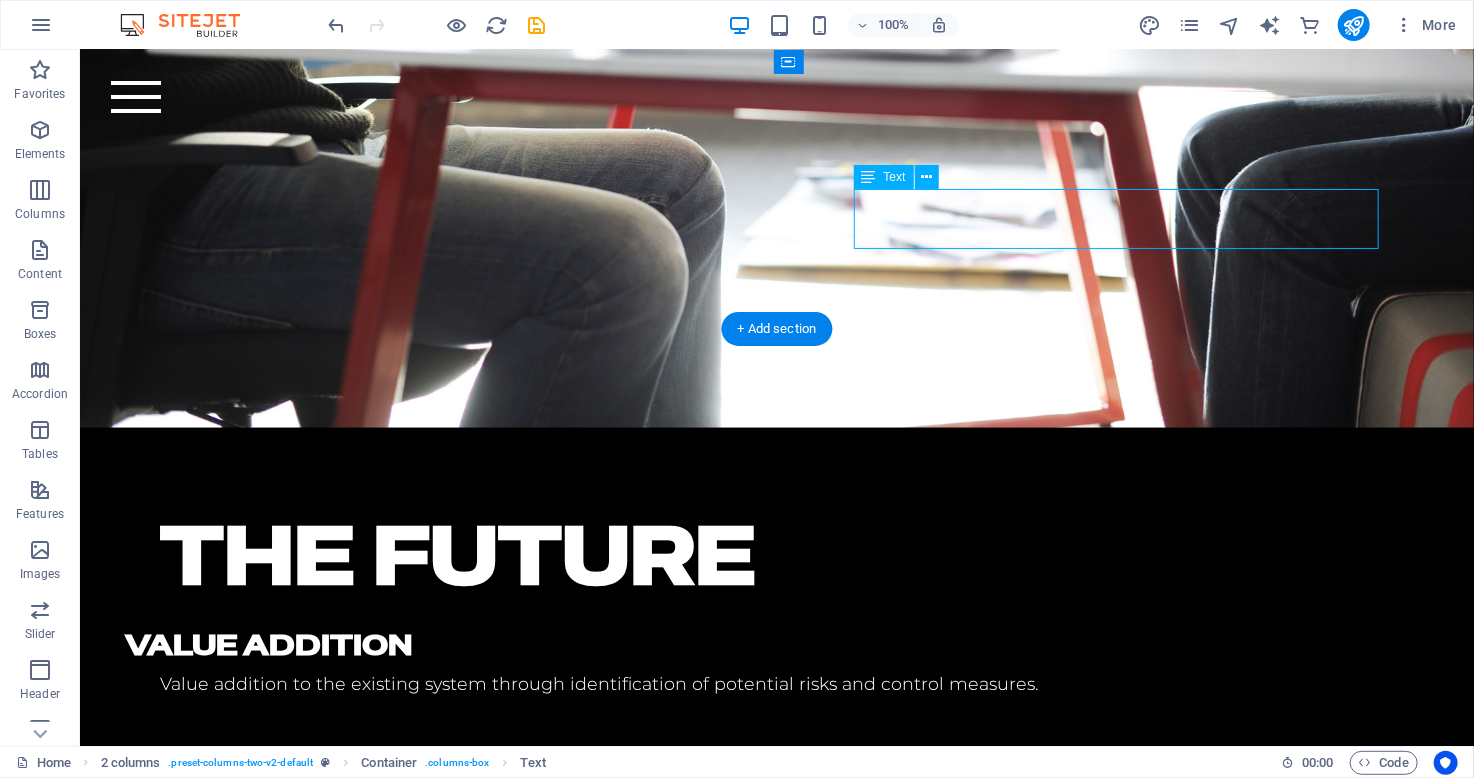 click on "Timely compliances is our responsibility no need to remind about that" at bounding box center (776, 989) 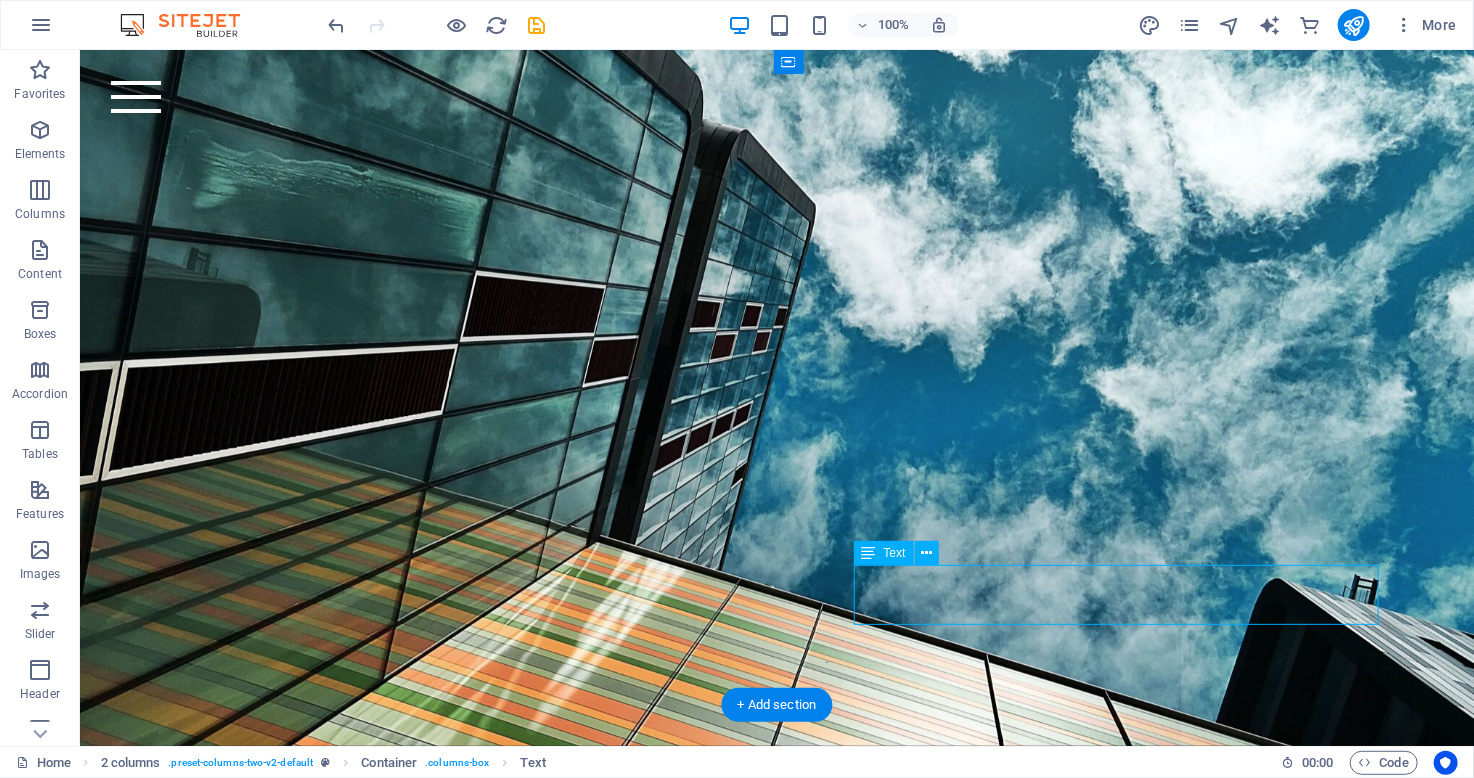 scroll, scrollTop: 888, scrollLeft: 0, axis: vertical 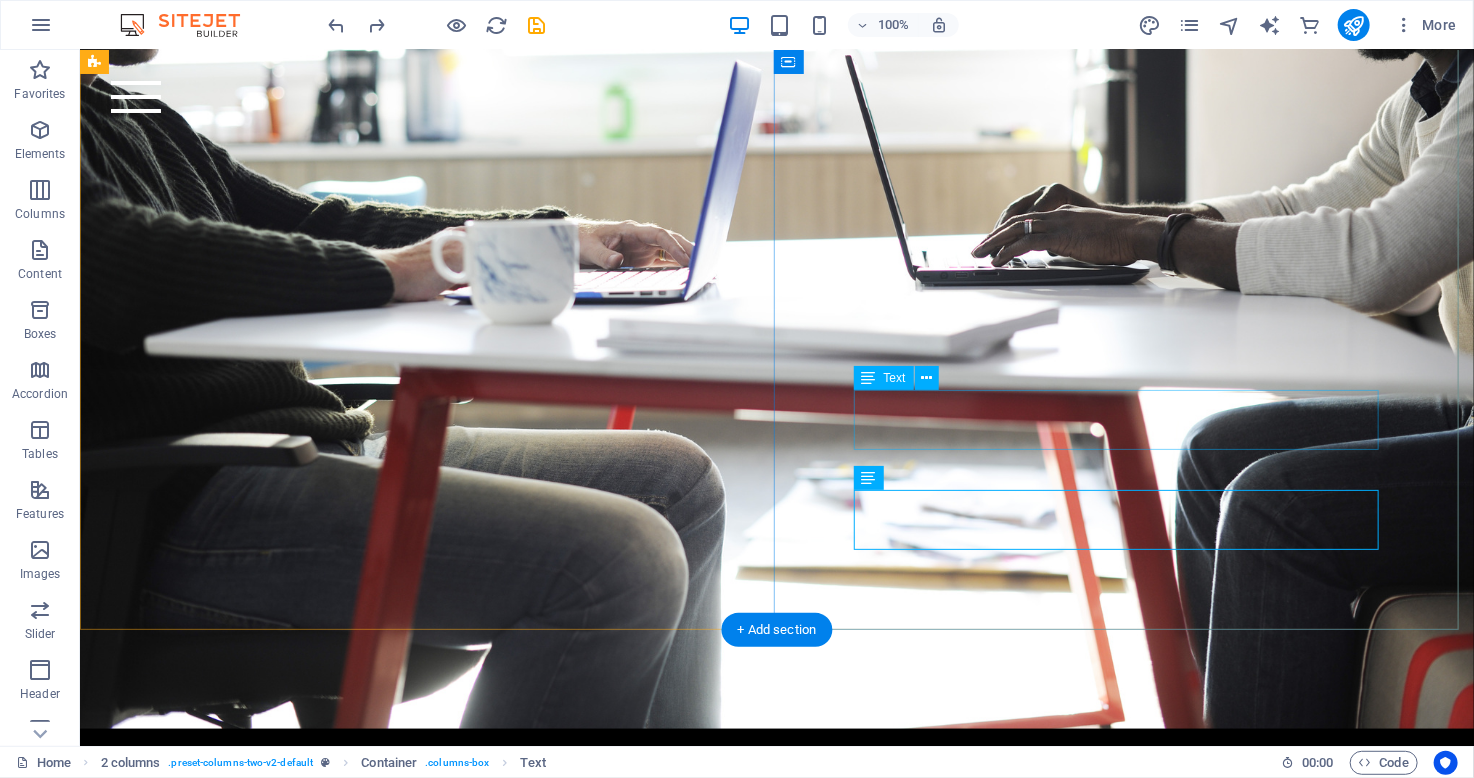 click on "Easy to accessible with just a click away or tap a button of cell." at bounding box center [776, 1220] 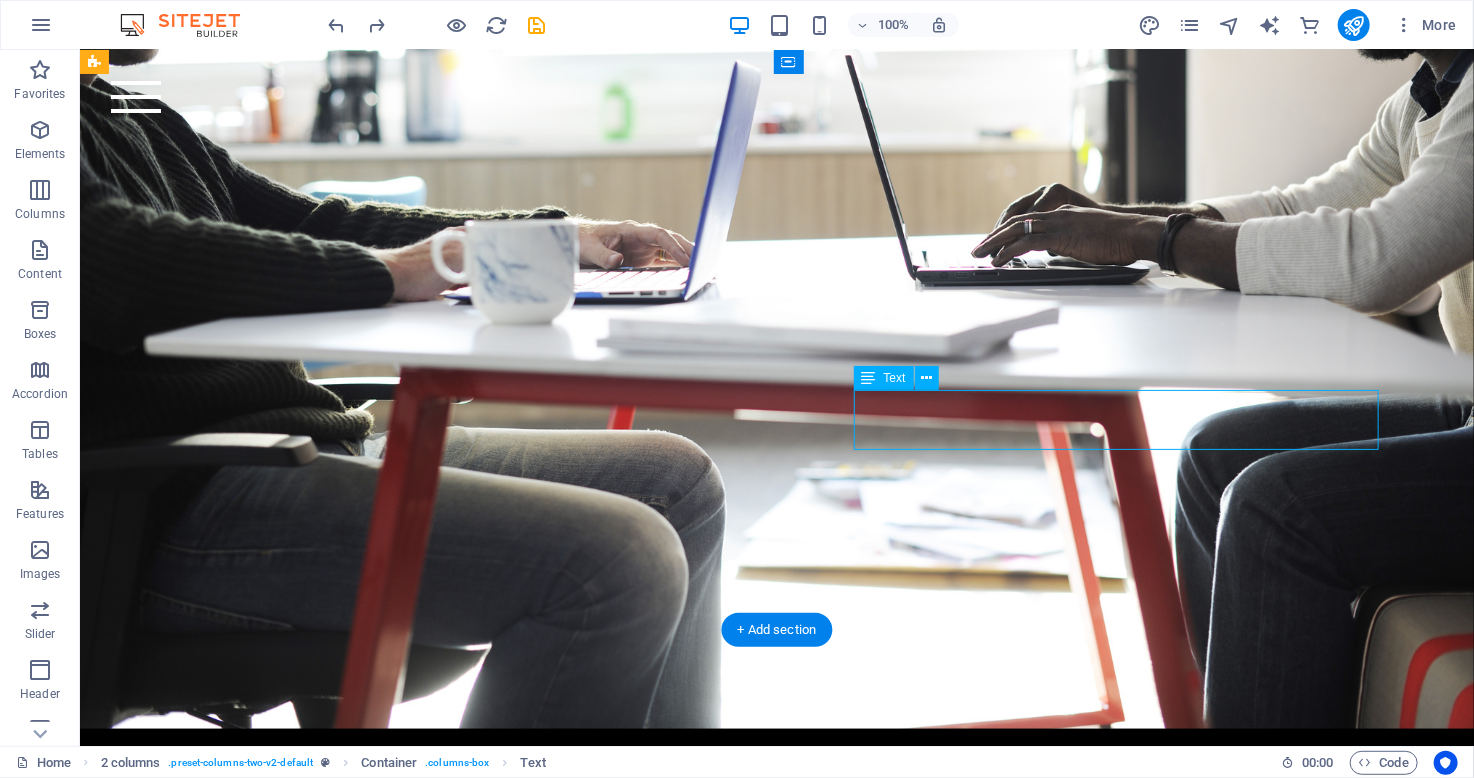 scroll, scrollTop: 1006, scrollLeft: 0, axis: vertical 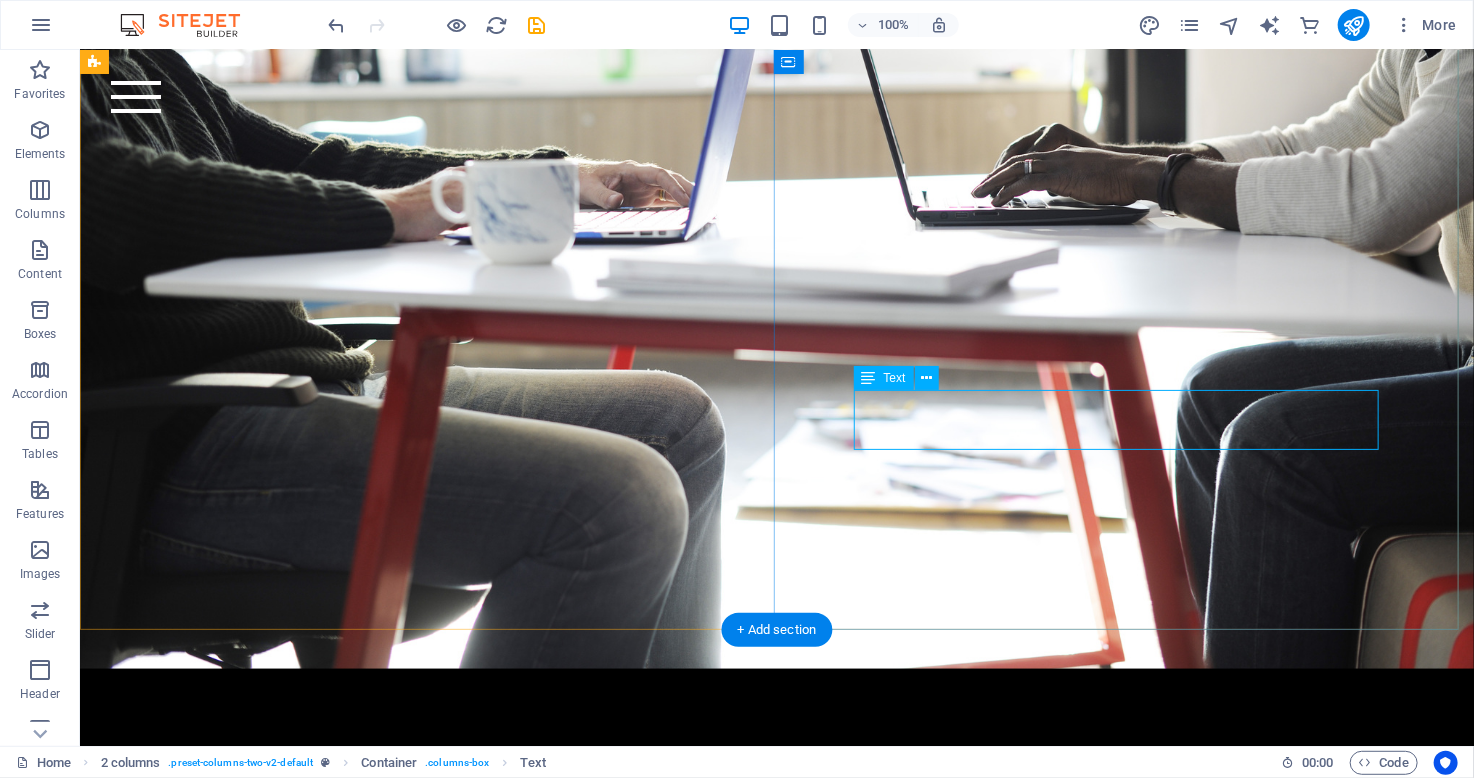 click on "Easy to accessible with just a click away or tap a button of cell." at bounding box center [776, 1190] 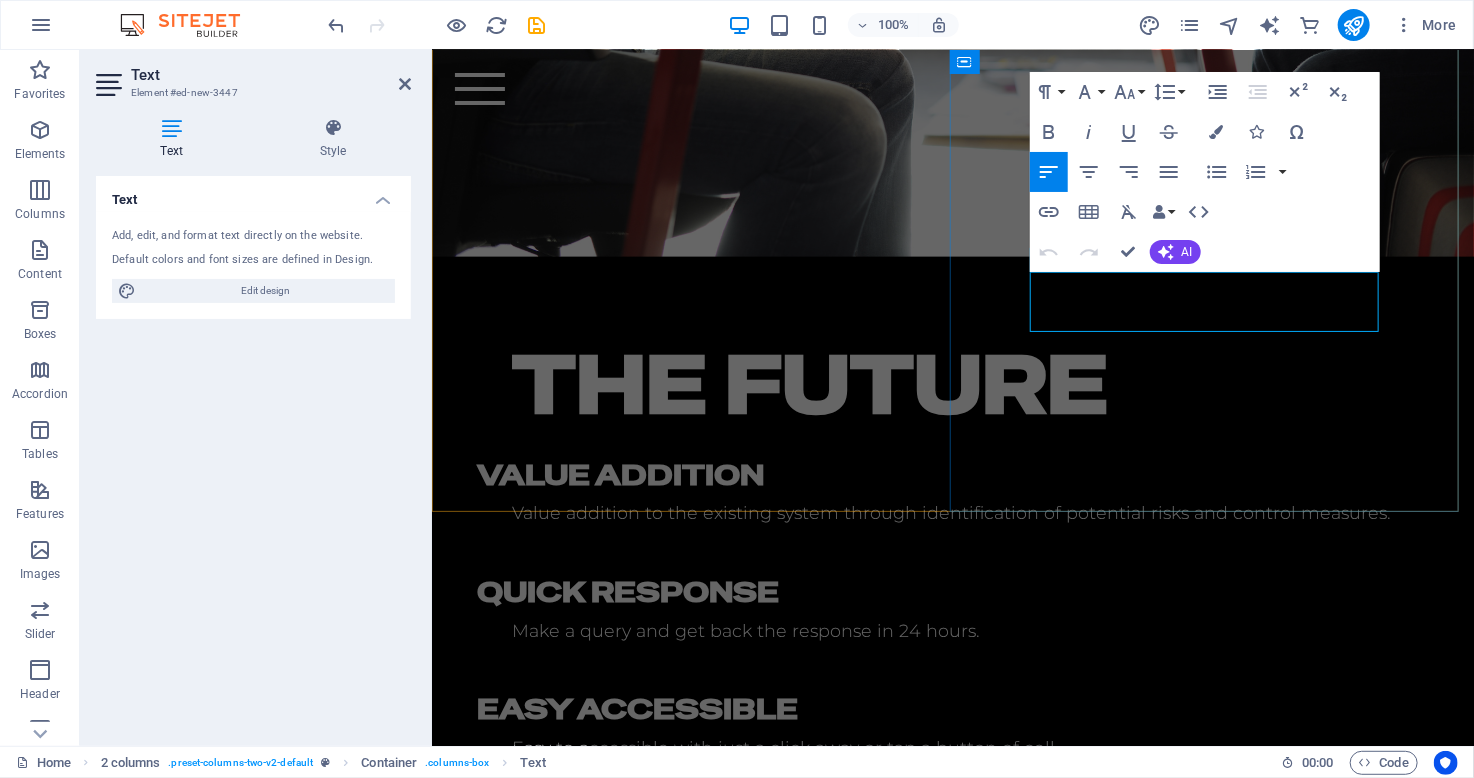 click on "Easy to accessible with just a click away or tap a button of cell." at bounding box center (784, 776) 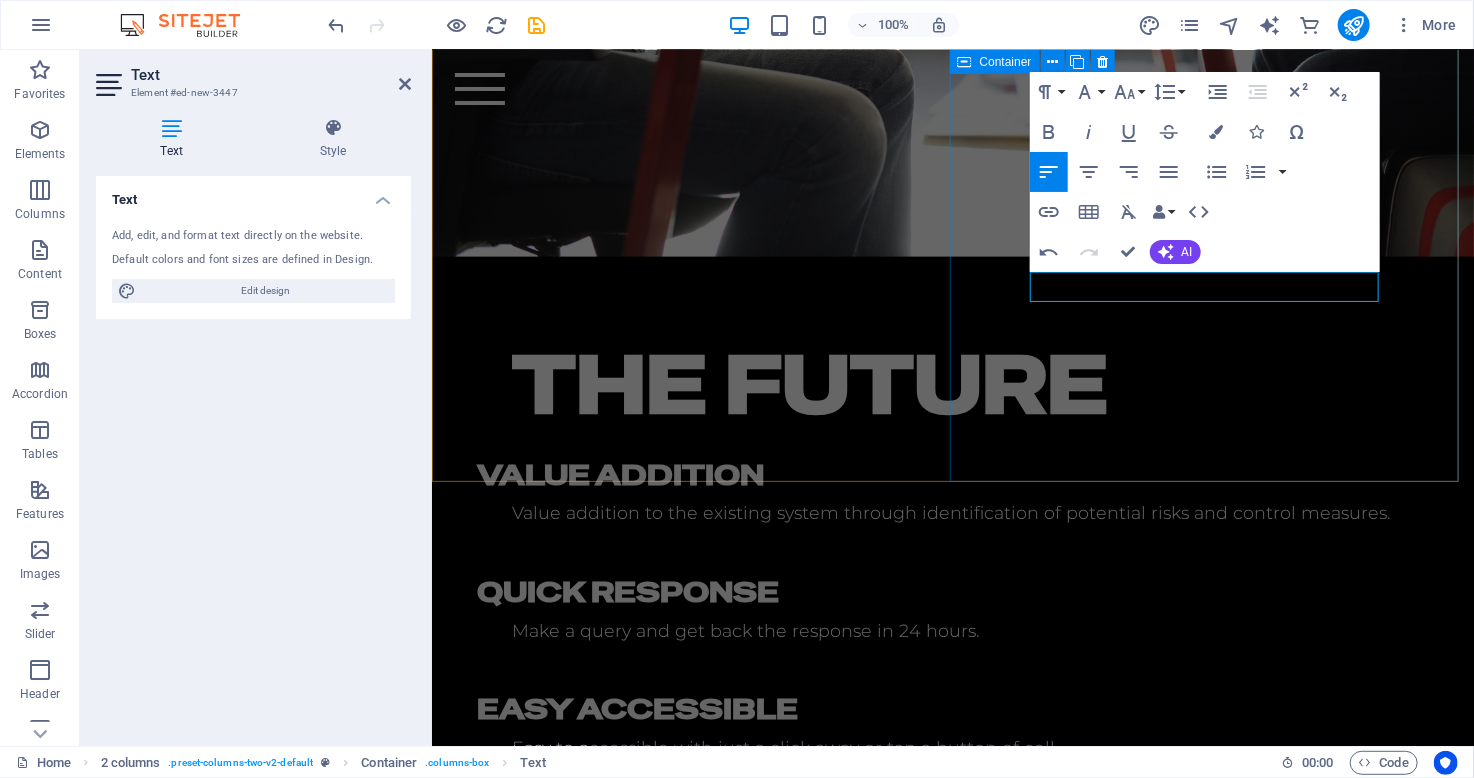 click on "The Future VALUE ADDITION Value addition to the existing system through identification of potential risks and control measures. QUICK RESPONSE Make a query and get back the response in 24 hours. EASY ACCESSIBLE Easy to accessible with just a click away or tap a button of cell. TIMELY COMPLIANCES Timely compliances is our responsibility no need to remind about that" at bounding box center [952, 601] 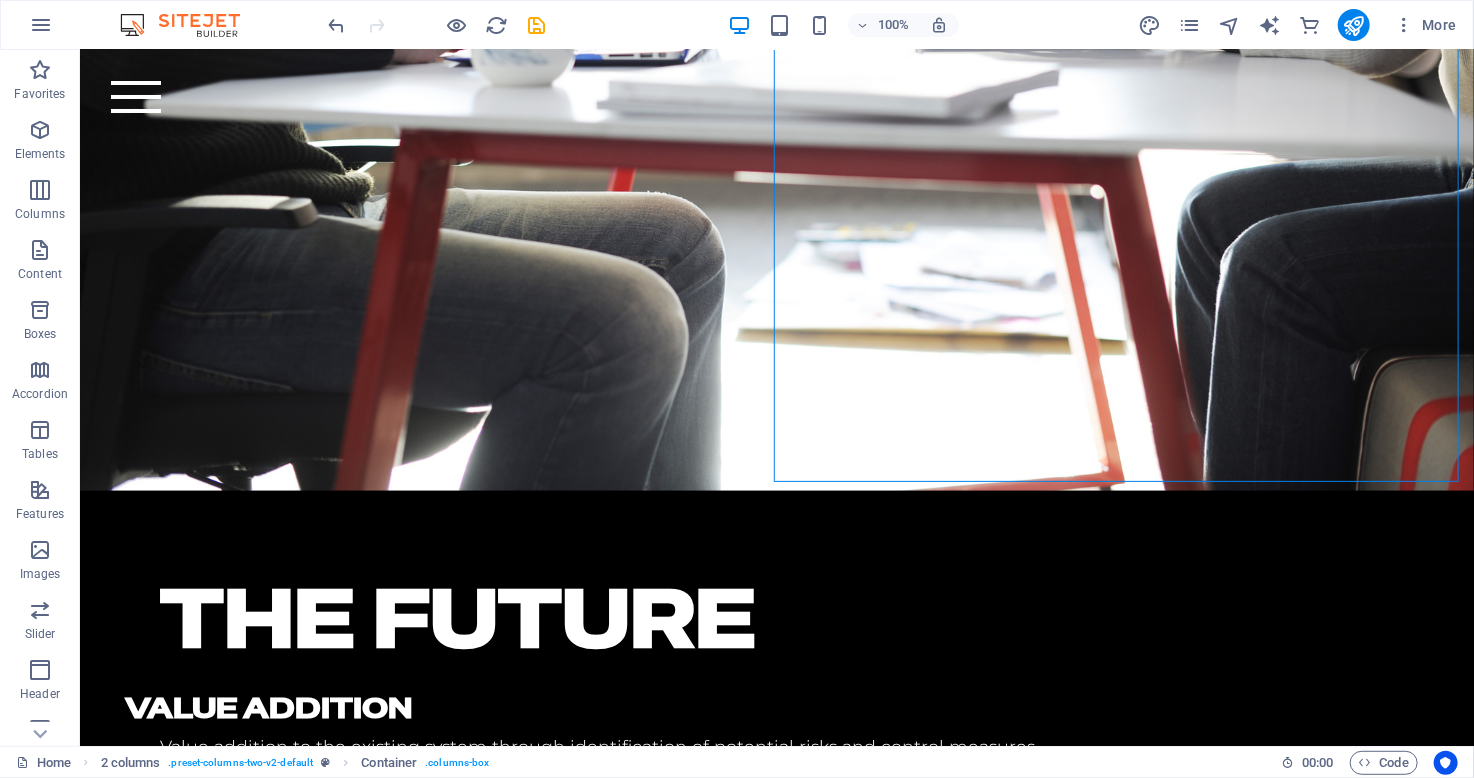 scroll, scrollTop: 1093, scrollLeft: 0, axis: vertical 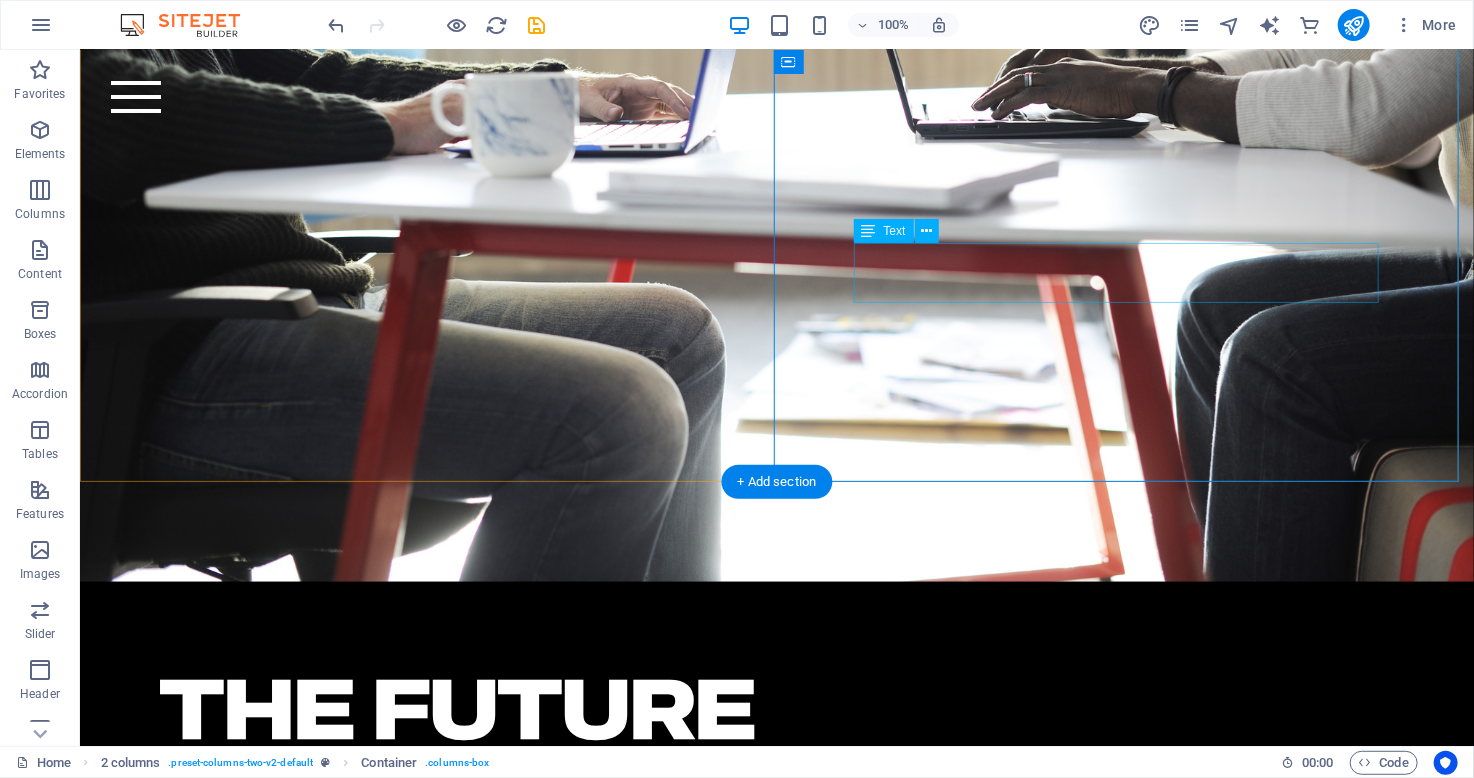 click on "Easy to accessible with just a click away or tap a button of cell." at bounding box center [776, 1073] 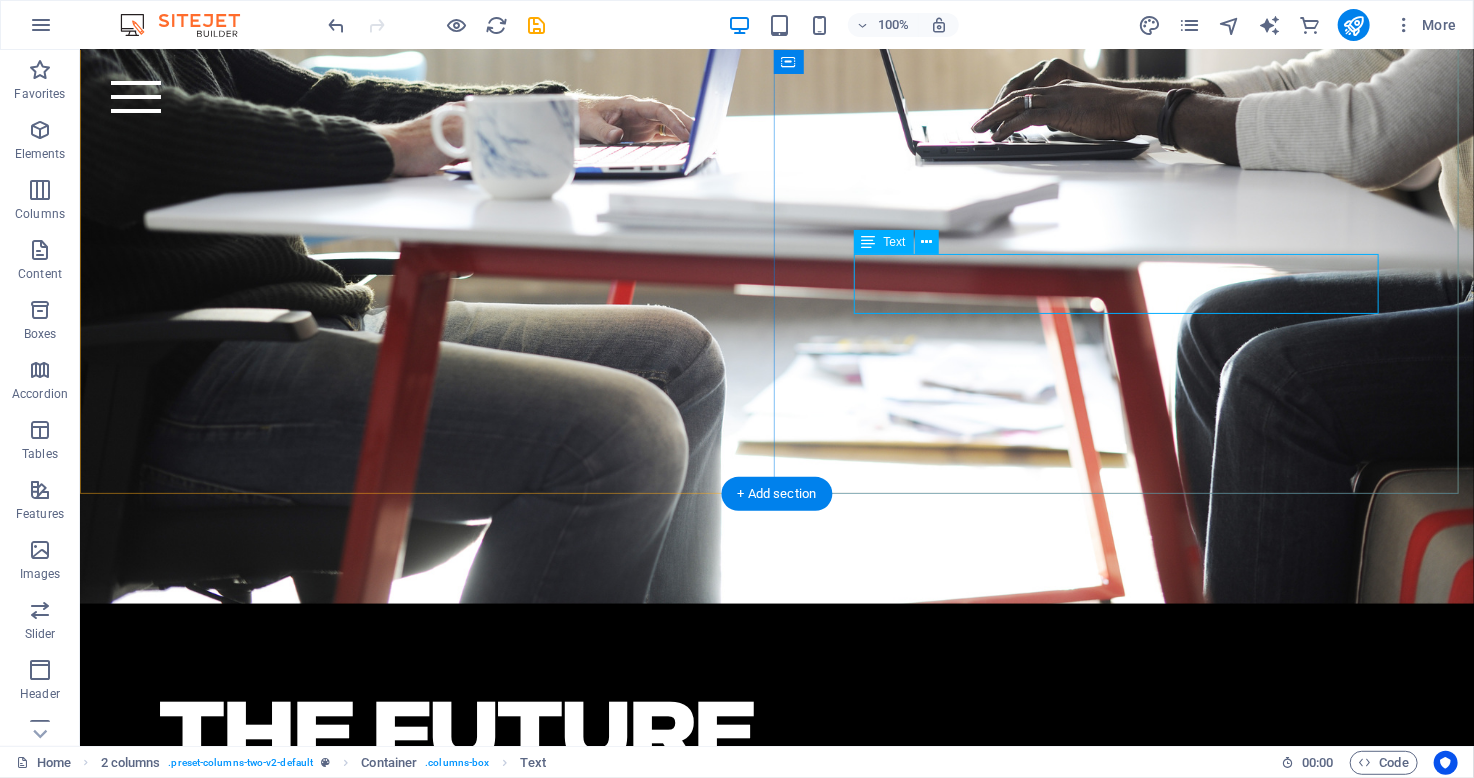 scroll, scrollTop: 1053, scrollLeft: 0, axis: vertical 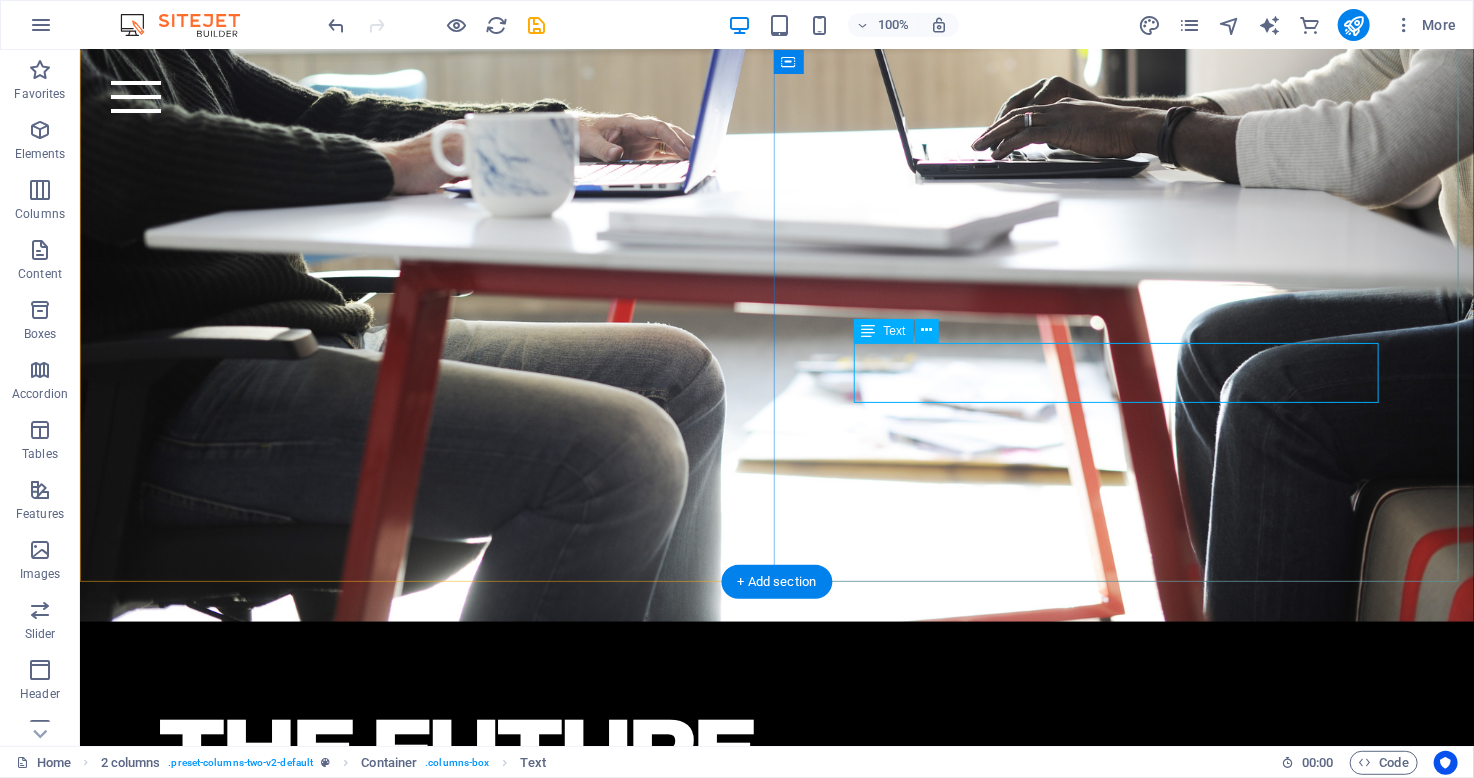 click on "Easy to accessible with just a click away or tap a button of cell." at bounding box center (776, 1143) 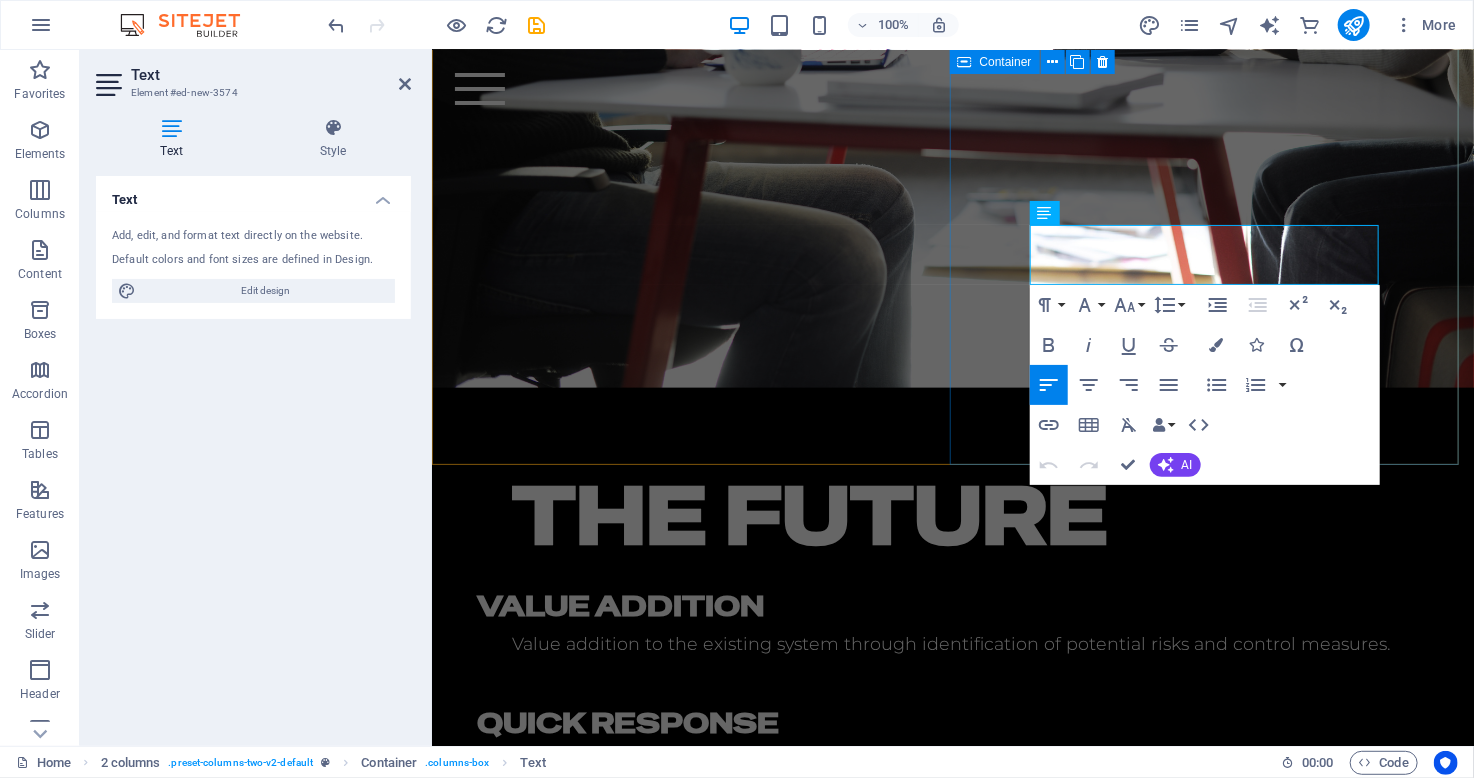 scroll, scrollTop: 1231, scrollLeft: 0, axis: vertical 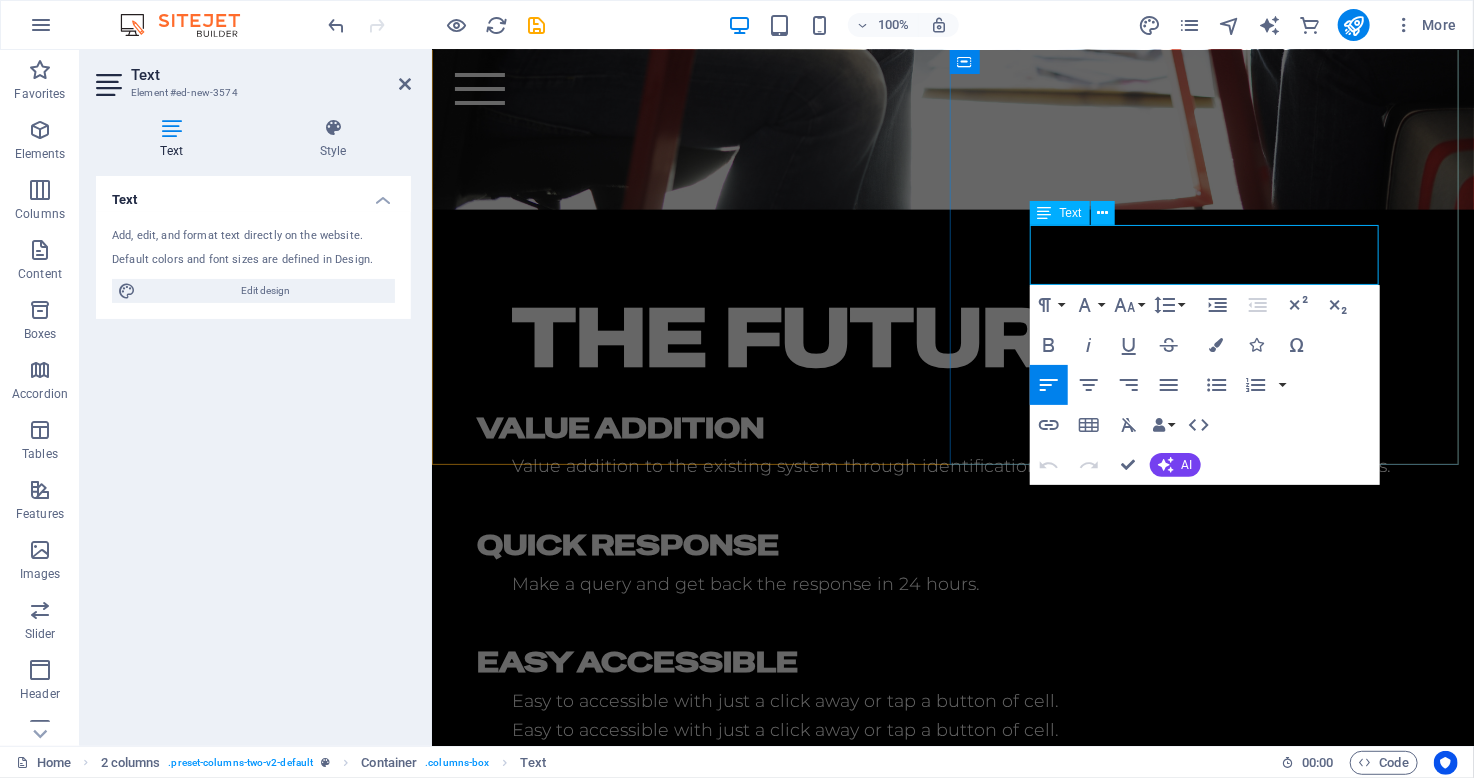 click on "Easy to accessible with just a click away or tap a button of cell." at bounding box center [784, 729] 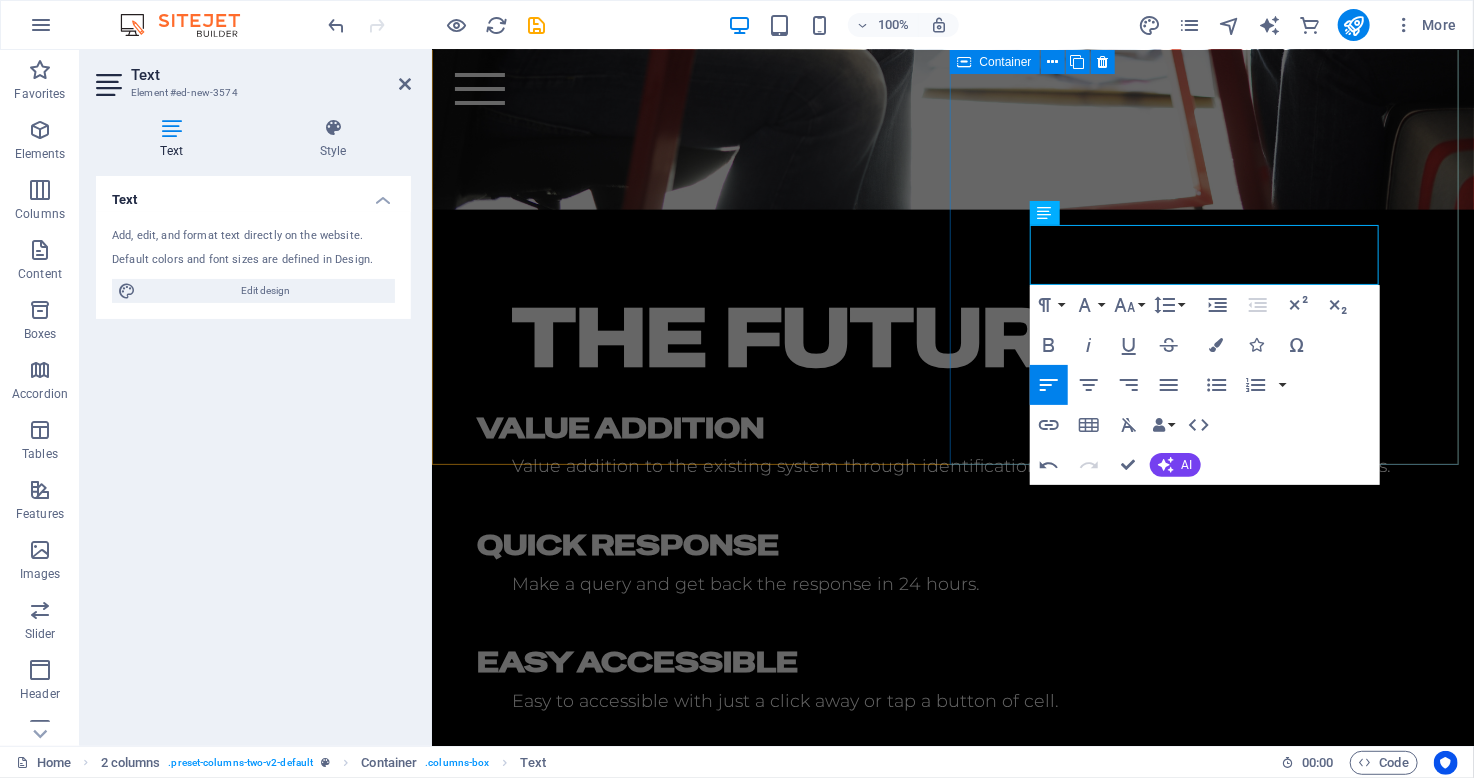 click on "The Future VALUE ADDITION Value addition to the existing system through identification of potential risks and control measures.  QUICK RESPONSE Make a query and get back the response in 24 hours.  EASY ACCESSIBLE Easy to accessible with just a click away or tap a button of cell.  TIMELY COMPLIANCES Timely compliances is our responsibility no need to remind about that" at bounding box center [952, 569] 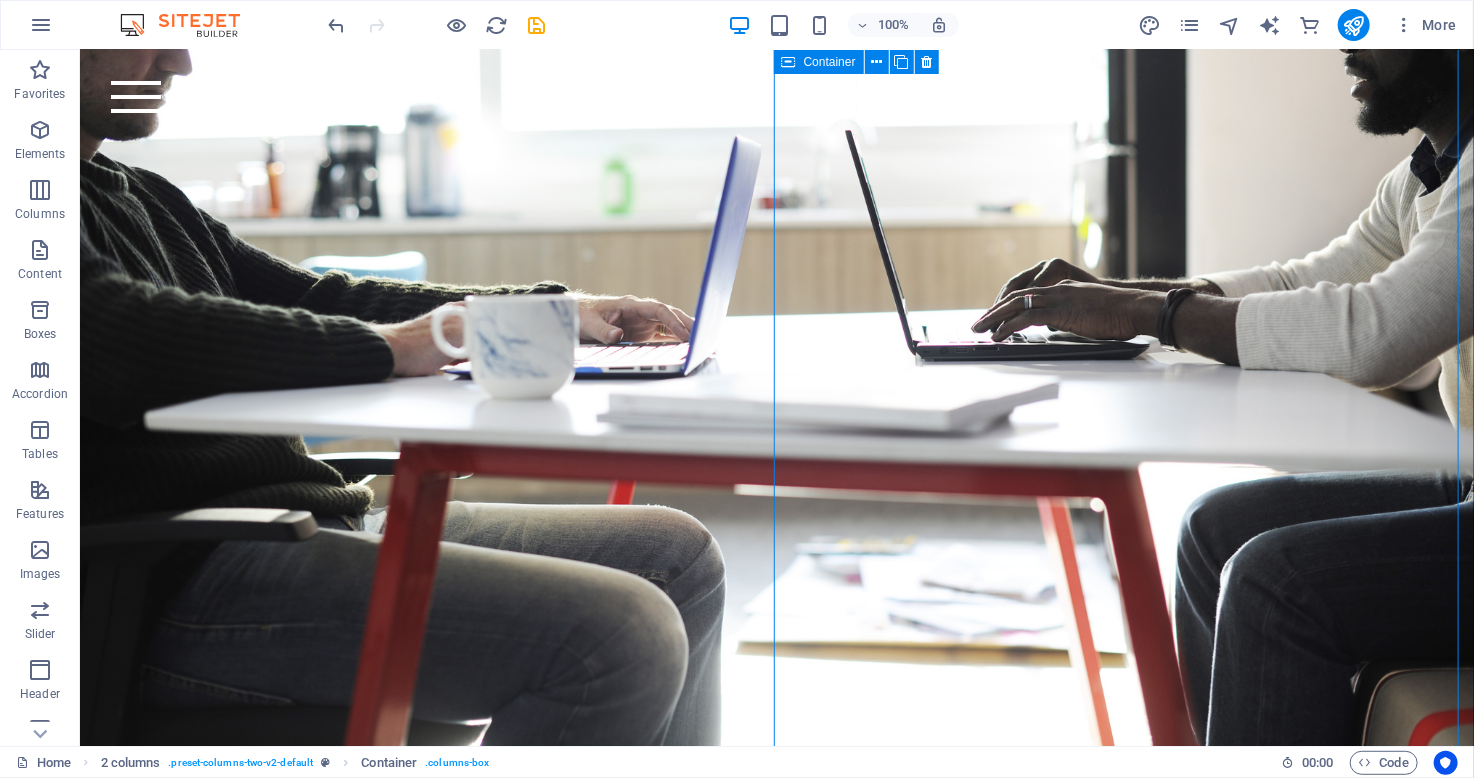 scroll, scrollTop: 771, scrollLeft: 0, axis: vertical 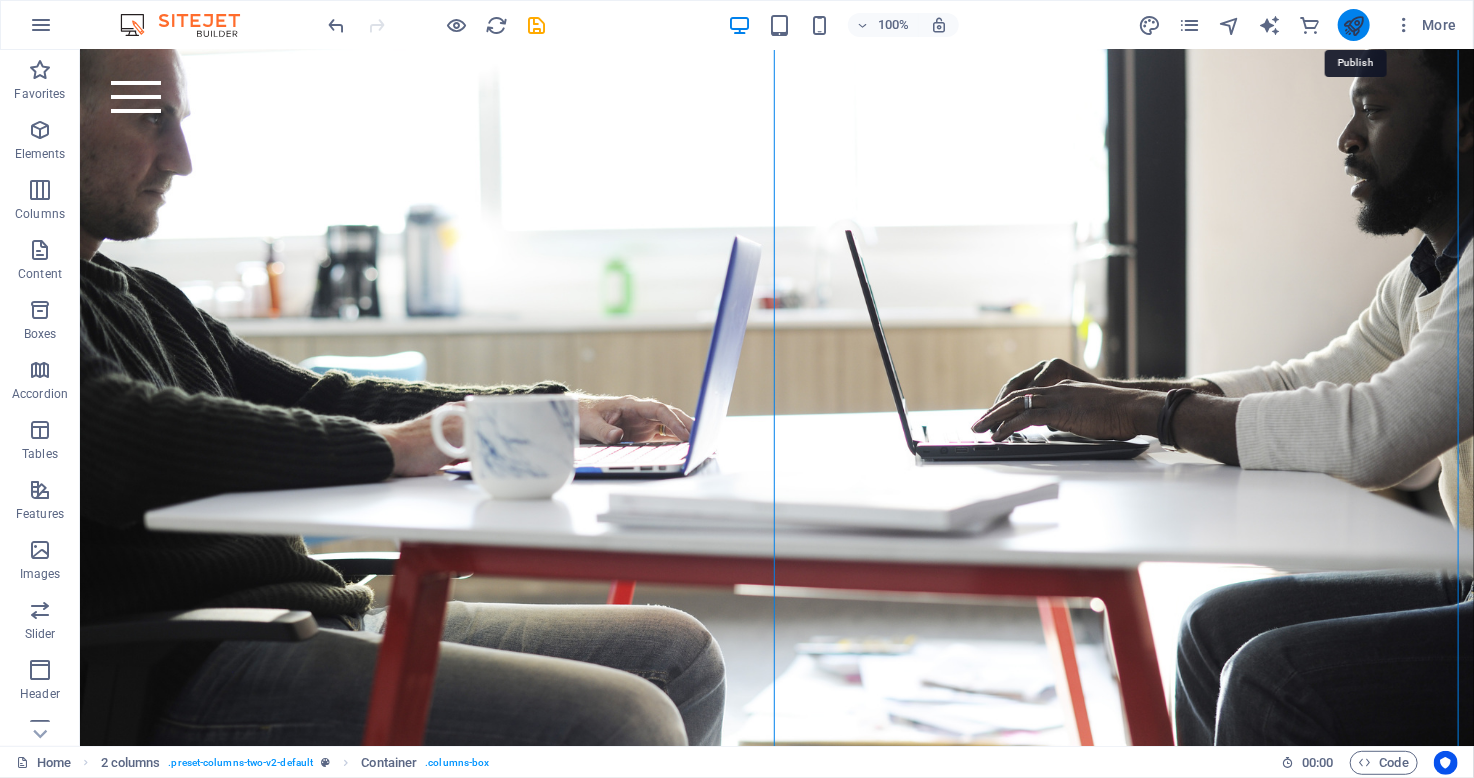 click at bounding box center [1353, 25] 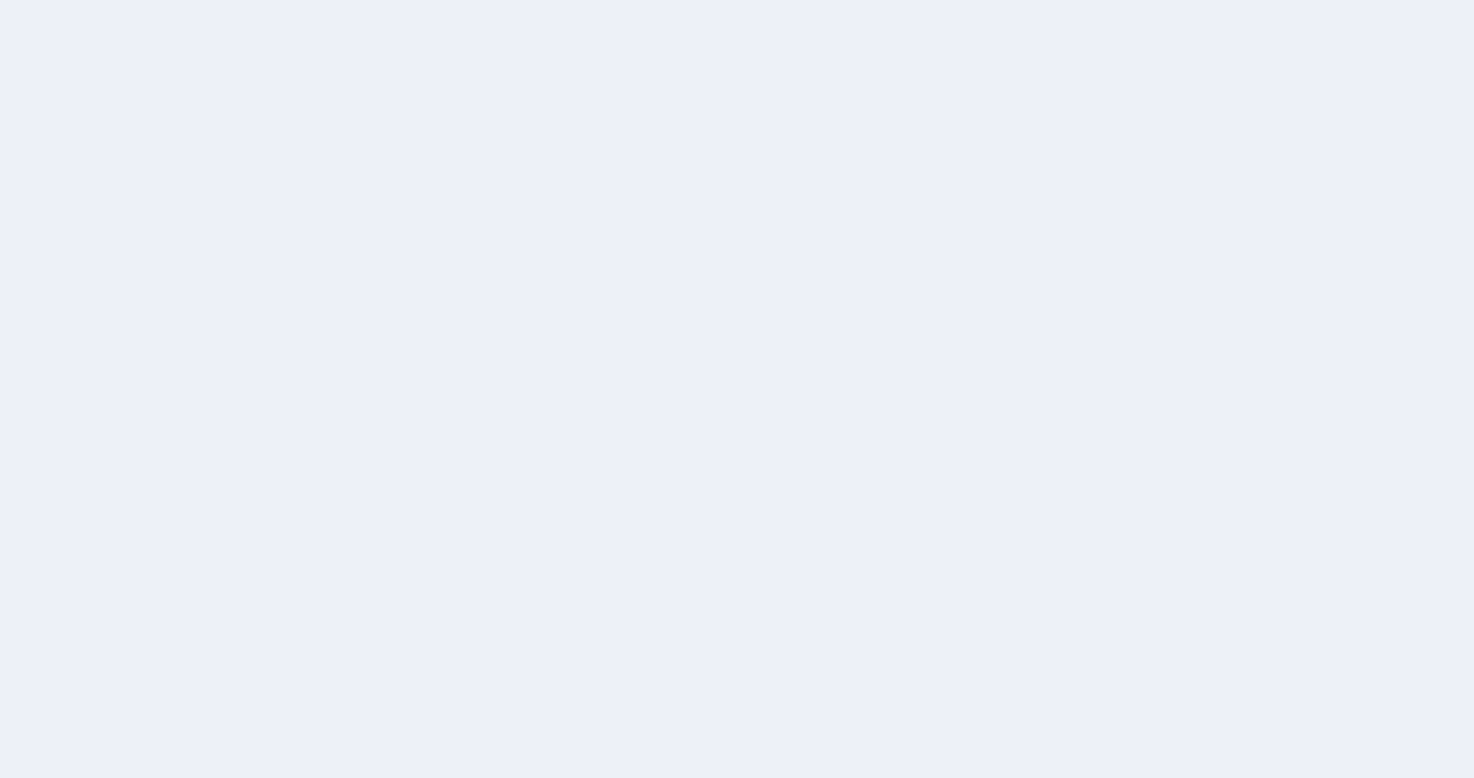 scroll, scrollTop: 0, scrollLeft: 0, axis: both 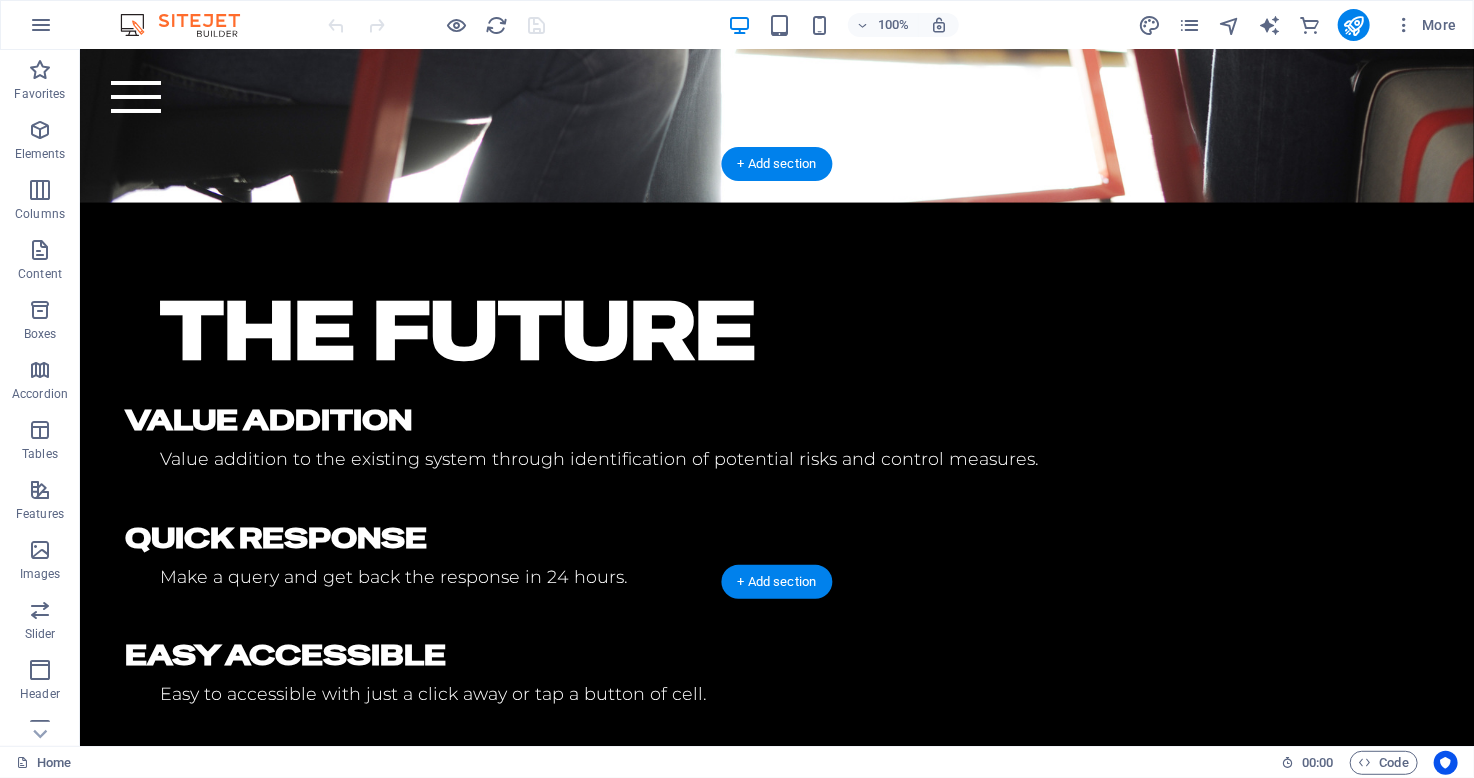 click at bounding box center (776, 1266) 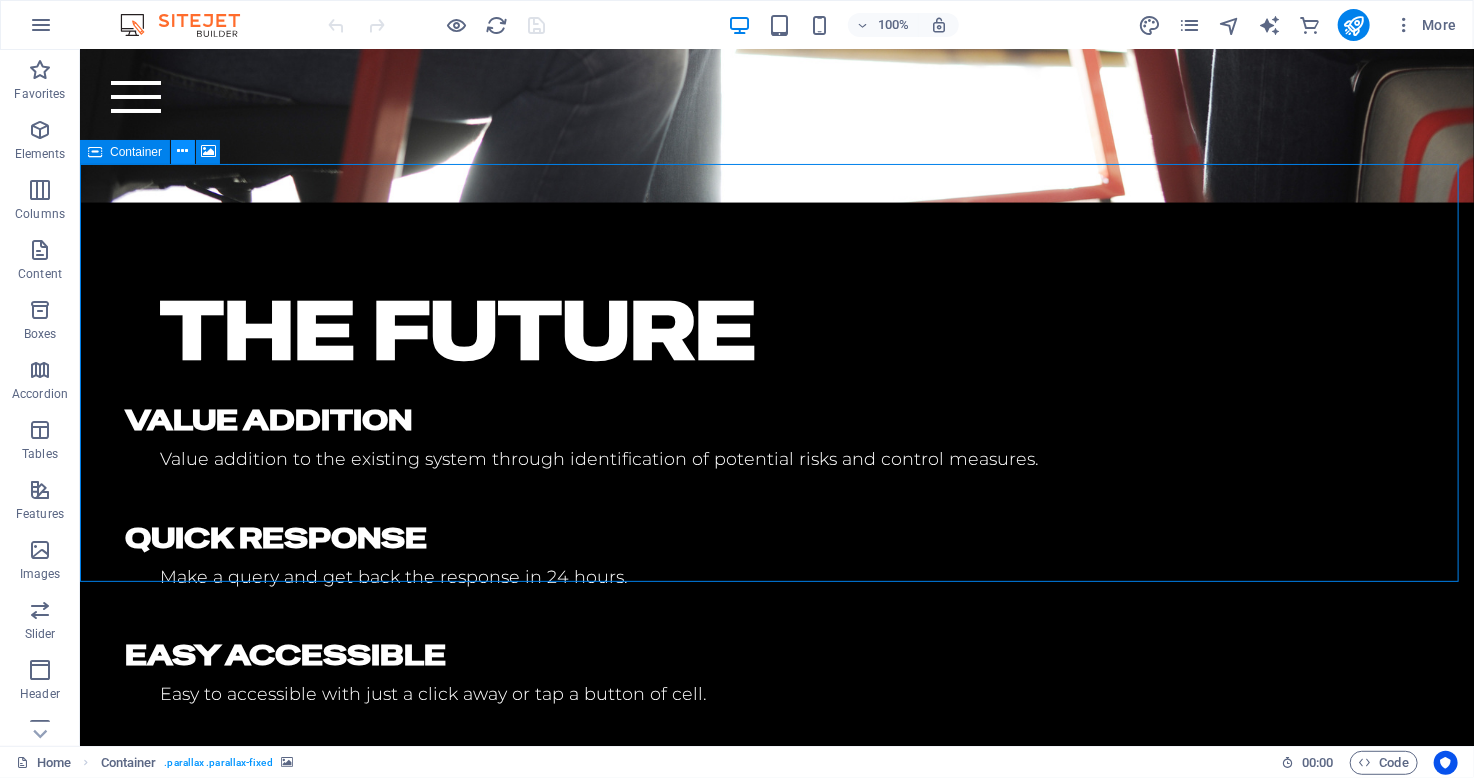 click at bounding box center [183, 151] 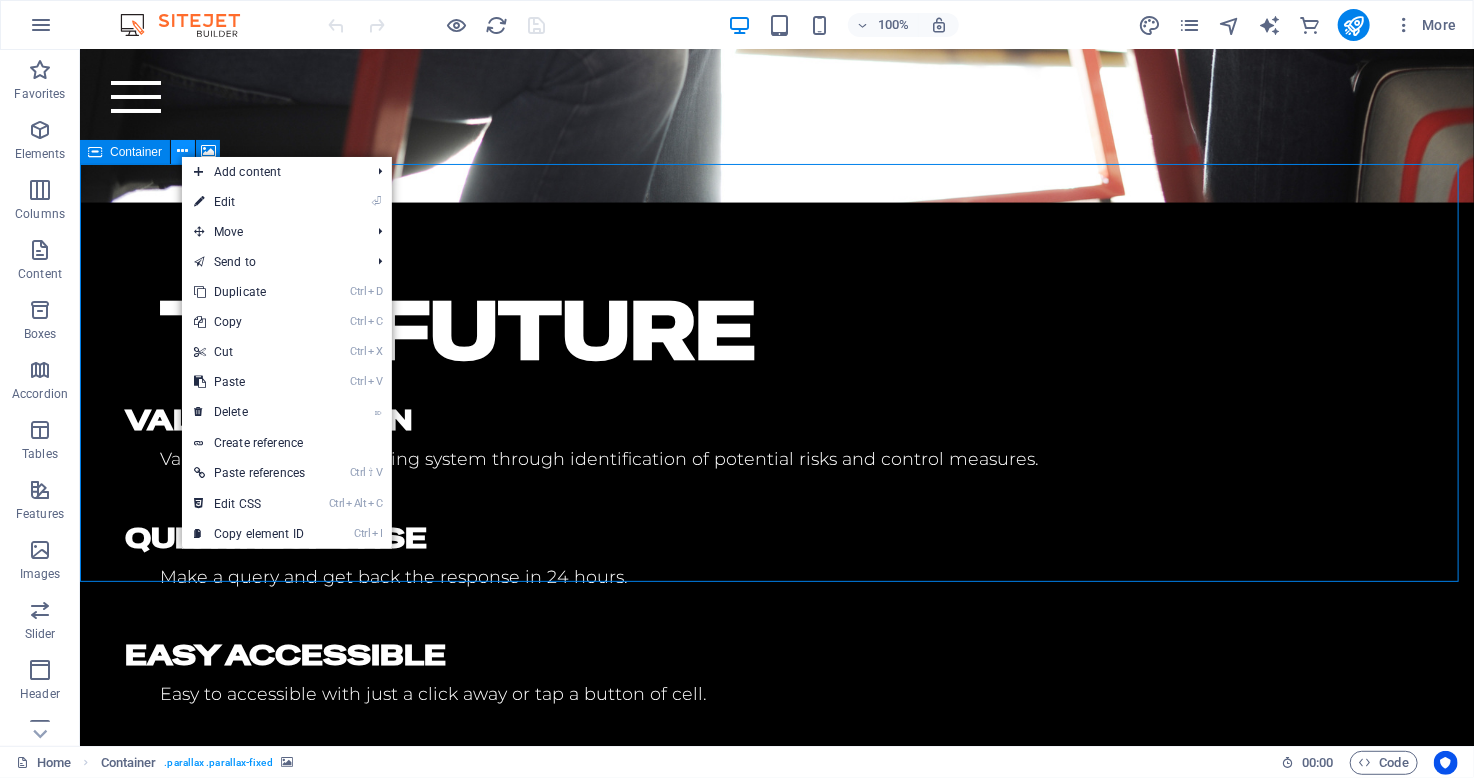 click at bounding box center (183, 151) 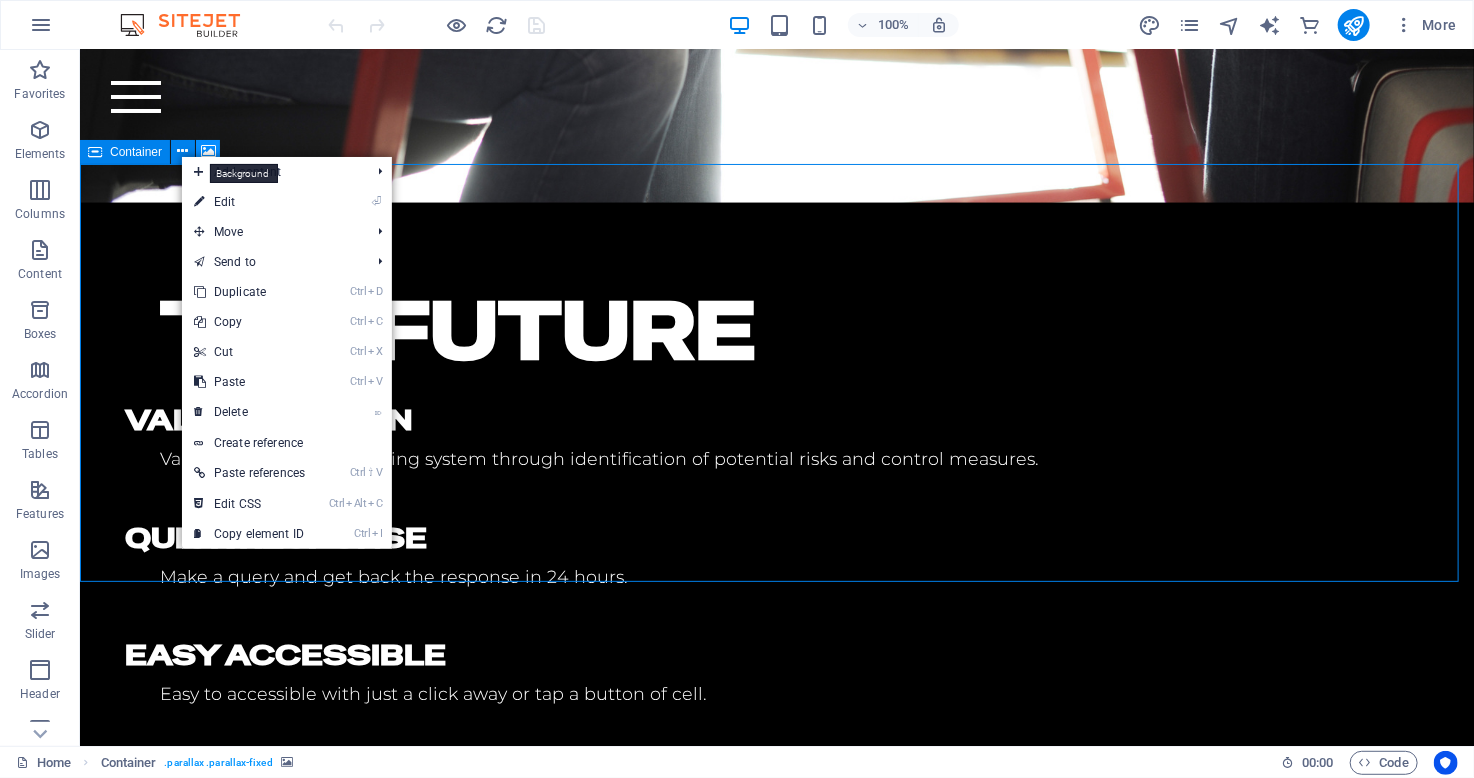 click at bounding box center (208, 151) 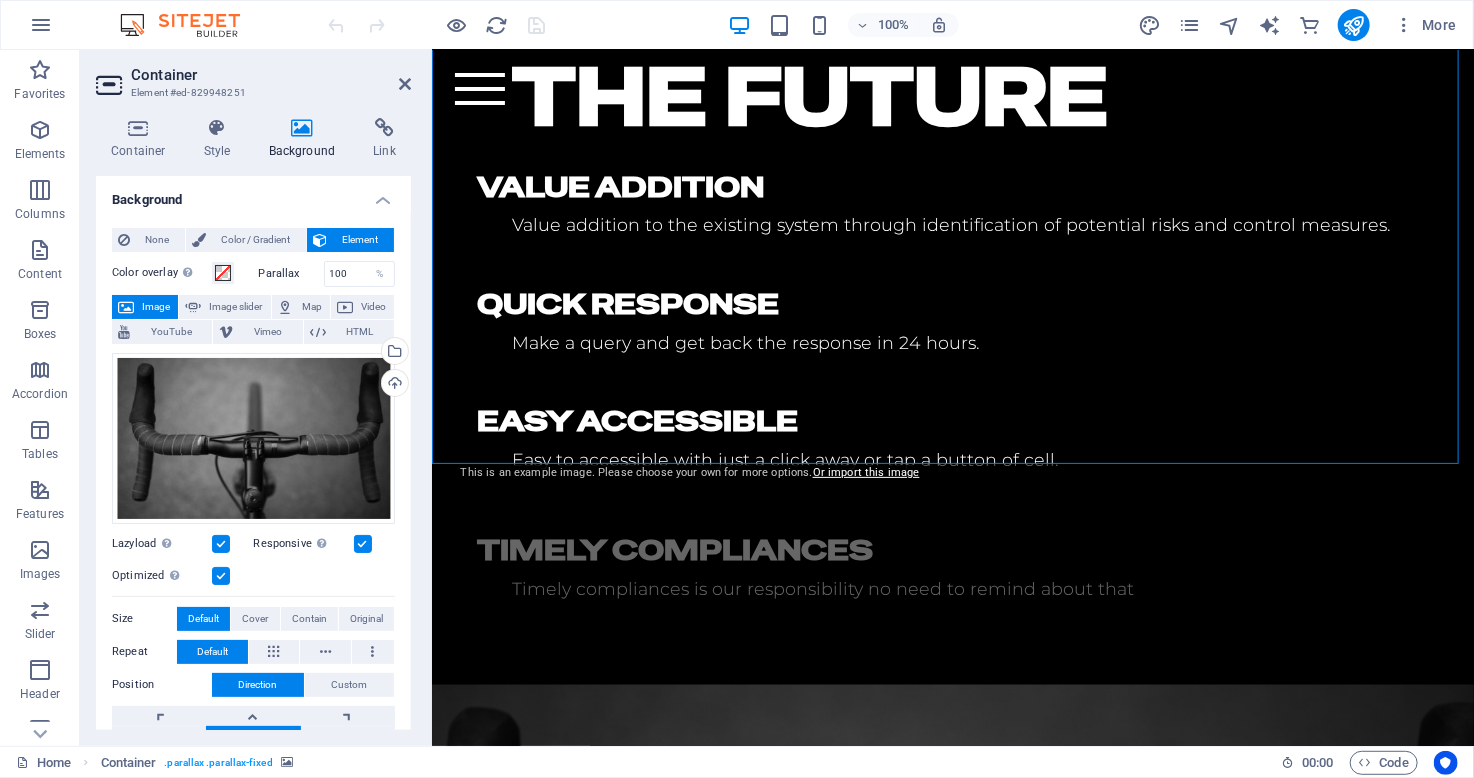 scroll, scrollTop: 1649, scrollLeft: 0, axis: vertical 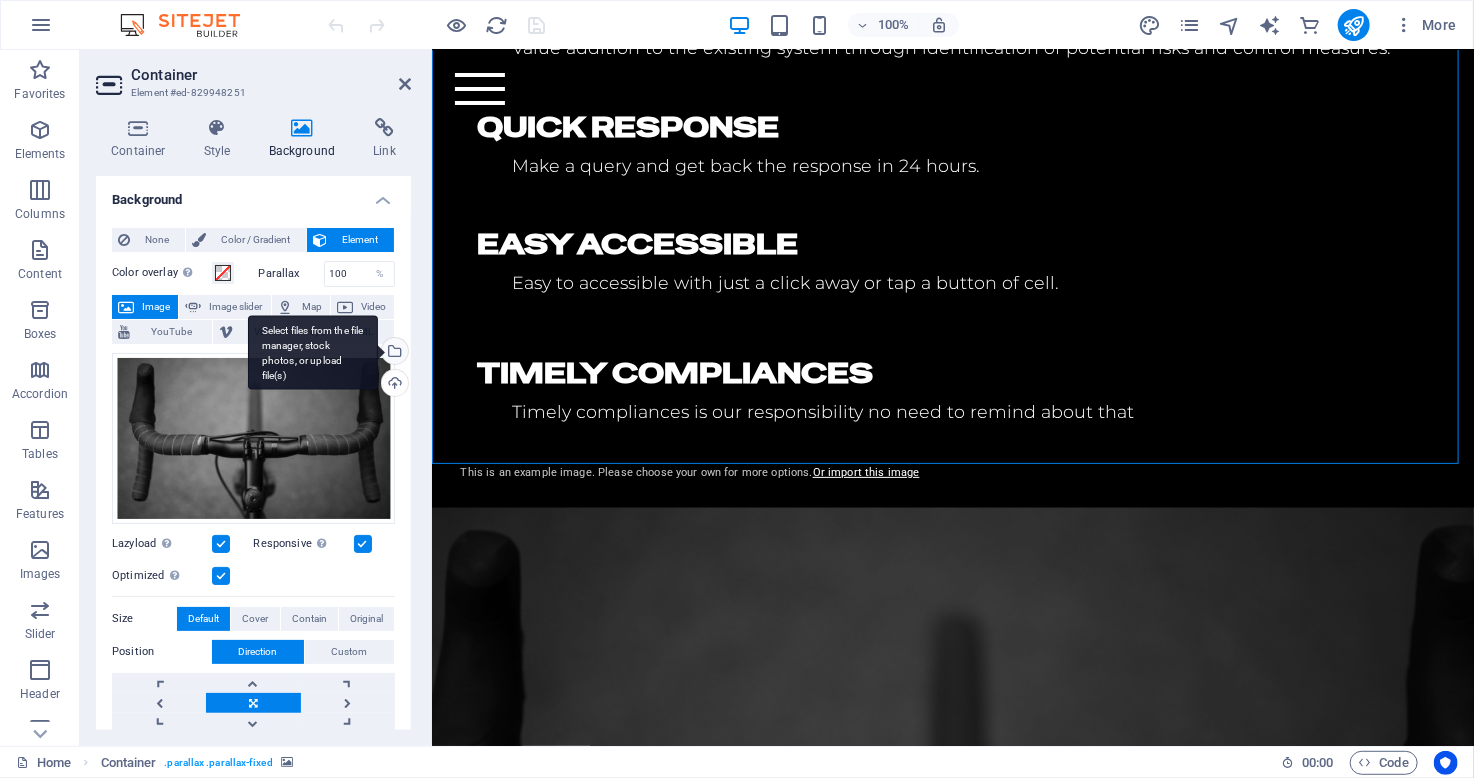 click on "Select files from the file manager, stock photos, or upload file(s)" at bounding box center (393, 353) 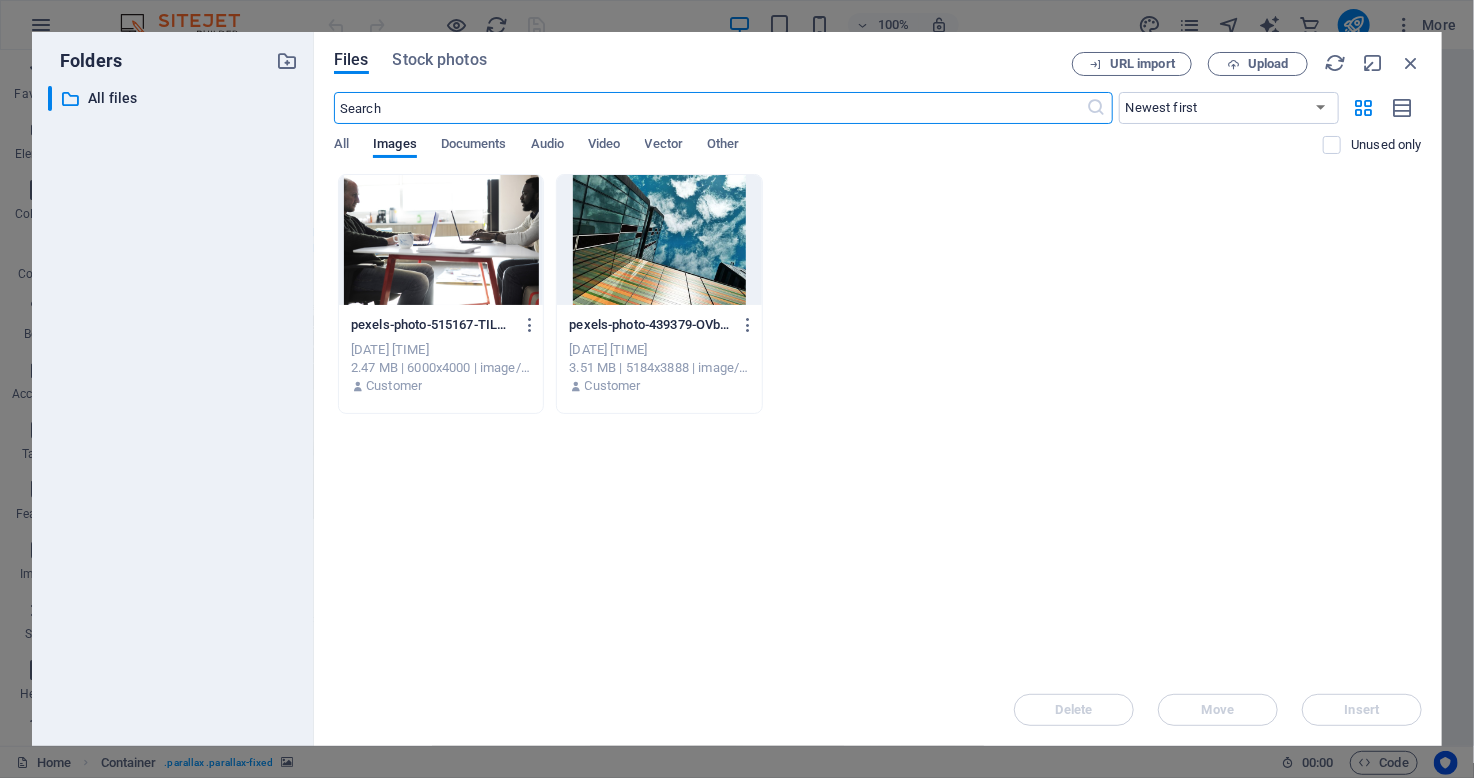 scroll, scrollTop: 2260, scrollLeft: 0, axis: vertical 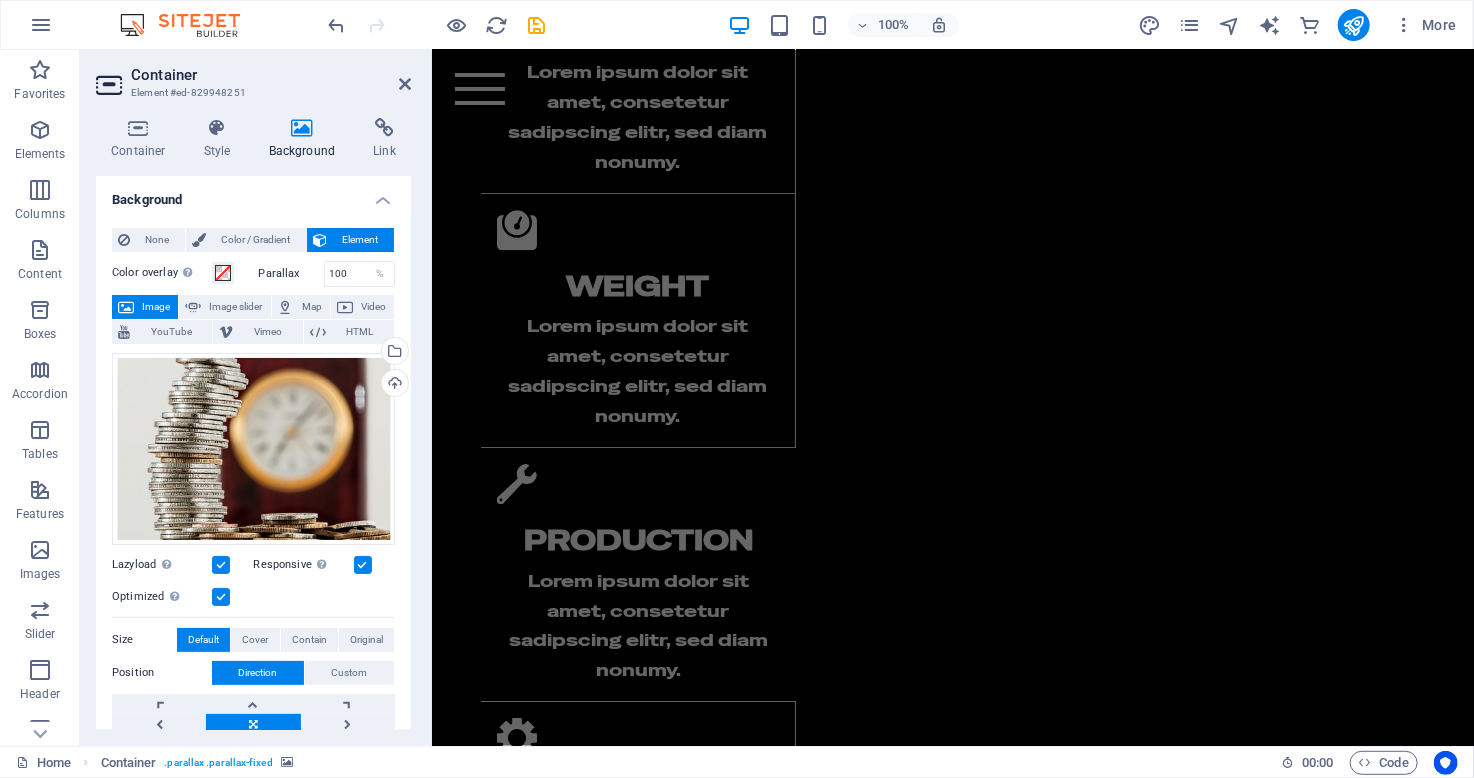 click at bounding box center (952, 1905) 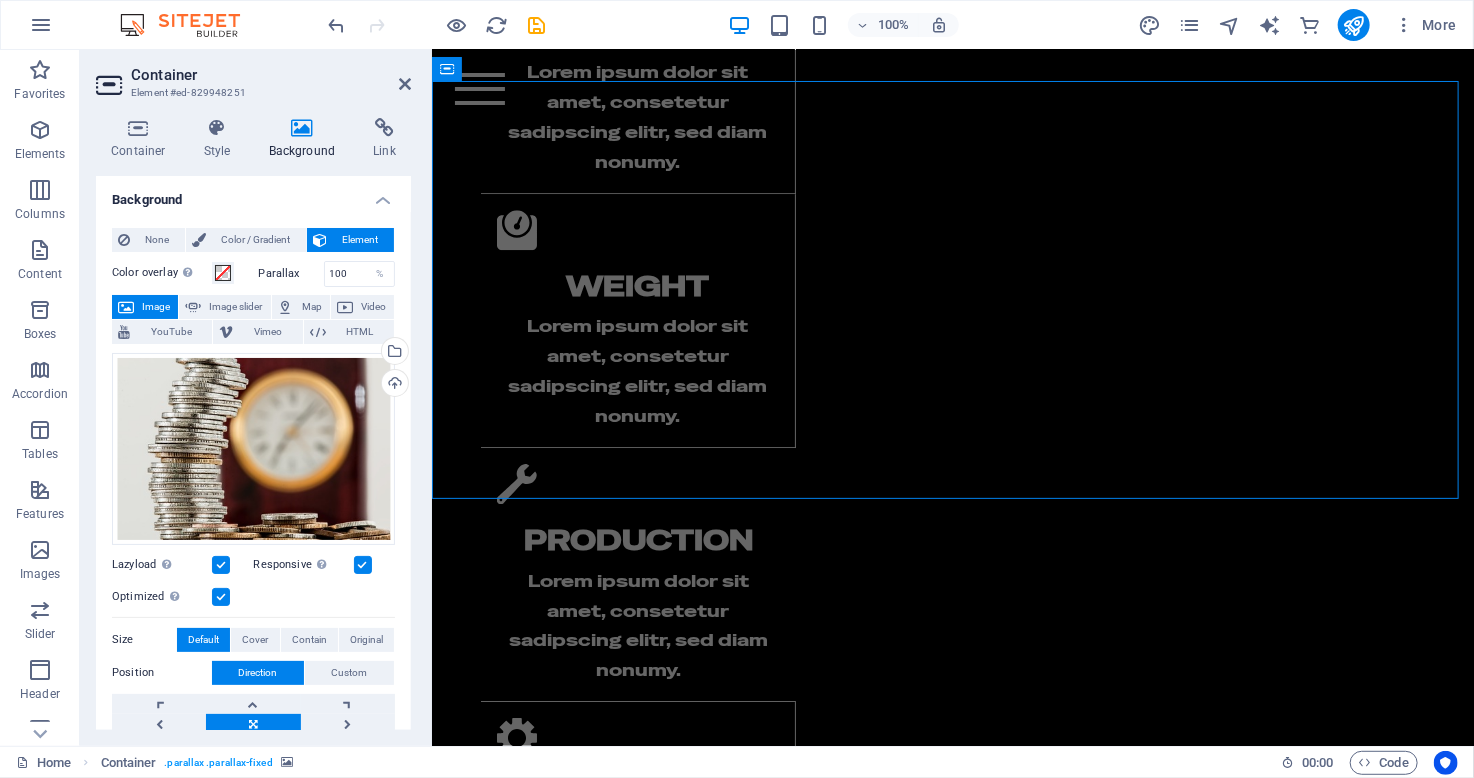 scroll, scrollTop: 2649, scrollLeft: 0, axis: vertical 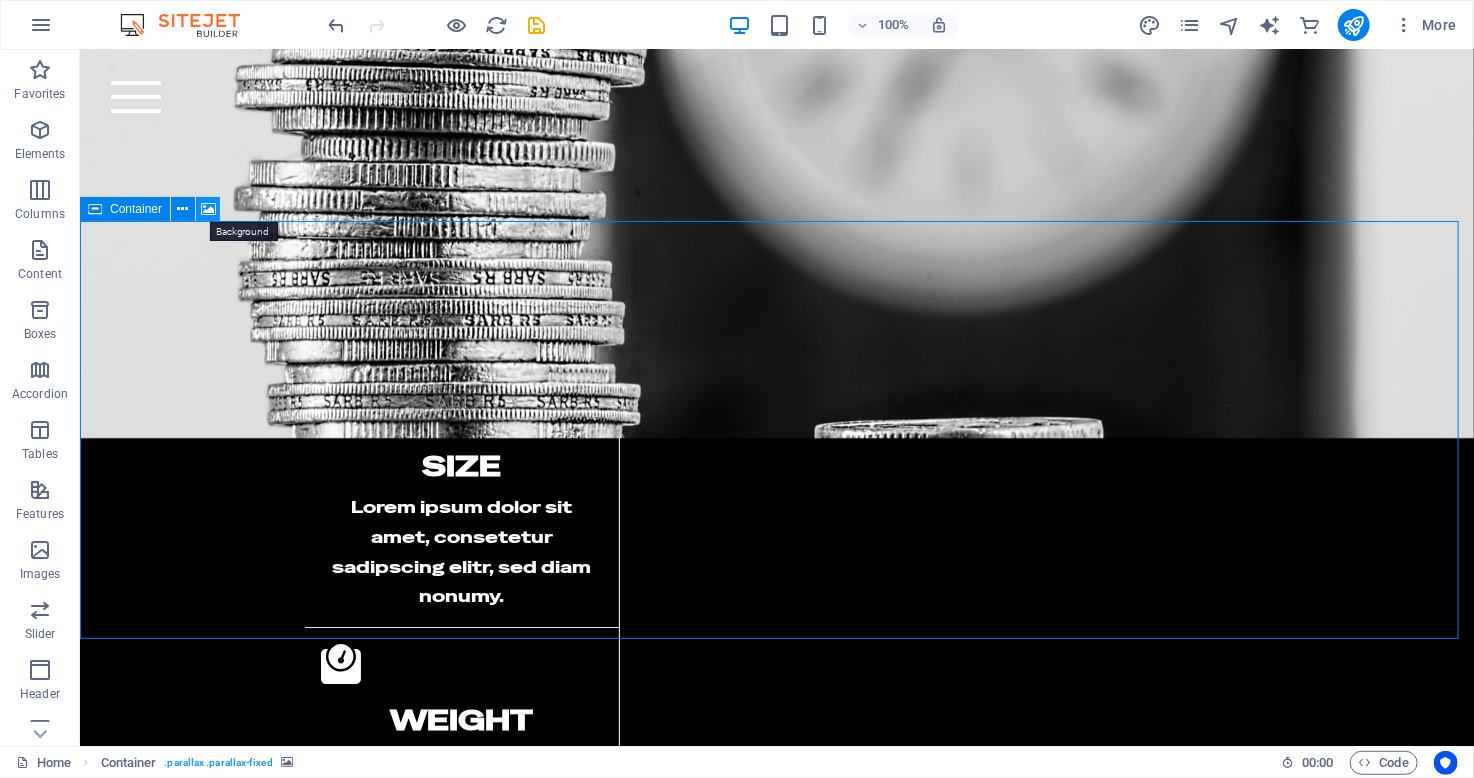 click at bounding box center [208, 209] 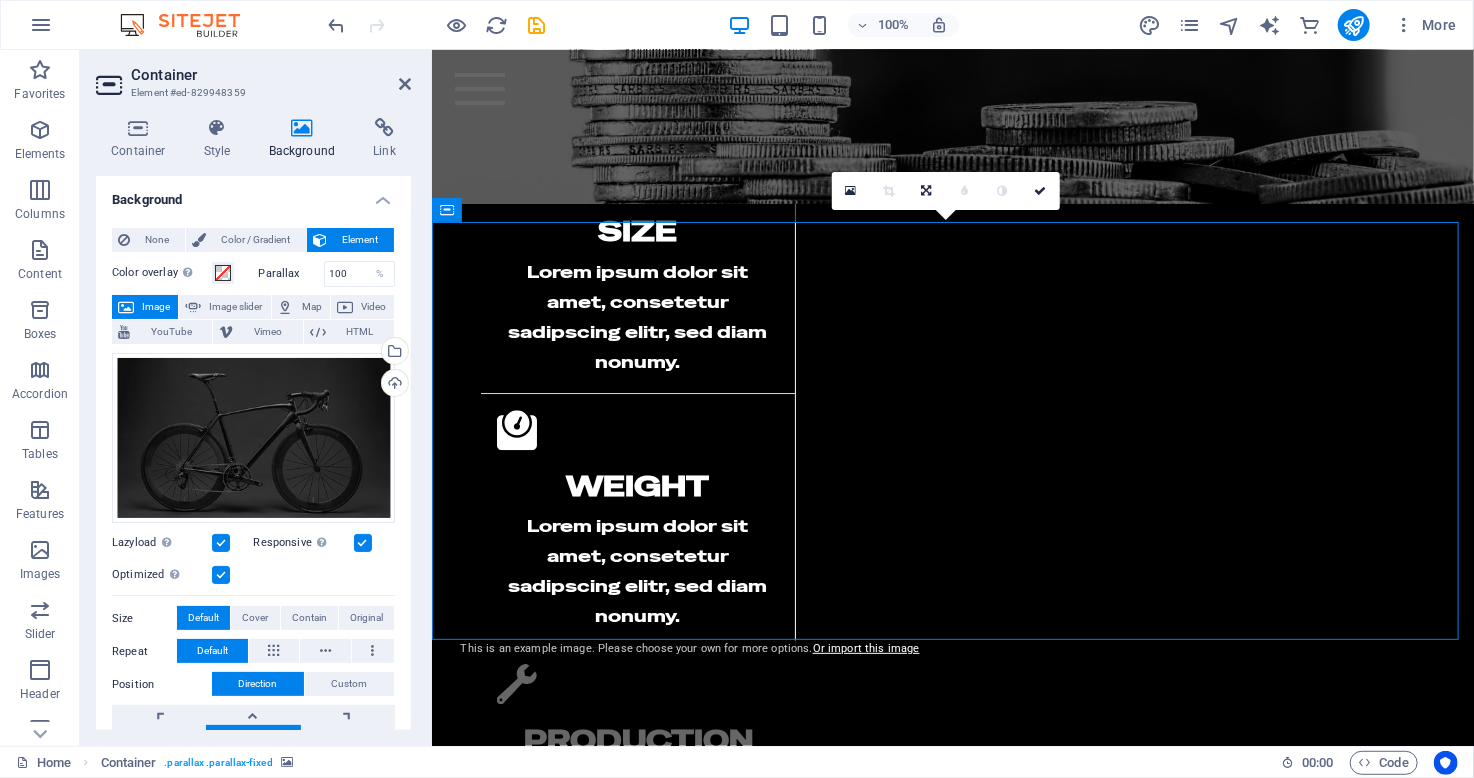 scroll, scrollTop: 2708, scrollLeft: 0, axis: vertical 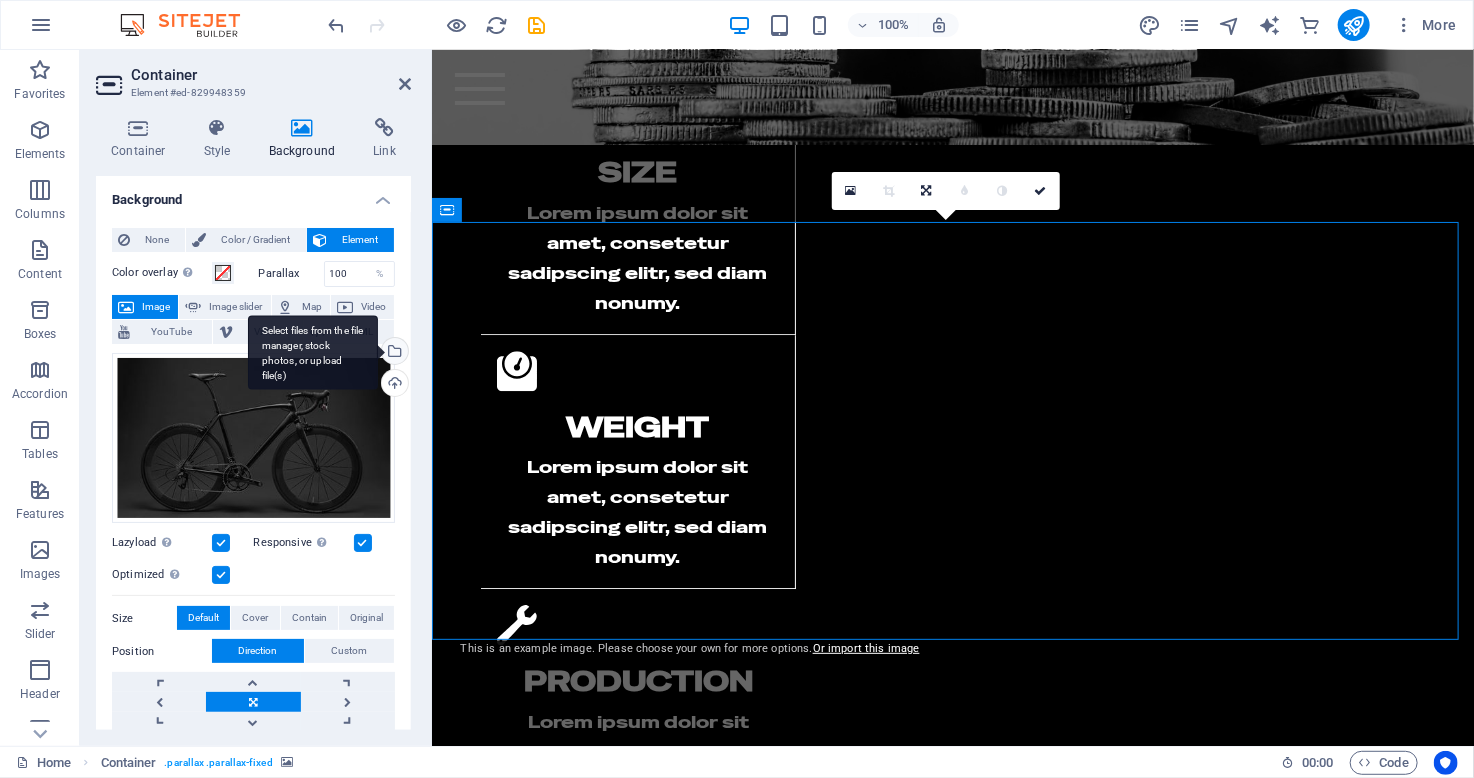click on "Select files from the file manager, stock photos, or upload file(s)" at bounding box center [393, 353] 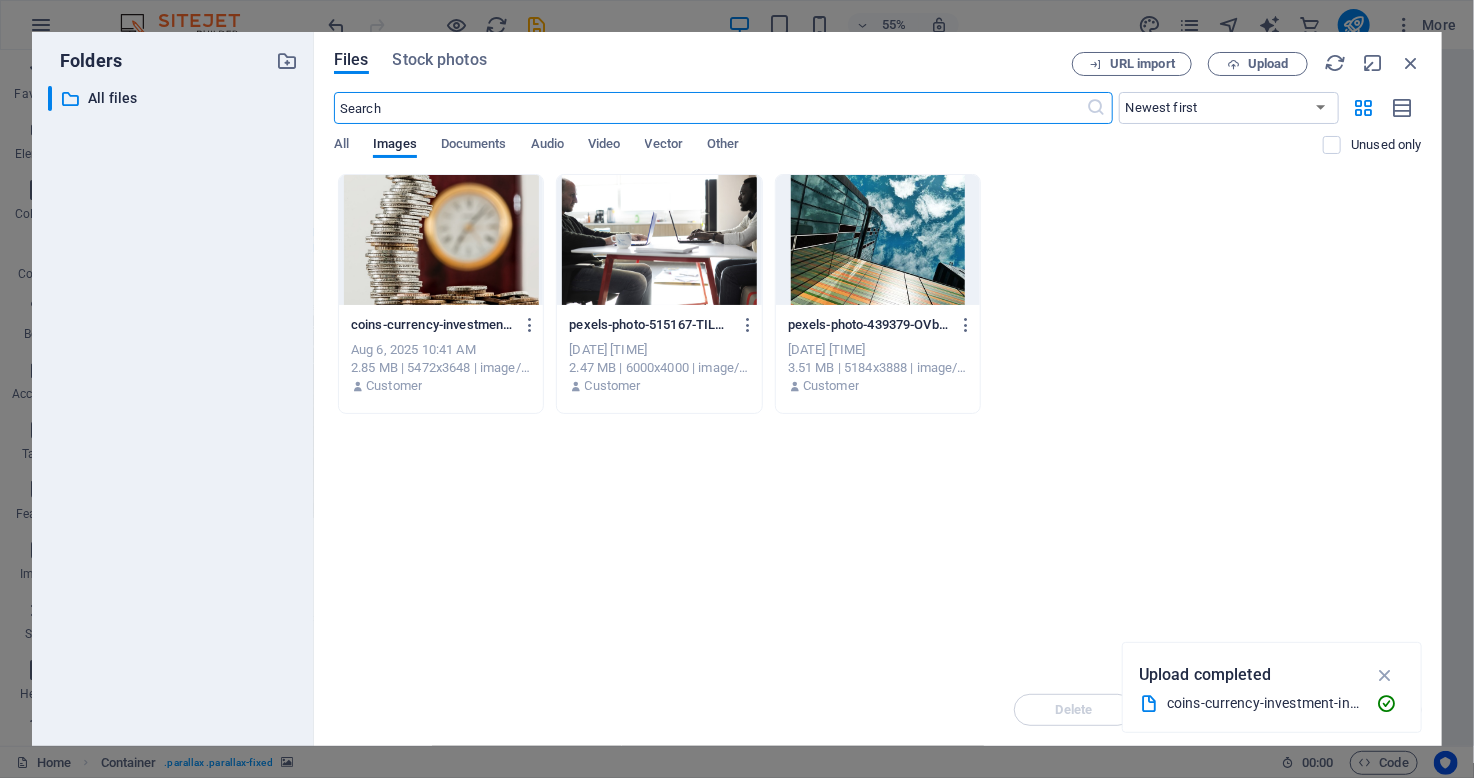 scroll, scrollTop: 3648, scrollLeft: 0, axis: vertical 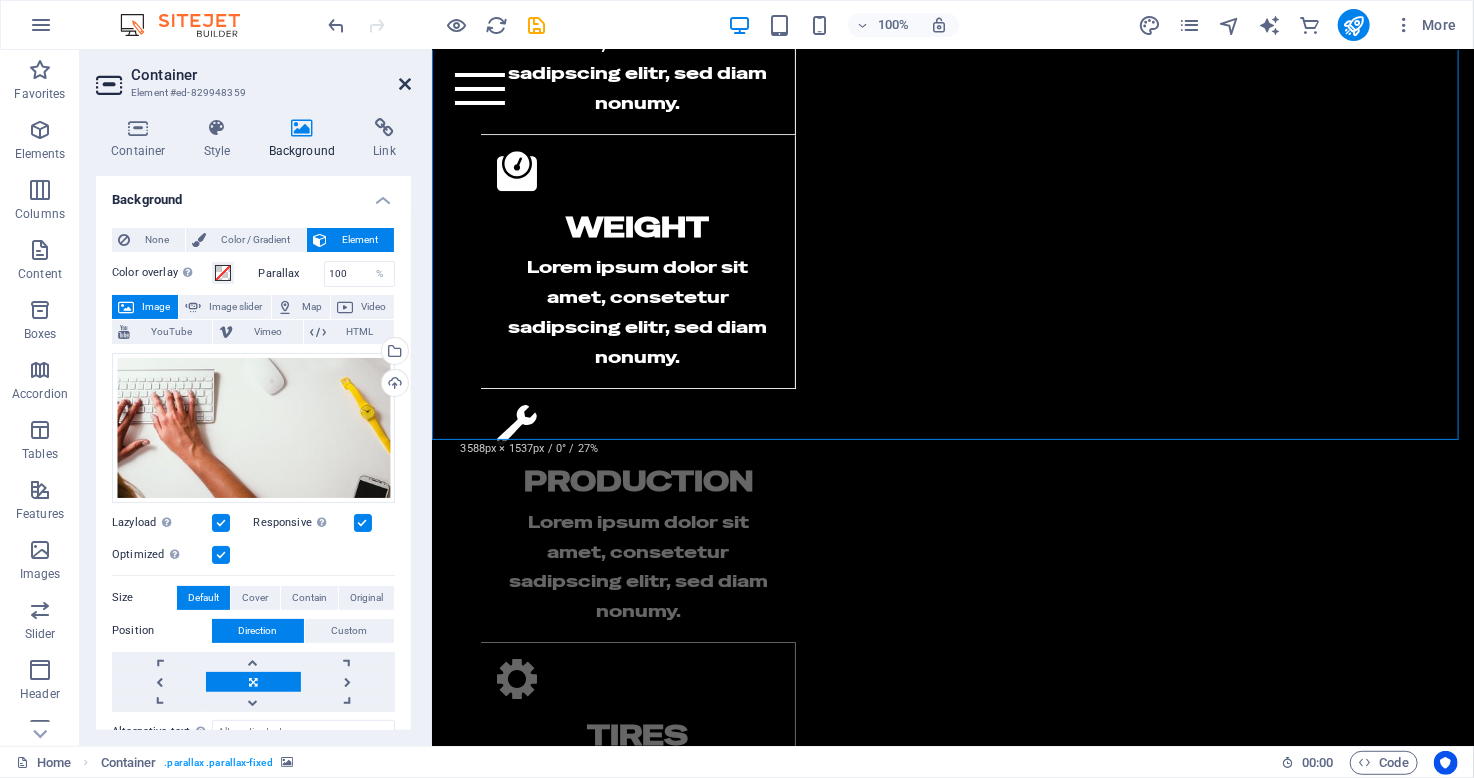 click at bounding box center [405, 84] 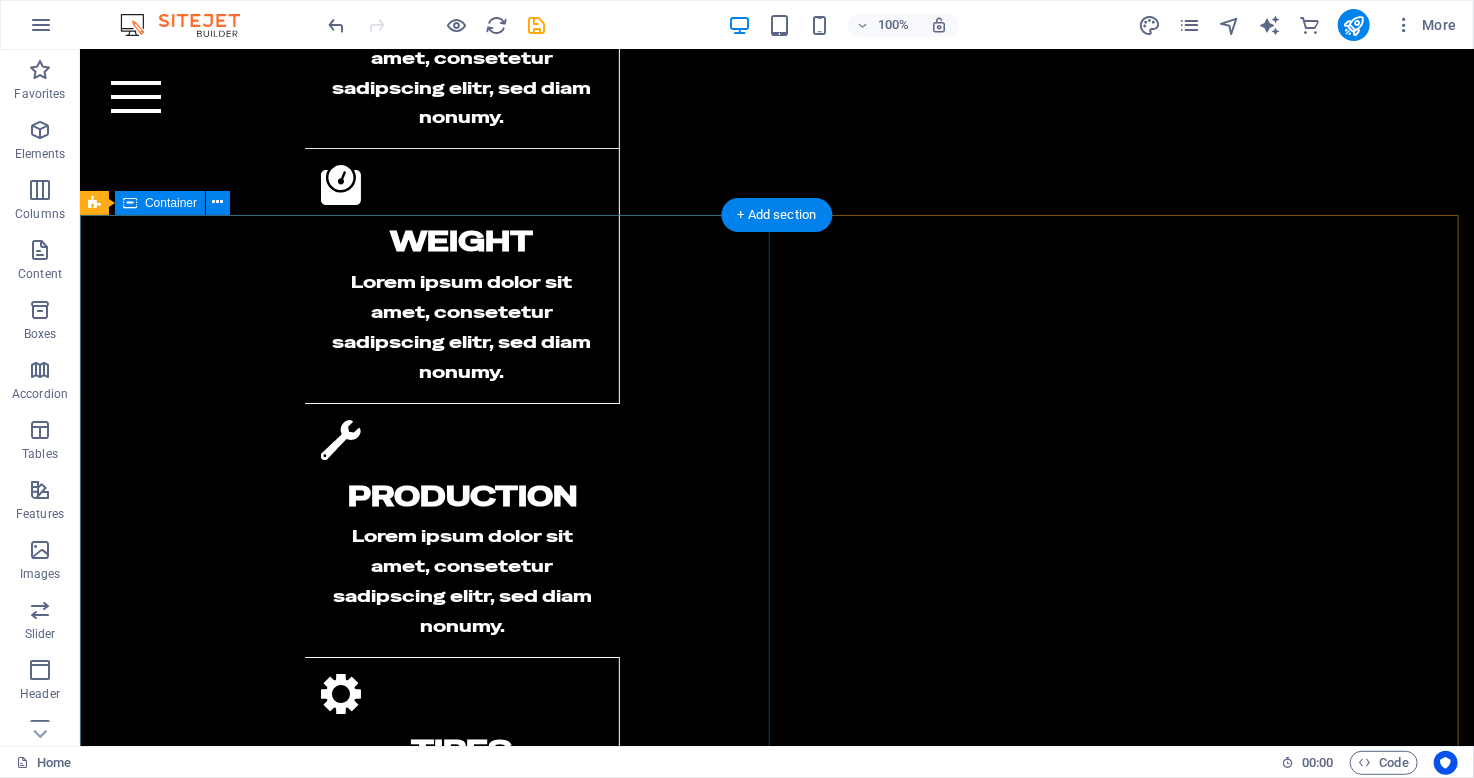 scroll, scrollTop: 3148, scrollLeft: 0, axis: vertical 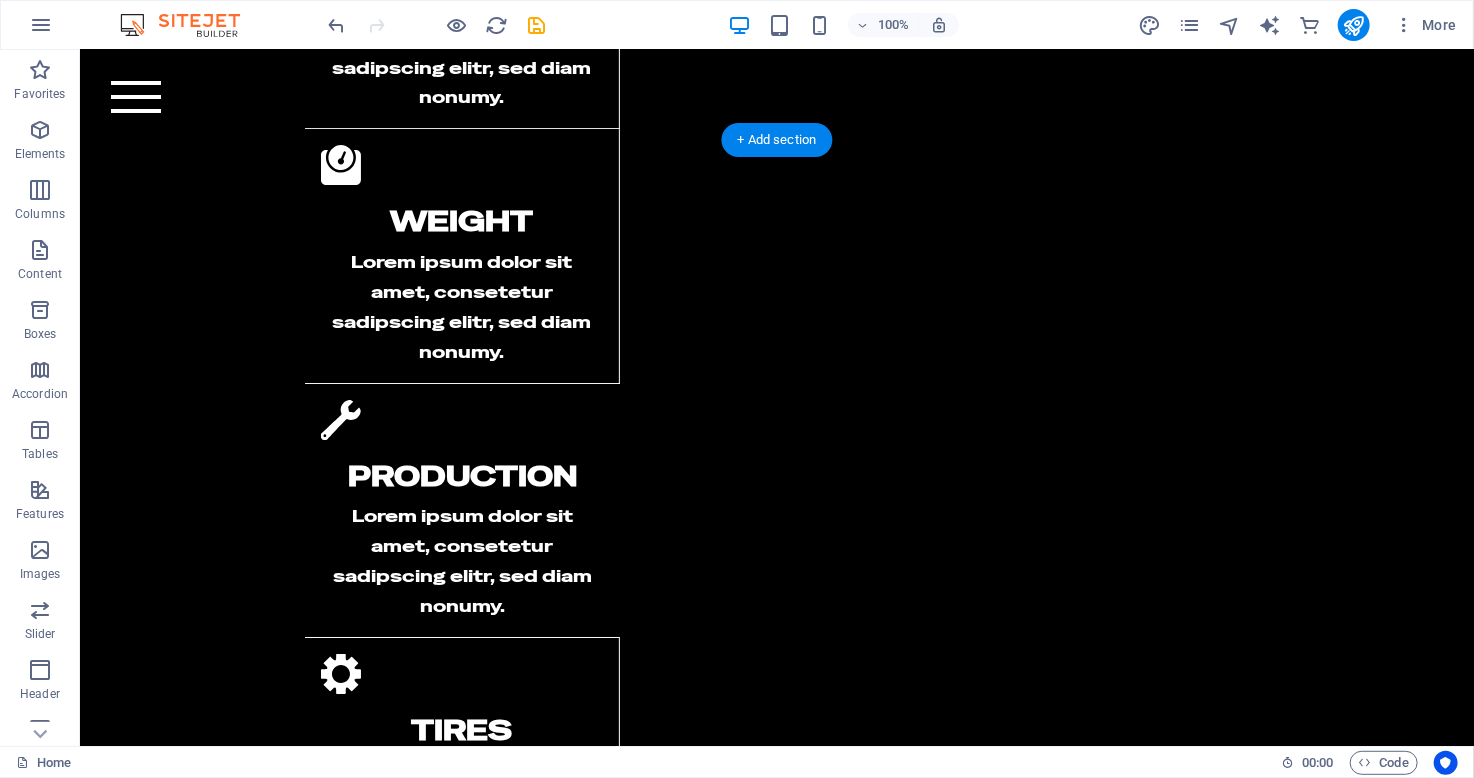 click at bounding box center (776, 2792) 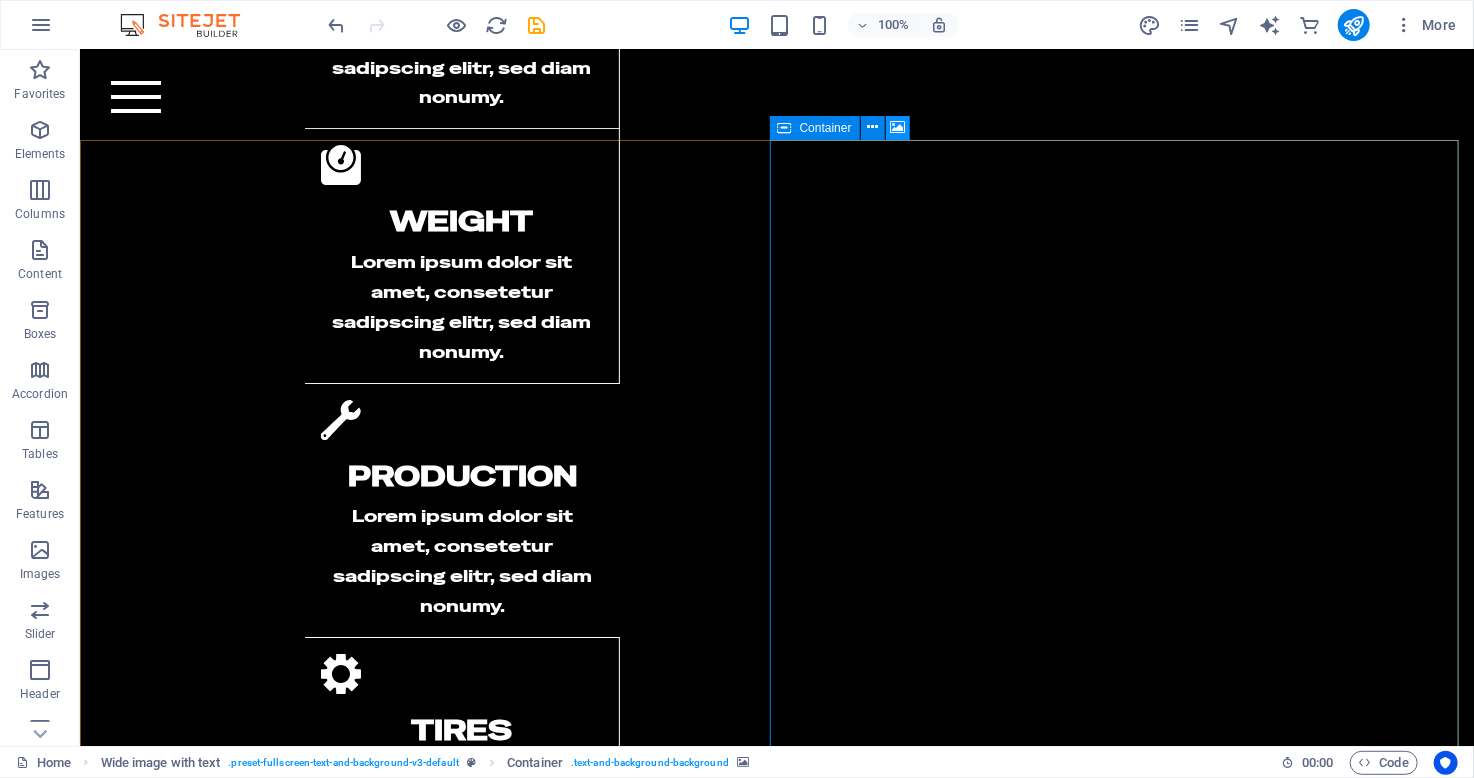 click at bounding box center [898, 127] 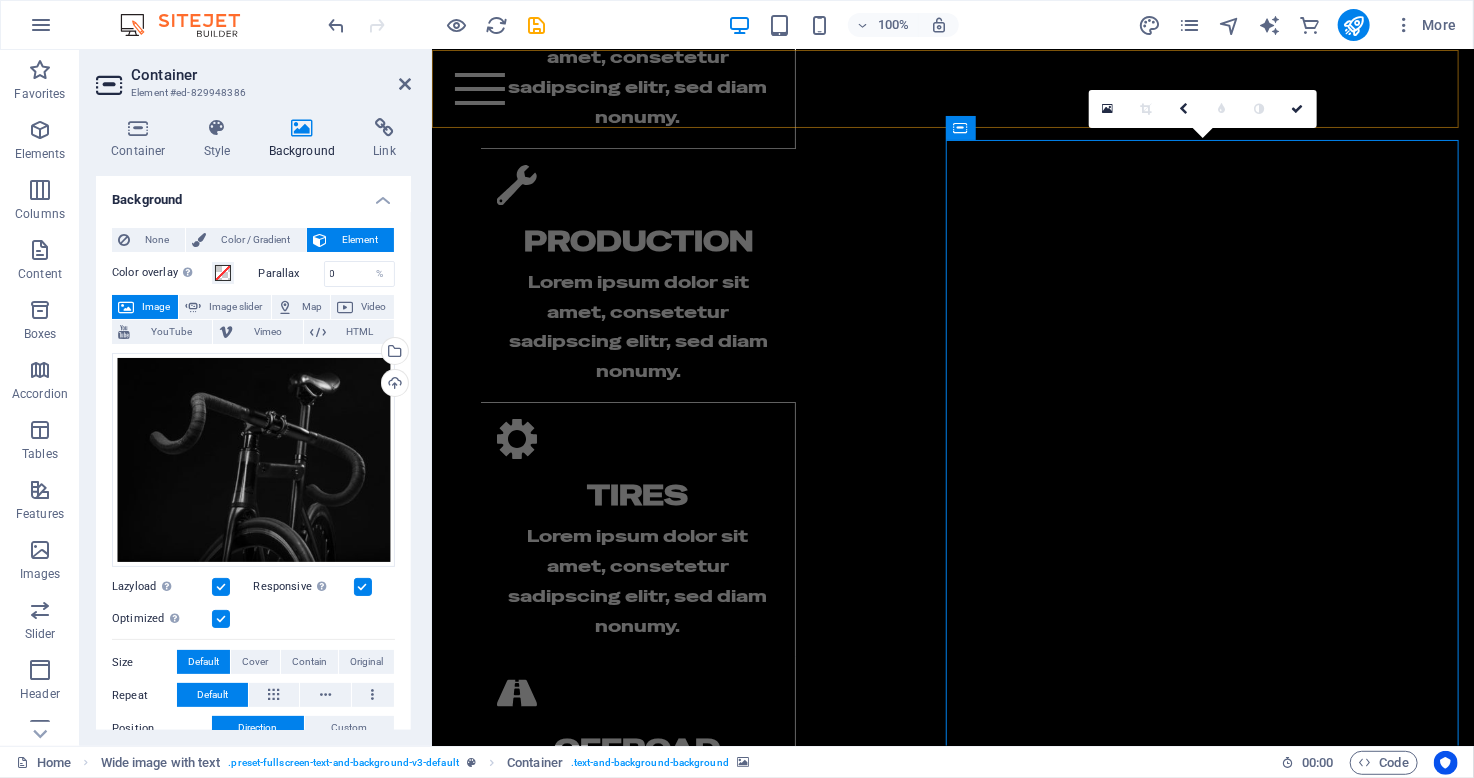 scroll, scrollTop: 3208, scrollLeft: 0, axis: vertical 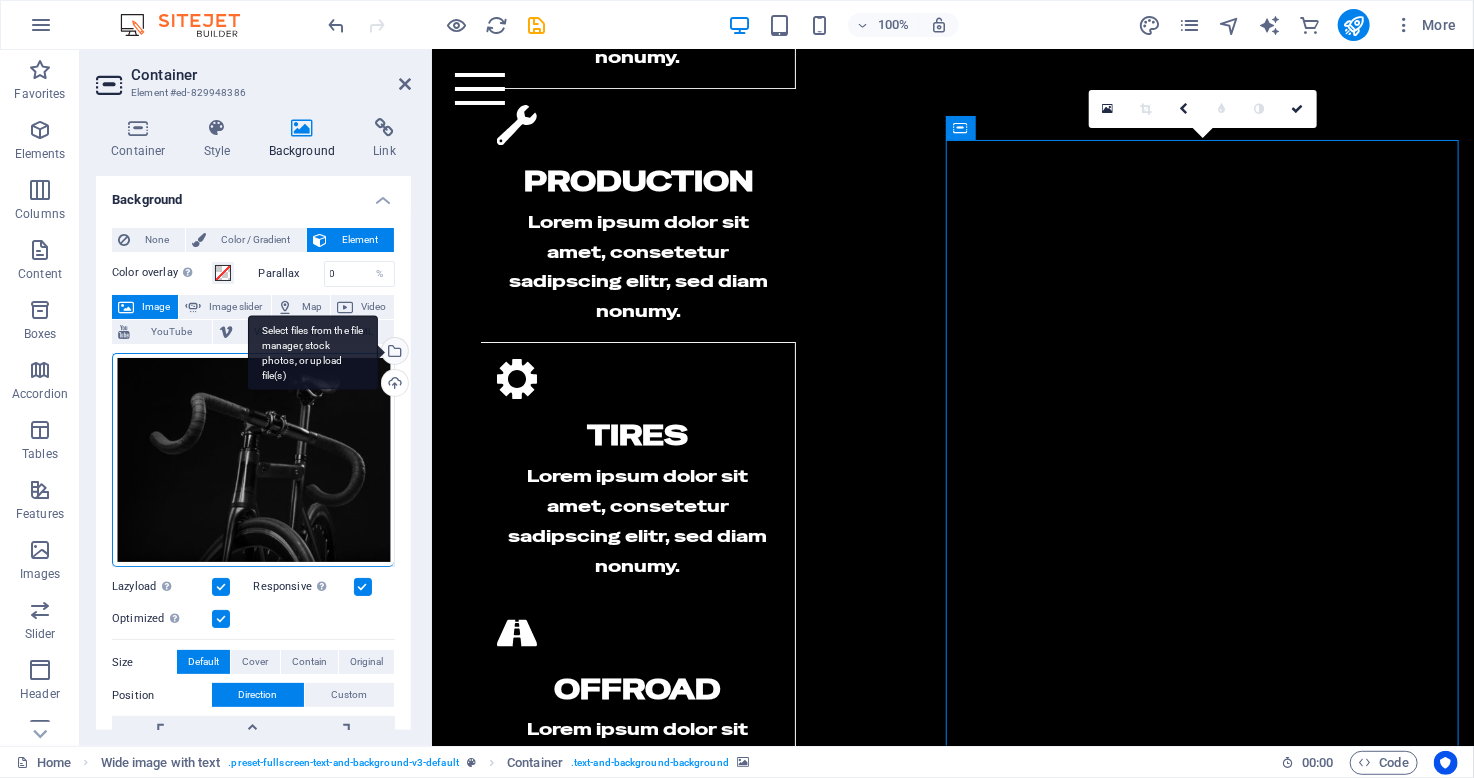 click on "Select files from the file manager, stock photos, or upload file(s)" at bounding box center [393, 353] 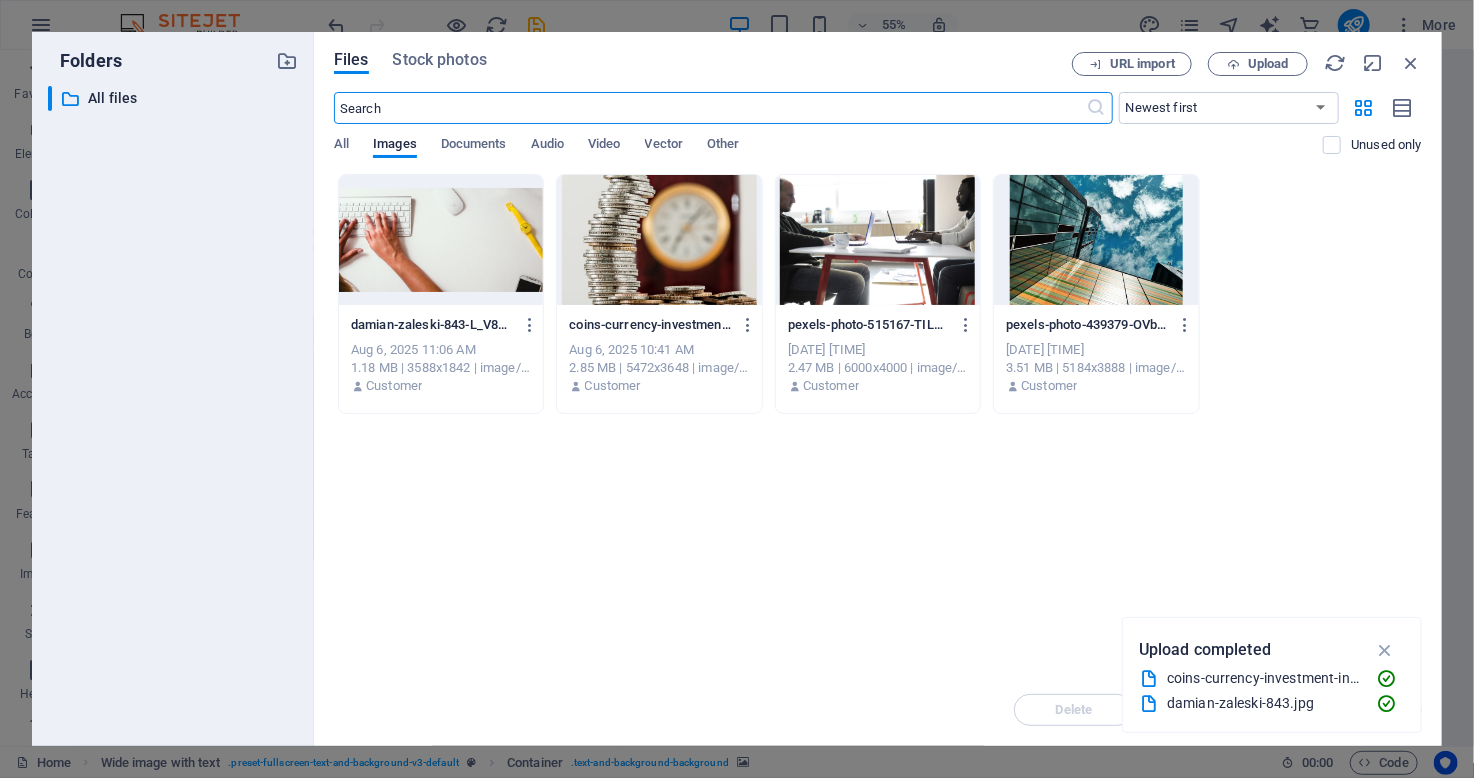 scroll, scrollTop: 4414, scrollLeft: 0, axis: vertical 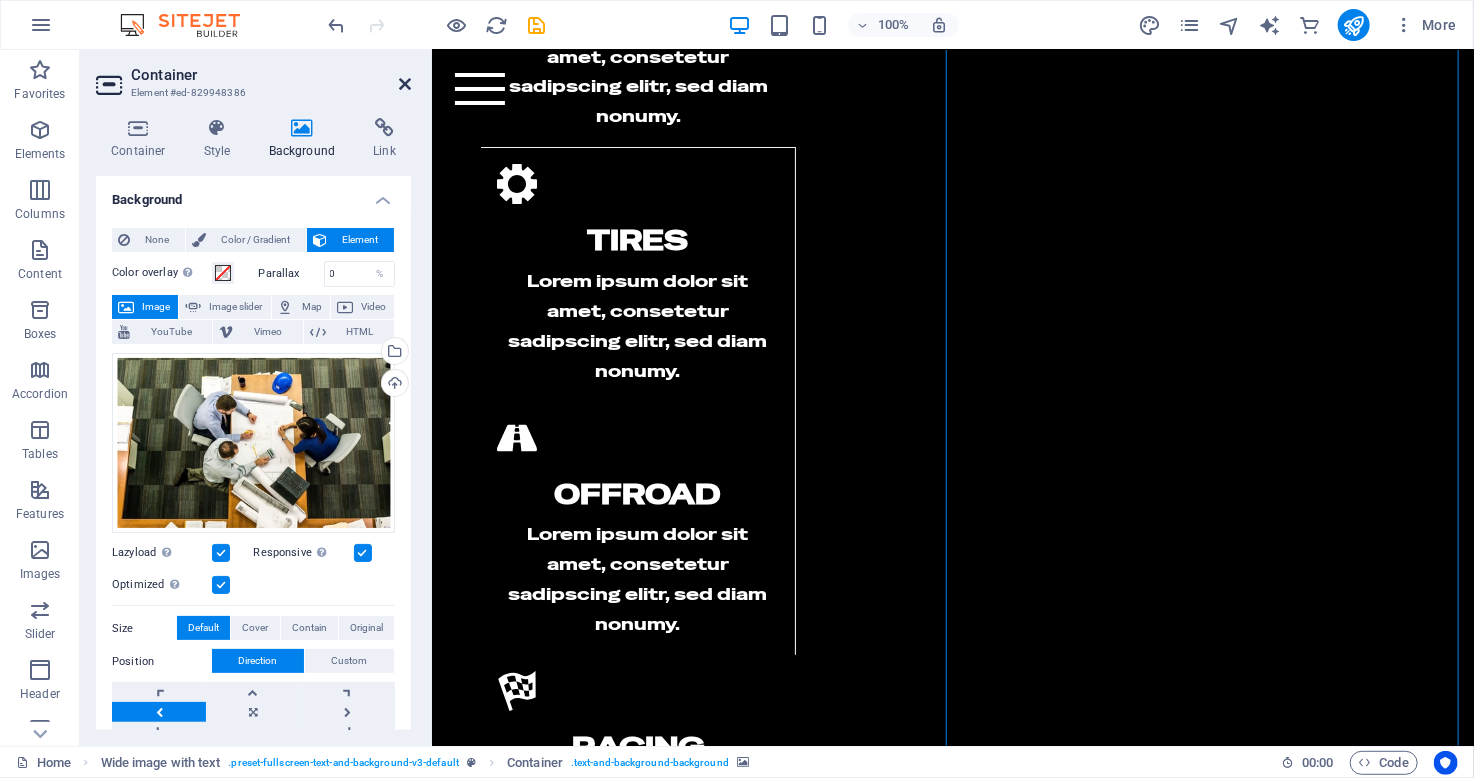 click at bounding box center (405, 84) 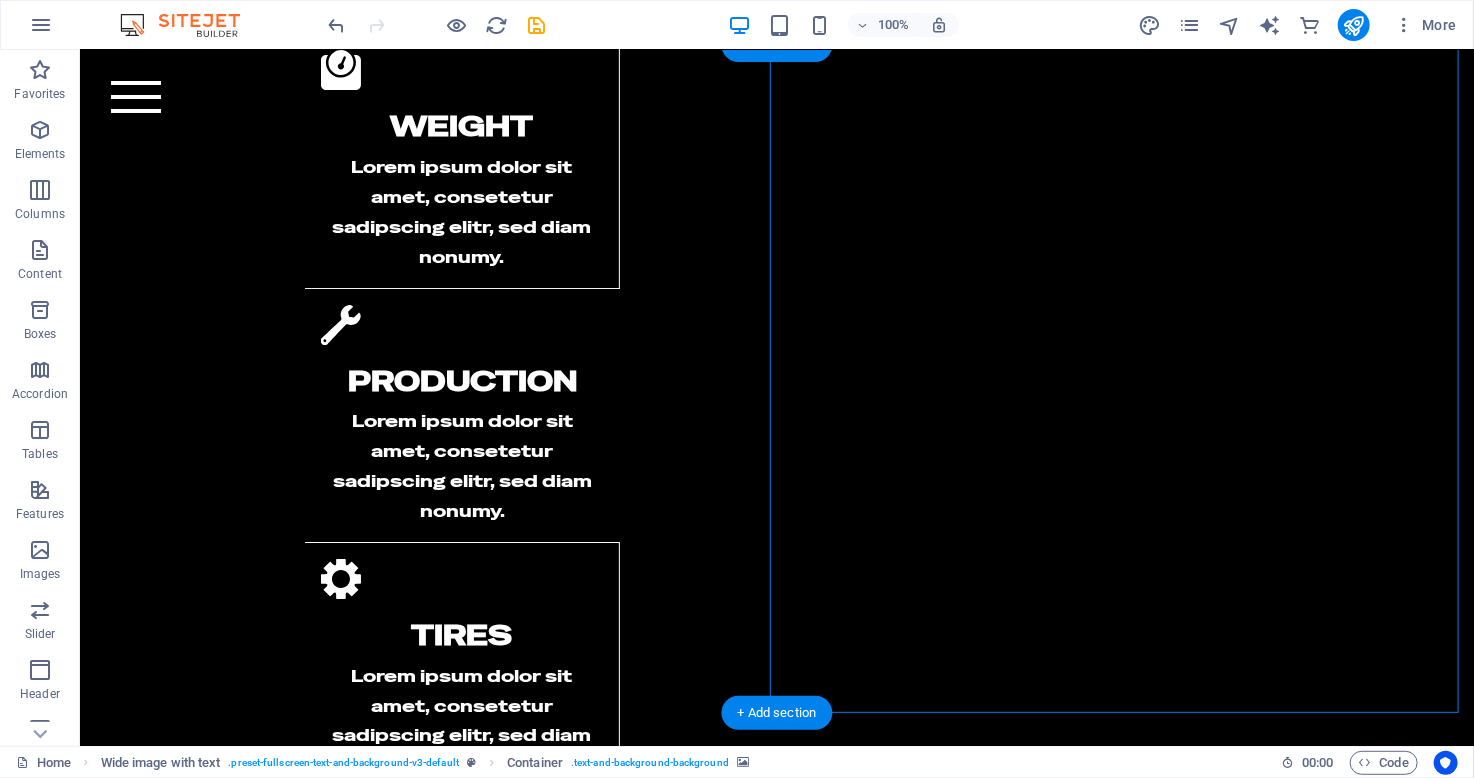 scroll, scrollTop: 3143, scrollLeft: 0, axis: vertical 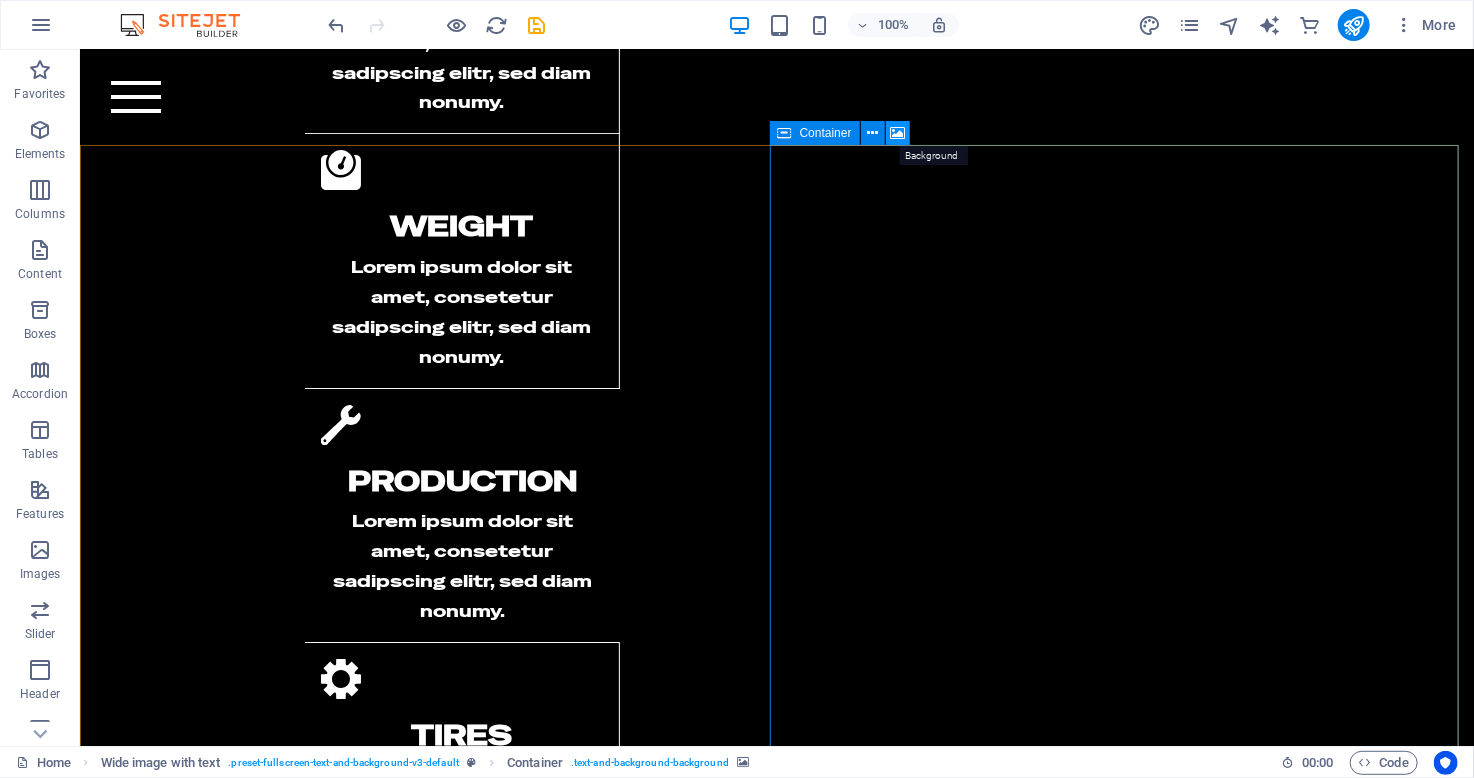 click at bounding box center [898, 133] 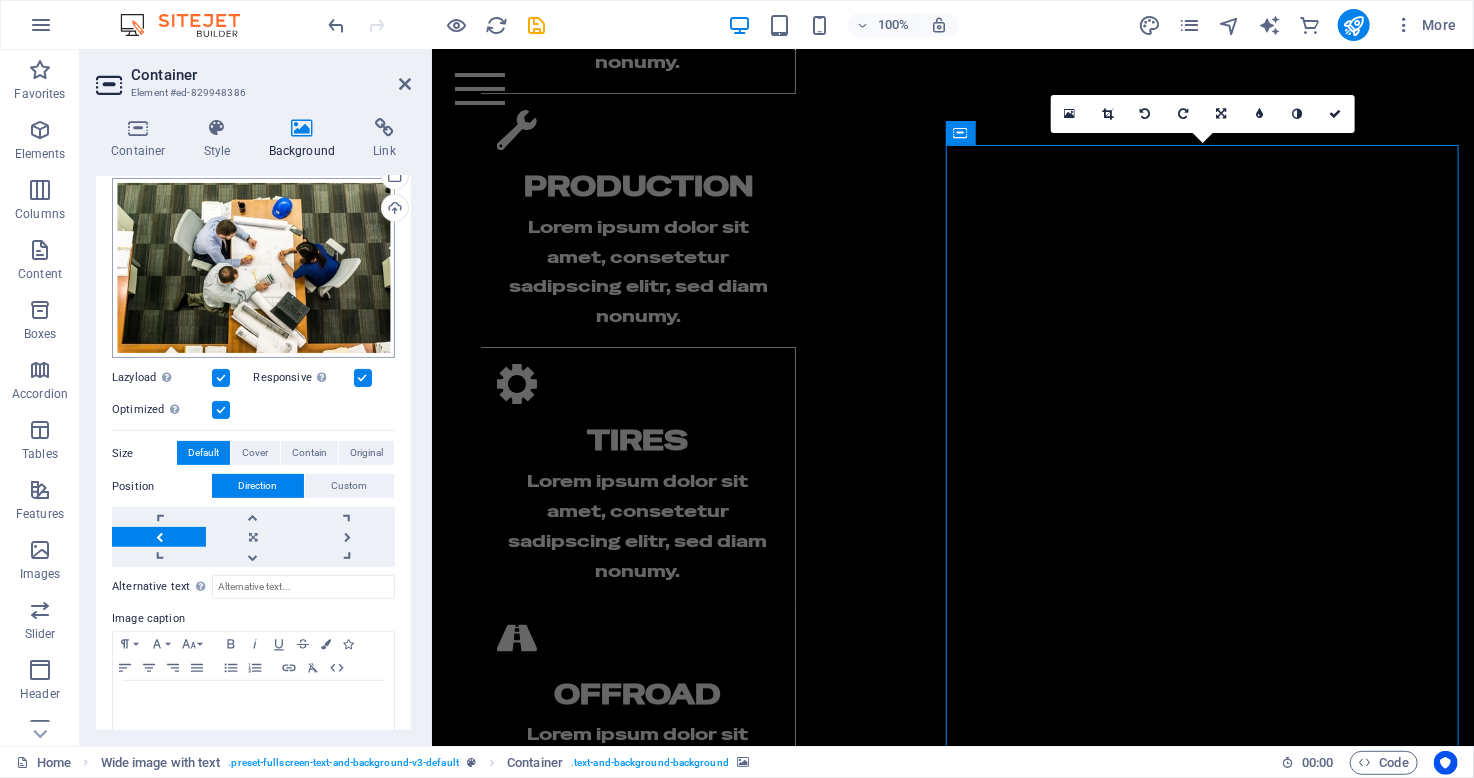 scroll, scrollTop: 200, scrollLeft: 0, axis: vertical 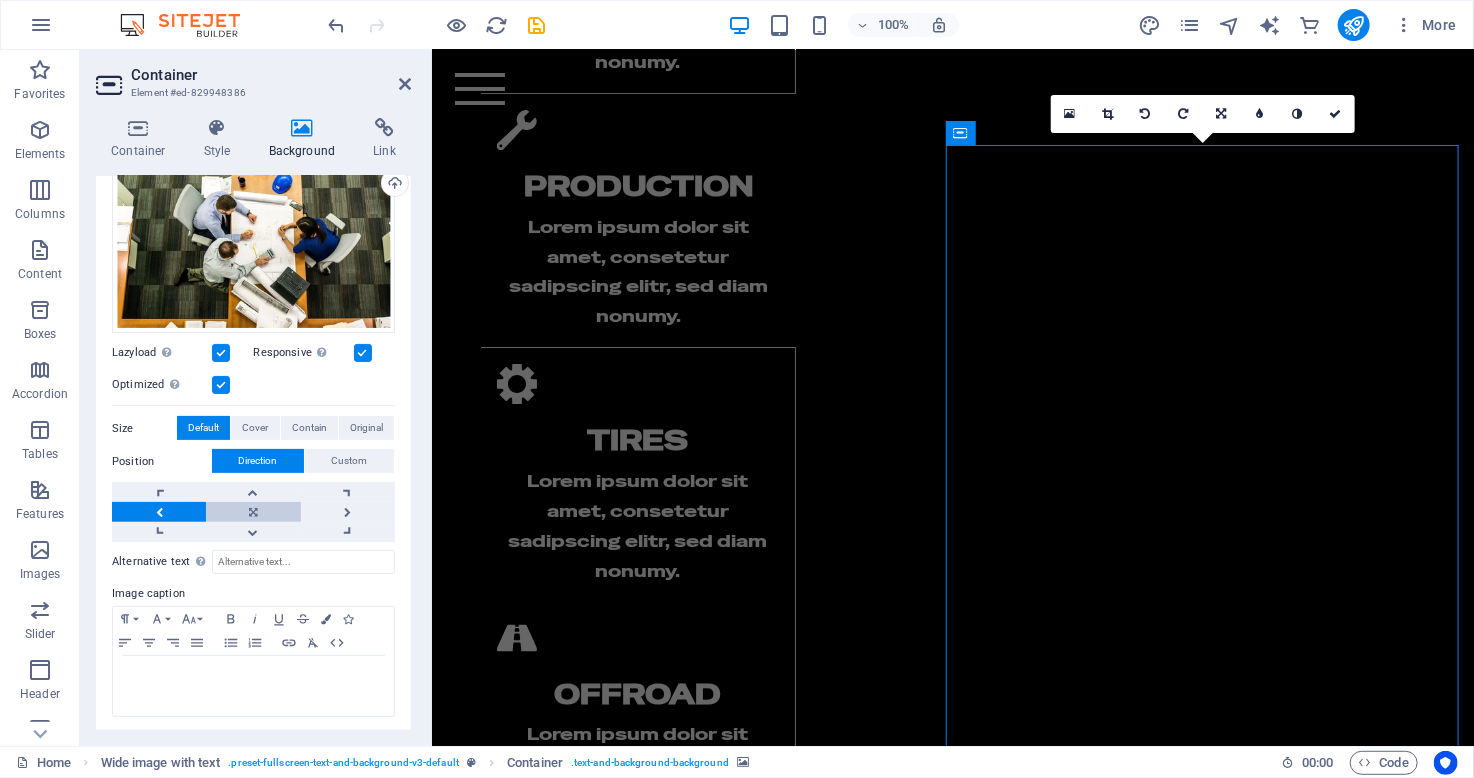 click at bounding box center (253, 512) 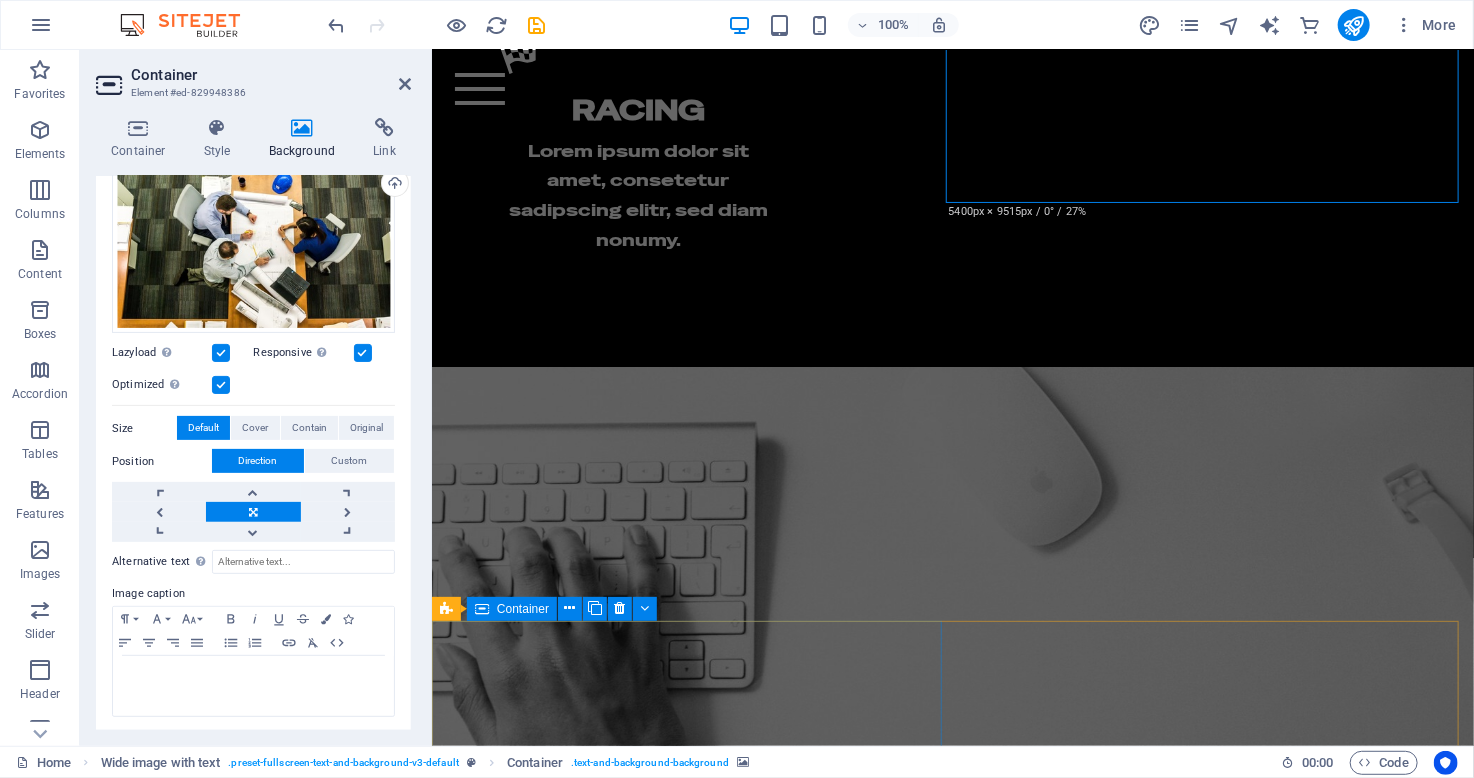scroll, scrollTop: 3950, scrollLeft: 0, axis: vertical 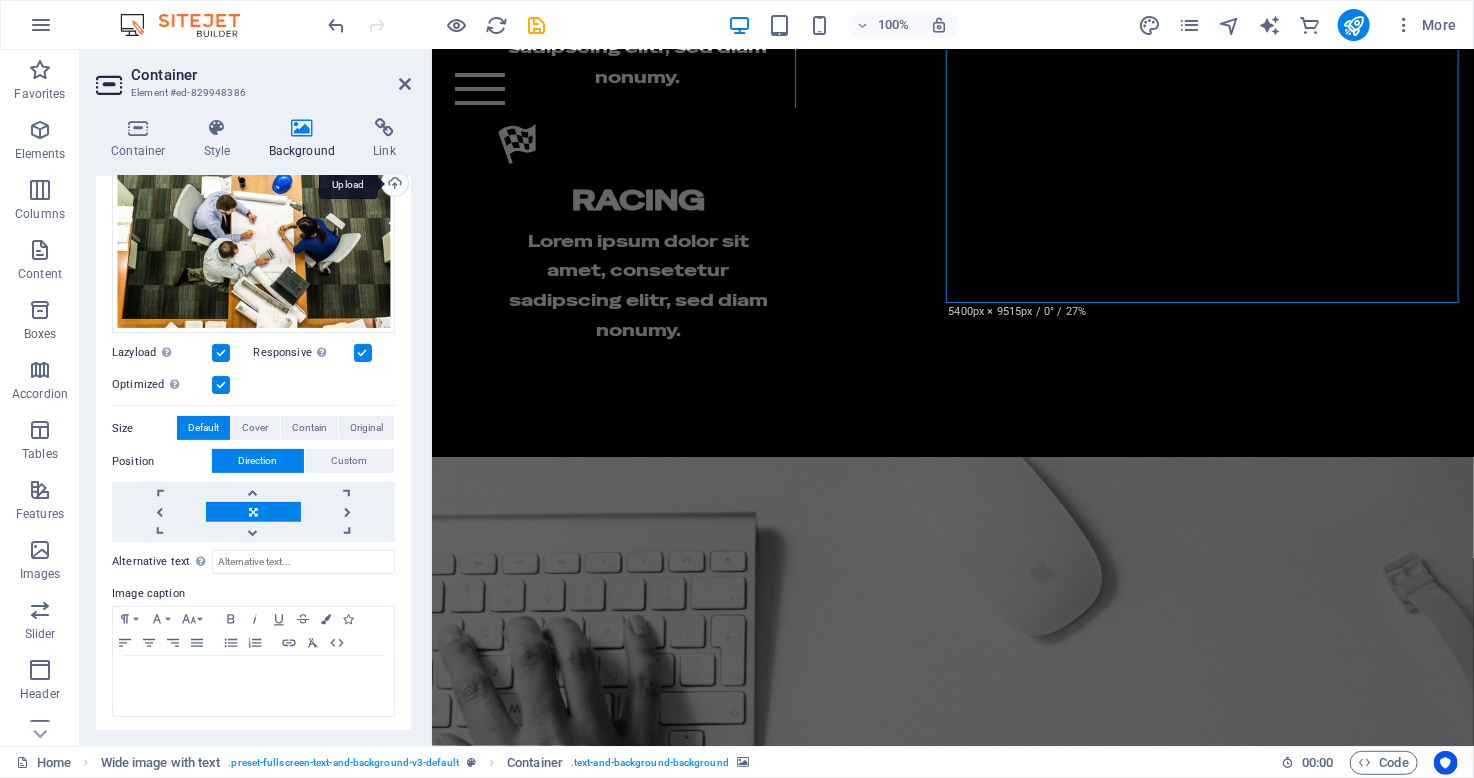 click on "Upload" at bounding box center [393, 185] 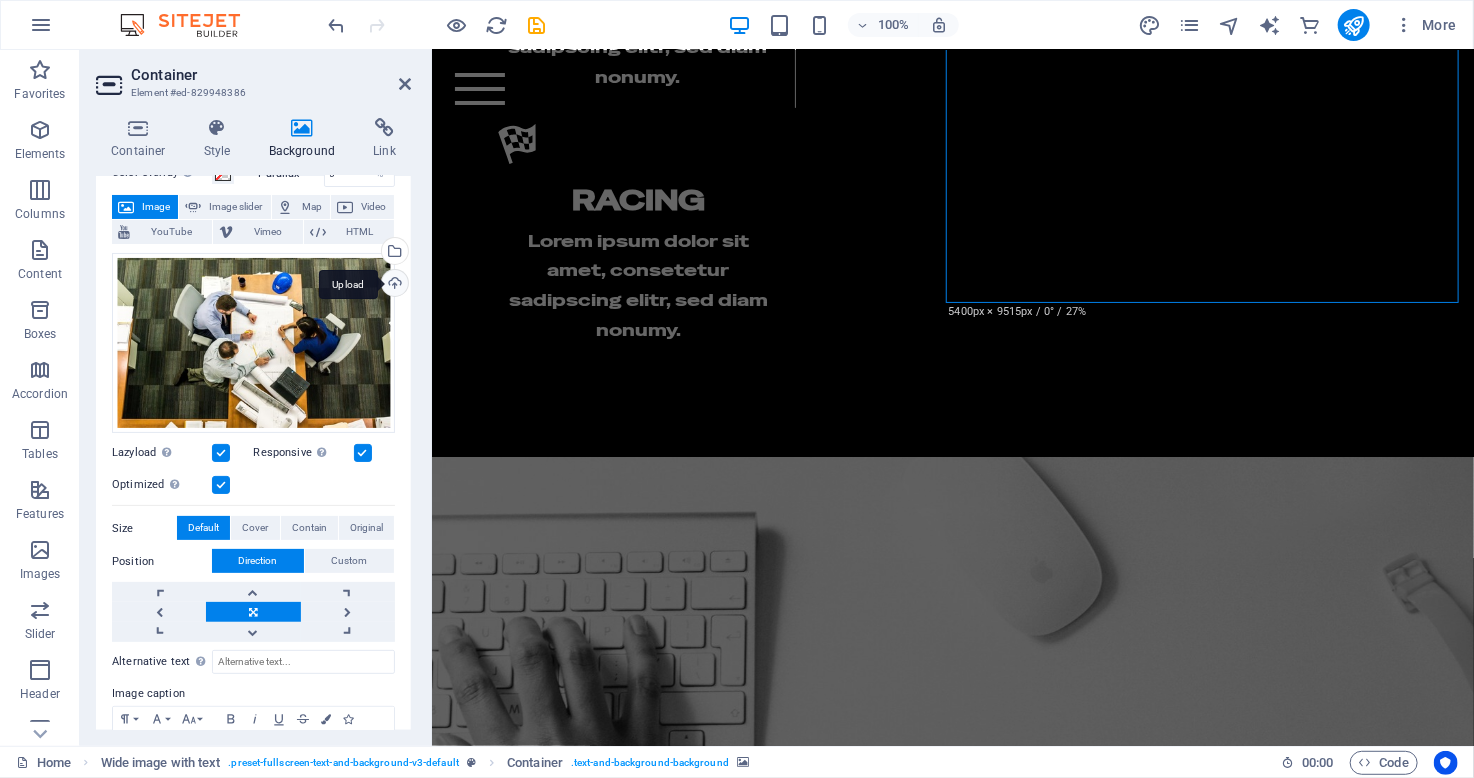 scroll, scrollTop: 0, scrollLeft: 0, axis: both 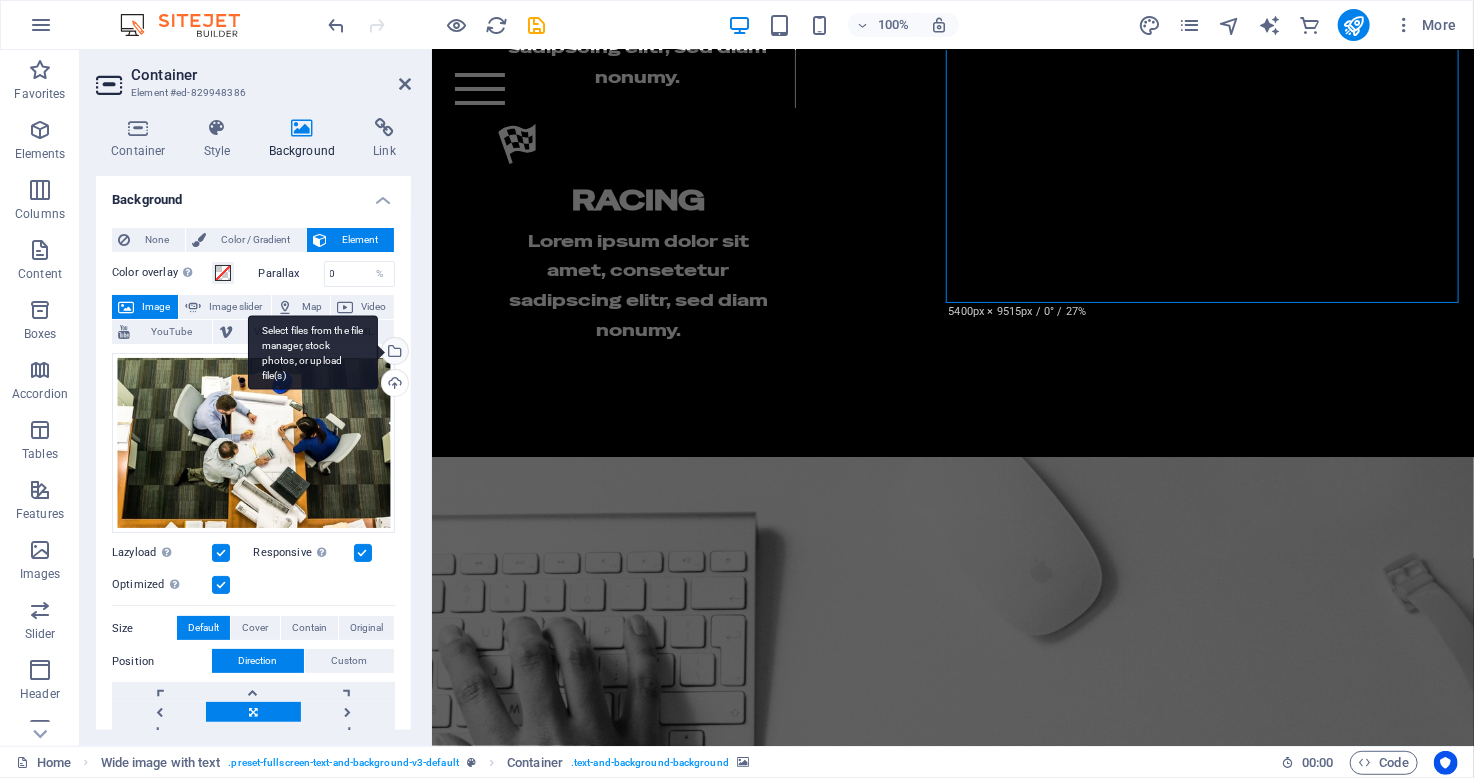 click on "Select files from the file manager, stock photos, or upload file(s)" at bounding box center [393, 353] 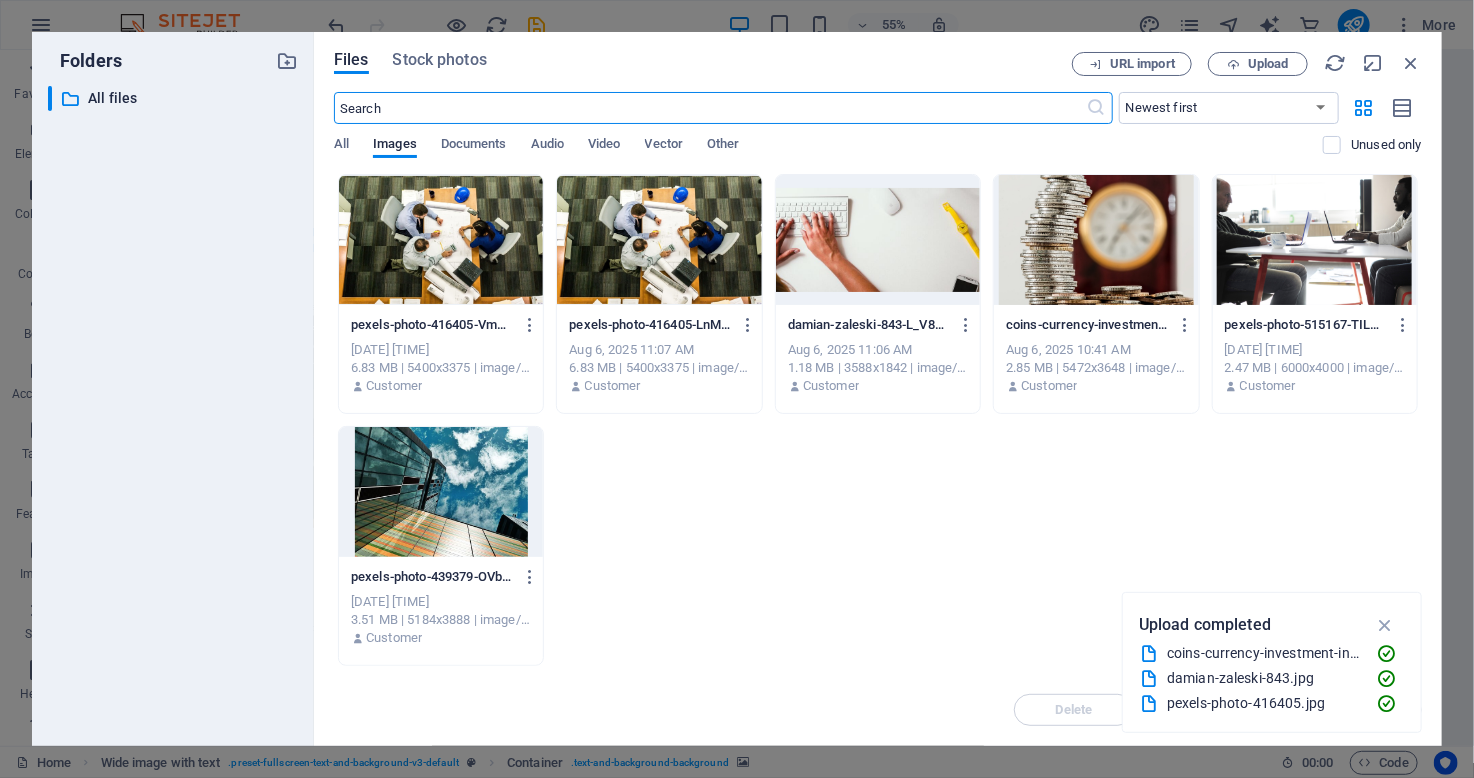 scroll, scrollTop: 5232, scrollLeft: 0, axis: vertical 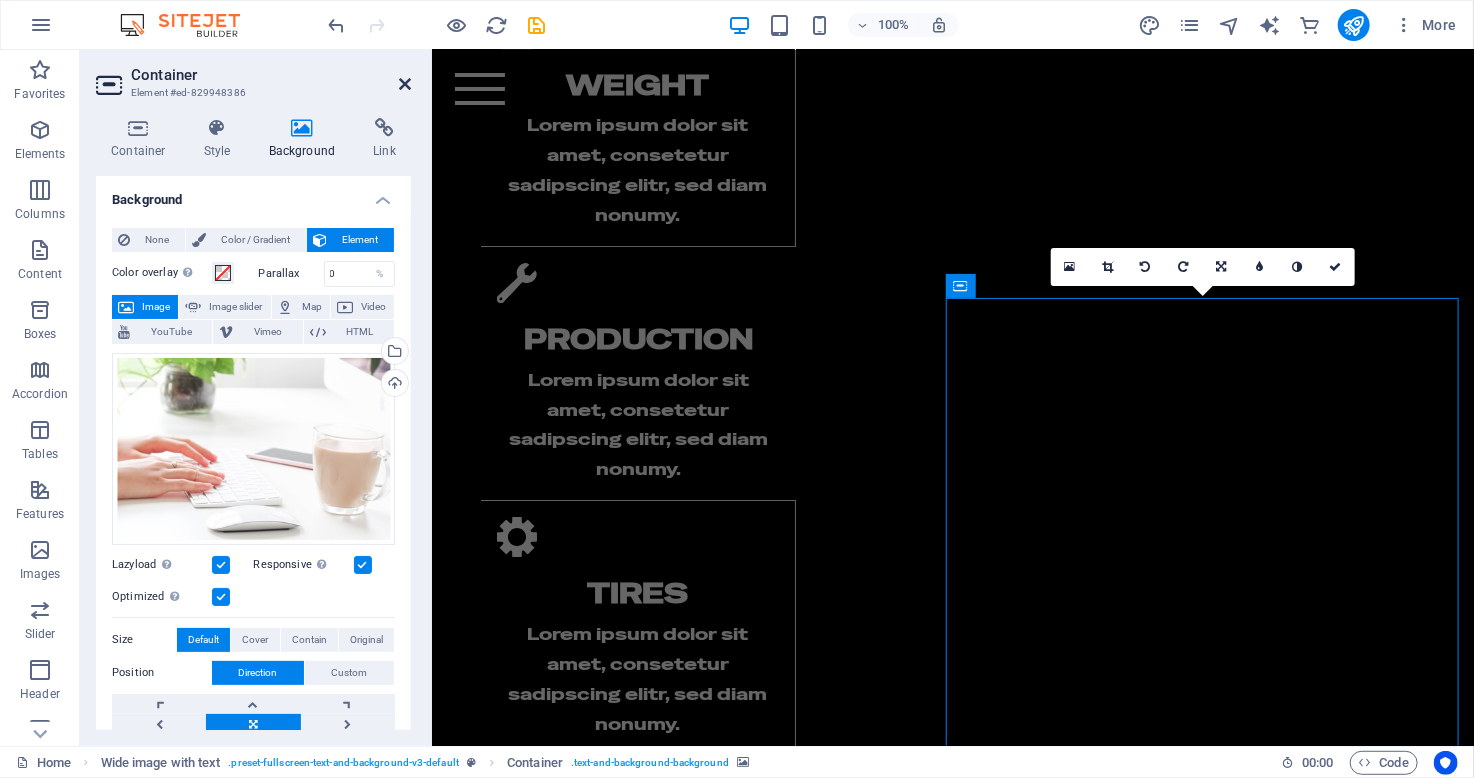 click at bounding box center (405, 84) 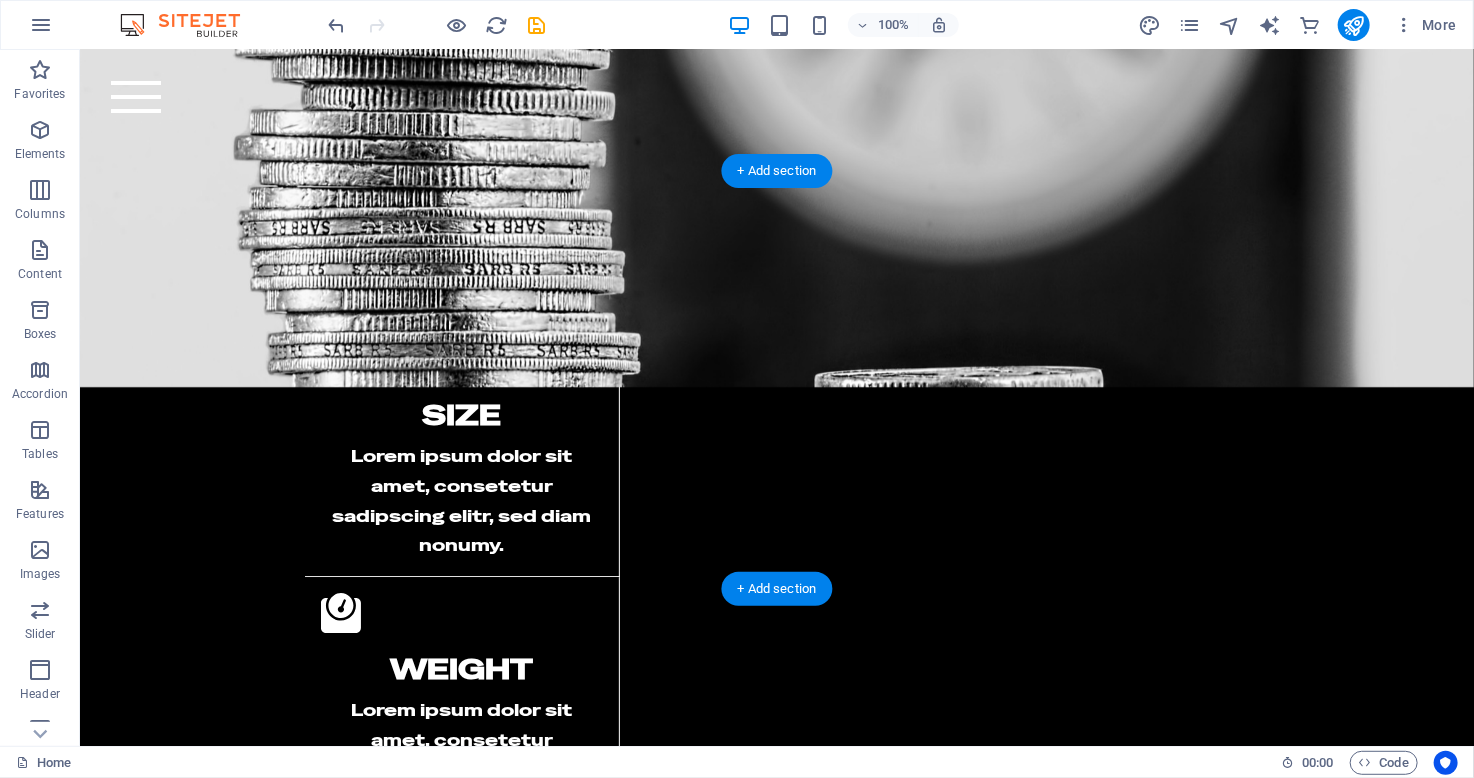 scroll, scrollTop: 2700, scrollLeft: 0, axis: vertical 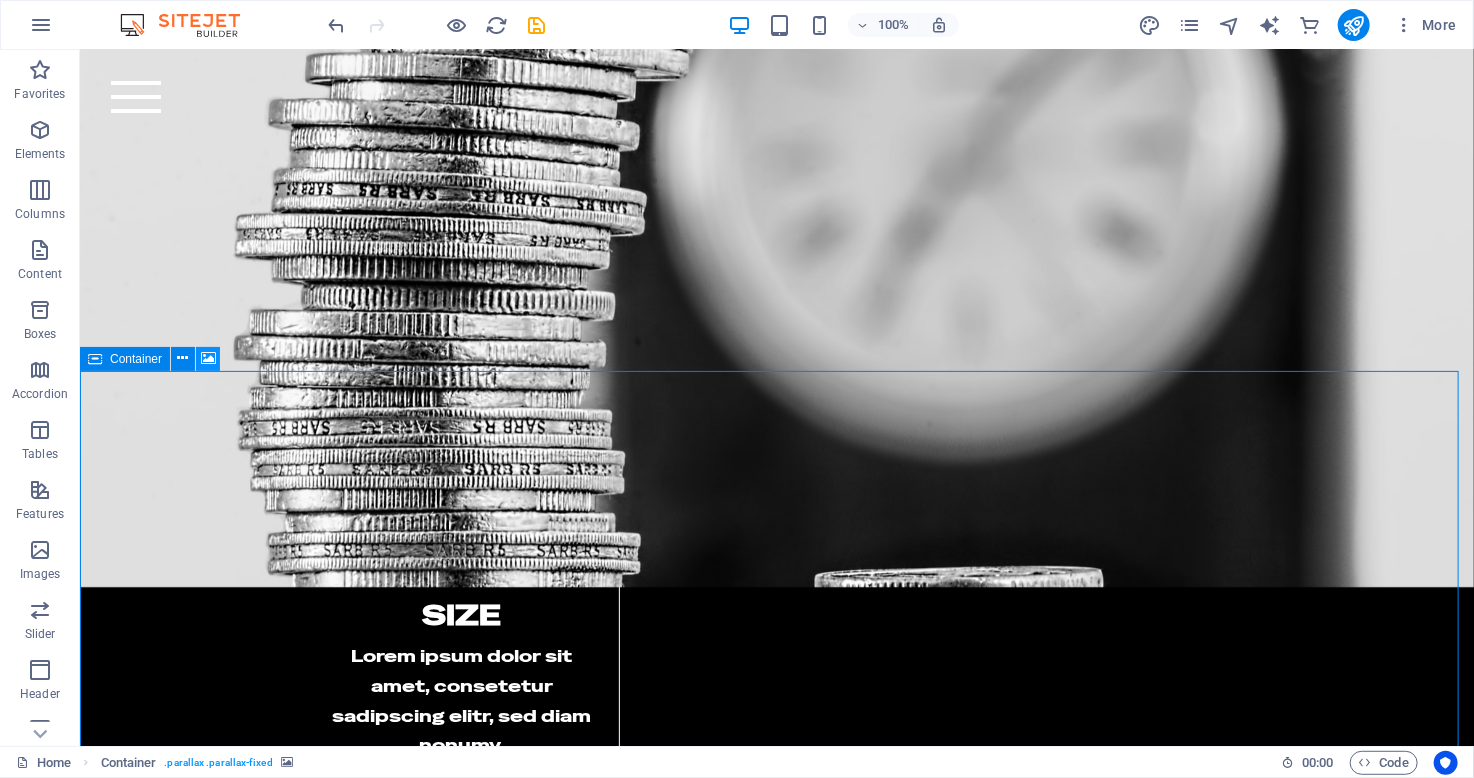 click at bounding box center [208, 358] 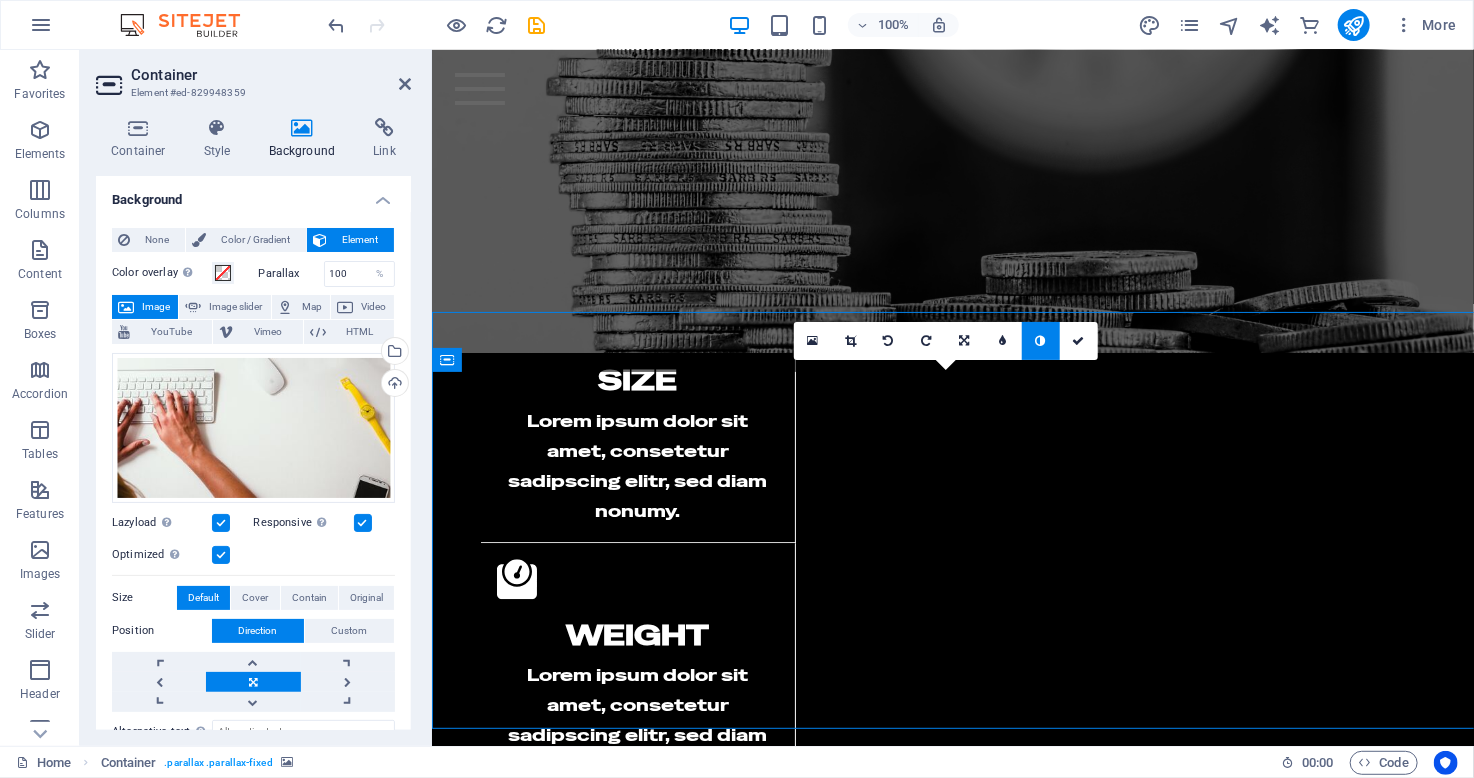 scroll, scrollTop: 2559, scrollLeft: 0, axis: vertical 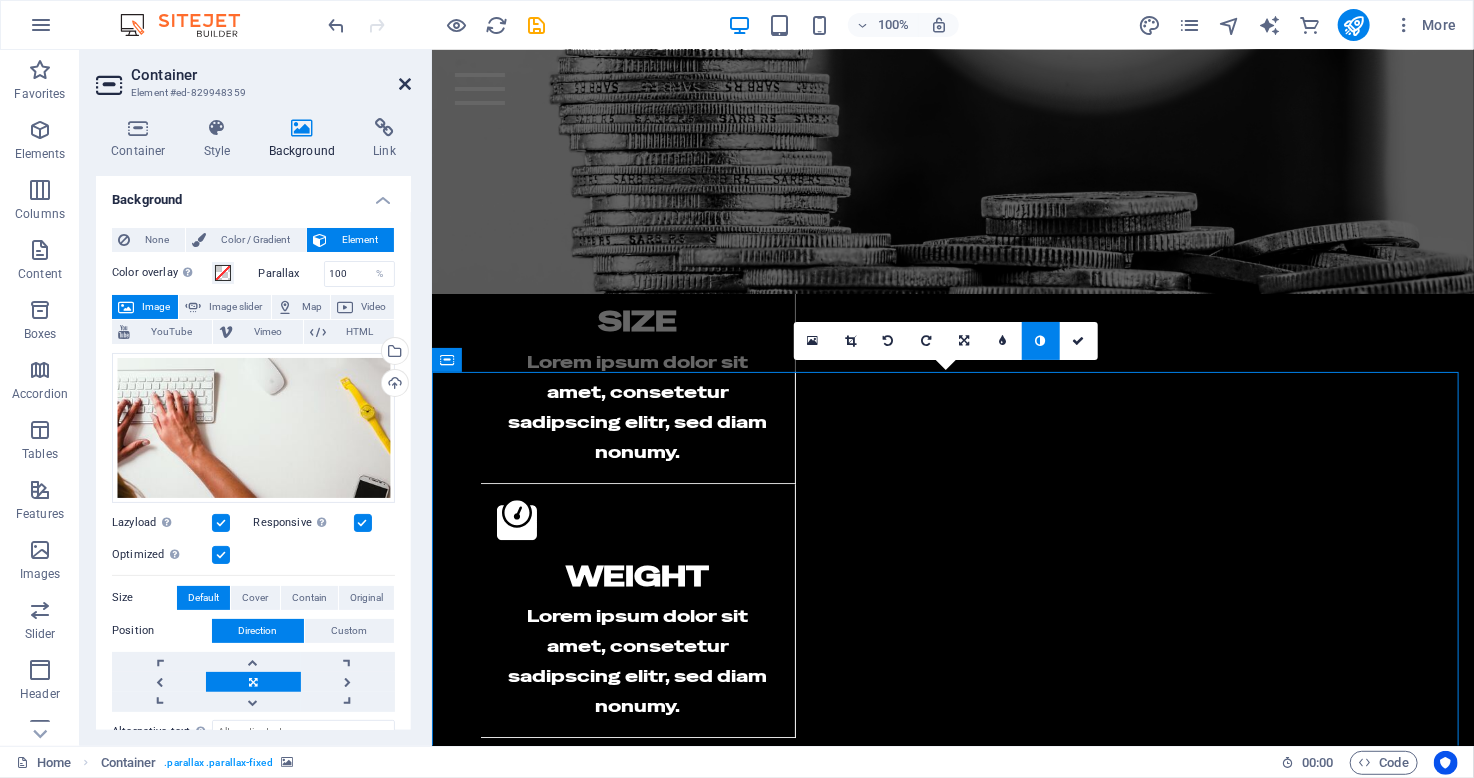 click at bounding box center [405, 84] 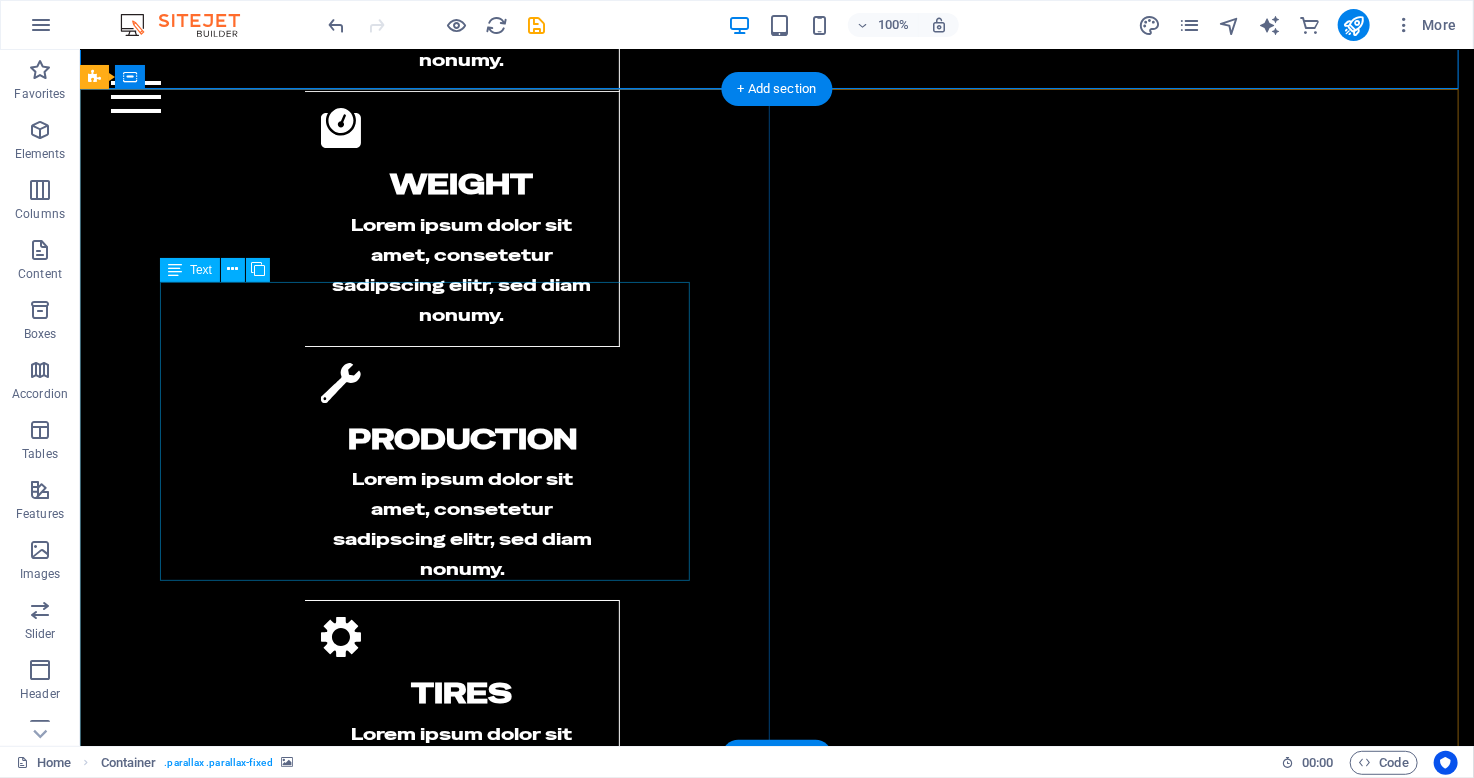 scroll, scrollTop: 3200, scrollLeft: 0, axis: vertical 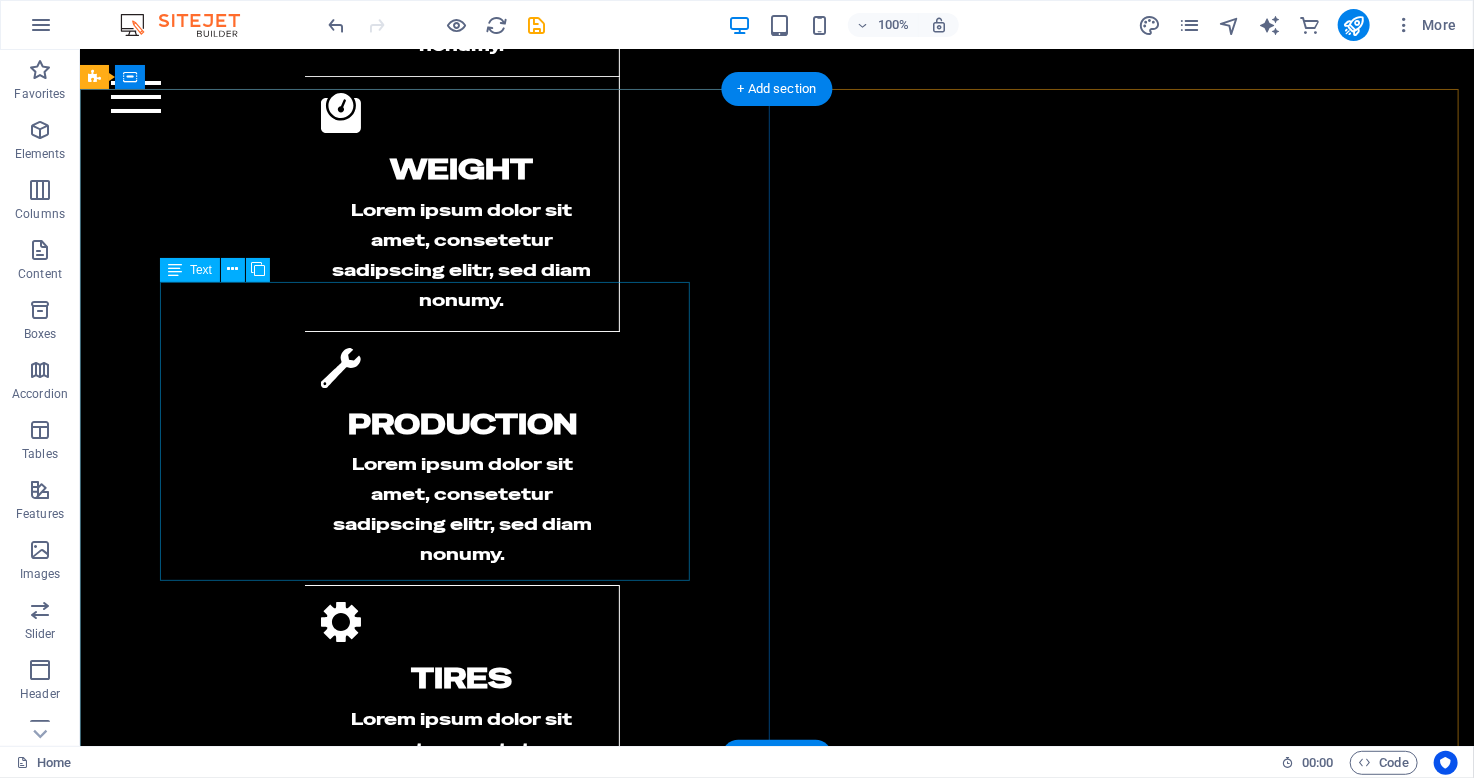 click on "Stet clita kasd gubergren, no sea takimata sanctus est Lorem ipsum dolor sit amet. Lorem ipsum dolor sit amet, consetetur sadipscing elitr, sed diam nonumy eirmod tempor invidunt ut labore et dolore magna aliquyam erat, sed diam voluptua. Lorem ipsum dolor sit amet, consetetur sadipscing elitr, sed diam nonumy eirmod tempor invidunt ut labore et dolore magna aliquyam erat, sed diam voluptua. At vero eos et accusam et justo duo dolores et ea rebum." at bounding box center [776, 2140] 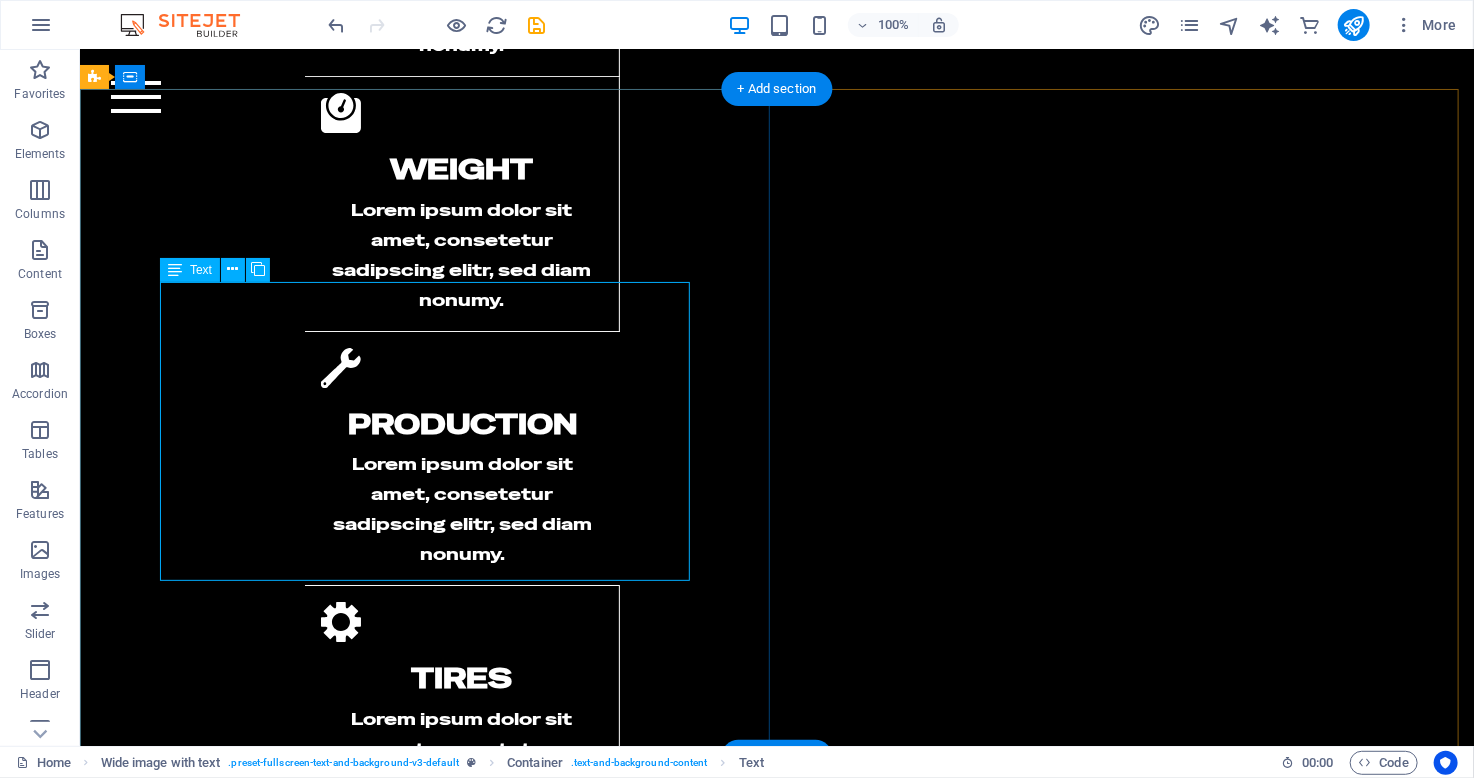 click on "Stet clita kasd gubergren, no sea takimata sanctus est Lorem ipsum dolor sit amet. Lorem ipsum dolor sit amet, consetetur sadipscing elitr, sed diam nonumy eirmod tempor invidunt ut labore et dolore magna aliquyam erat, sed diam voluptua. Lorem ipsum dolor sit amet, consetetur sadipscing elitr, sed diam nonumy eirmod tempor invidunt ut labore et dolore magna aliquyam erat, sed diam voluptua. At vero eos et accusam et justo duo dolores et ea rebum." at bounding box center (776, 2140) 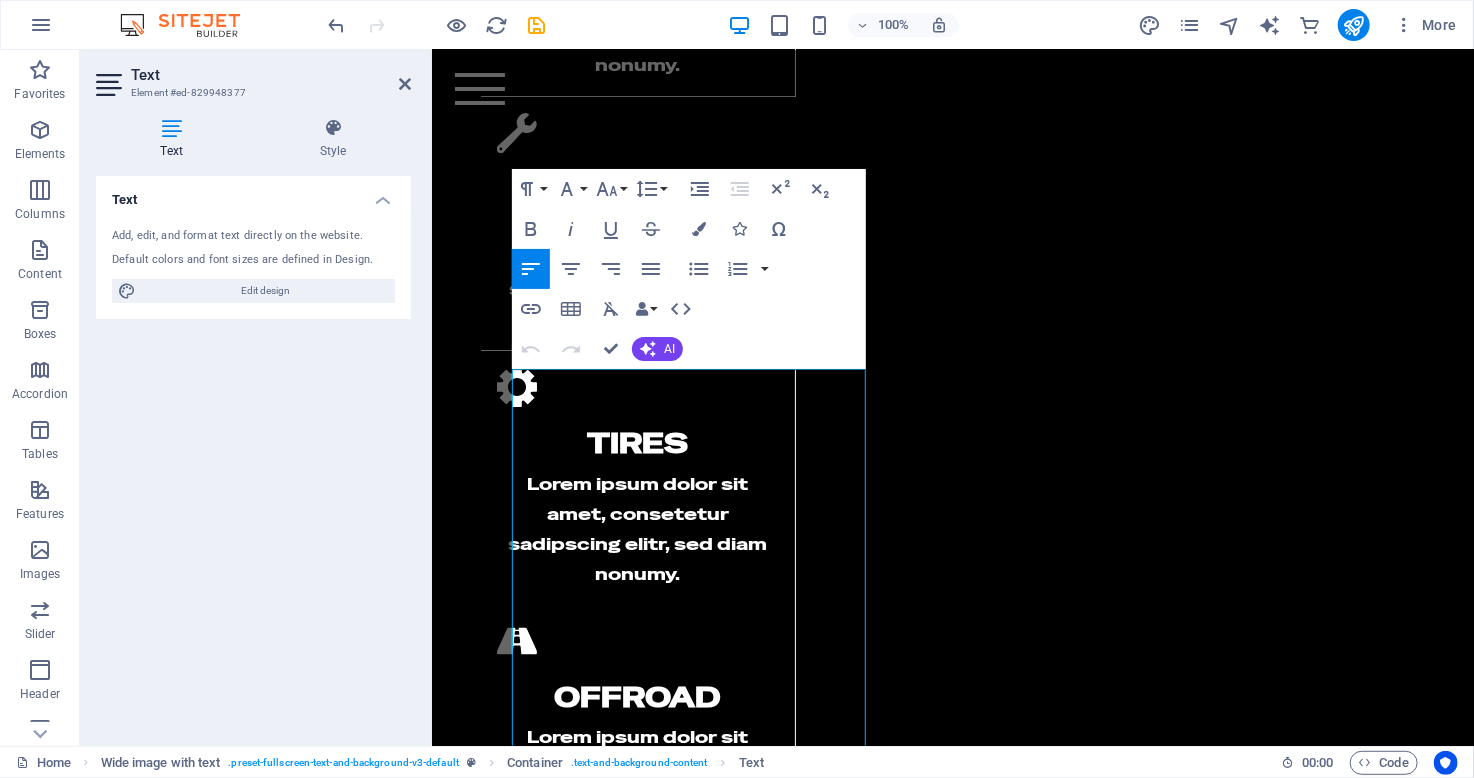 scroll, scrollTop: 3260, scrollLeft: 0, axis: vertical 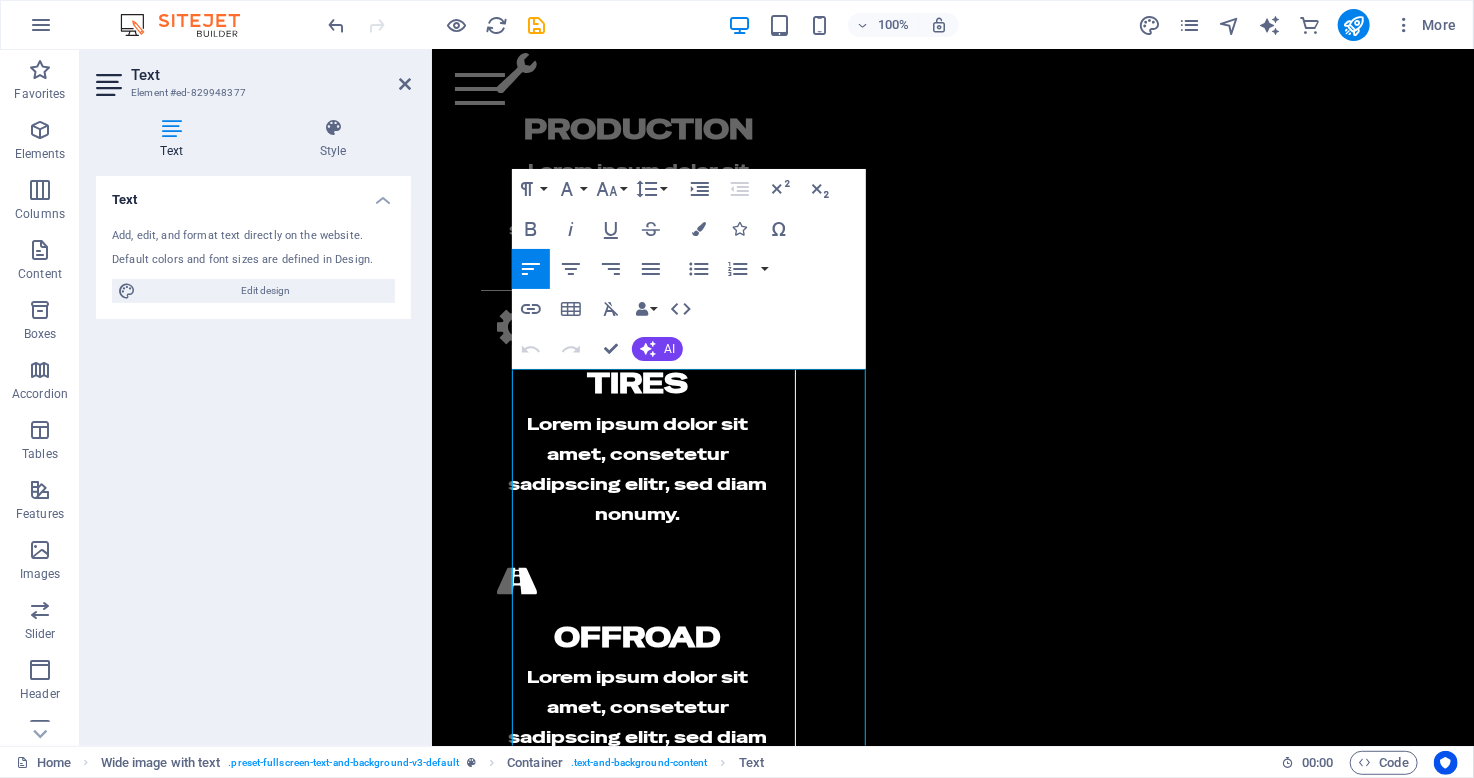click on "Stet clita kasd gubergren, no sea takimata sanctus est Lorem ipsum dolor sit amet. Lorem ipsum dolor sit amet, consetetur sadipscing elitr, sed diam nonumy eirmod tempor invidunt ut labore et dolore magna aliquyam erat, sed diam voluptua. Lorem ipsum dolor sit amet, consetetur sadipscing elitr, sed diam nonumy eirmod tempor invidunt ut labore et dolore magna aliquyam erat, sed diam voluptua. At vero eos et accusam et justo duo dolores et ea rebum." at bounding box center (952, 1846) 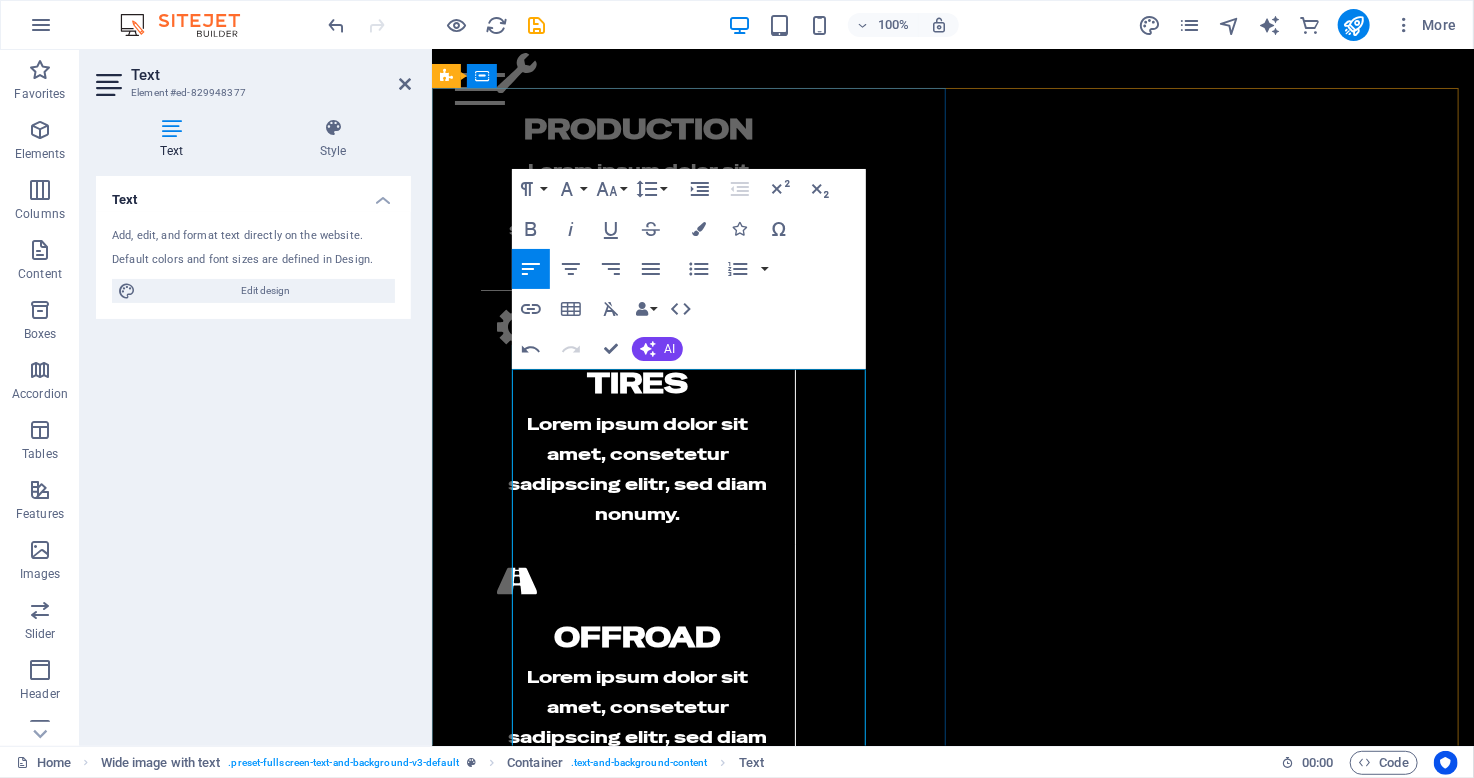 click on "AA & Associates is a leading consultancy firm dedicated to providing exceptional taxation, accounting, and allied services to individuals and businesses. With a team of seasoned professionals, we offer tailored solutions to meet our clients' unique financial needs." at bounding box center (952, 1817) 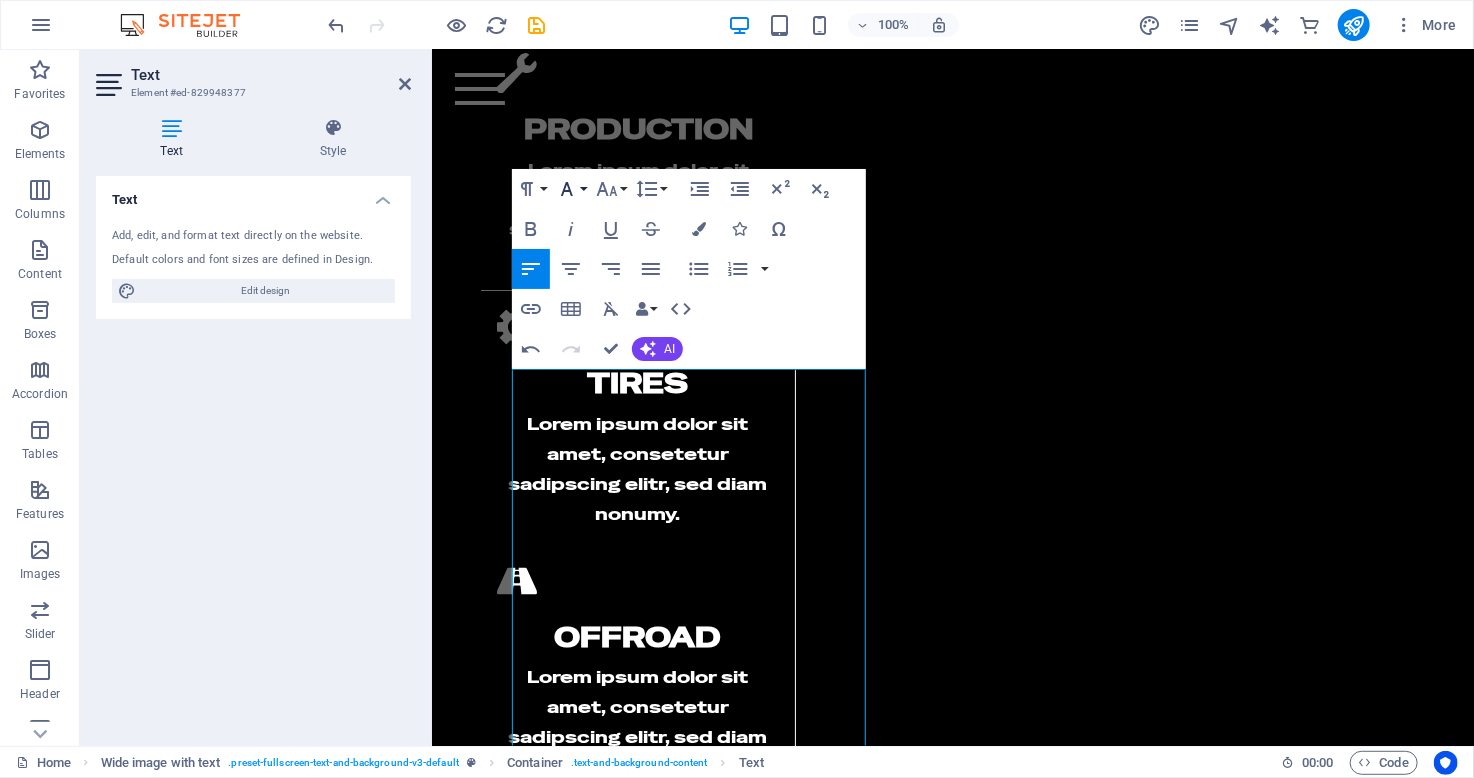 click 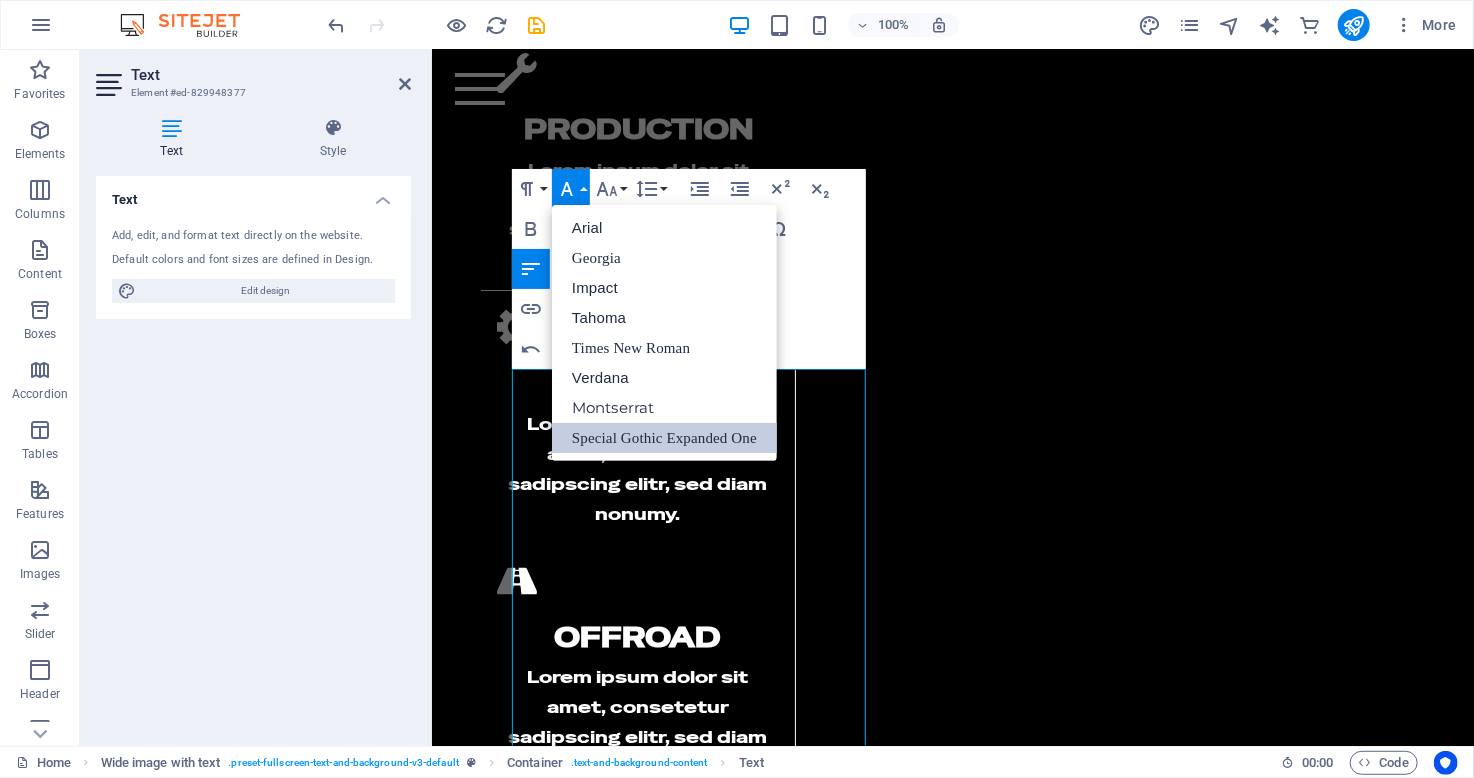 scroll, scrollTop: 0, scrollLeft: 0, axis: both 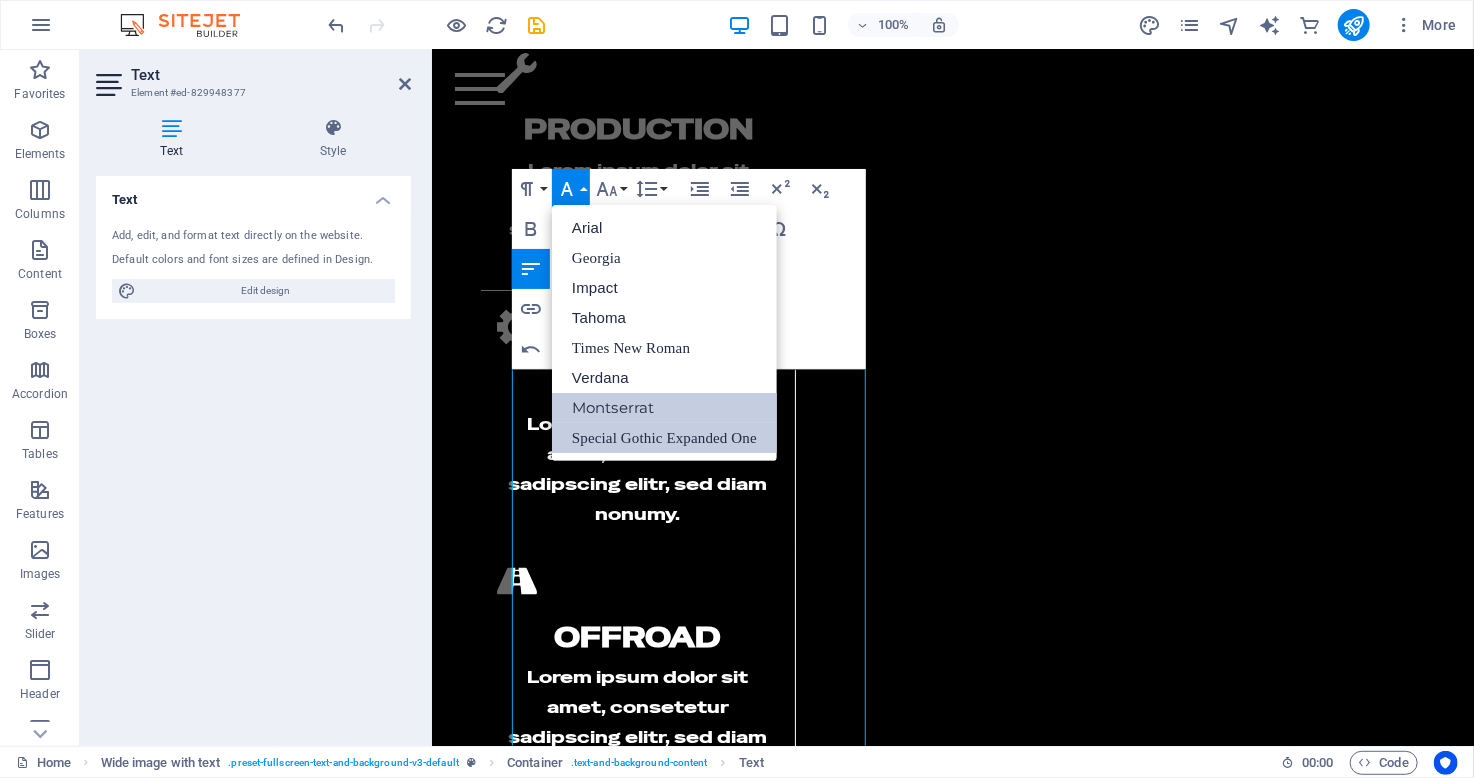 click on "Montserrat" at bounding box center (664, 408) 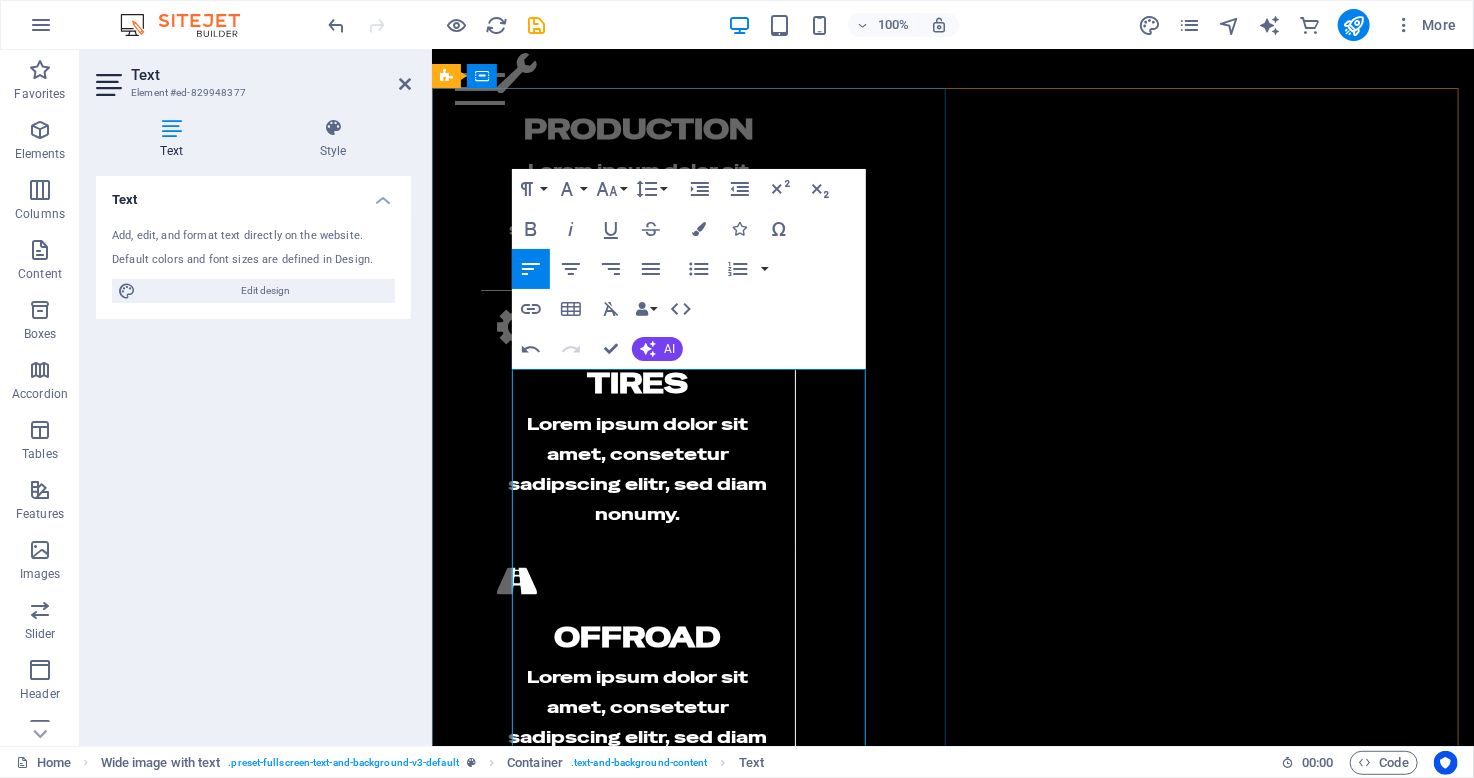click on "AA & Associates is a leading consultancy firm dedicated to providing exceptional taxation, accounting, and allied services to individuals and businesses. With a team of seasoned professionals, we offer tailored solutions to meet our clients' unique financial needs." at bounding box center [938, 1801] 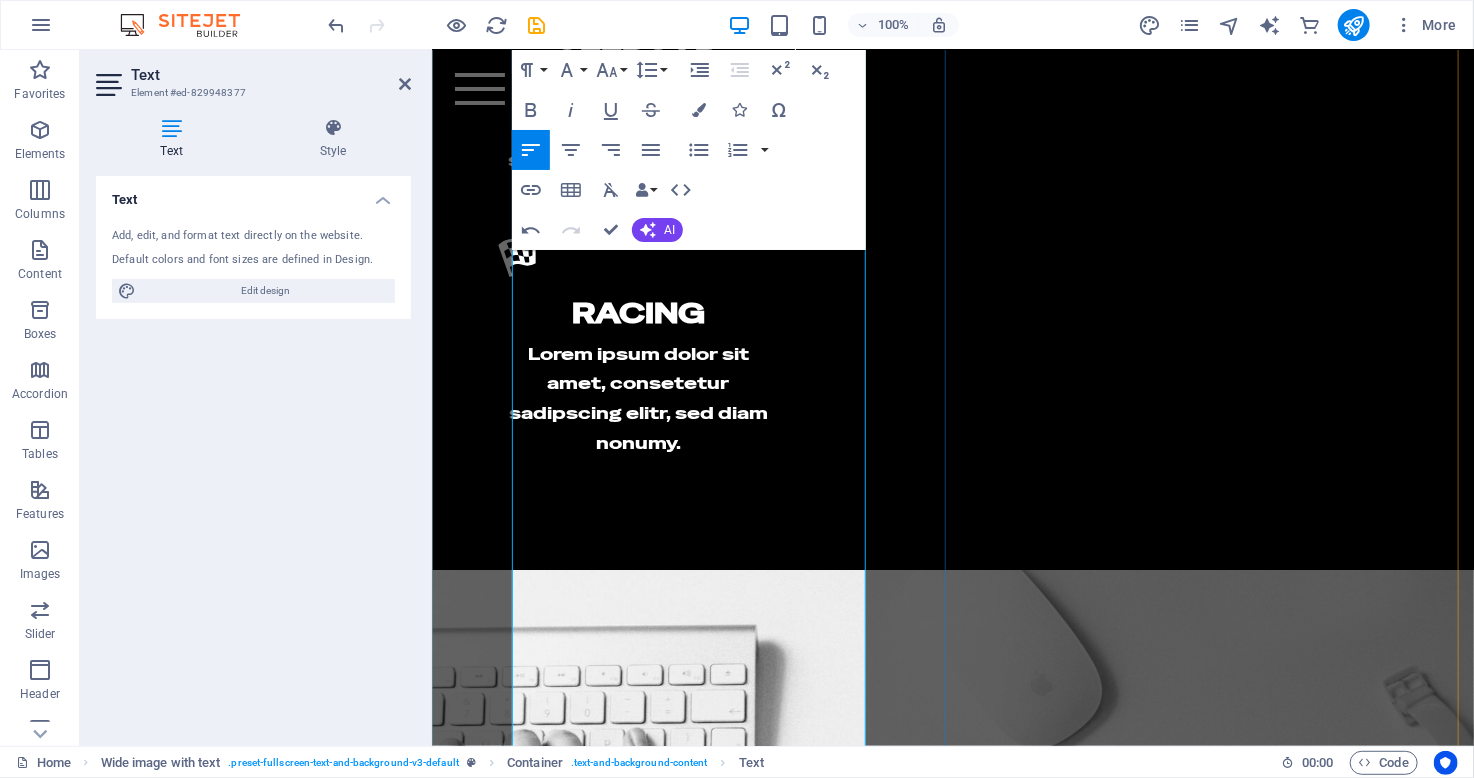 scroll, scrollTop: 3860, scrollLeft: 0, axis: vertical 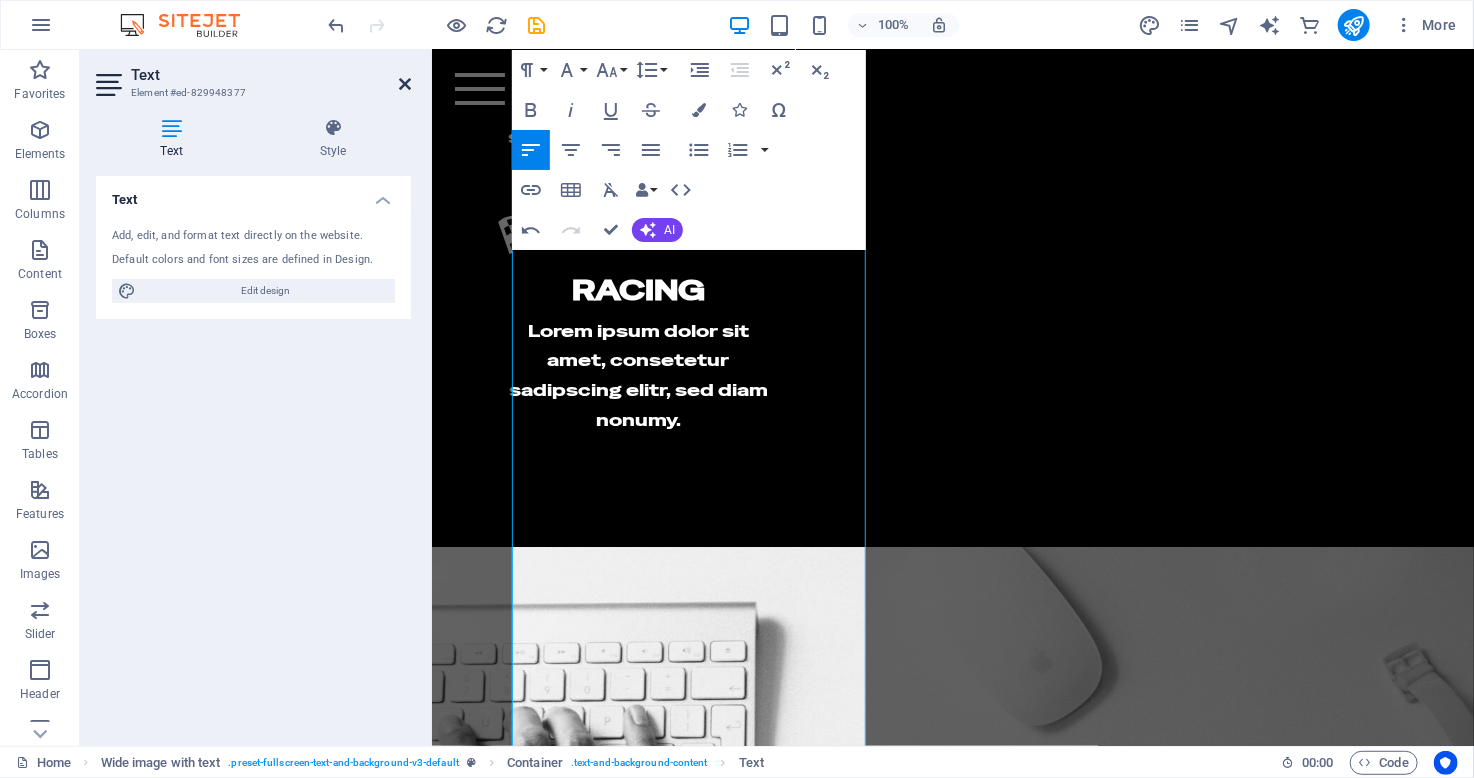 click at bounding box center (405, 84) 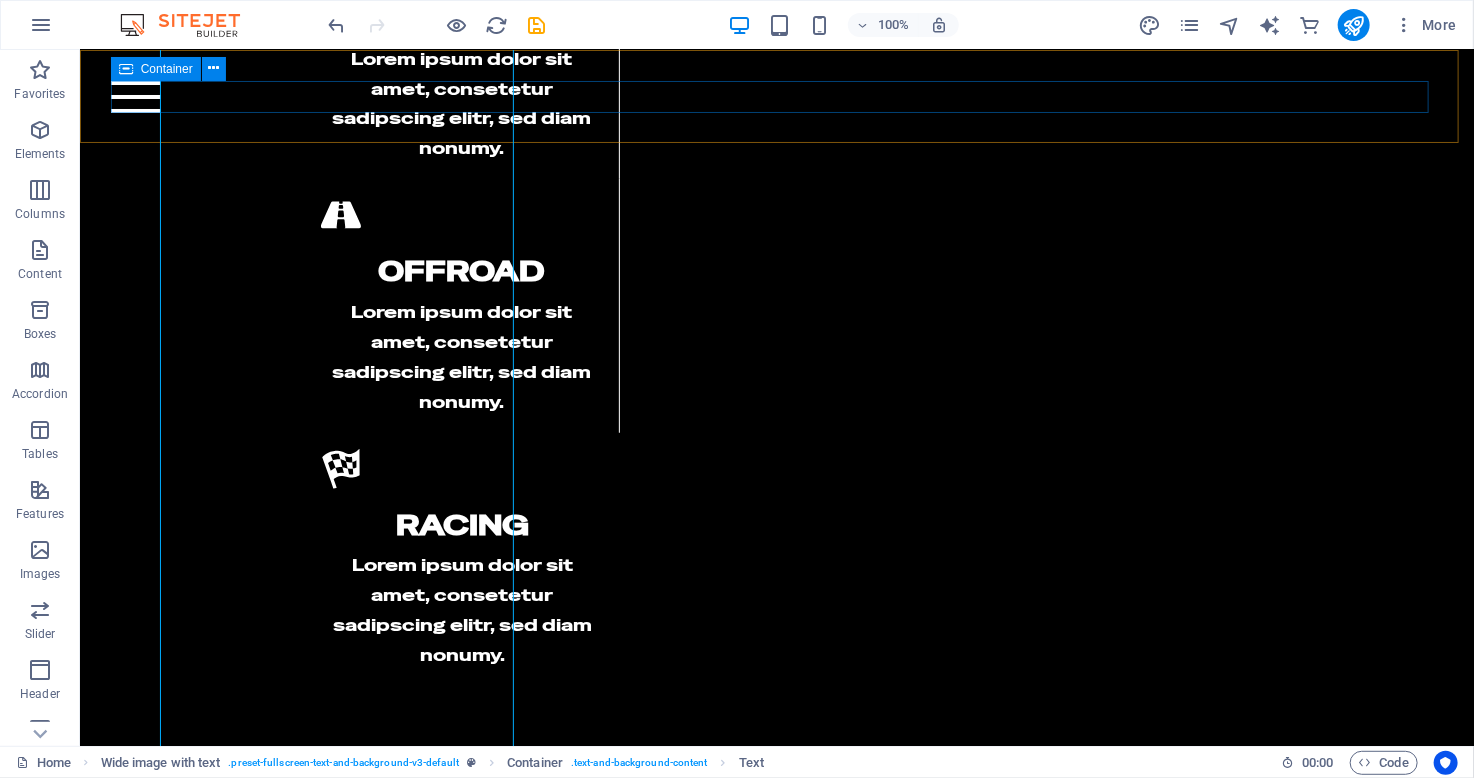 scroll, scrollTop: 3652, scrollLeft: 0, axis: vertical 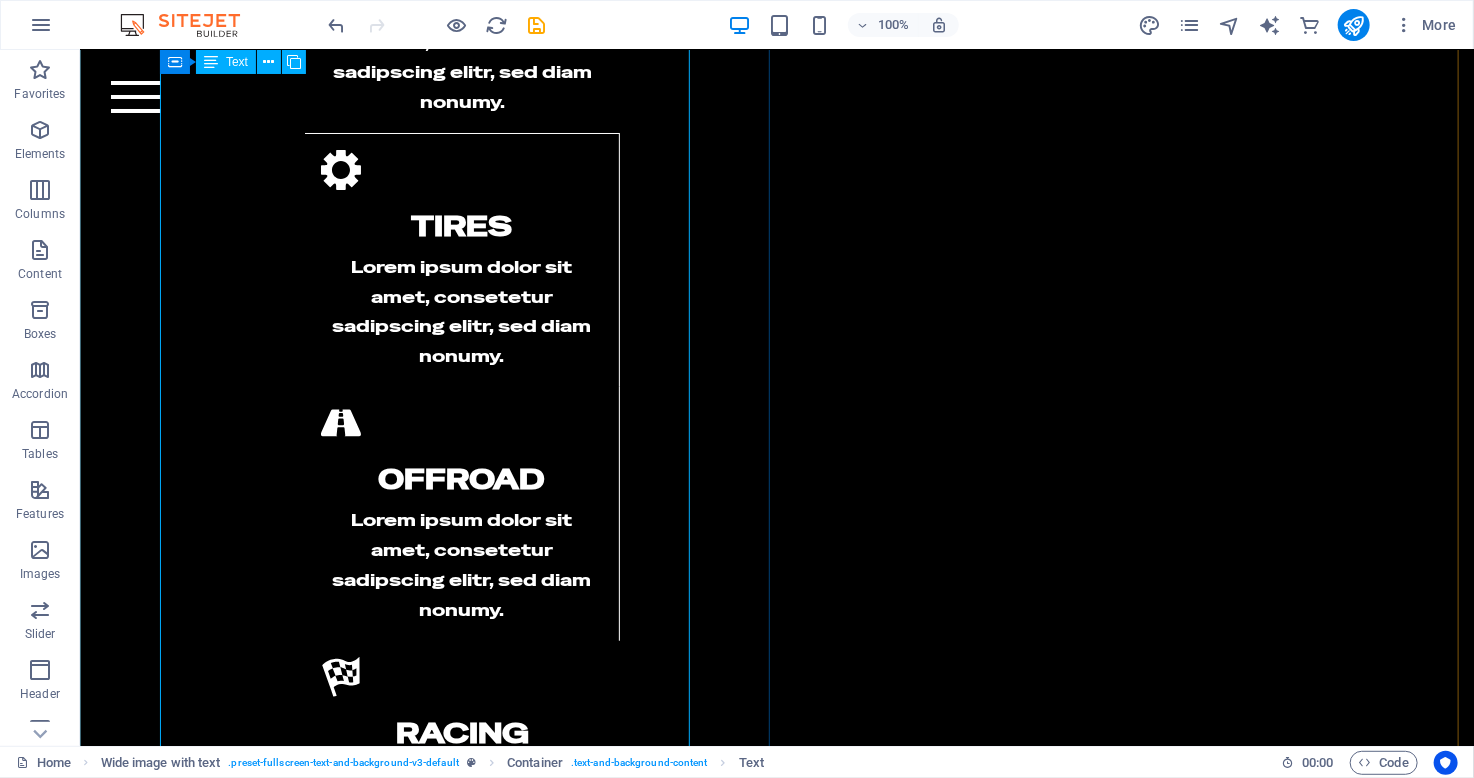 click on "AA & Associates is a consultancy firm dedicated to providing exceptional taxation, accounting, and allied services to individuals and businesses. With a team of seasoned professionals, we offer tailored solutions to meet our clients' unique financial needs. Our commitment to excellence and client satisfaction is at the core of everything we do. We understand that managing financial matters can be complex, and our goal is to simplify these processes for you. By staying up-to-date with the latest regulations and industry best practices, we ensure our clients receive accurate, timely, and strategic advice. Whether you're a small business looking to streamline your accounting processes or an individual needing assistance with tax planning, AA & Associates is here to help you achieve your financial goals. Our comprehensive services include: Taxation Services:  From tax preparation and filing to strategic tax planning, we help you minimize your tax liability and ensure compliance. Accounting Services:" at bounding box center (776, 1959) 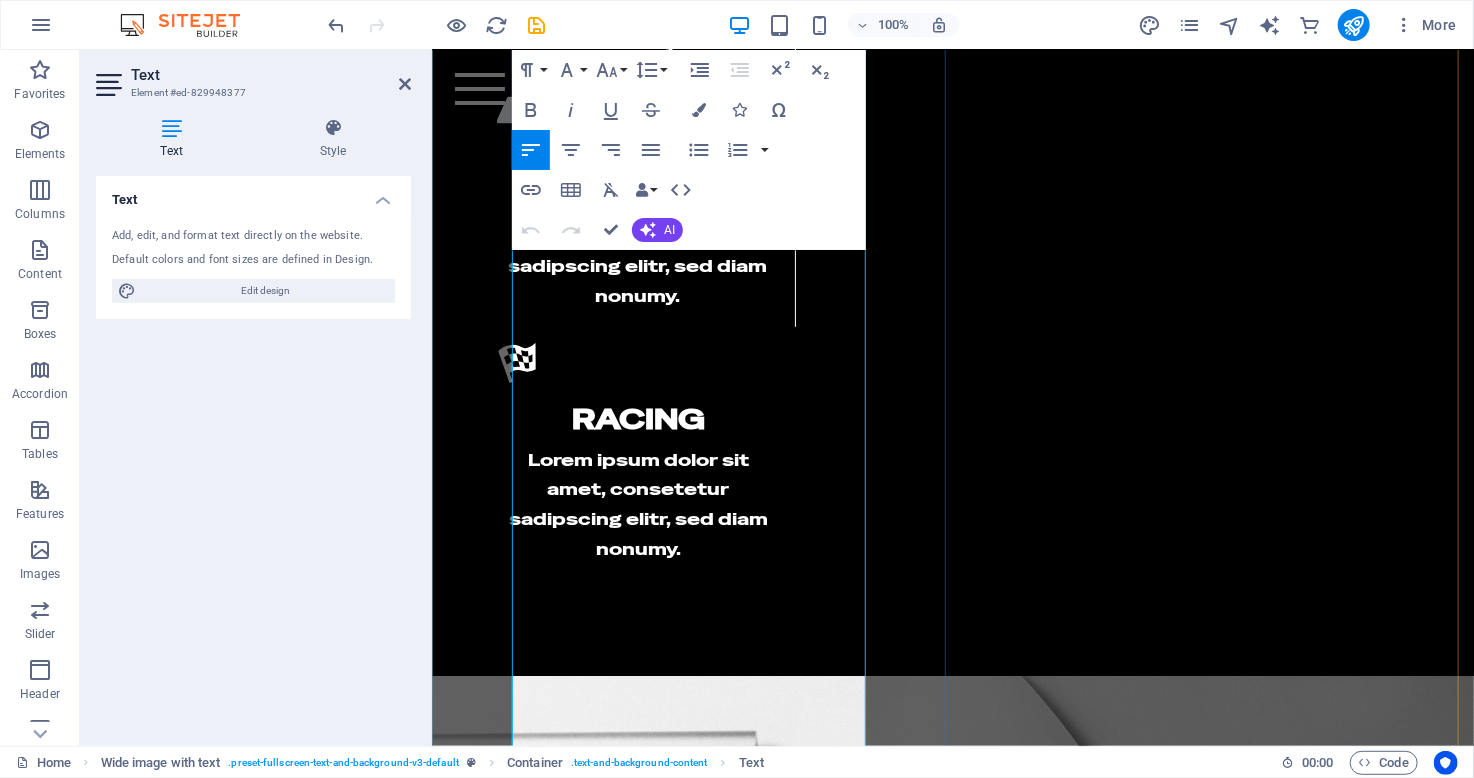 scroll, scrollTop: 3831, scrollLeft: 0, axis: vertical 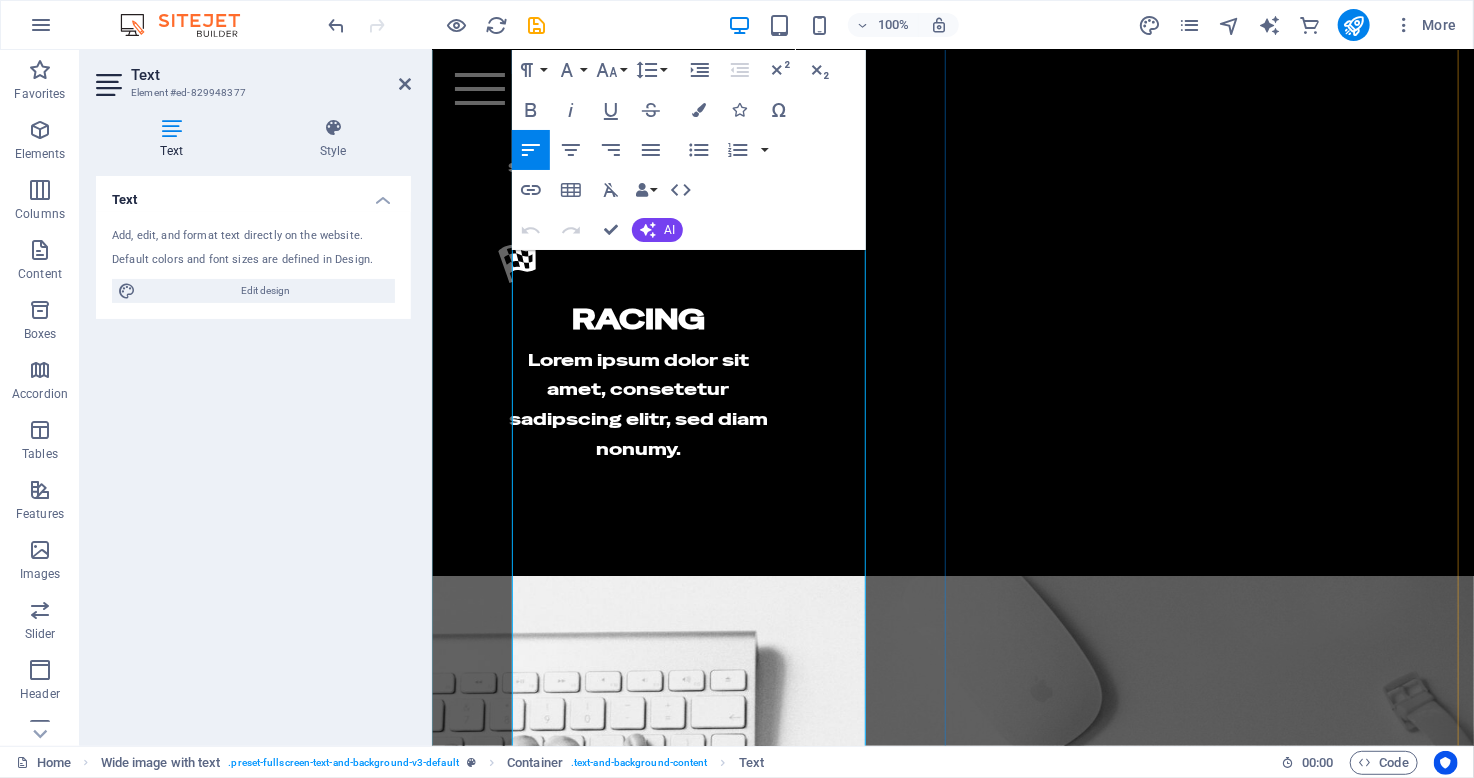 click on "Taxation Services:  From tax preparation and filing to strategic tax planning, we help you minimize your tax liability and ensure compliance. Accounting Services:  We provide a full range of accounting services, including bookkeeping, financial statement preparation, and payroll management, to give you a clear picture of your financial health. Allied Matters:  Our expertise extends to a variety of other financial matters, offering you a one-stop solution for all your consultancy needs." at bounding box center (952, 1666) 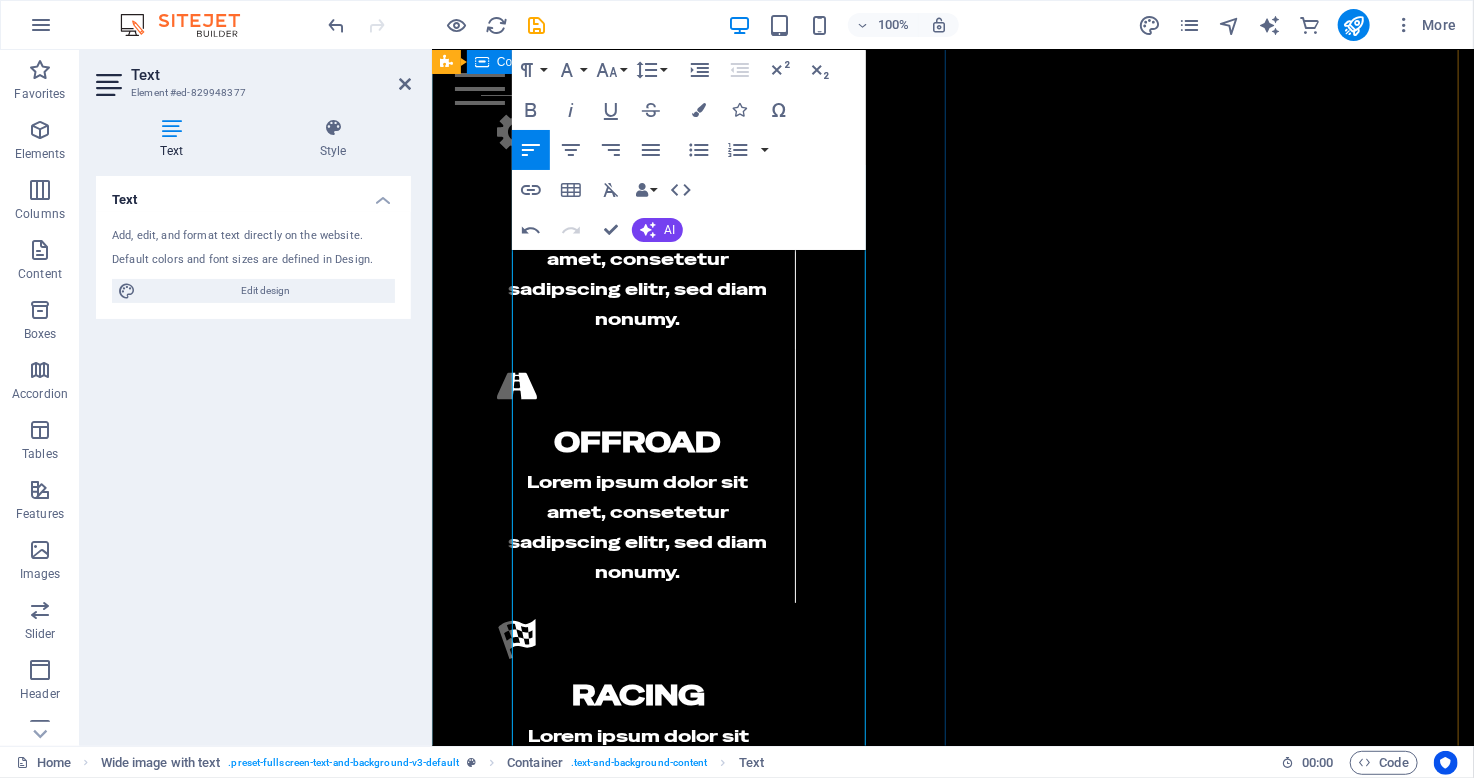 scroll, scrollTop: 3655, scrollLeft: 0, axis: vertical 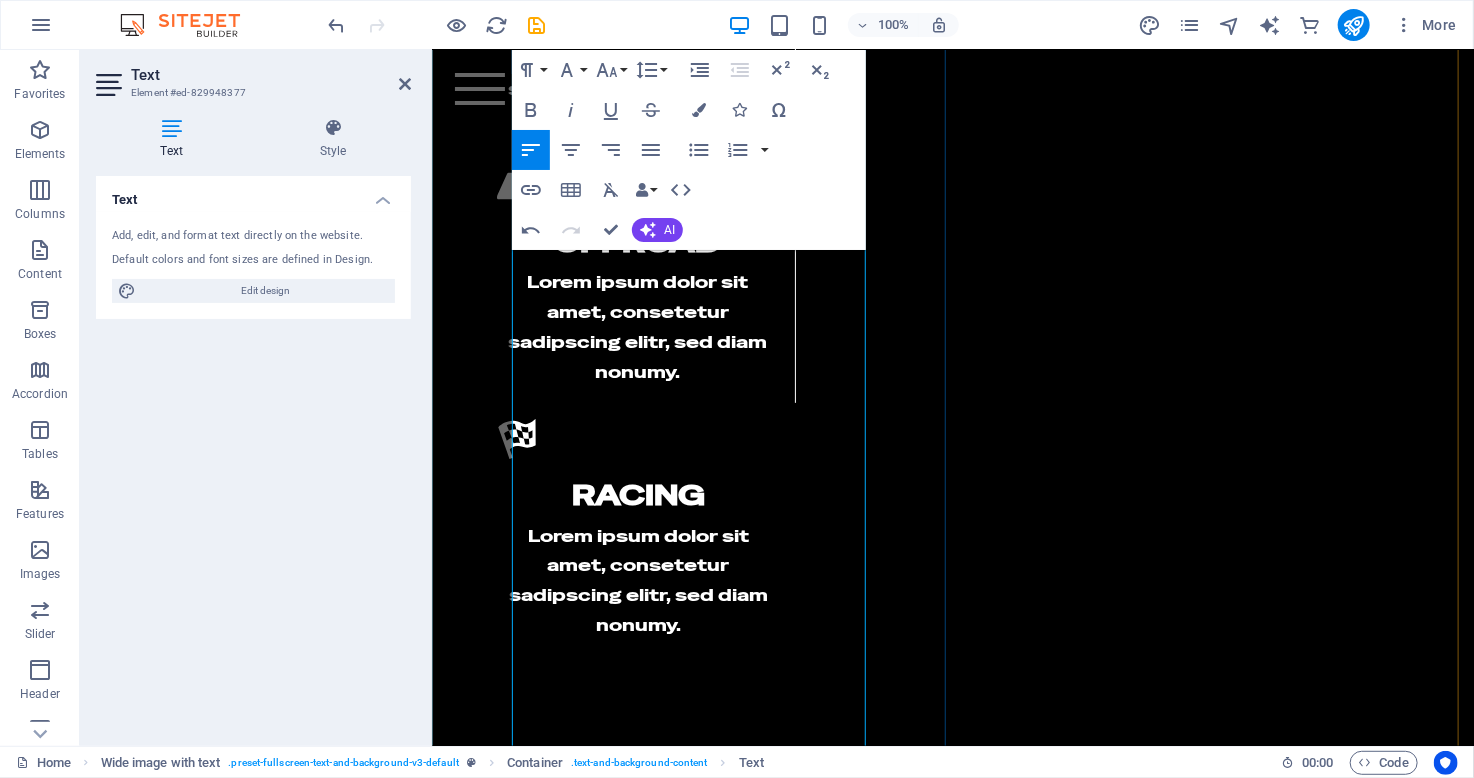 click on "Our commitment to excellence and client satisfaction is at the core of everything we do. We understand that managing financial matters can be complex, and our goal is to simplify these processes for you. By staying up-to-date with the latest regulations and industry best practices, we ensure our clients receive accurate, timely, and strategic advice." at bounding box center [952, 1541] 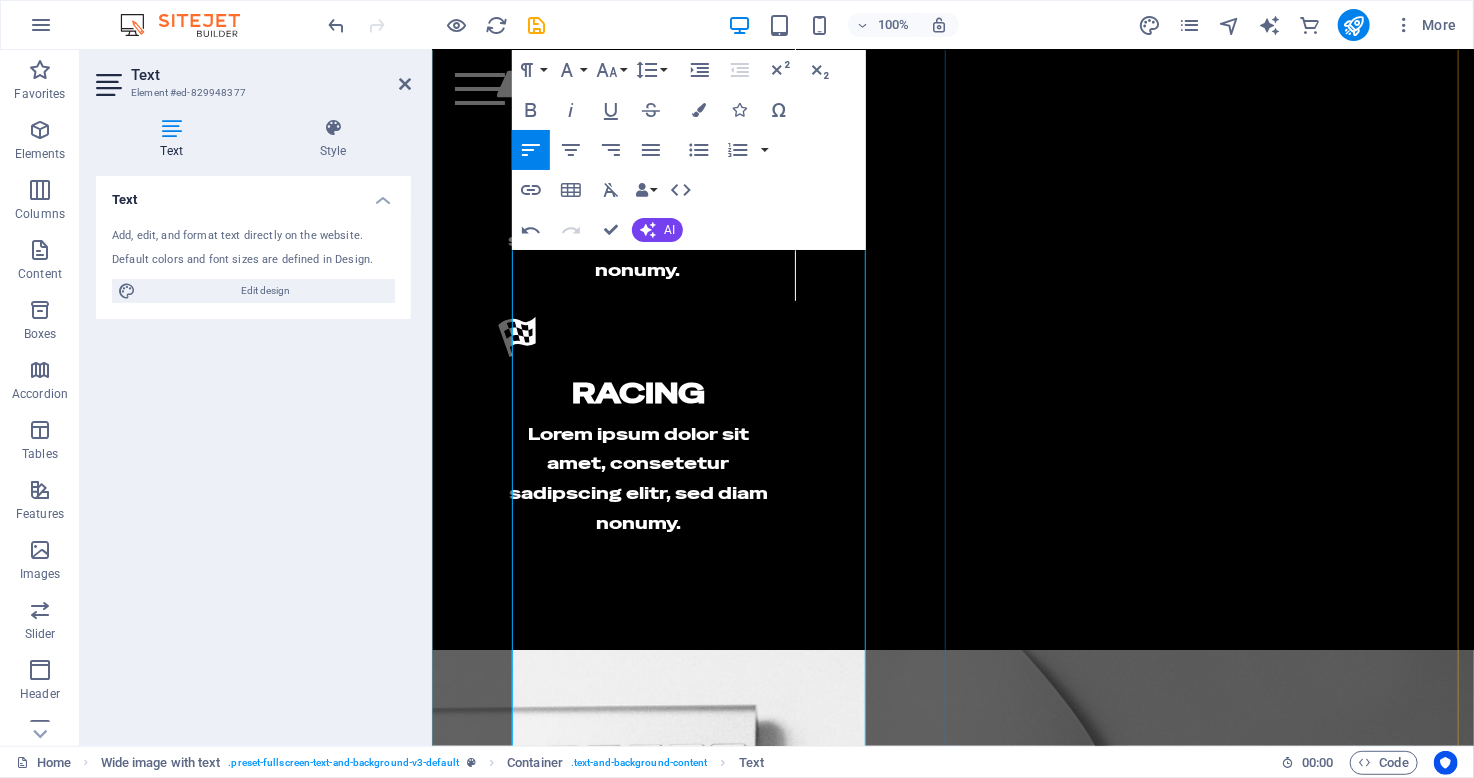 scroll, scrollTop: 3855, scrollLeft: 0, axis: vertical 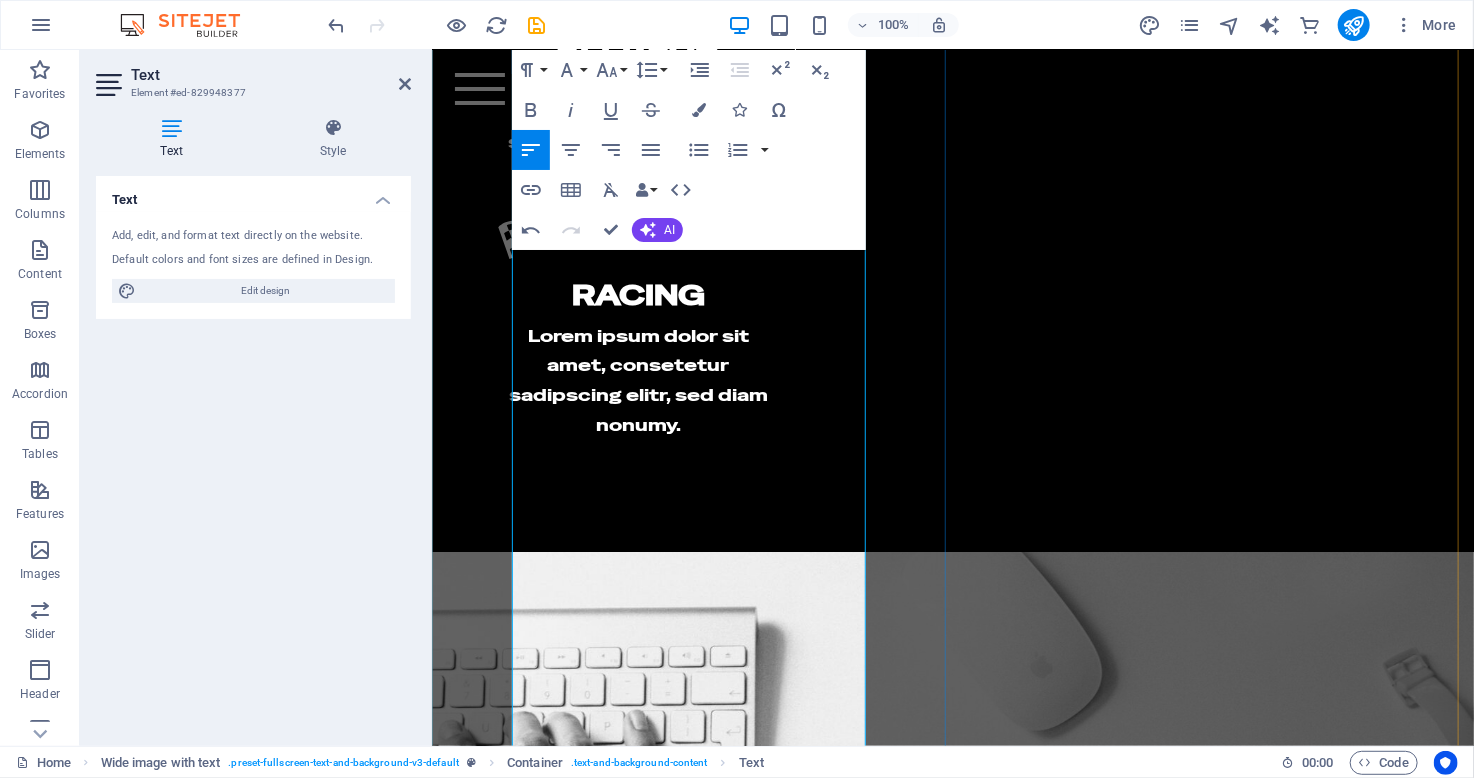 drag, startPoint x: 835, startPoint y: 509, endPoint x: 518, endPoint y: 351, distance: 354.19345 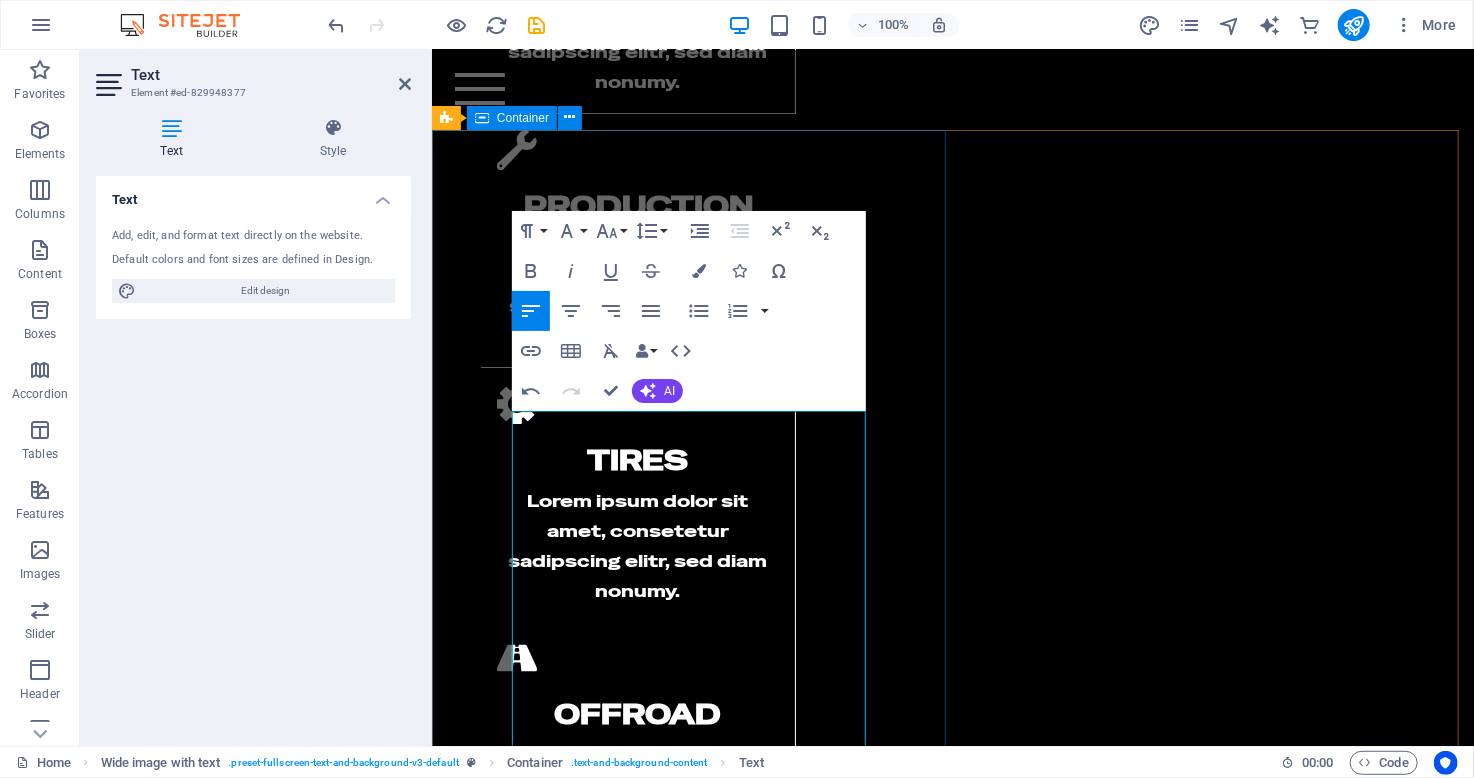 scroll, scrollTop: 3155, scrollLeft: 0, axis: vertical 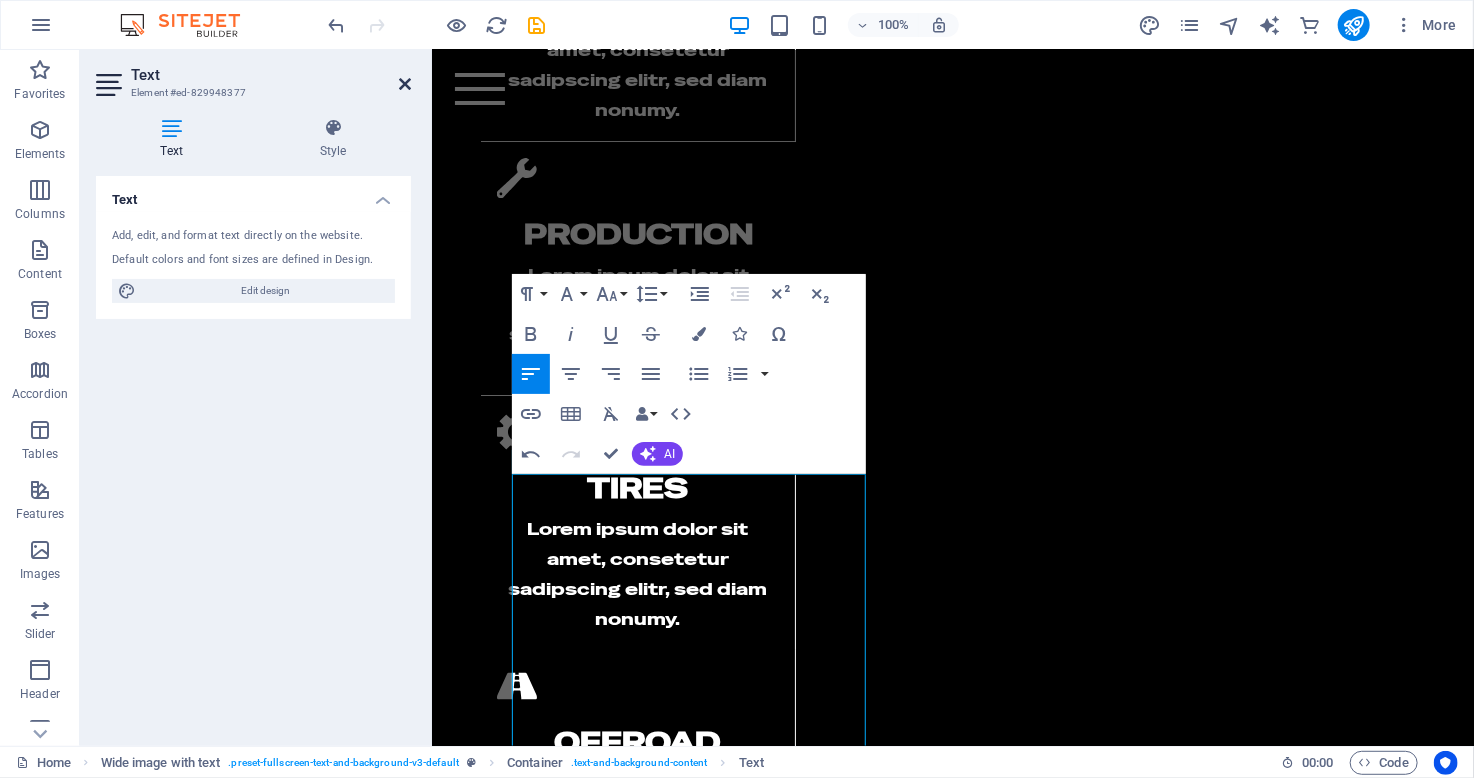 drag, startPoint x: 404, startPoint y: 85, endPoint x: 321, endPoint y: 38, distance: 95.38344 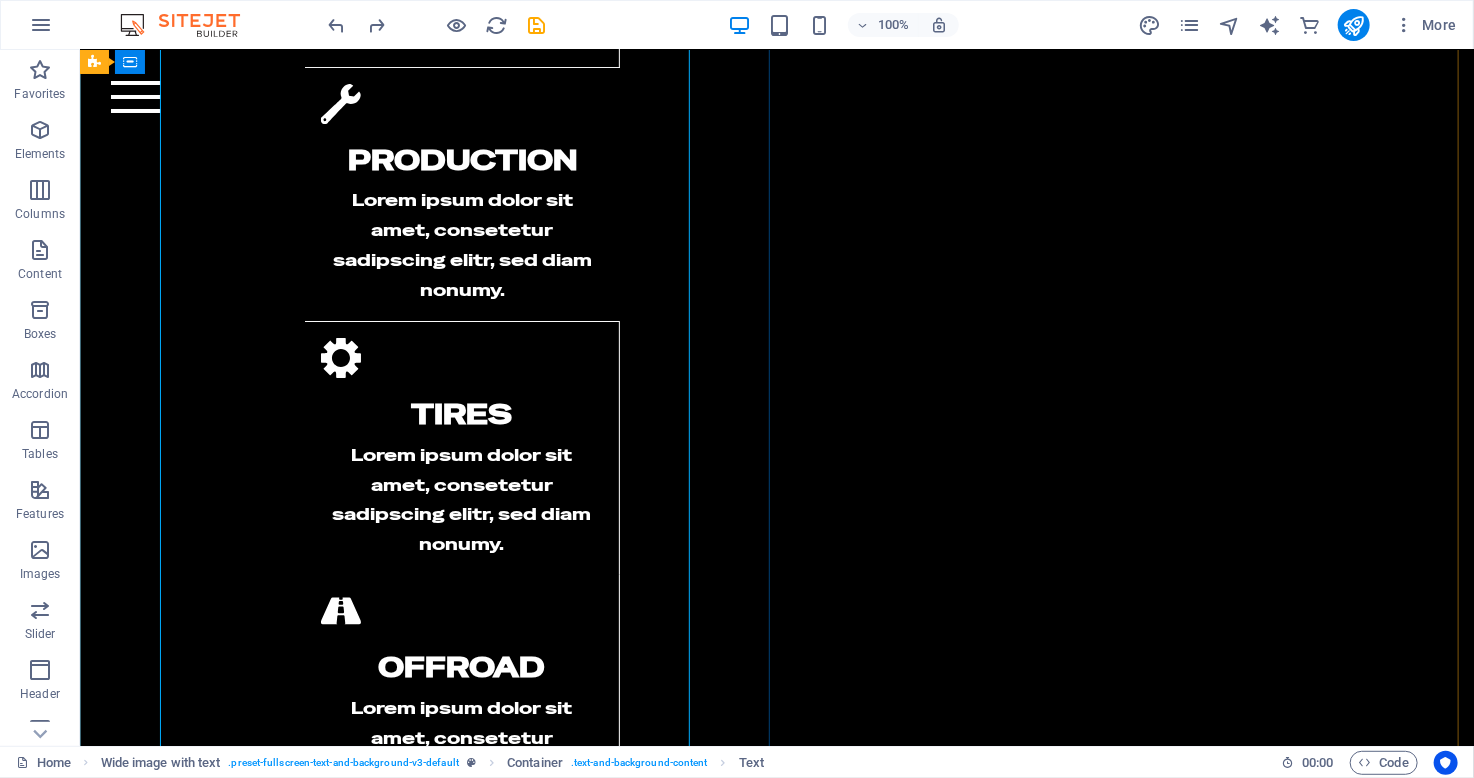 scroll, scrollTop: 3495, scrollLeft: 0, axis: vertical 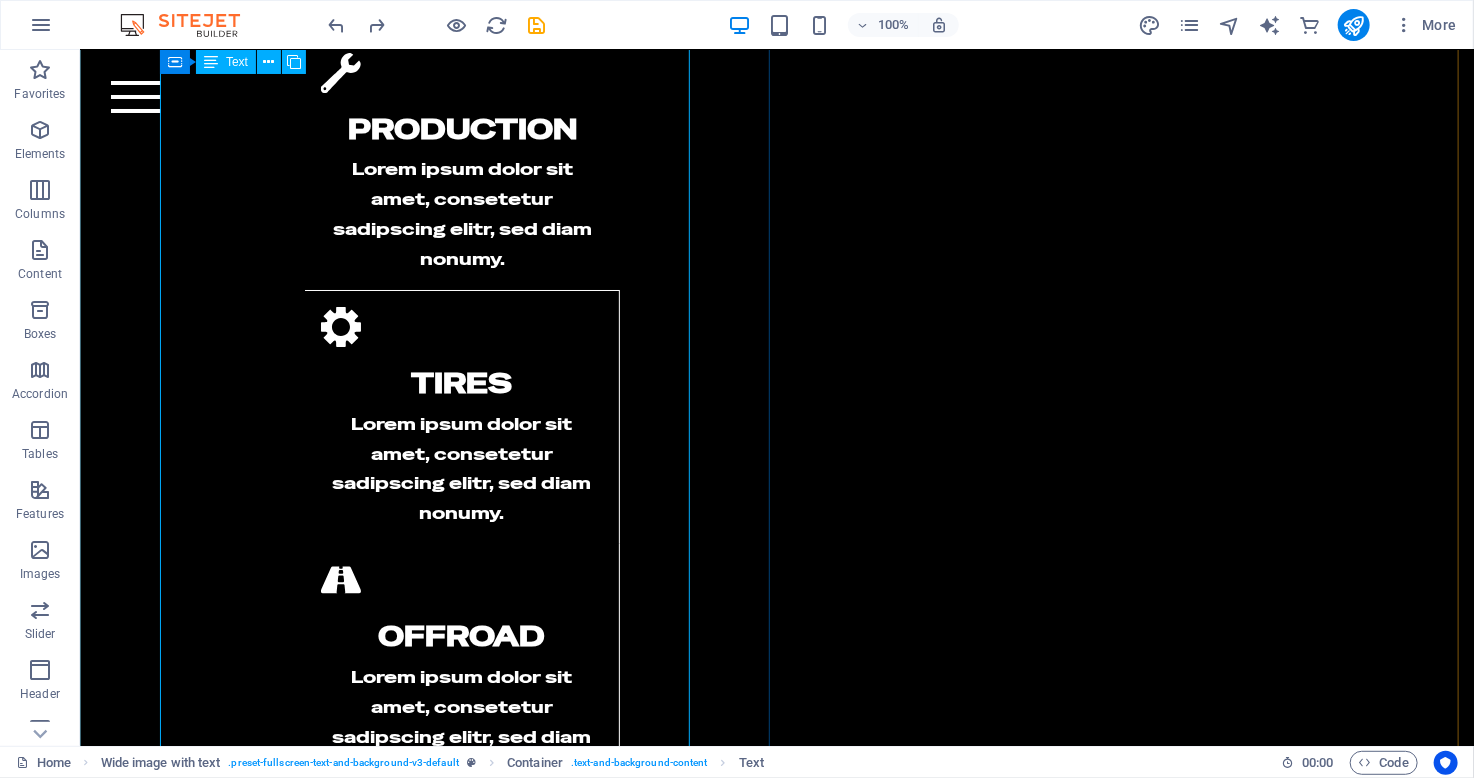 click on "AA & Associates is a consultancy firm dedicated to providing exceptional taxation, accounting, and allied services to individuals and businesses. With a team of seasoned professionals, we offer tailored solutions to meet our clients' unique financial needs. Our commitment to excellence and client satisfaction is at the core of everything we do. We understand that managing financial matters can be complex, and our goal is to simplify these processes for you. By staying up-to-date with the latest regulations and industry best practices, we ensure our clients receive accurate, timely, and strategic advice. Whether you're a small business looking to streamline your accounting processes or an individual needing assistance with tax planning, AA & Associates is here to help you achieve your financial goals. Our comprehensive services include: Taxation Services:  From tax preparation and filing to strategic tax planning, we help you minimize your tax liability and ensure compliance. Accounting Services:" at bounding box center (776, 2116) 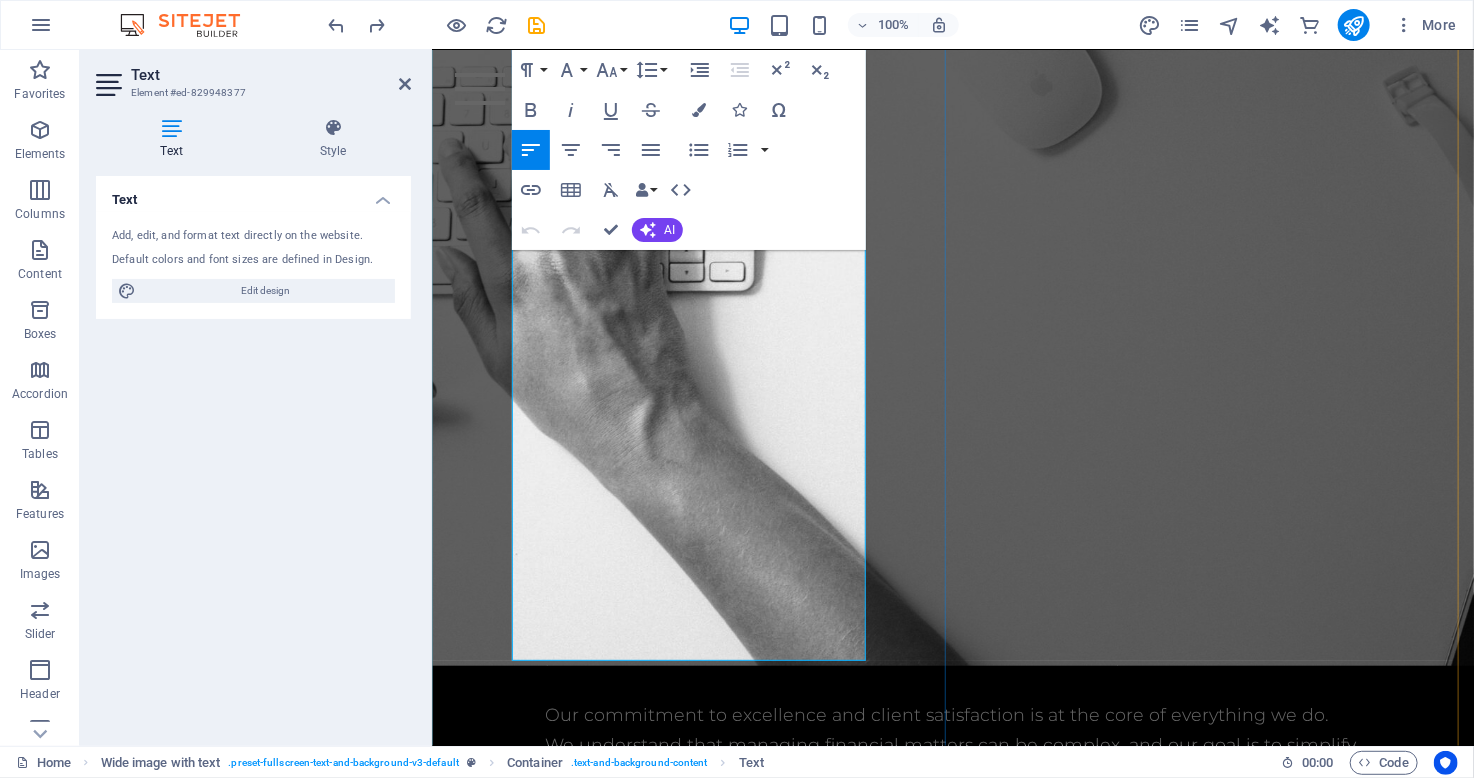 scroll, scrollTop: 4331, scrollLeft: 0, axis: vertical 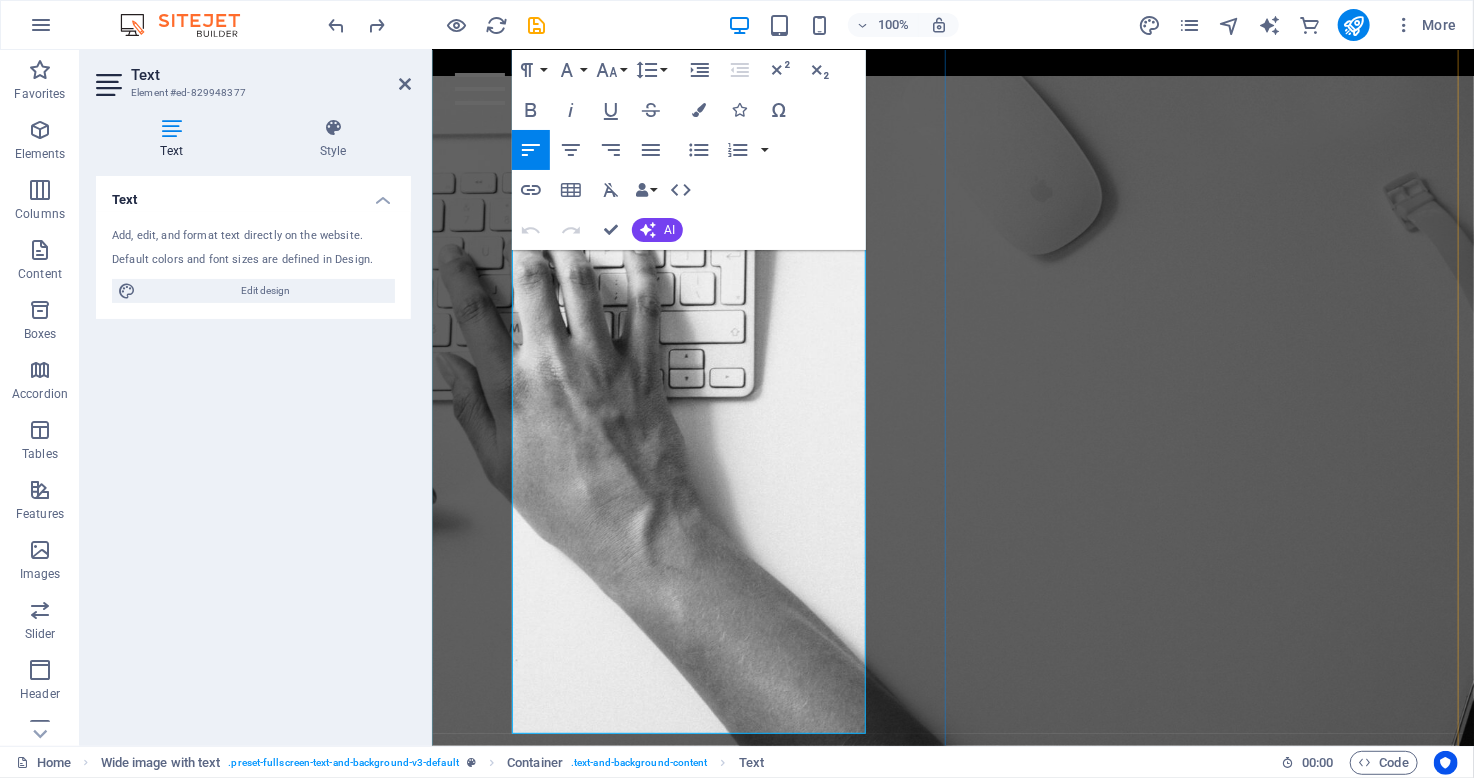 drag, startPoint x: 707, startPoint y: 508, endPoint x: 987, endPoint y: 262, distance: 372.71436 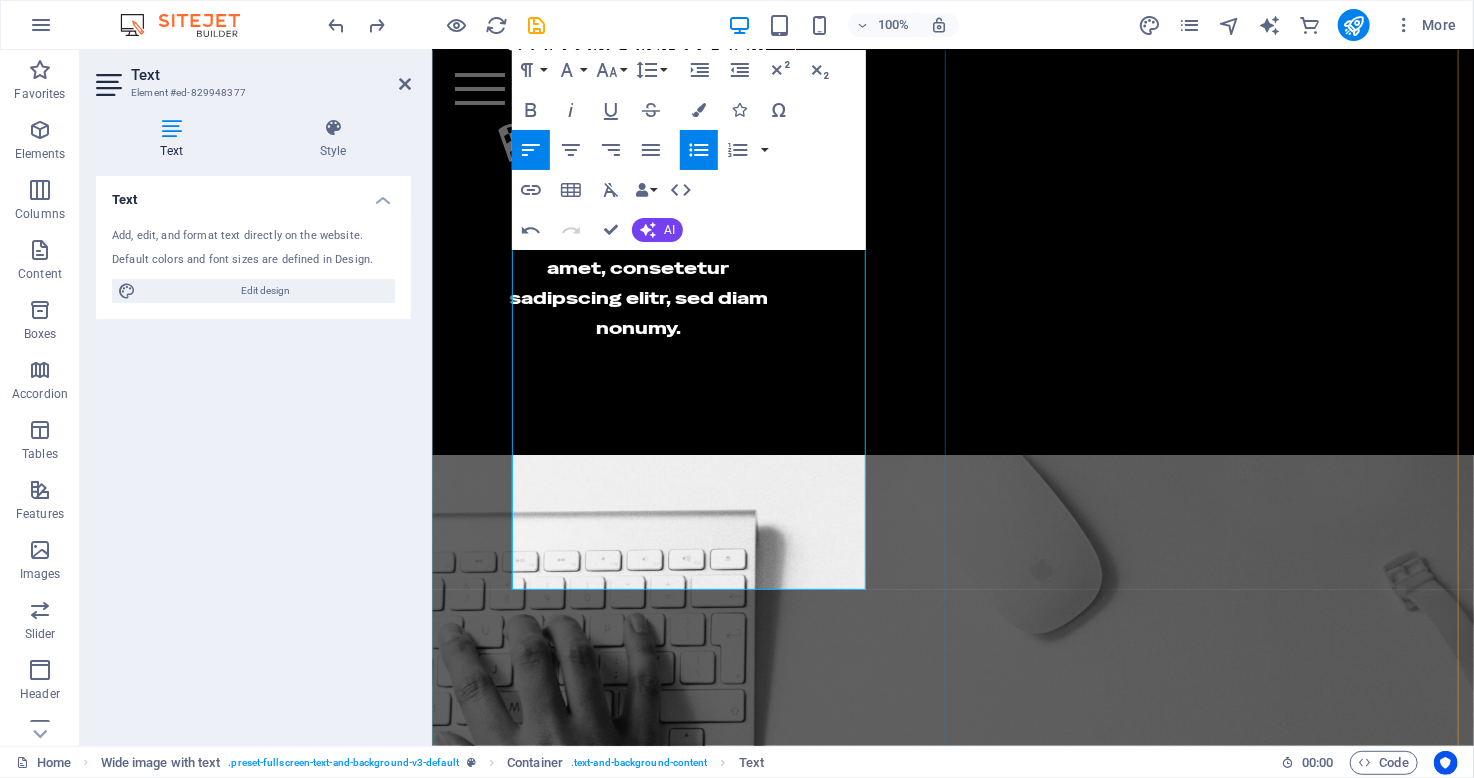 scroll, scrollTop: 3931, scrollLeft: 0, axis: vertical 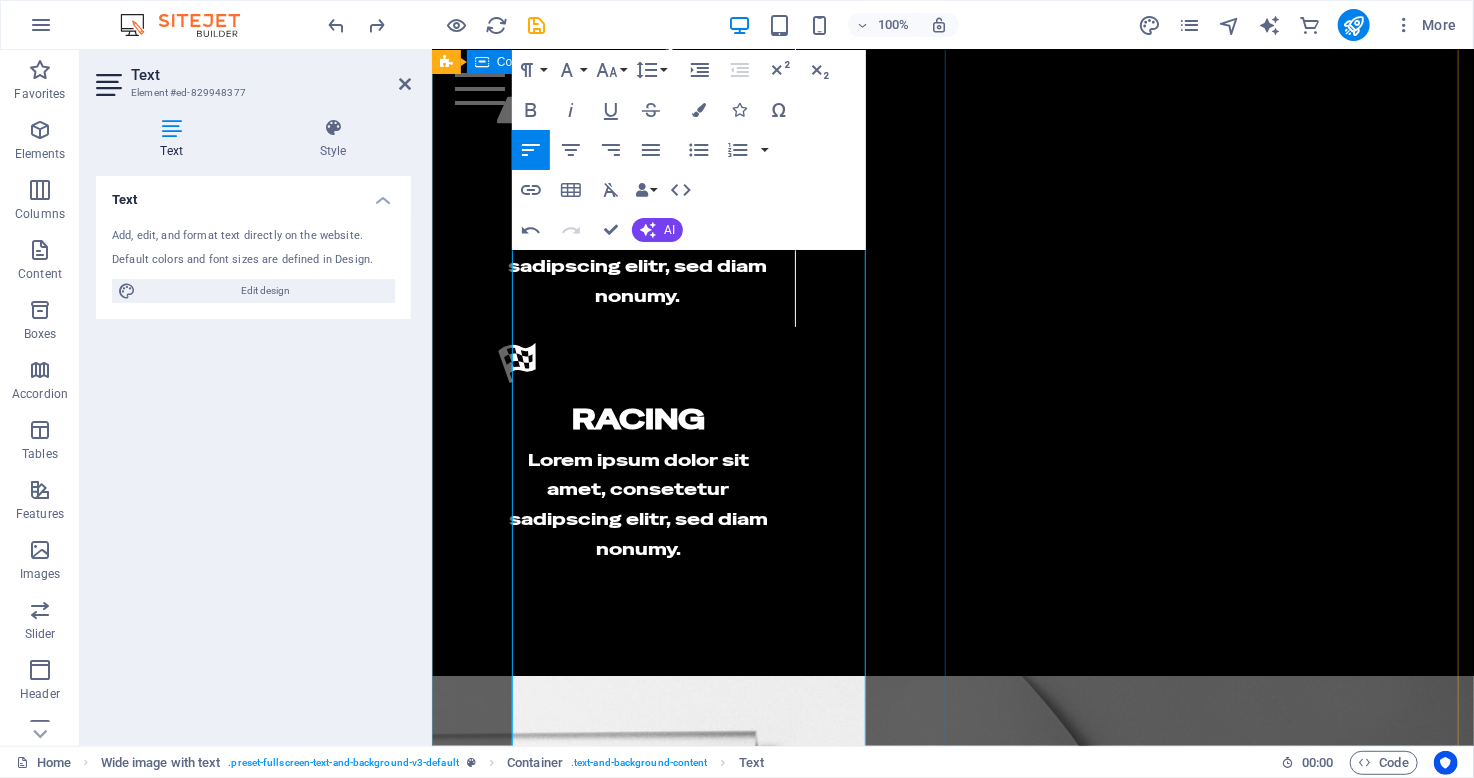 click on "About us AA & Associates is a consultancy firm dedicated to providing exceptional taxation, accounting, and allied services to individuals and businesses. With a team of seasoned professionals, we offer tailored solutions to meet our clients' unique financial needs. Our commitment to excellence and client satisfaction is at the core of everything we do. We understand that managing financial matters can be complex, and our goal is to simplify these processes for you. By staying up-to-date with the latest regulations and industry best practices, we ensure our clients receive accurate, timely, and strategic advice. Whether you're a small business looking to streamline your accounting processes or an individual needing assistance with tax planning, AA & Associates is here to help you achieve your financial goals. ​ Shop now" at bounding box center (952, 1501) 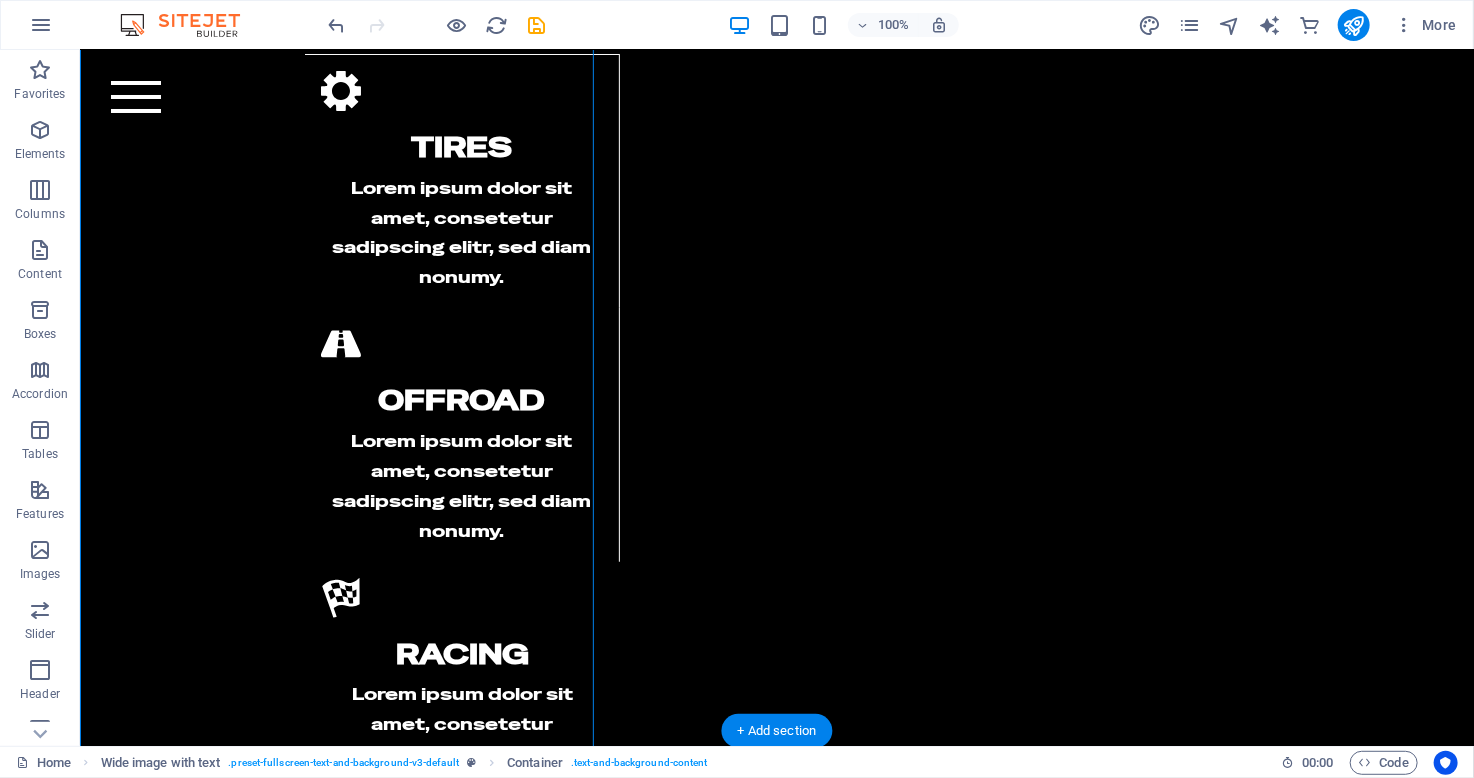scroll, scrollTop: 3583, scrollLeft: 0, axis: vertical 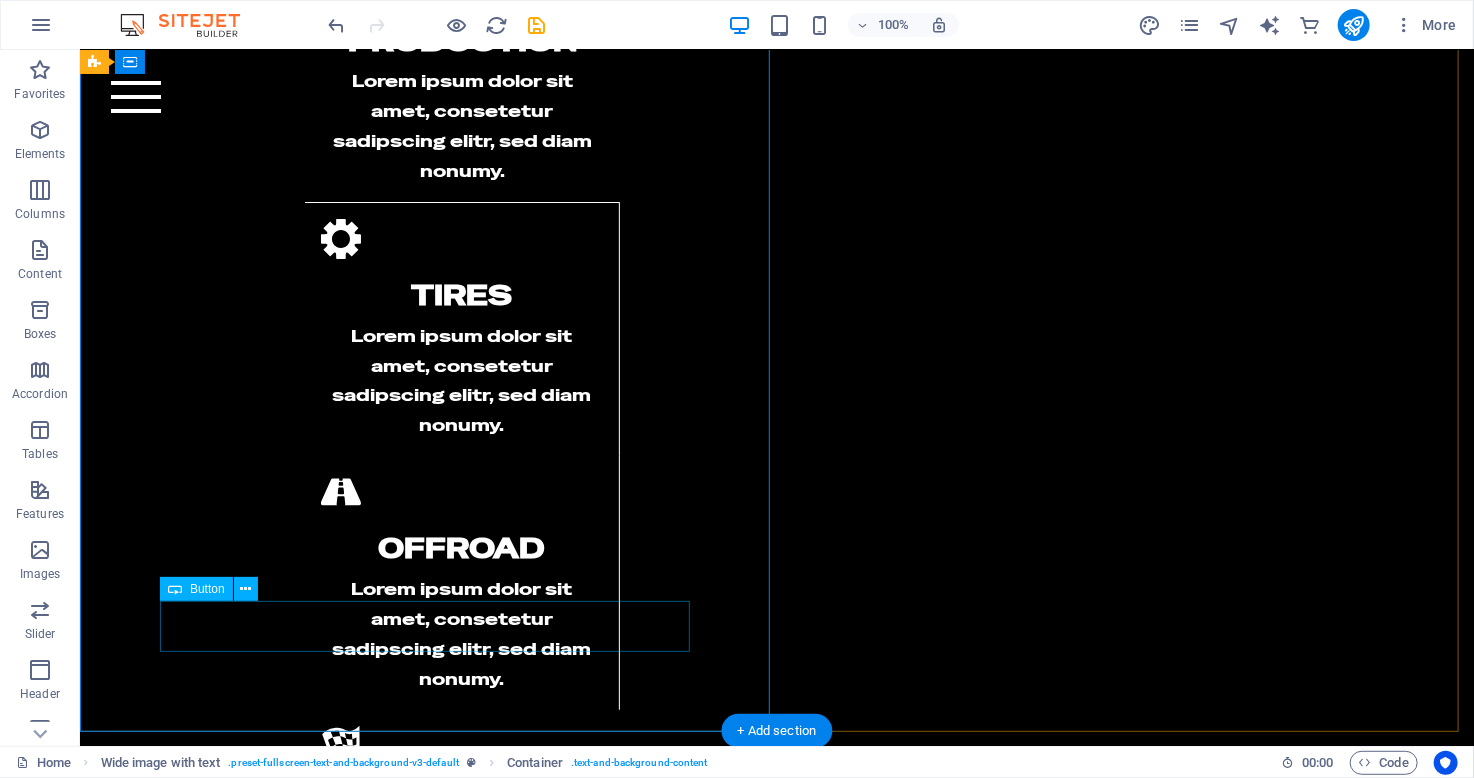click on "Shop now" at bounding box center [776, 2187] 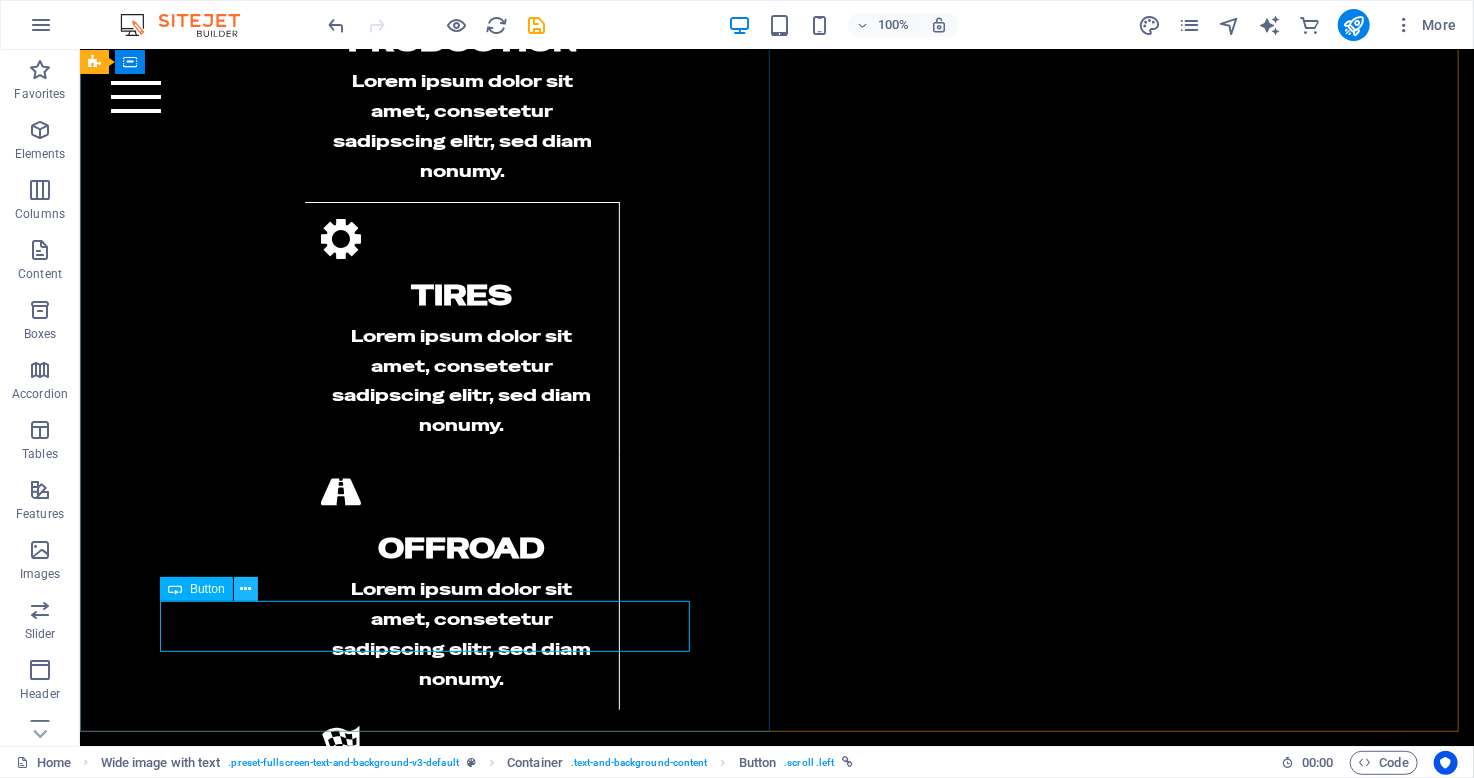 click at bounding box center (245, 589) 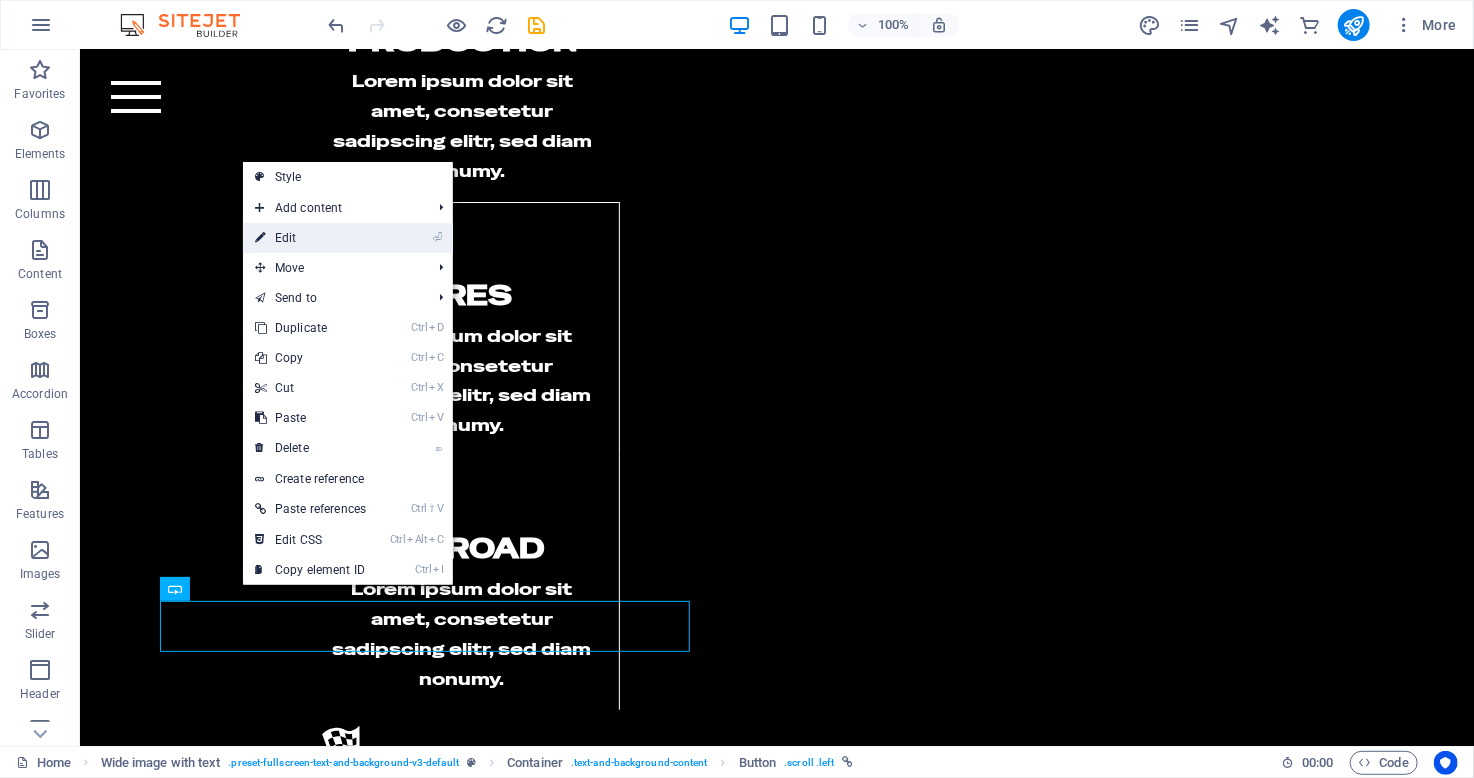 click on "⏎  Edit" at bounding box center (310, 238) 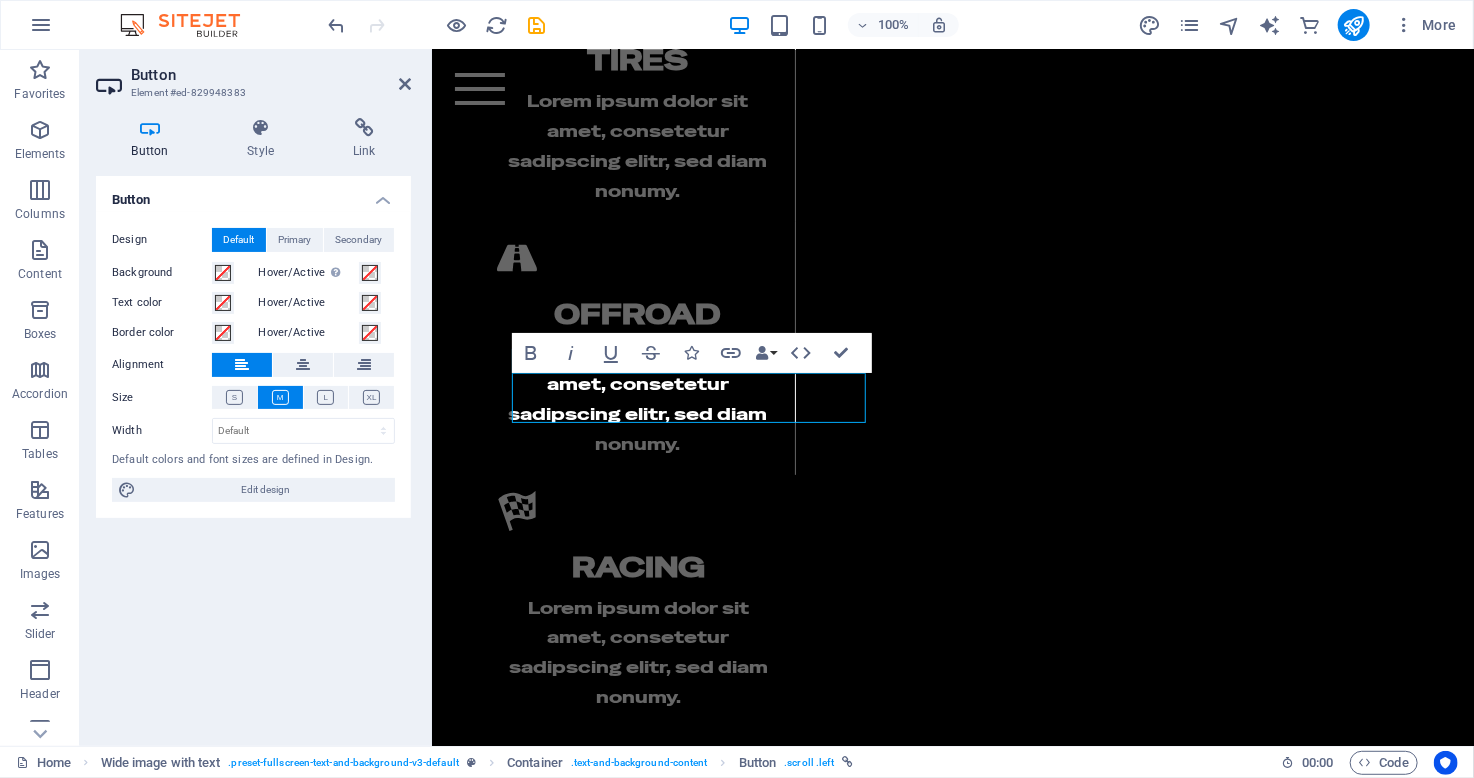scroll, scrollTop: 4228, scrollLeft: 0, axis: vertical 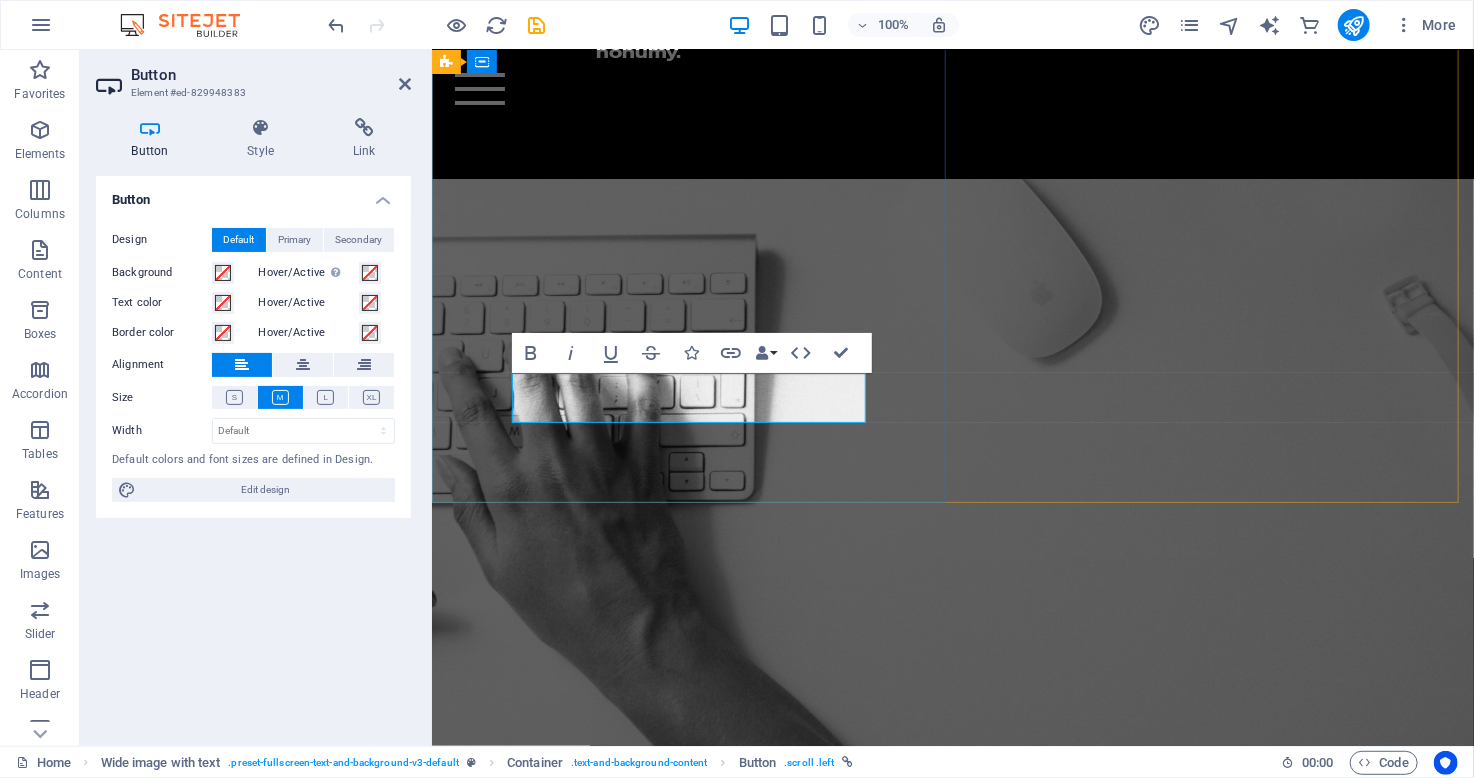 click on "Shop now" at bounding box center [622, 1307] 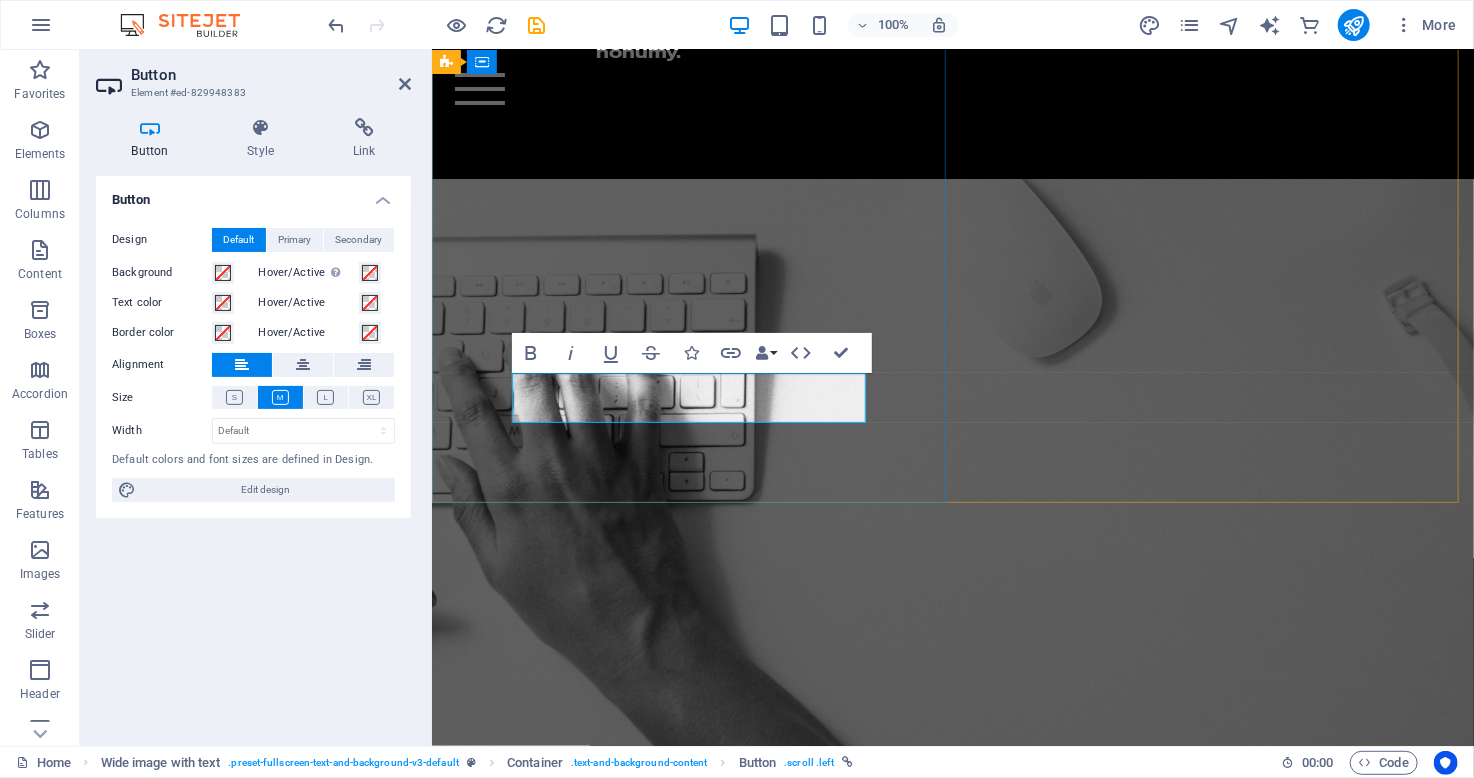 type 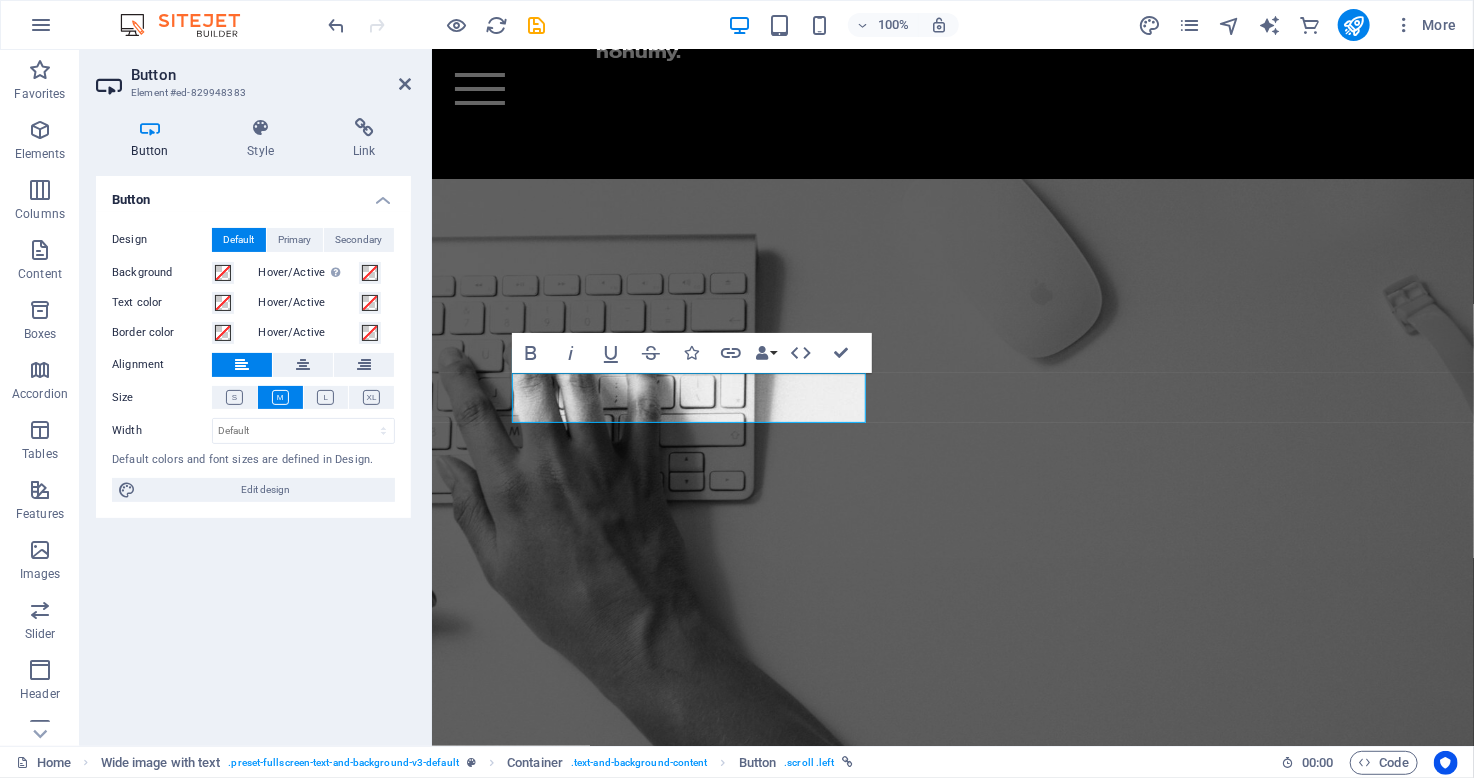 click on "Button" at bounding box center [271, 75] 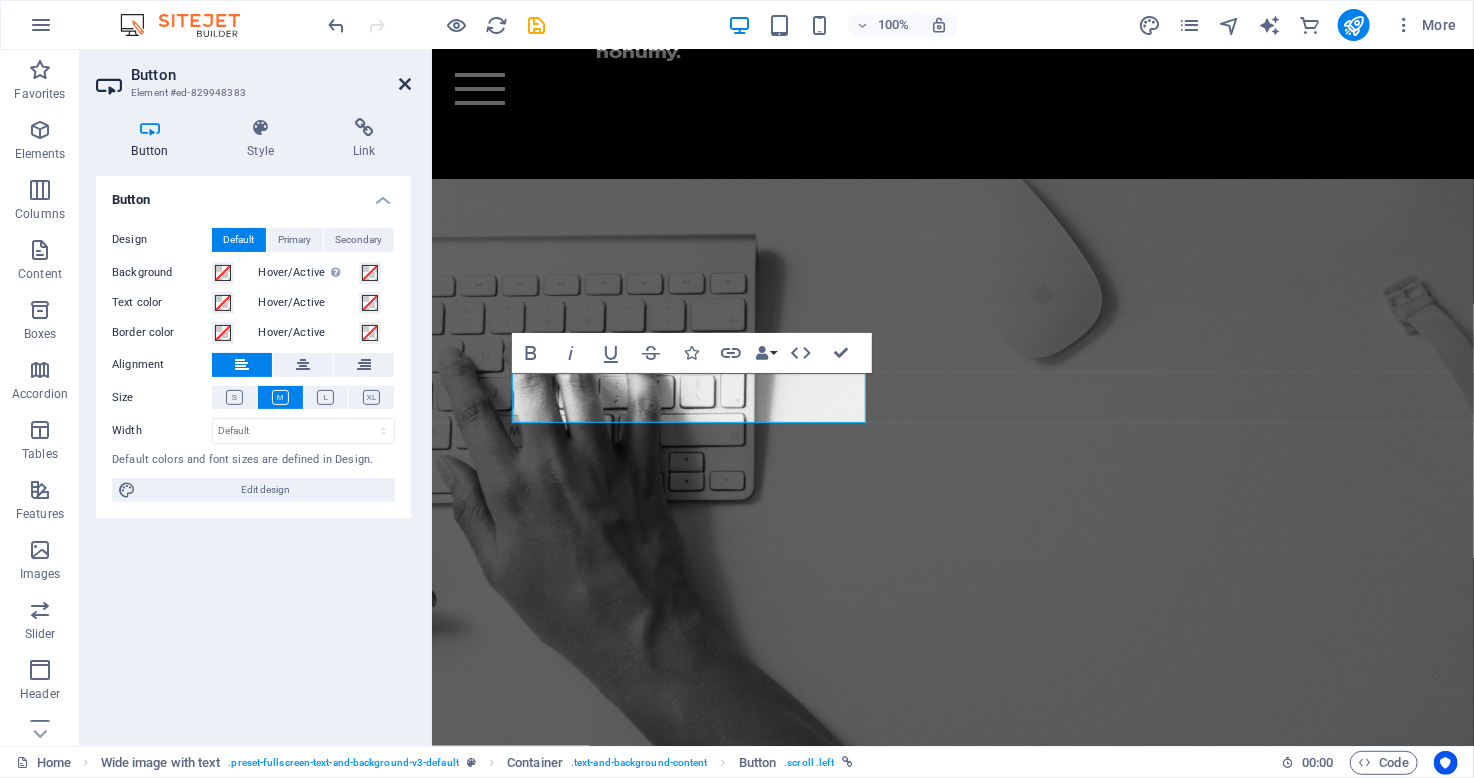 click at bounding box center (405, 84) 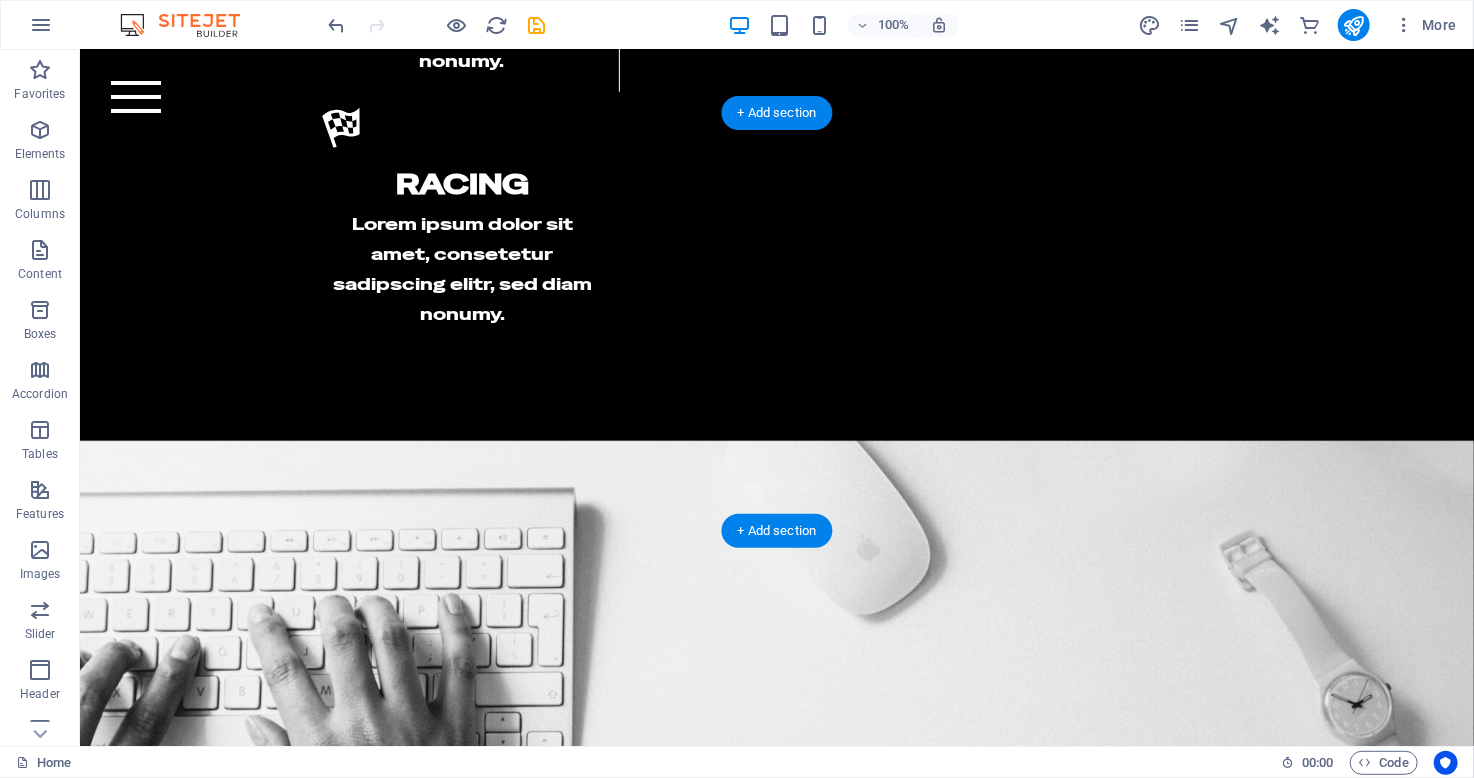 scroll, scrollTop: 4101, scrollLeft: 0, axis: vertical 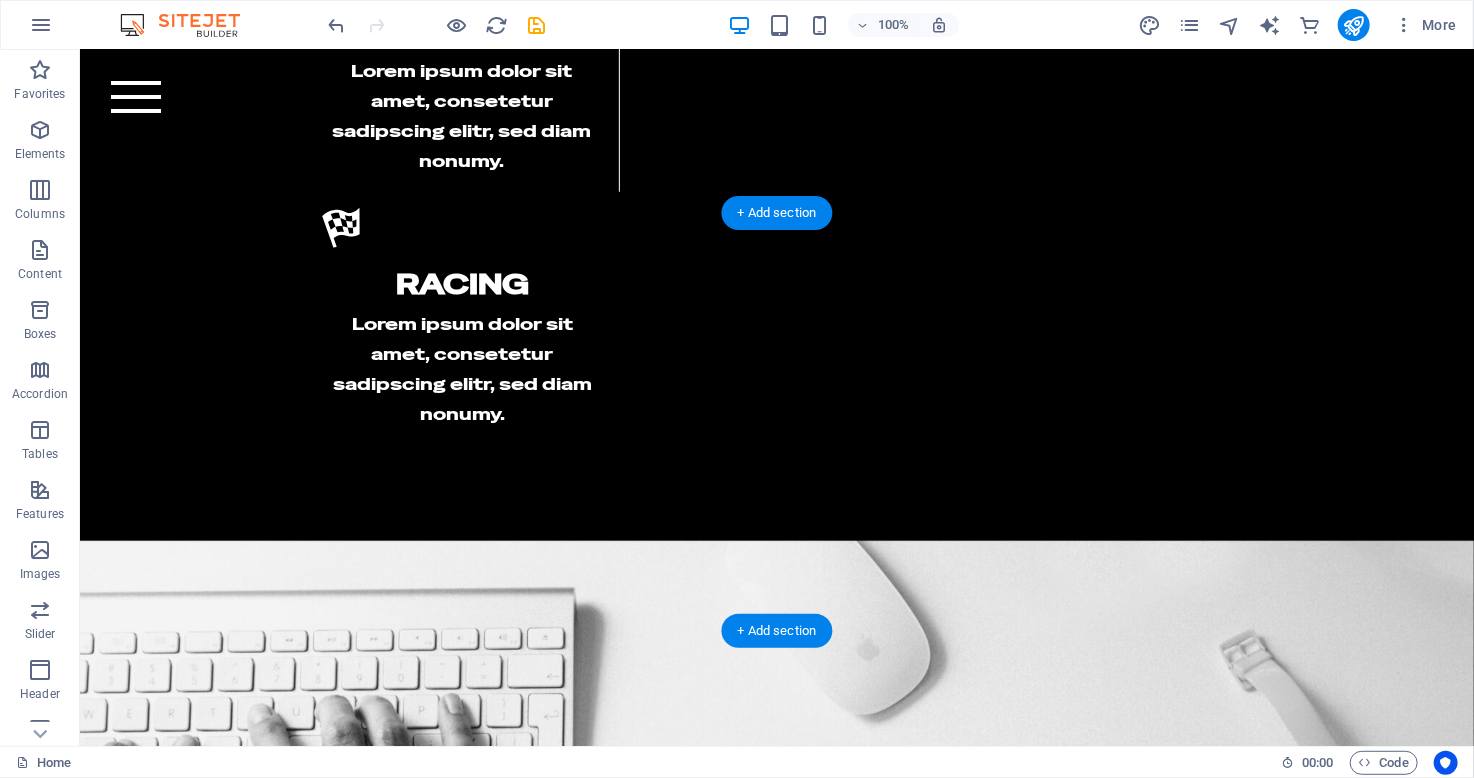 click at bounding box center [776, 3290] 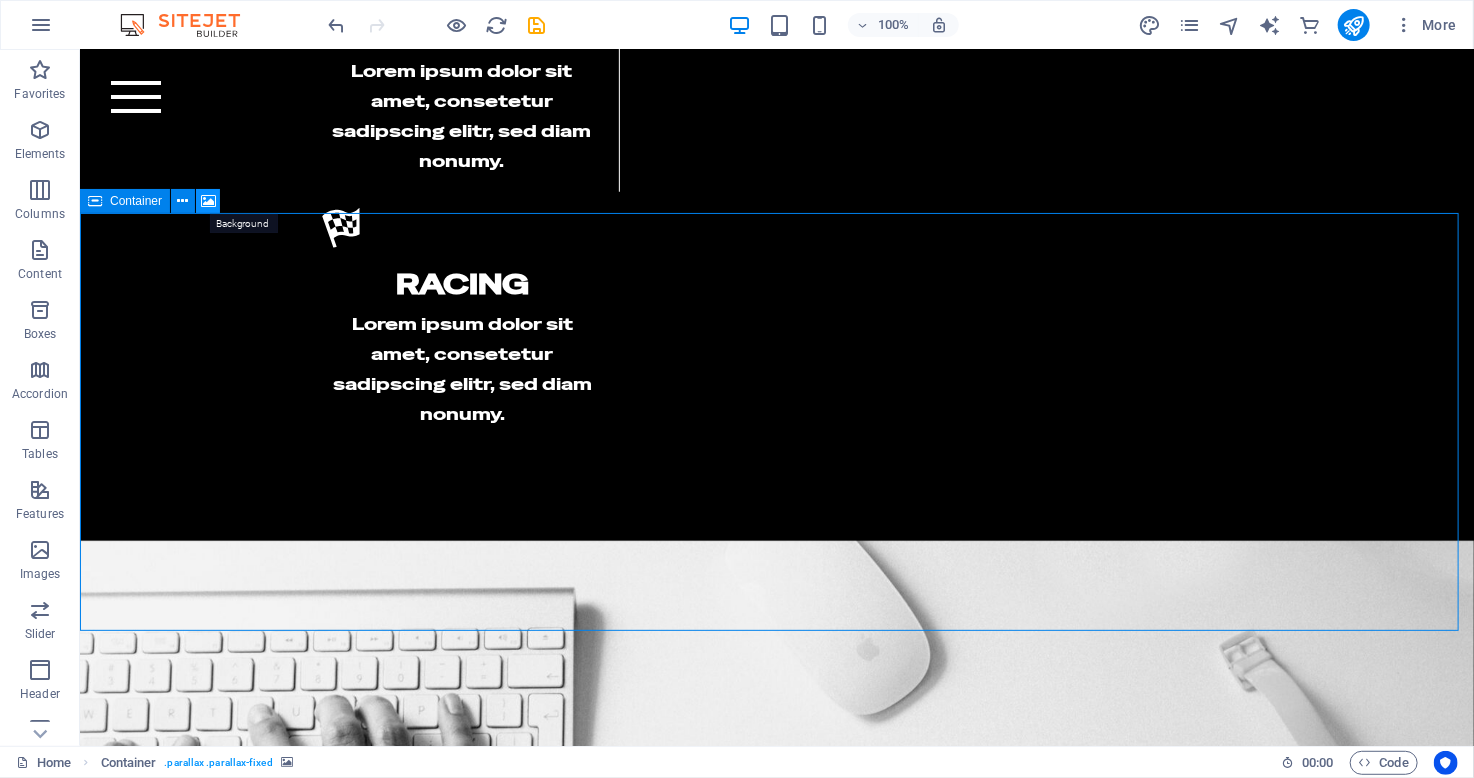 click at bounding box center (208, 201) 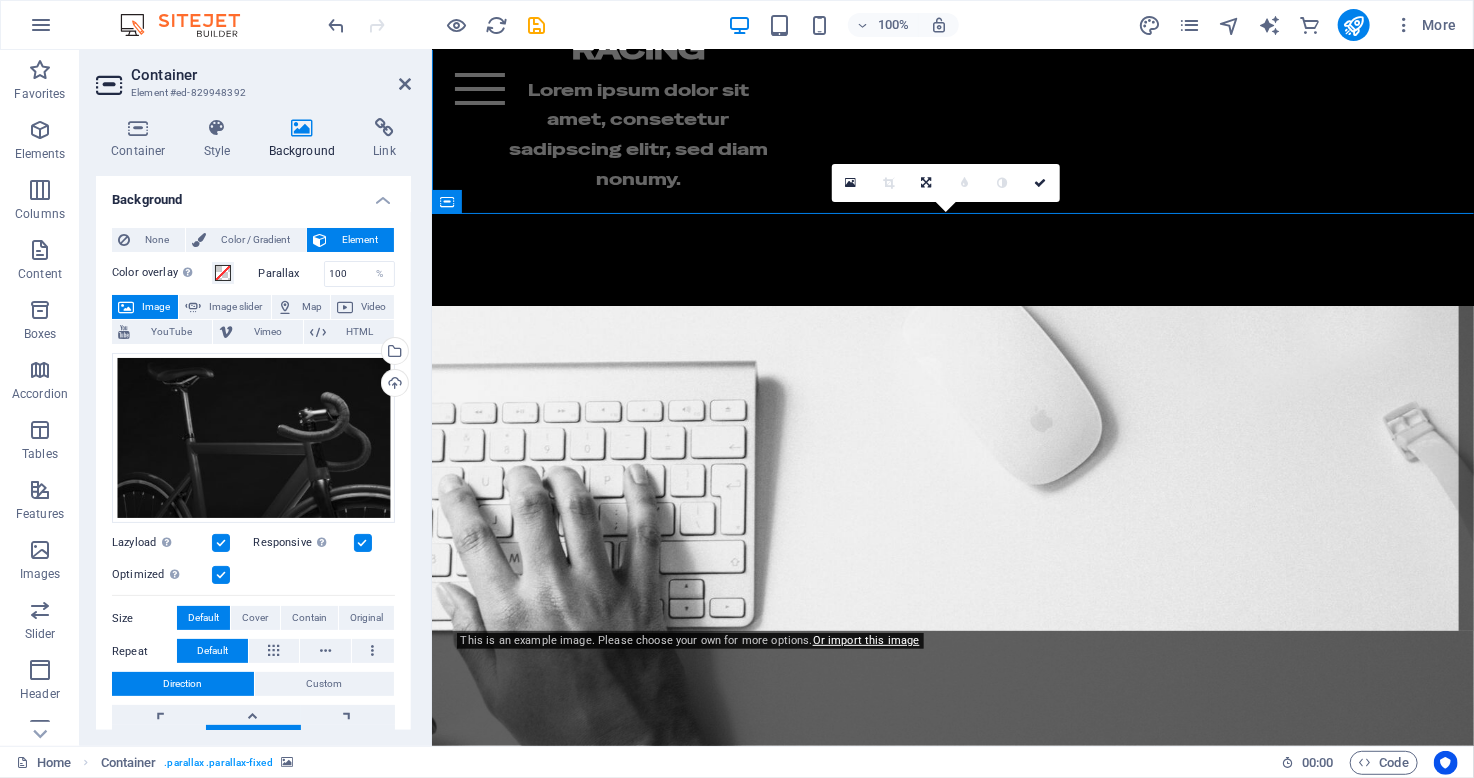 scroll, scrollTop: 4518, scrollLeft: 0, axis: vertical 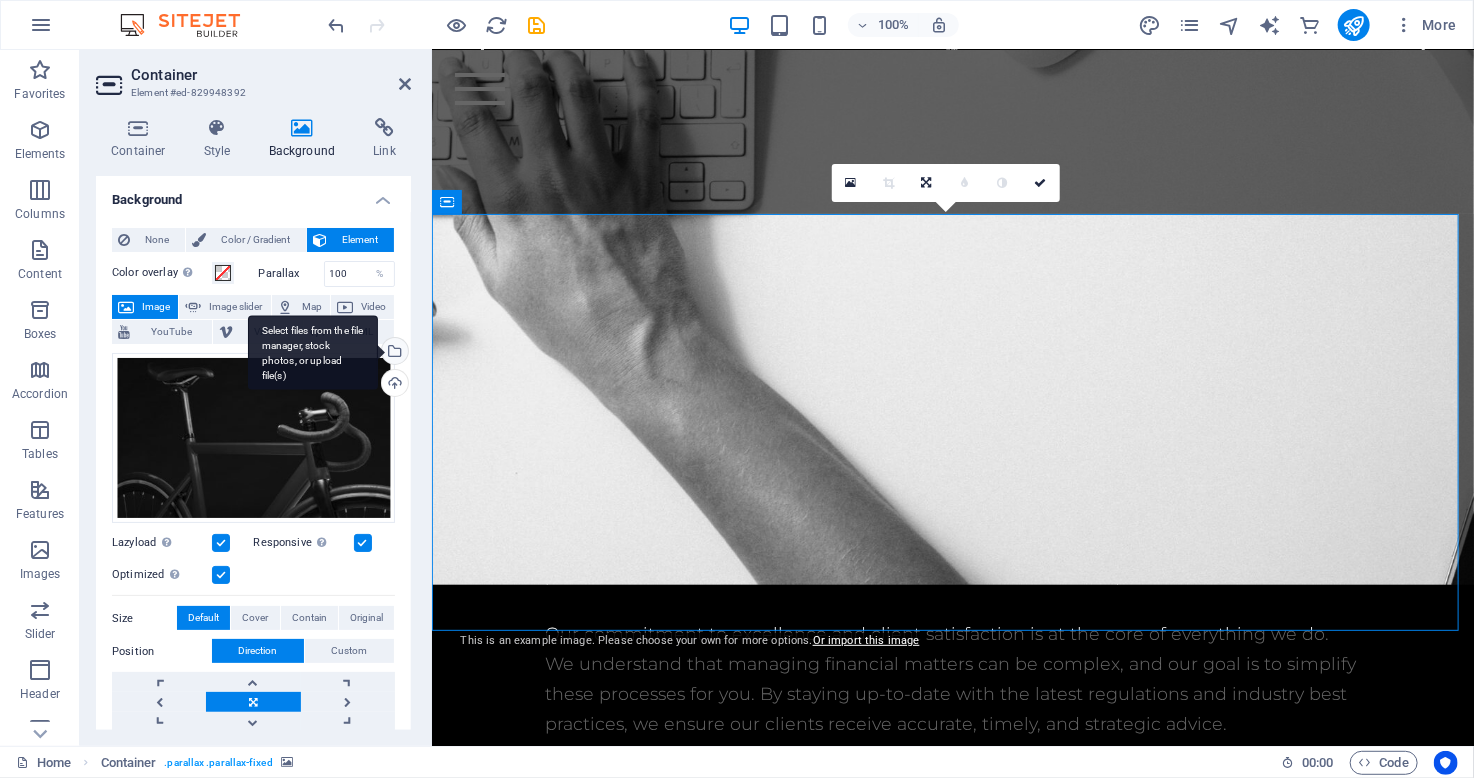 click on "Select files from the file manager, stock photos, or upload file(s)" at bounding box center [393, 353] 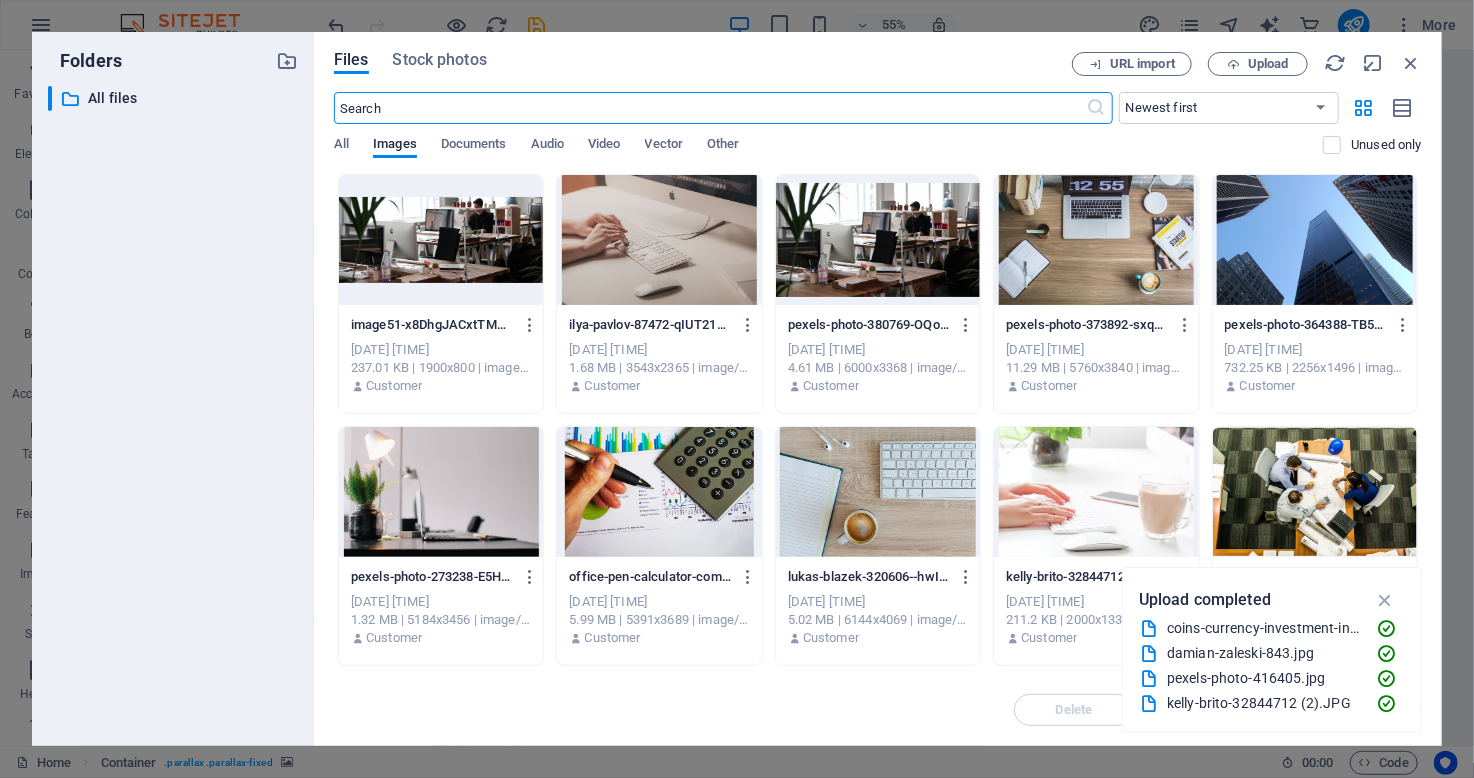 scroll, scrollTop: 5829, scrollLeft: 0, axis: vertical 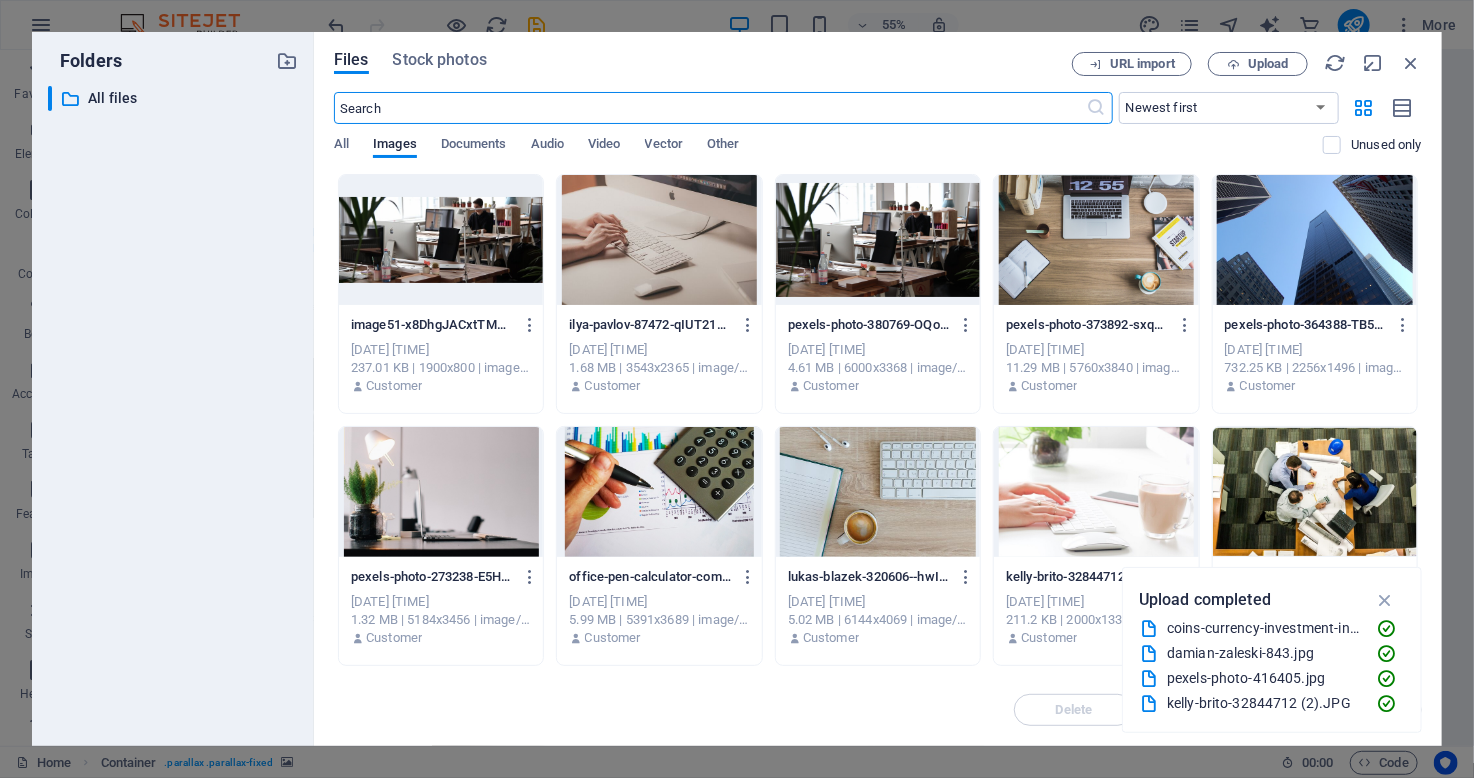 click at bounding box center [1096, 240] 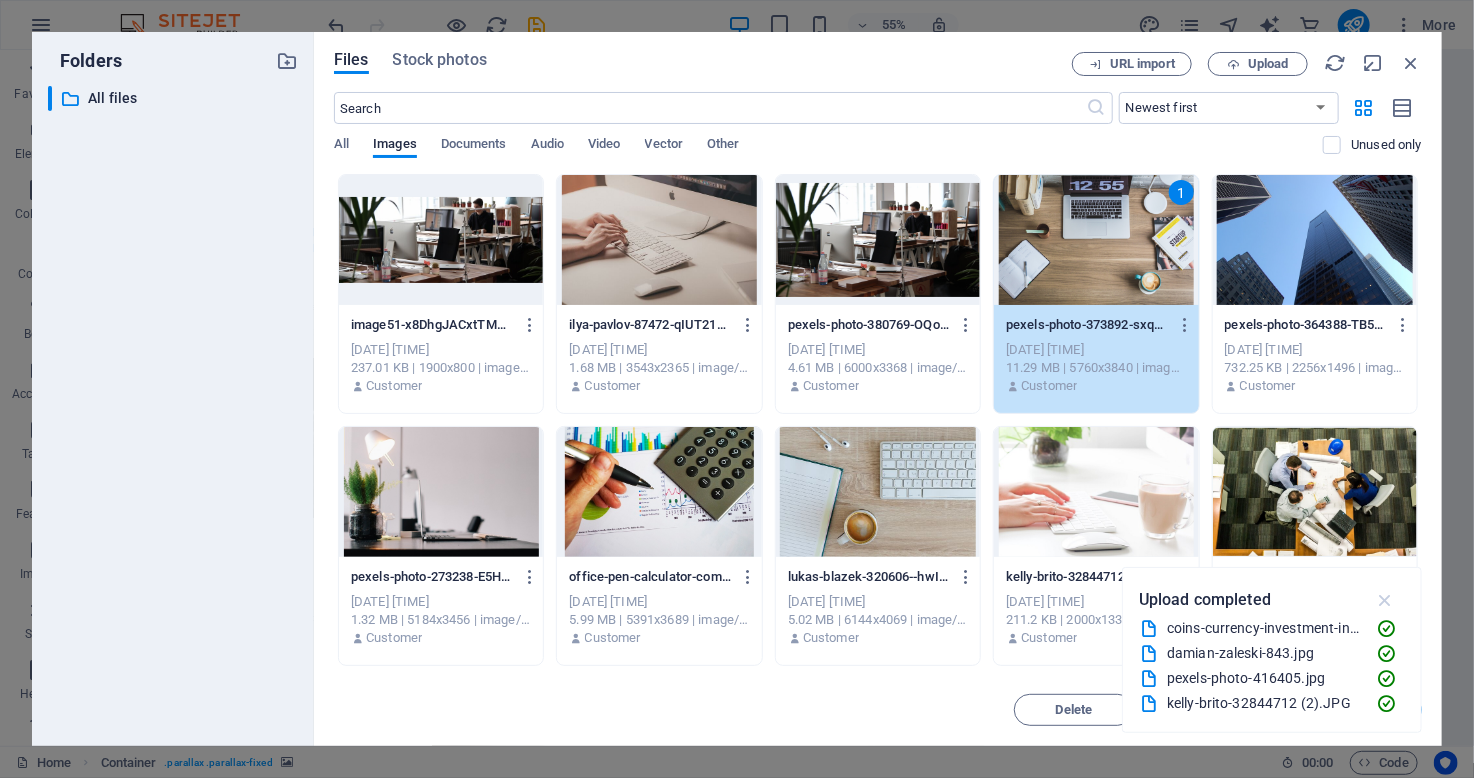 click at bounding box center [1385, 600] 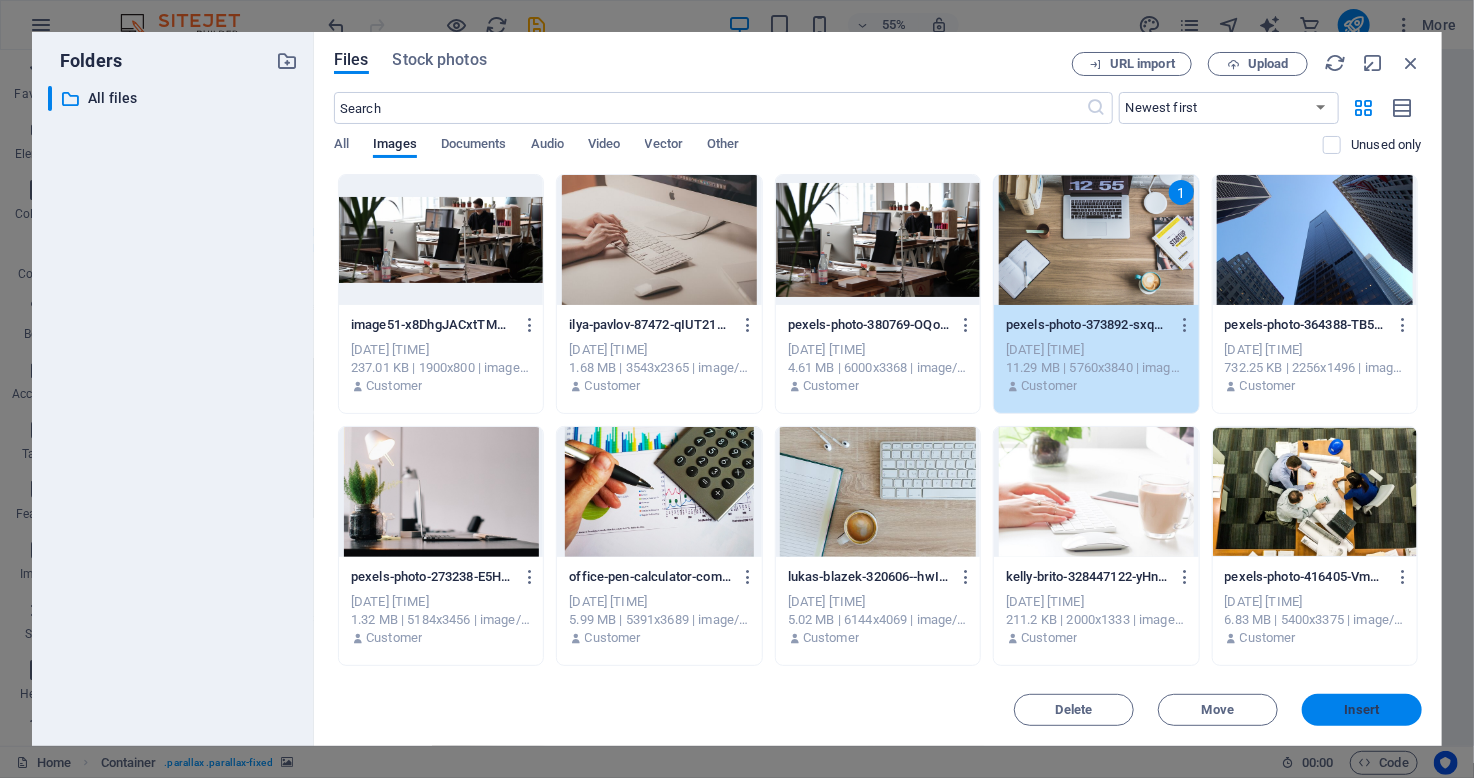 click on "Insert" at bounding box center [1362, 710] 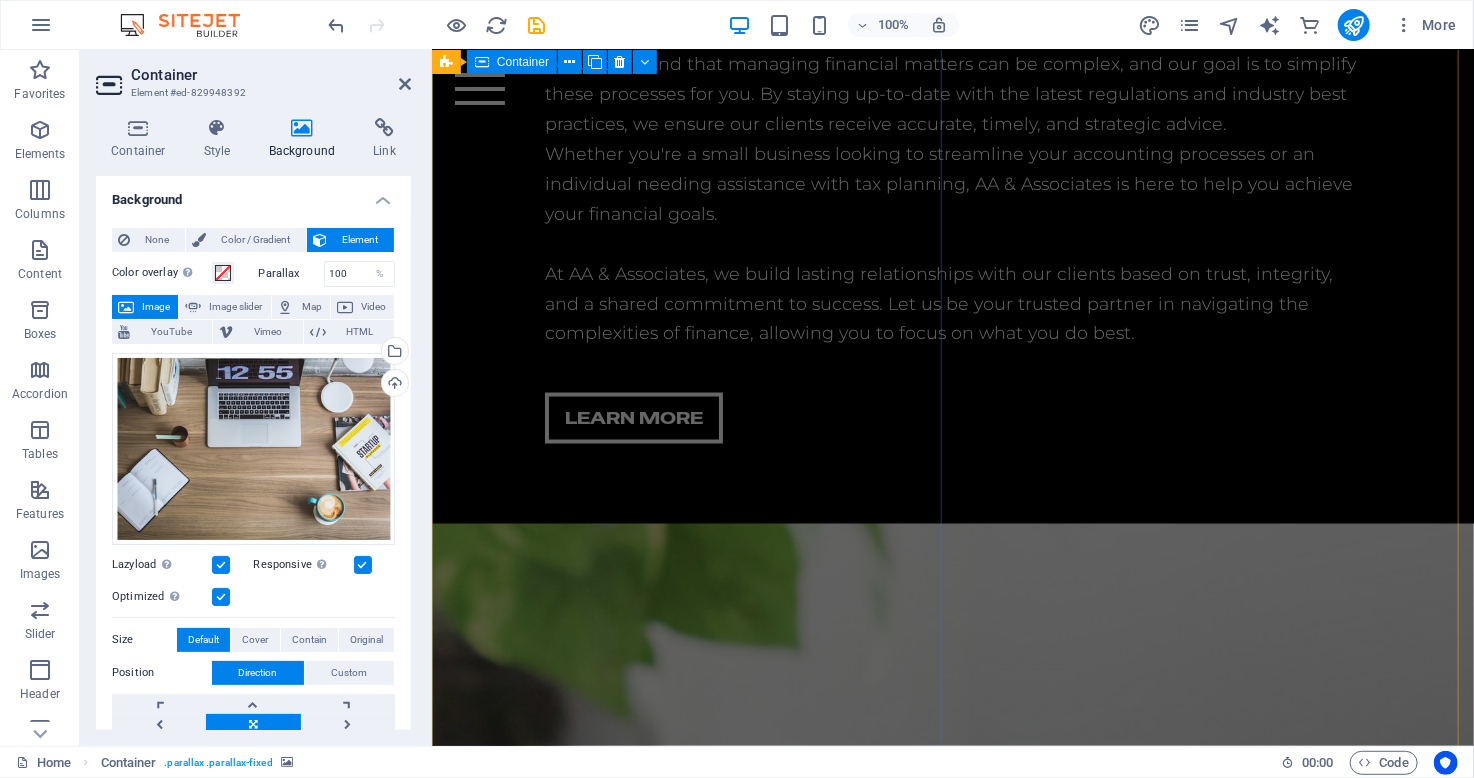 scroll, scrollTop: 5318, scrollLeft: 0, axis: vertical 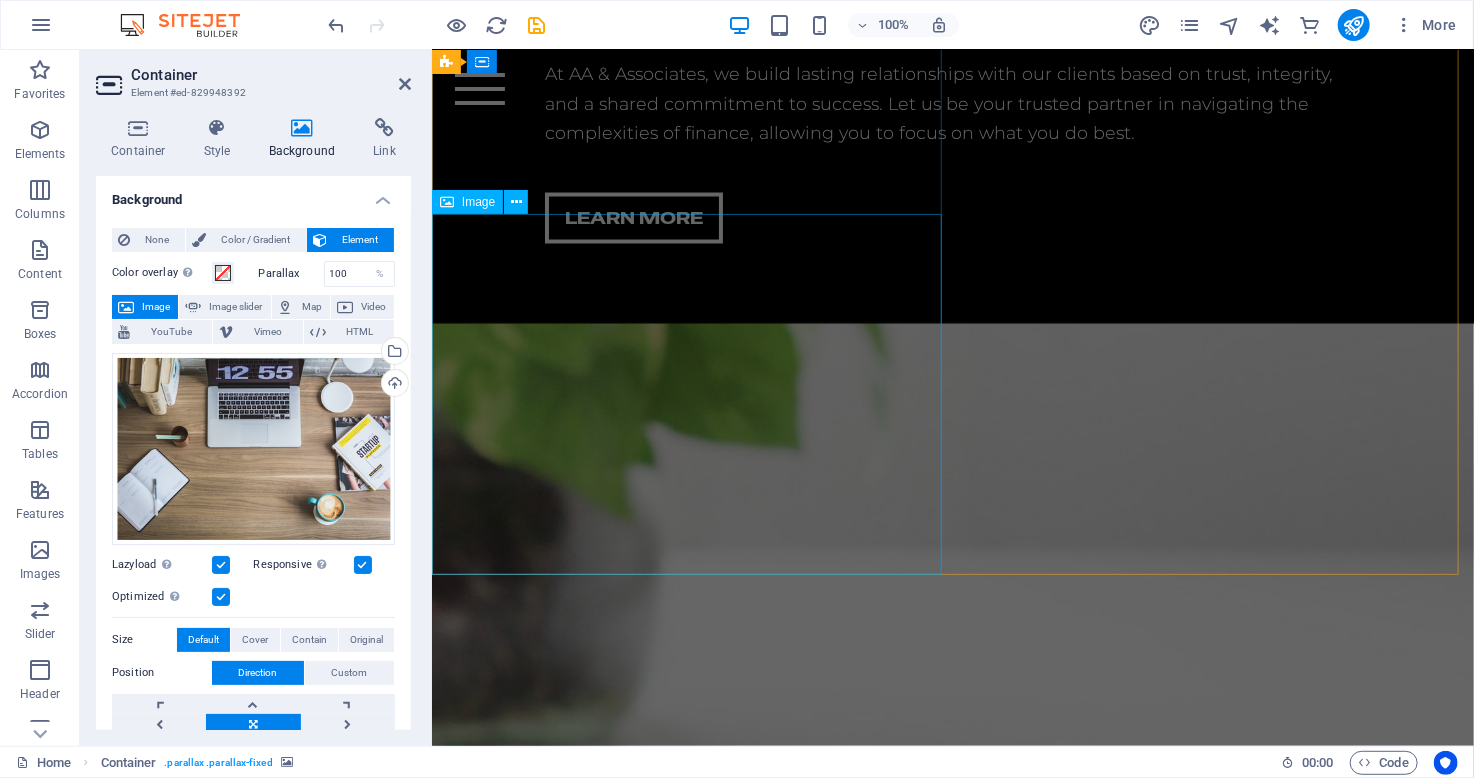 click at bounding box center (952, 2634) 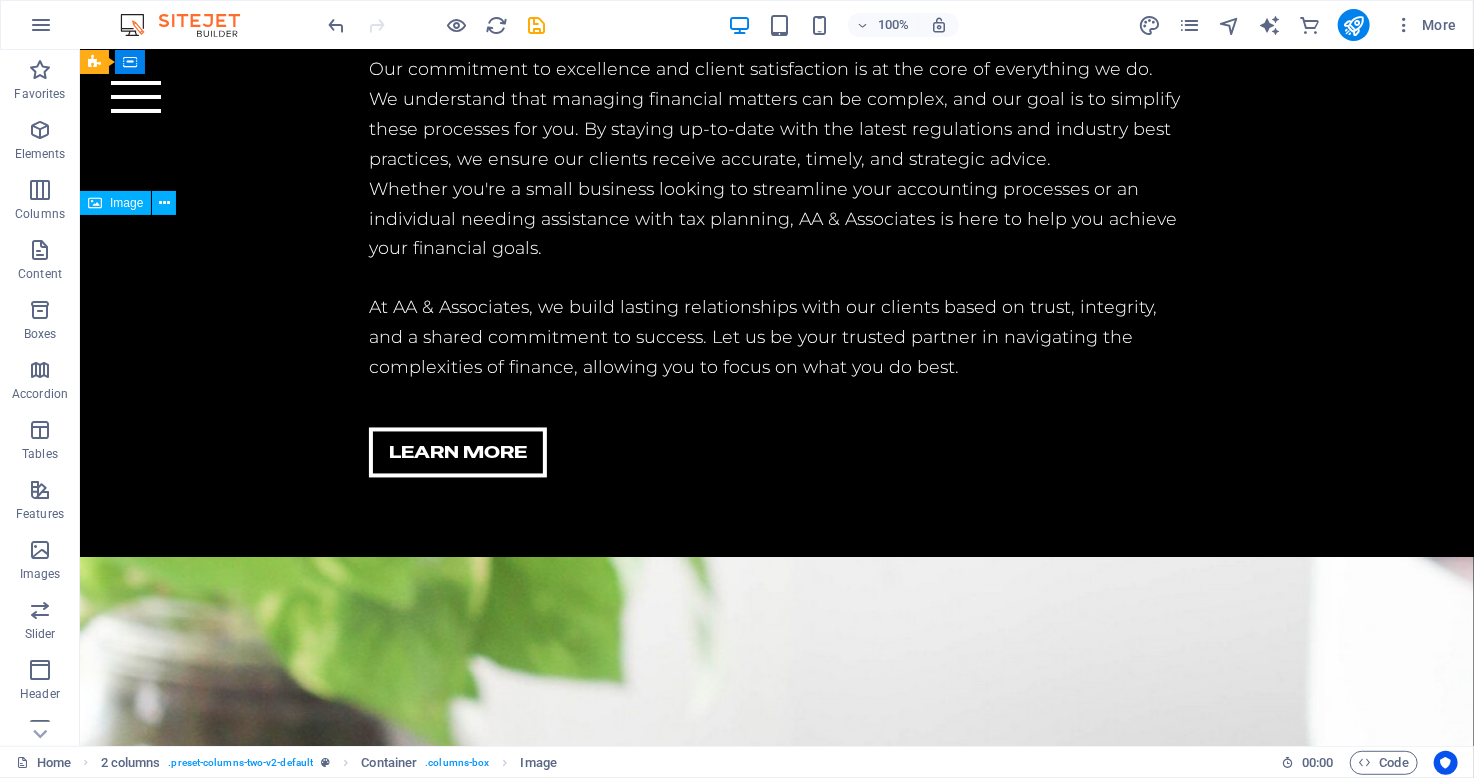 scroll, scrollTop: 4746, scrollLeft: 0, axis: vertical 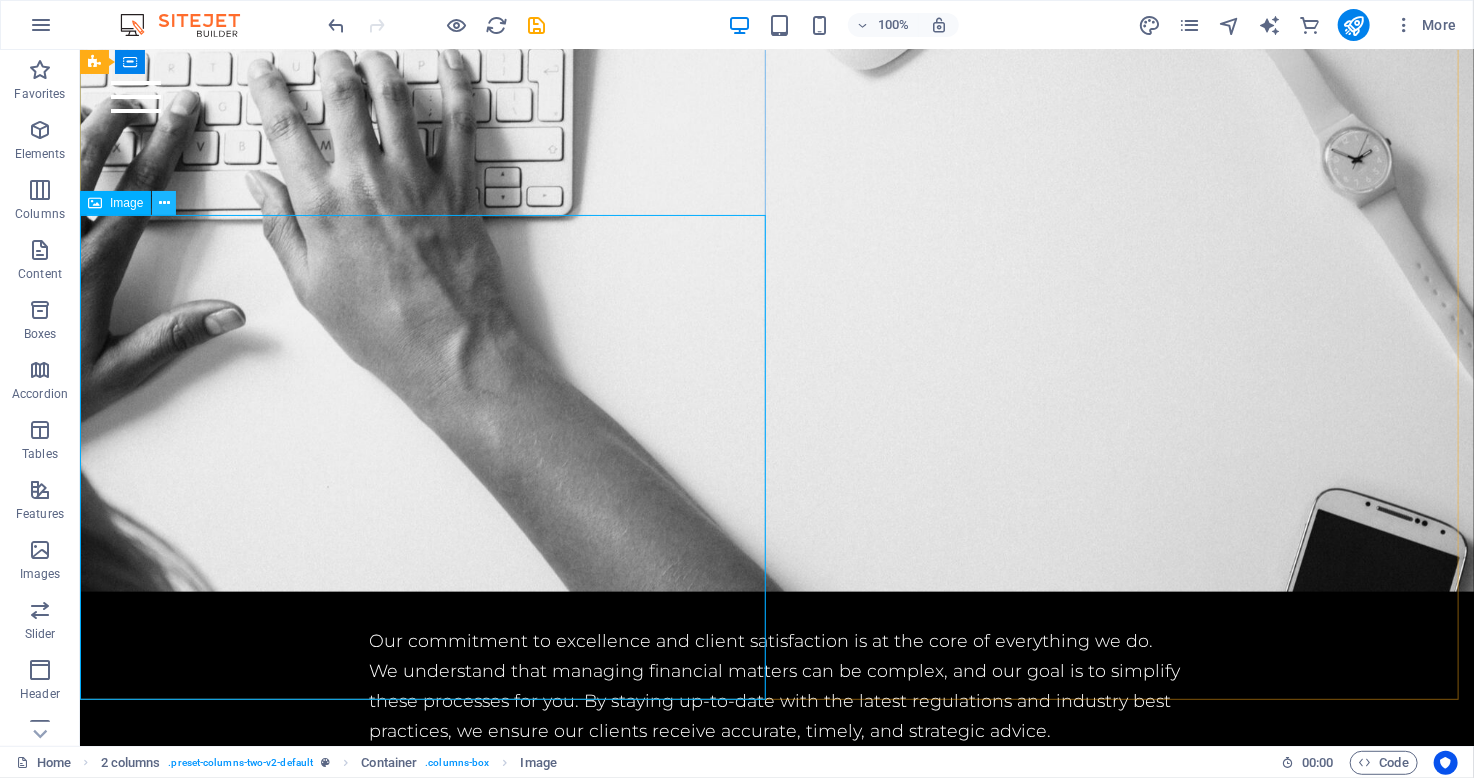 click at bounding box center (164, 203) 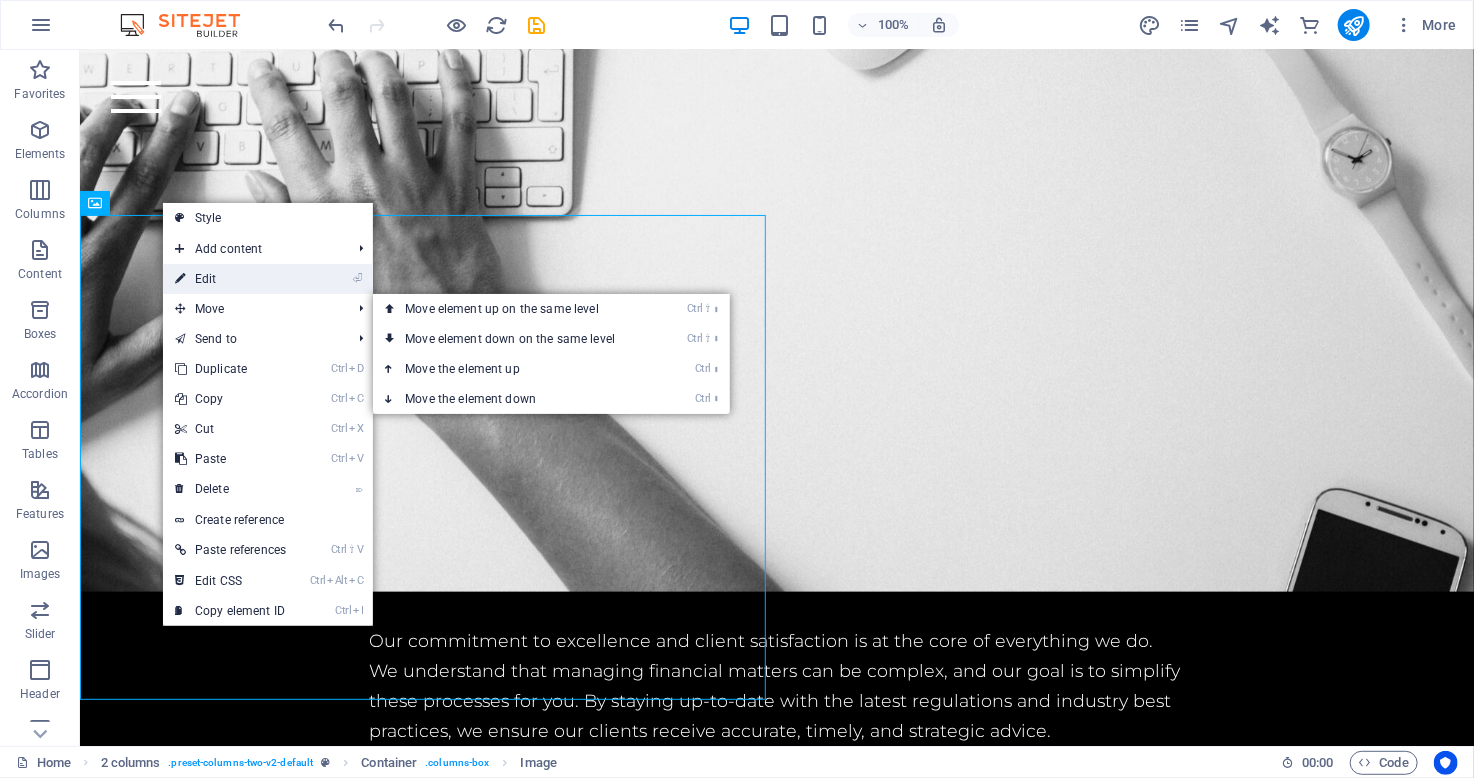 click on "⏎  Edit" at bounding box center (230, 279) 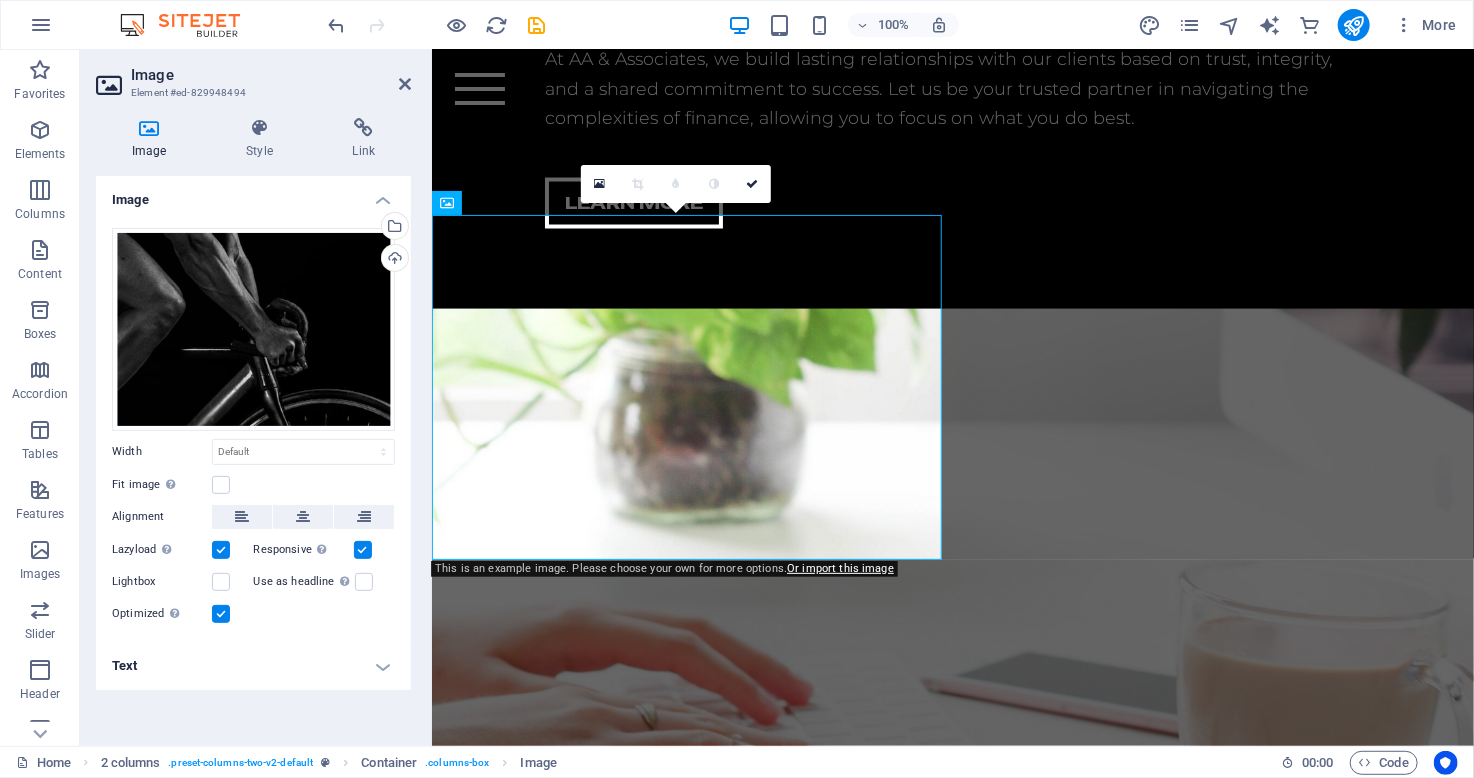 scroll, scrollTop: 5318, scrollLeft: 0, axis: vertical 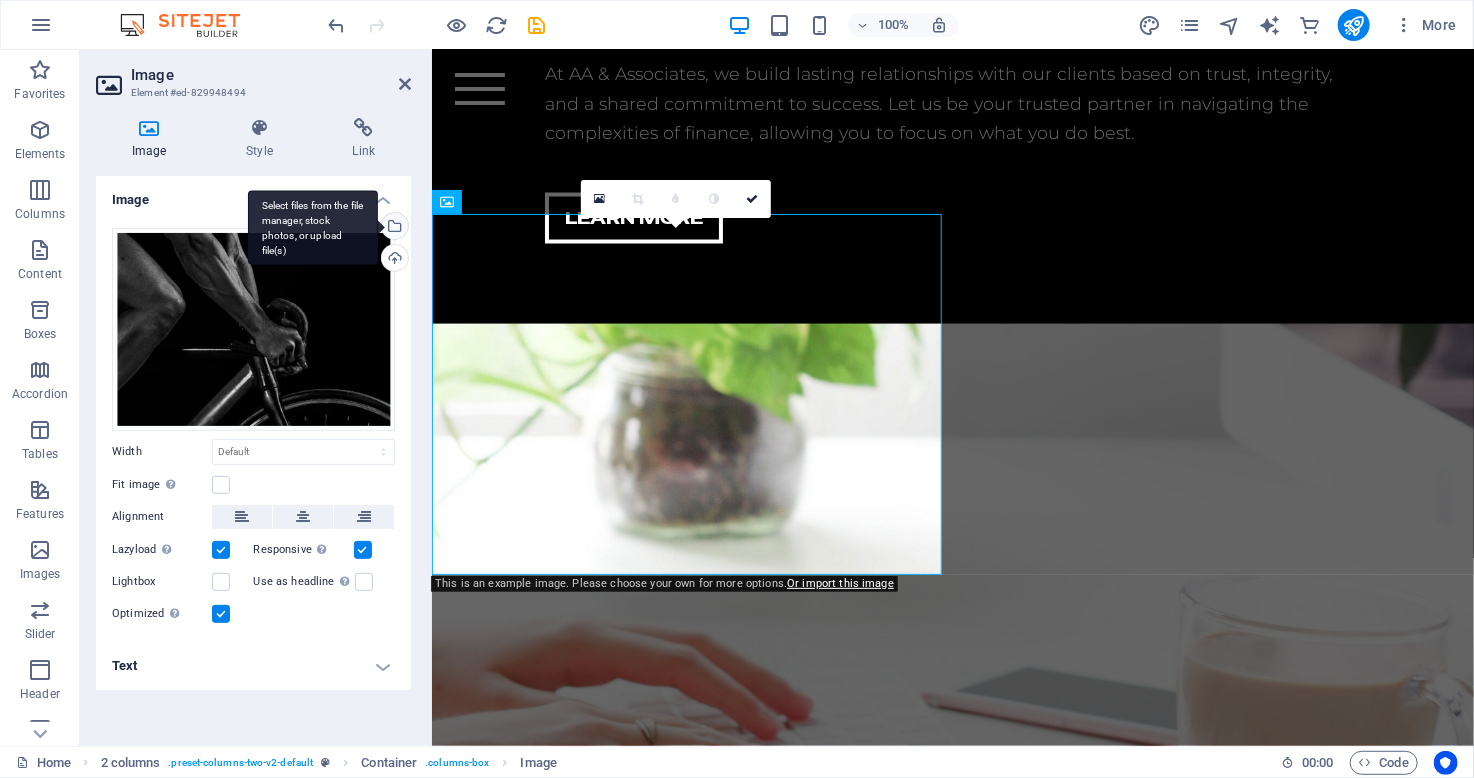 click on "Select files from the file manager, stock photos, or upload file(s)" at bounding box center [393, 228] 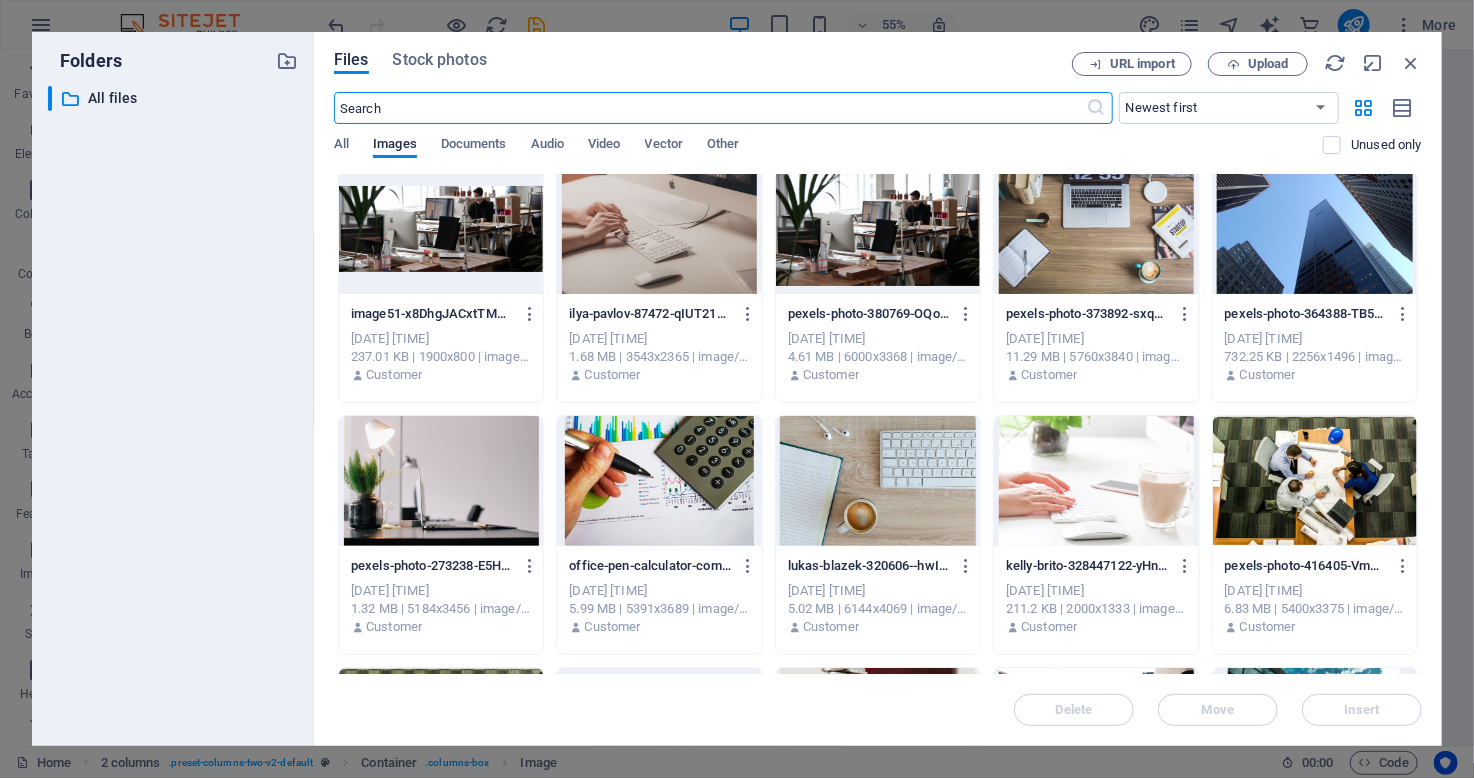 scroll, scrollTop: 0, scrollLeft: 0, axis: both 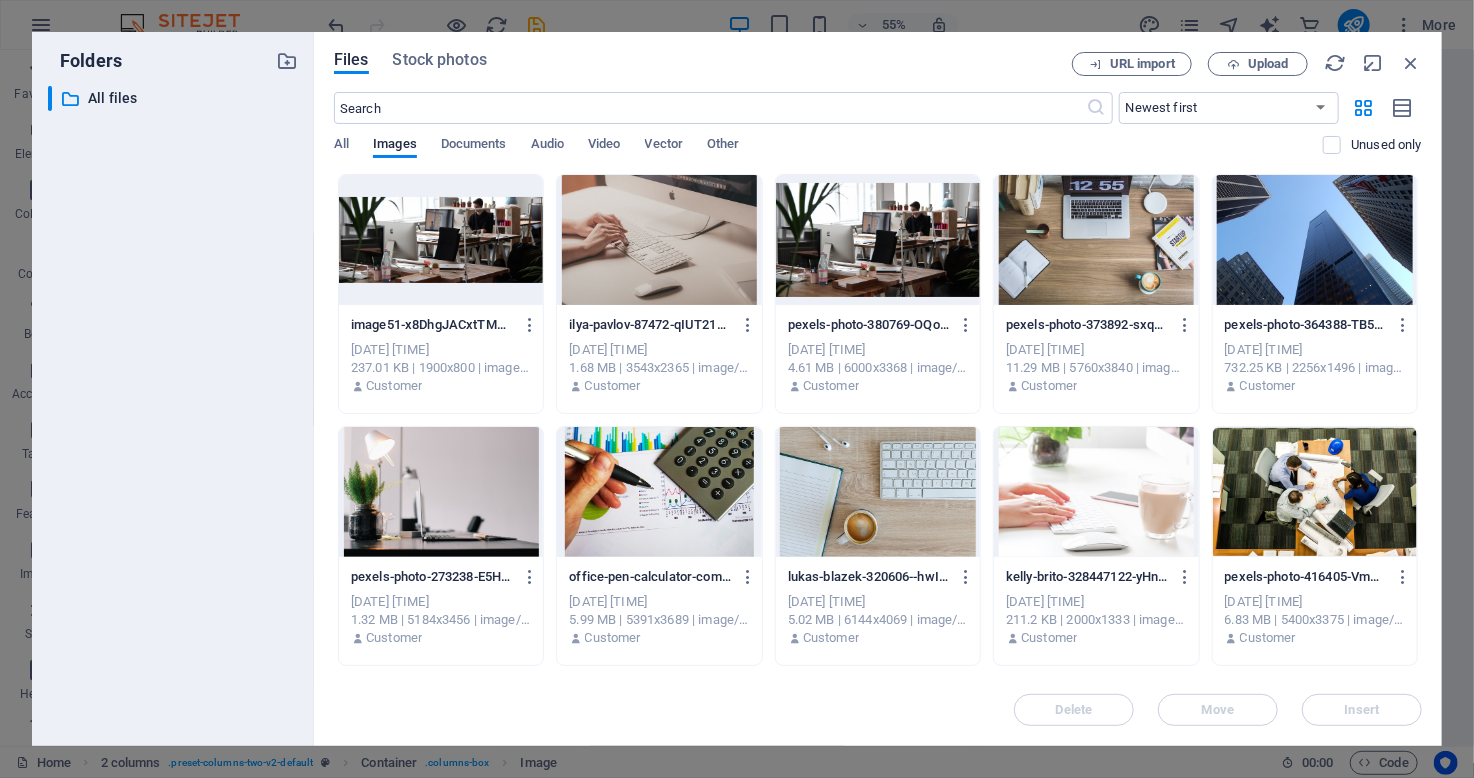 click at bounding box center (1096, 492) 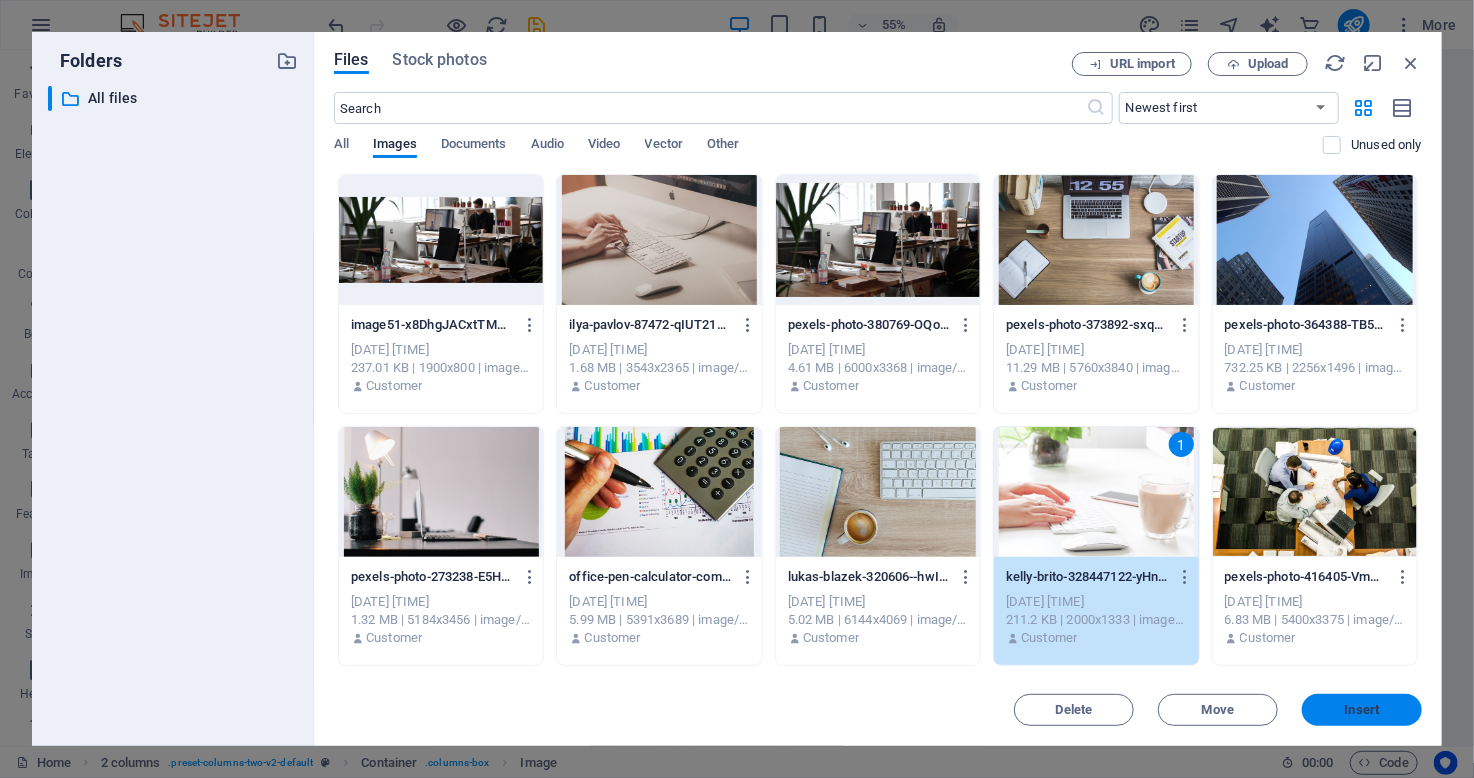 click on "Insert" at bounding box center [1362, 710] 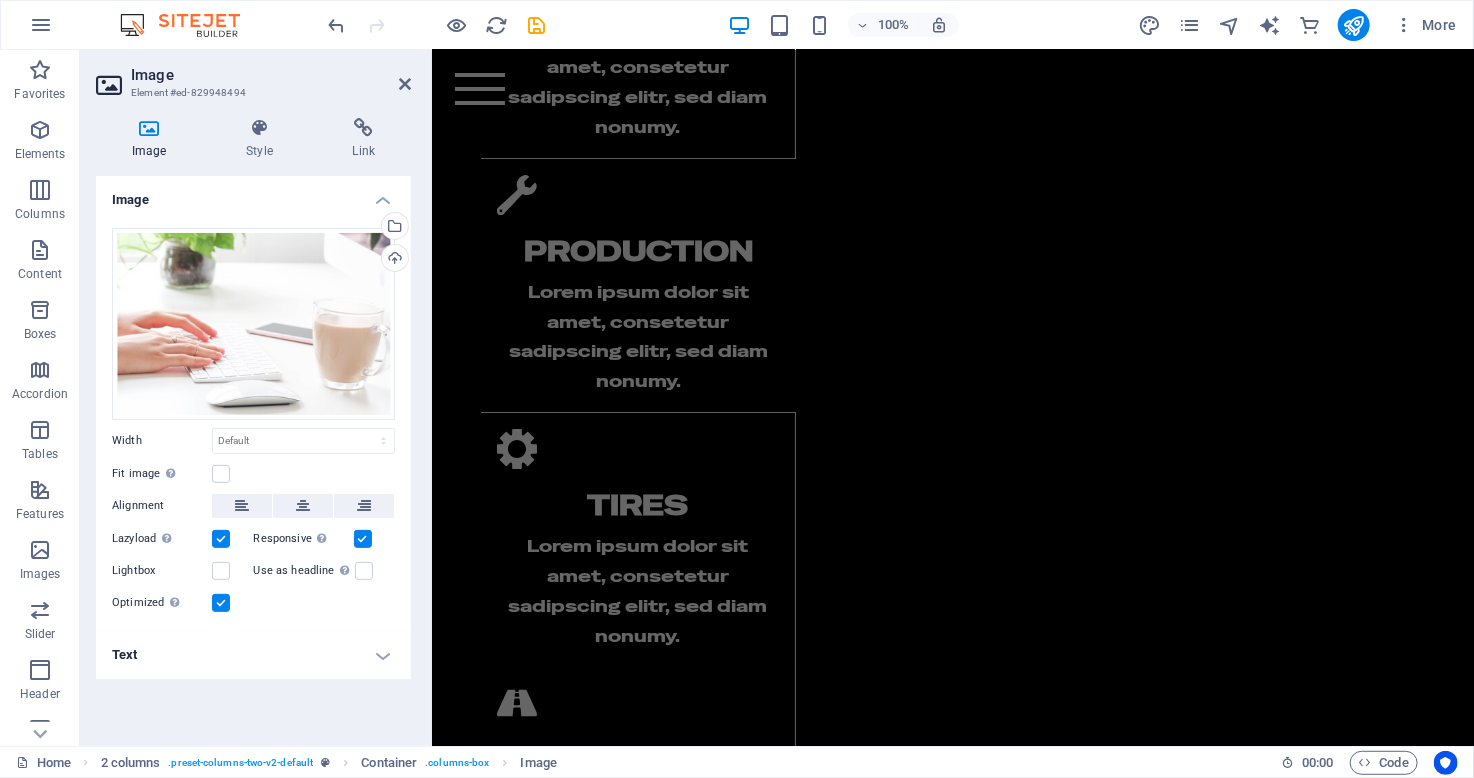 click at bounding box center (952, 3195) 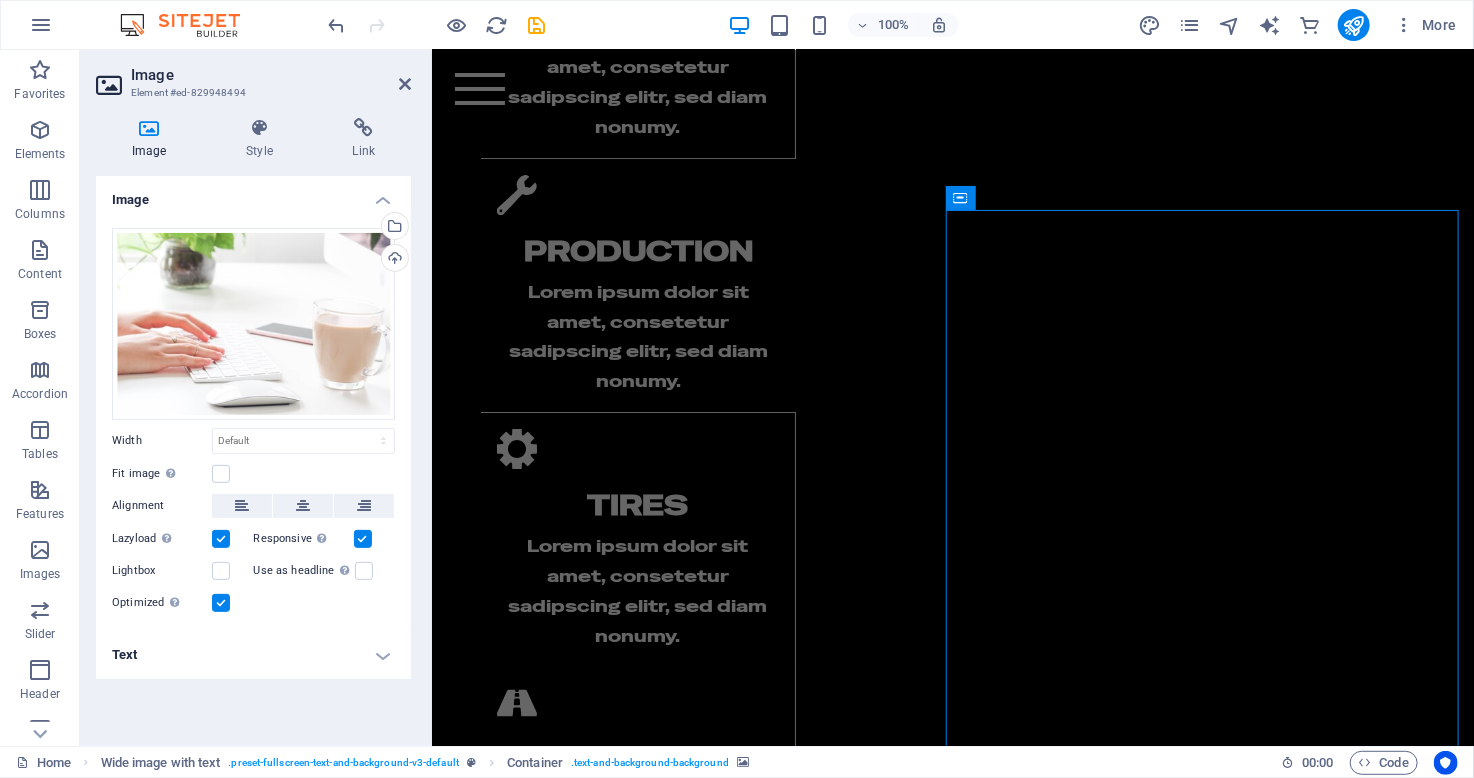 scroll, scrollTop: 3078, scrollLeft: 0, axis: vertical 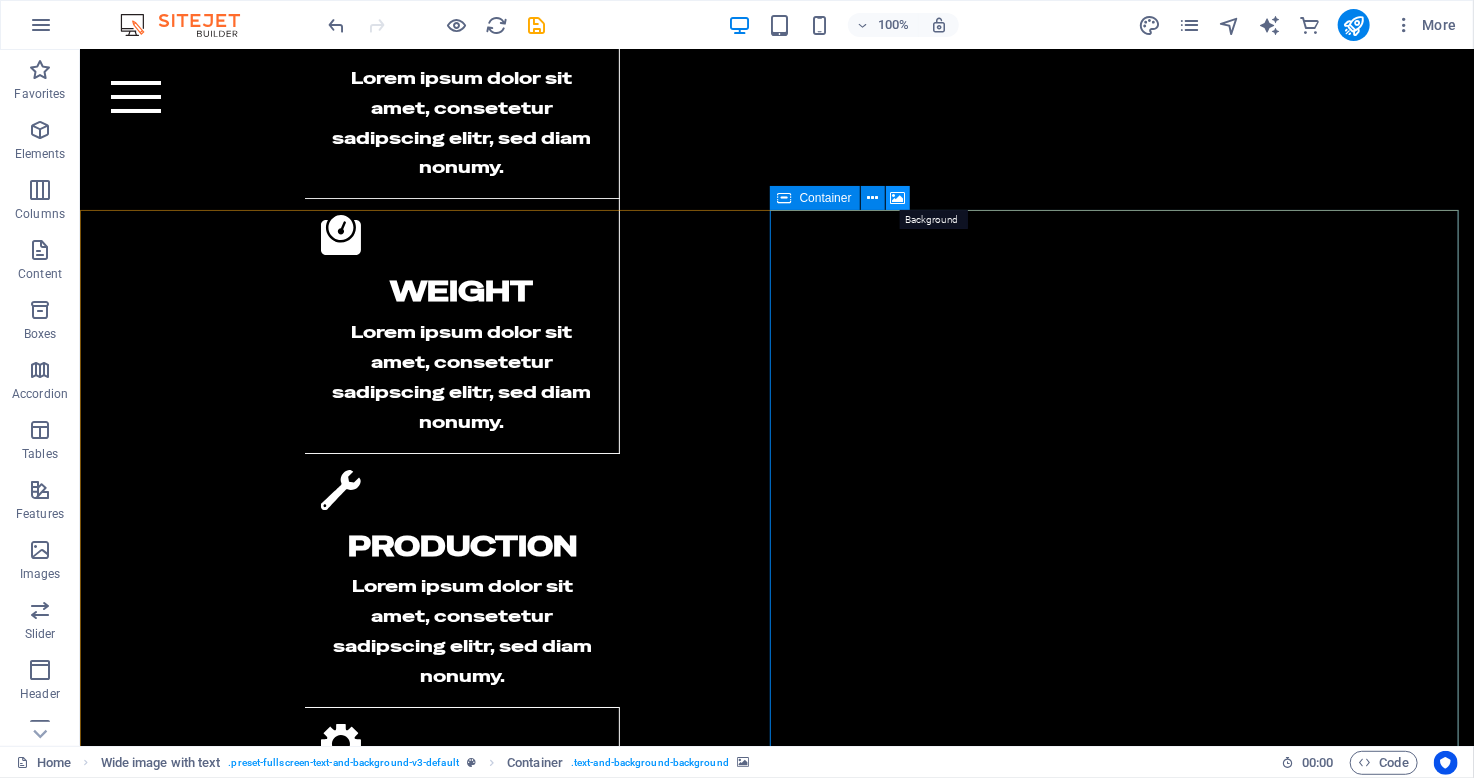 click at bounding box center [898, 198] 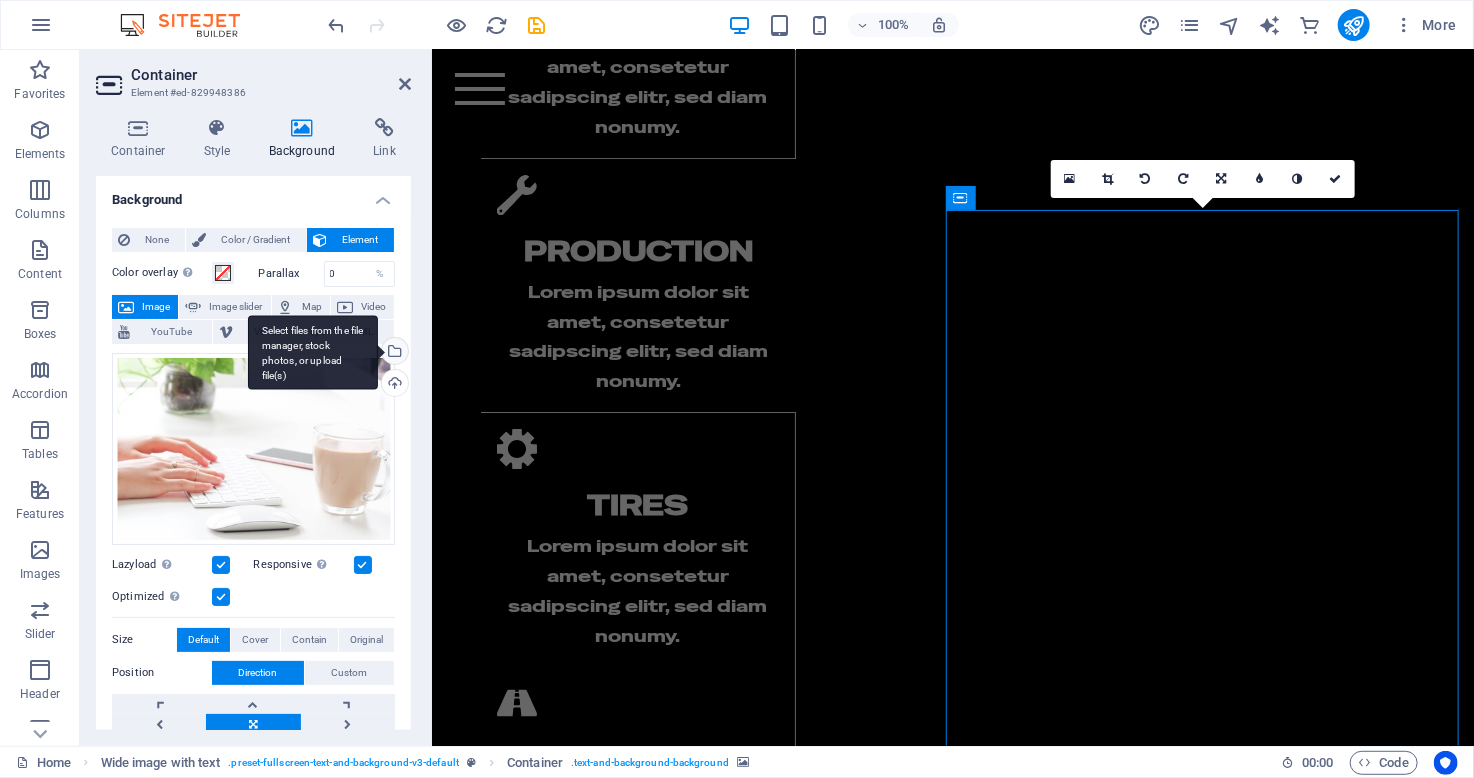 click on "Select files from the file manager, stock photos, or upload file(s)" at bounding box center (313, 352) 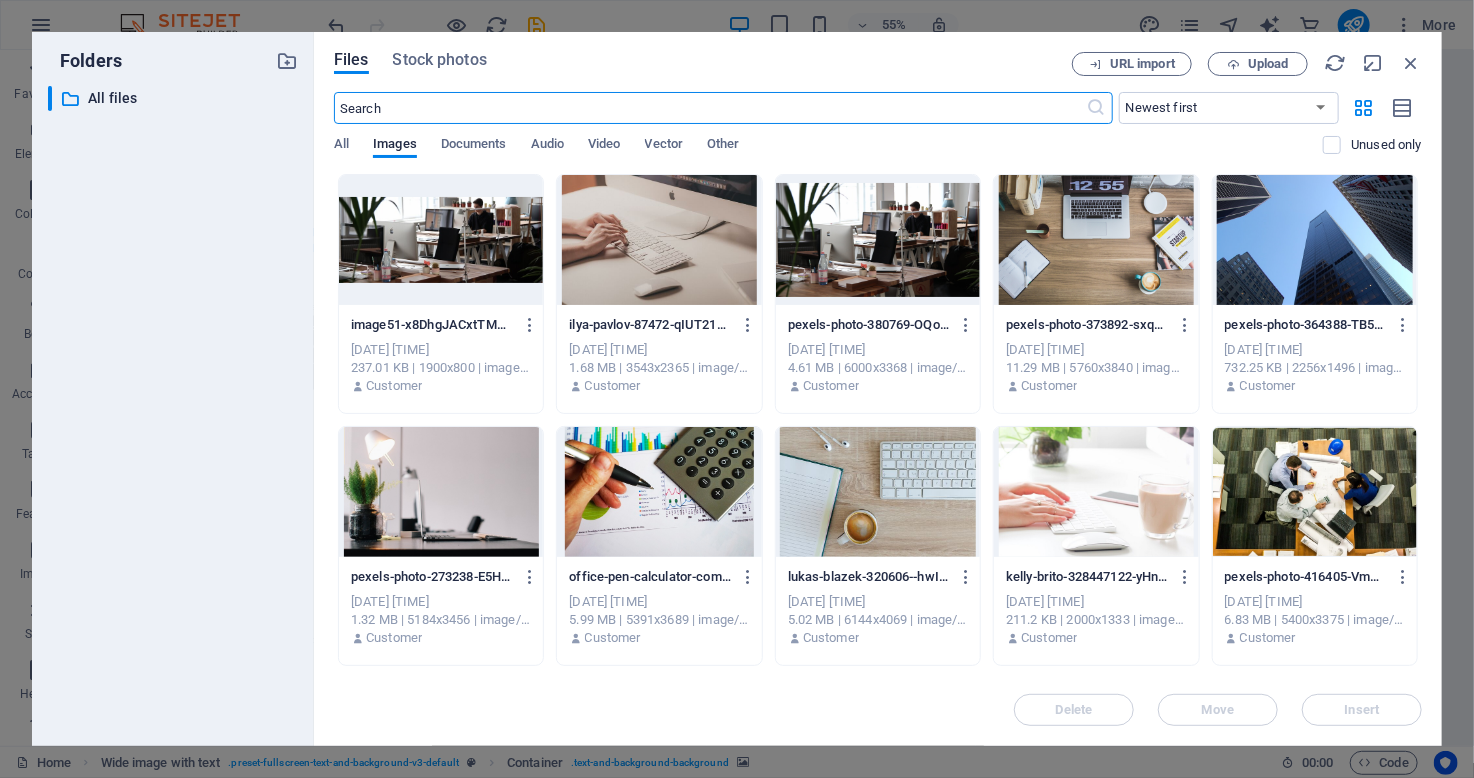 scroll, scrollTop: 4654, scrollLeft: 0, axis: vertical 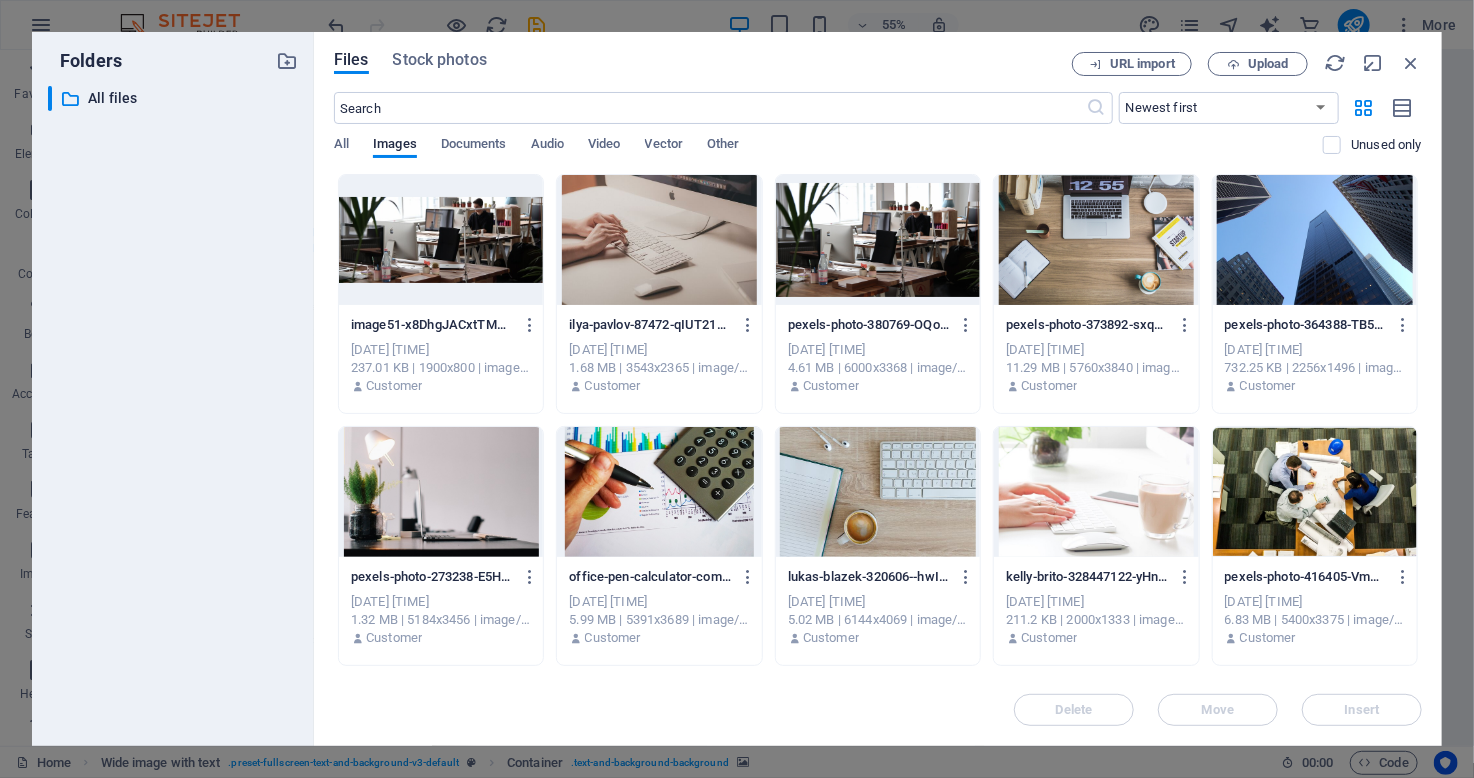 click at bounding box center [878, 240] 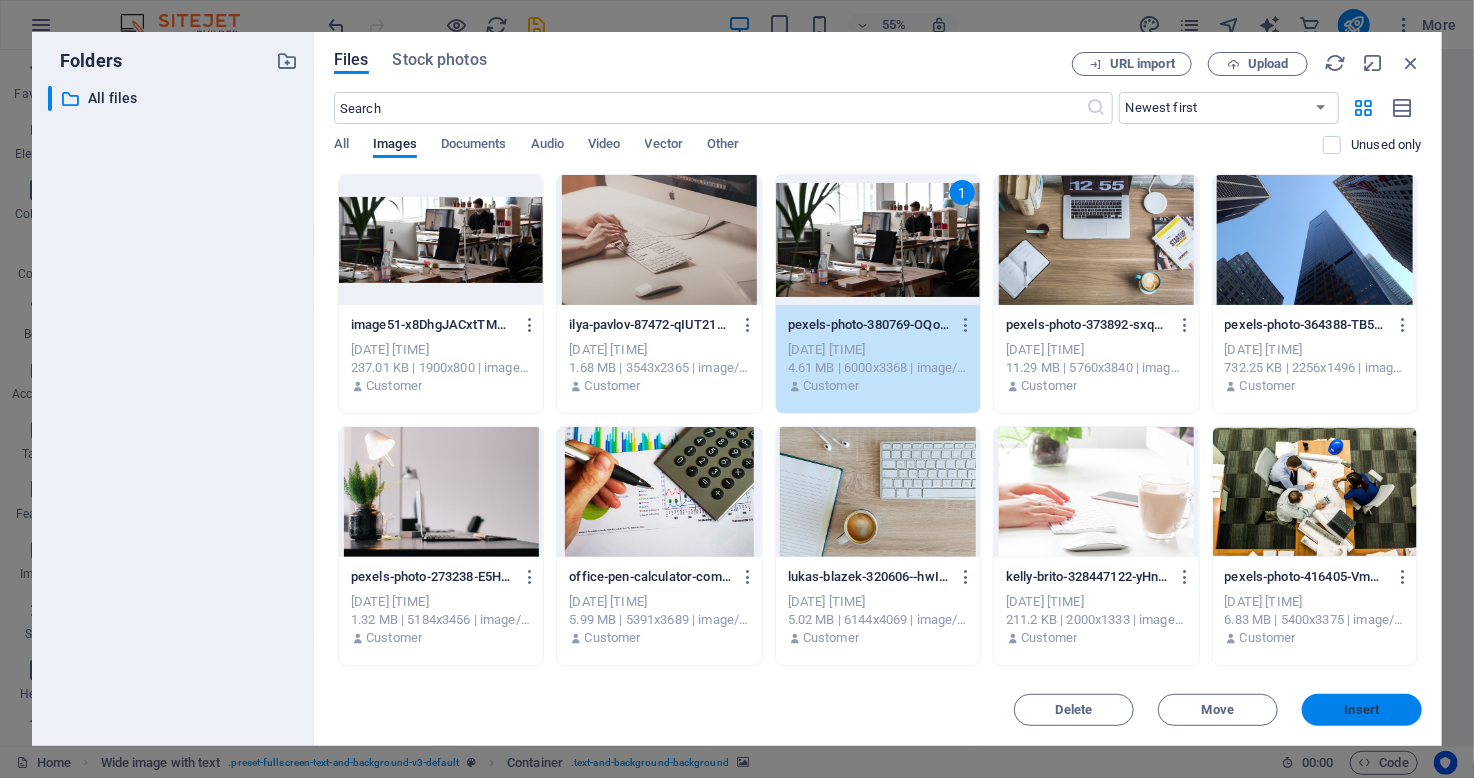 click on "Insert" at bounding box center (1362, 710) 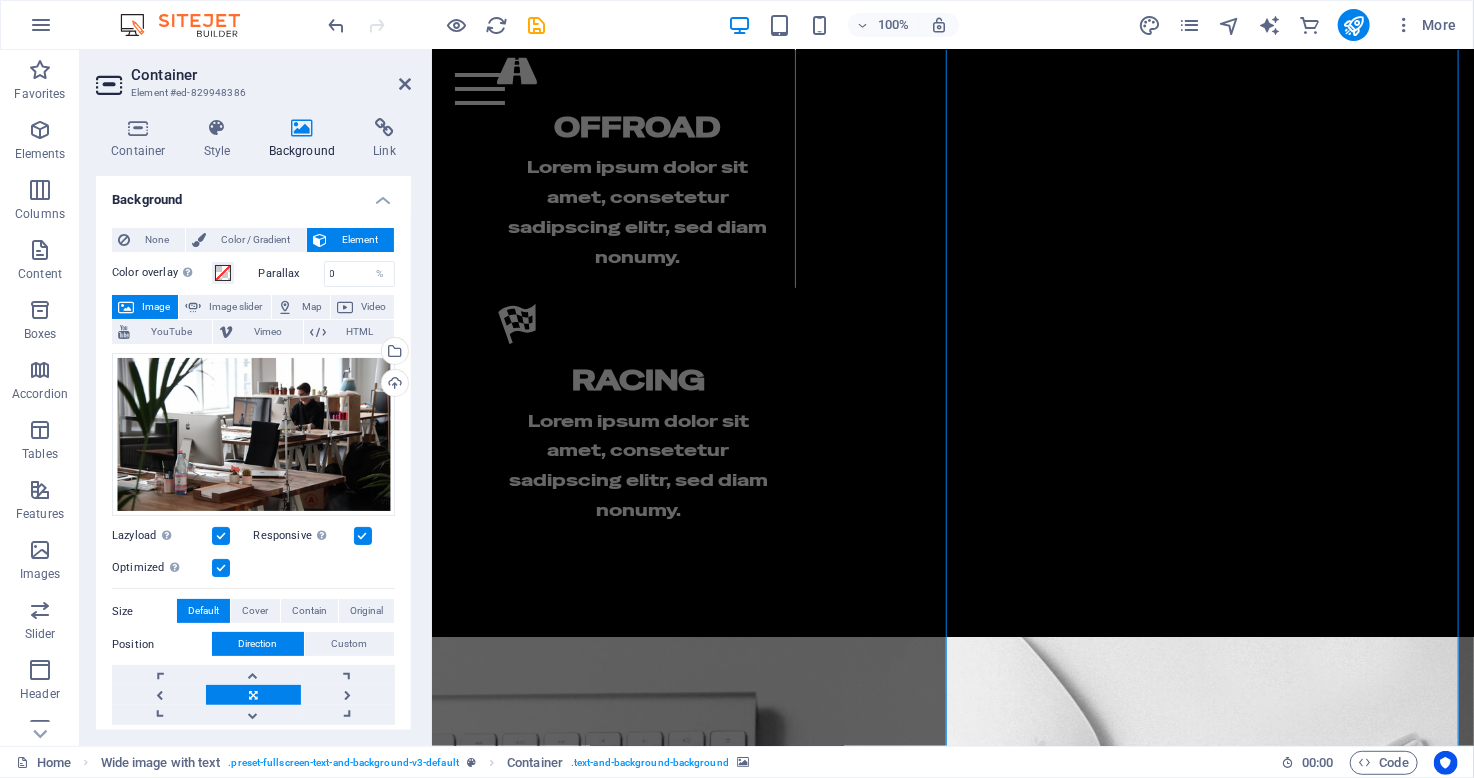 scroll, scrollTop: 3772, scrollLeft: 0, axis: vertical 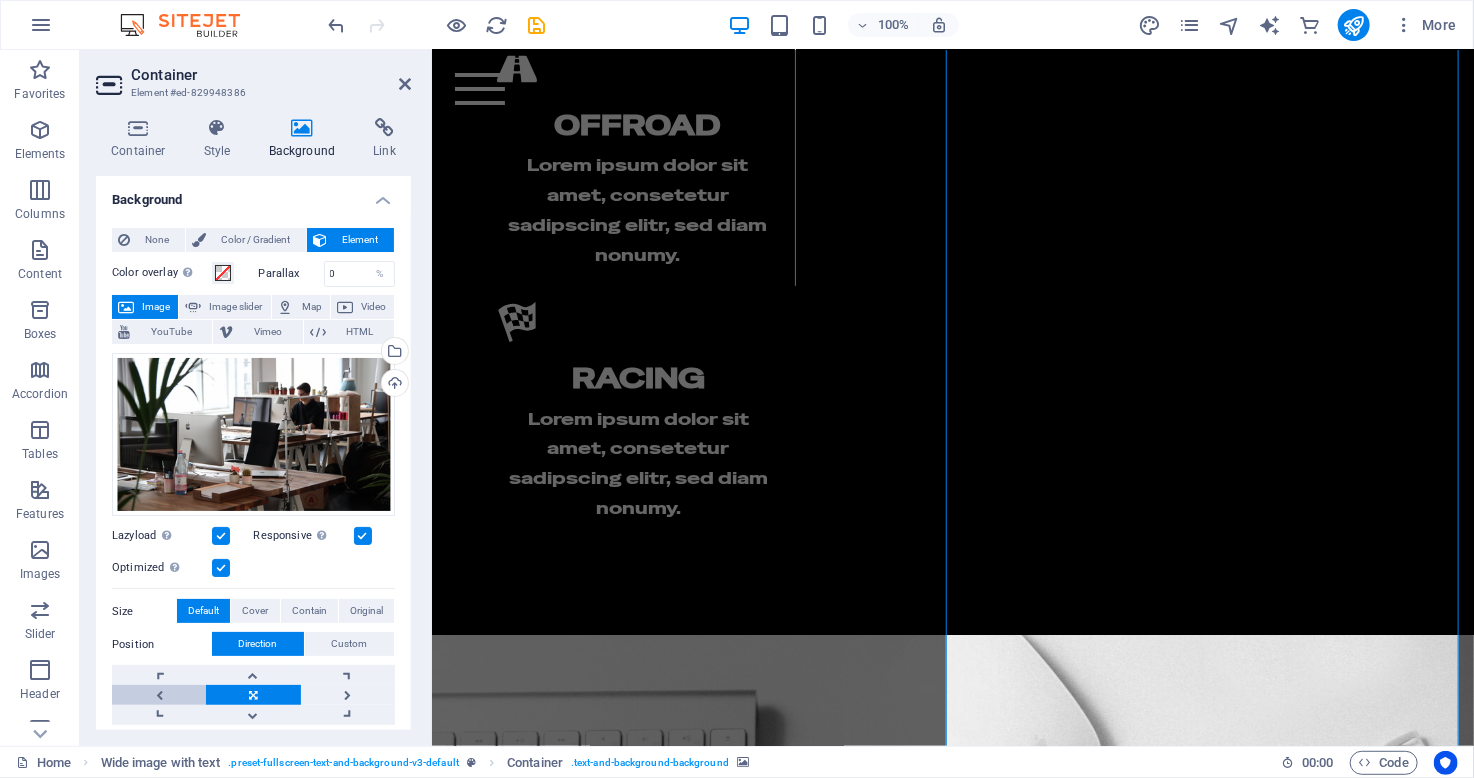 click at bounding box center (159, 695) 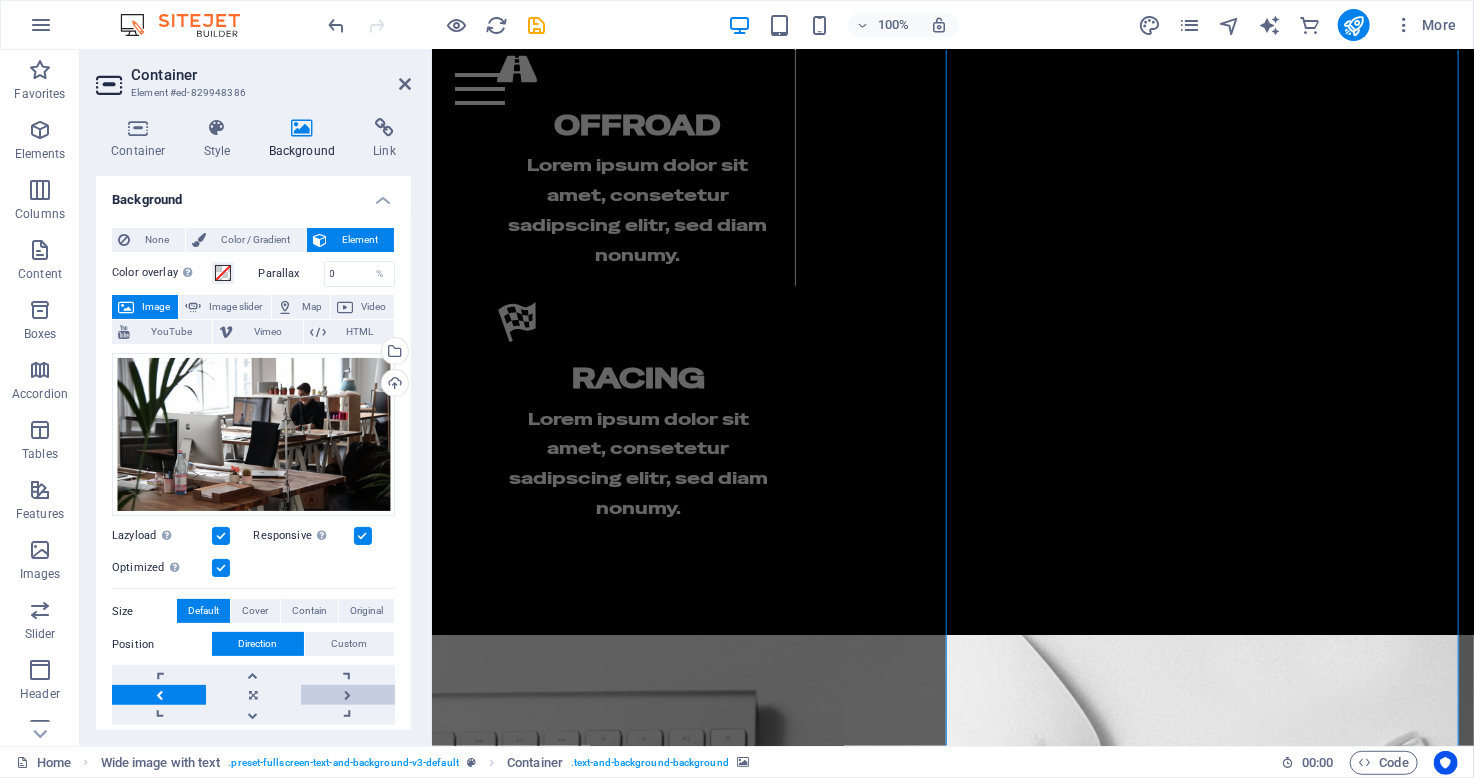 click at bounding box center (348, 695) 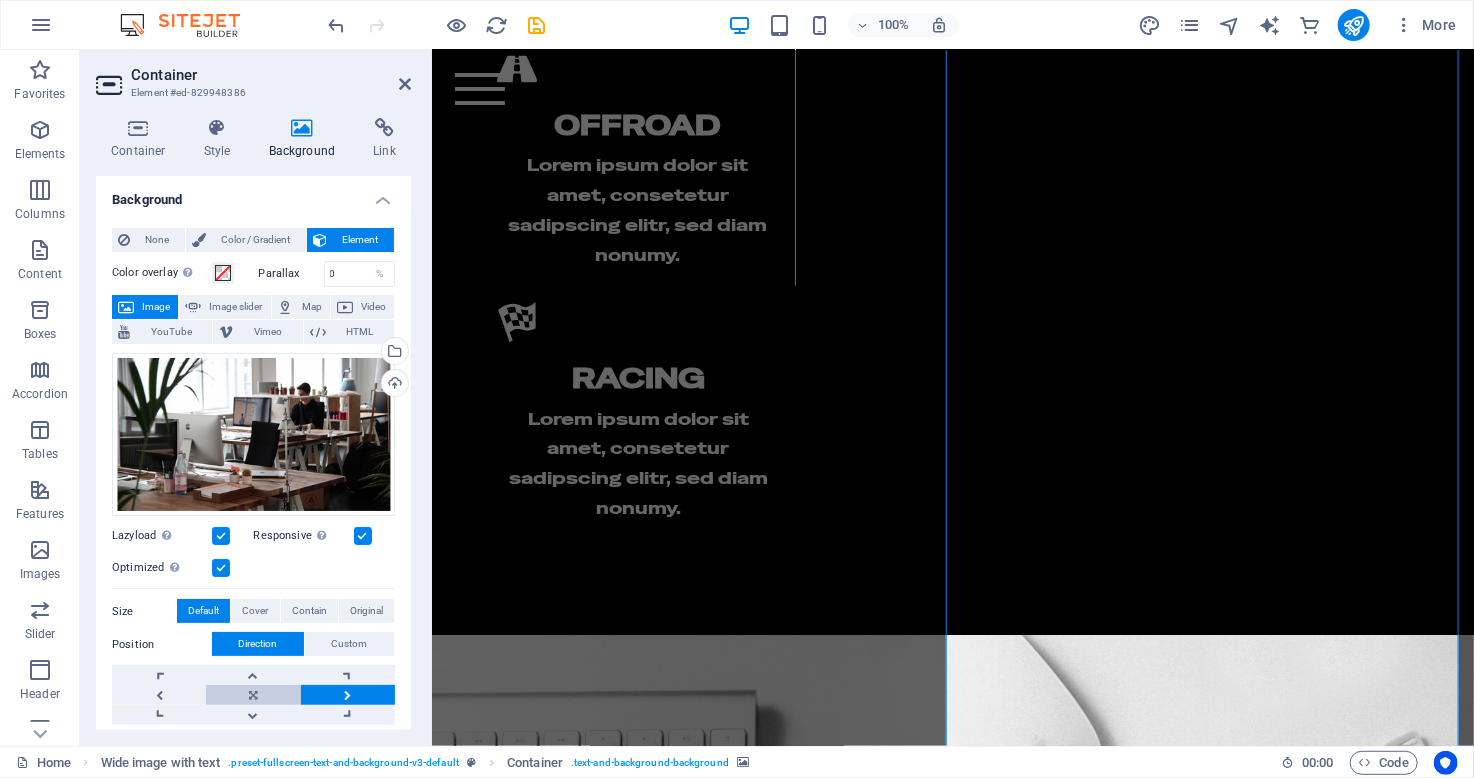 click at bounding box center (253, 695) 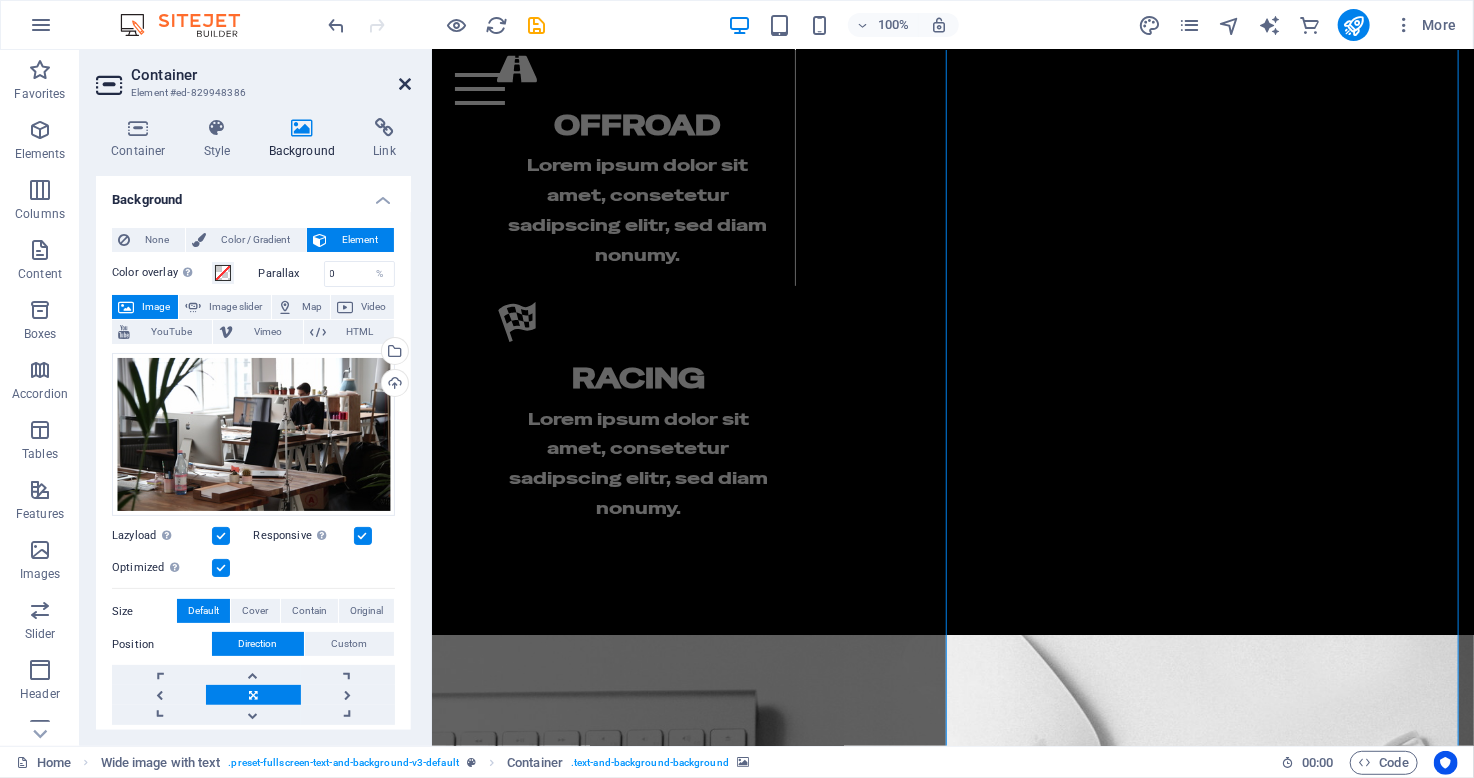 click at bounding box center [405, 84] 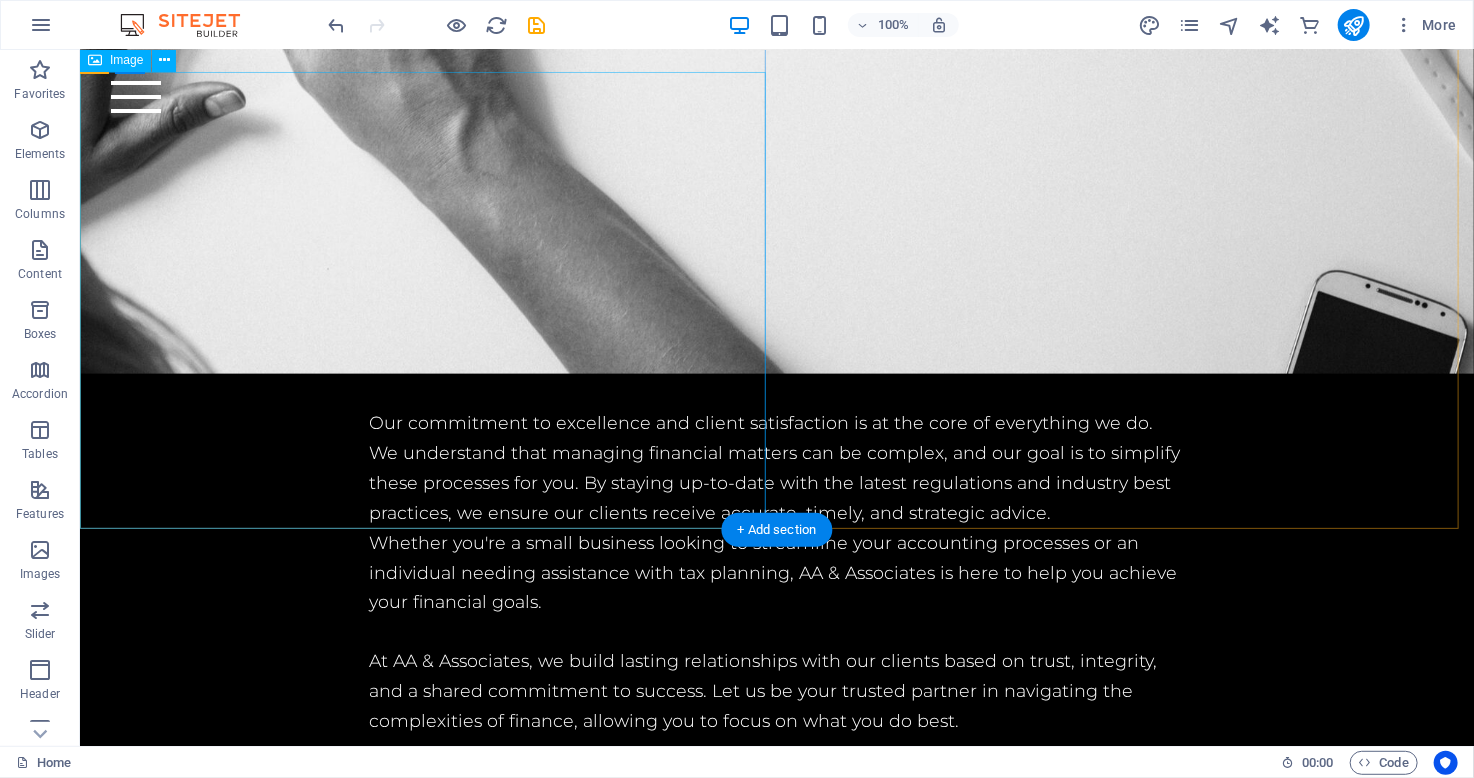 scroll, scrollTop: 5081, scrollLeft: 0, axis: vertical 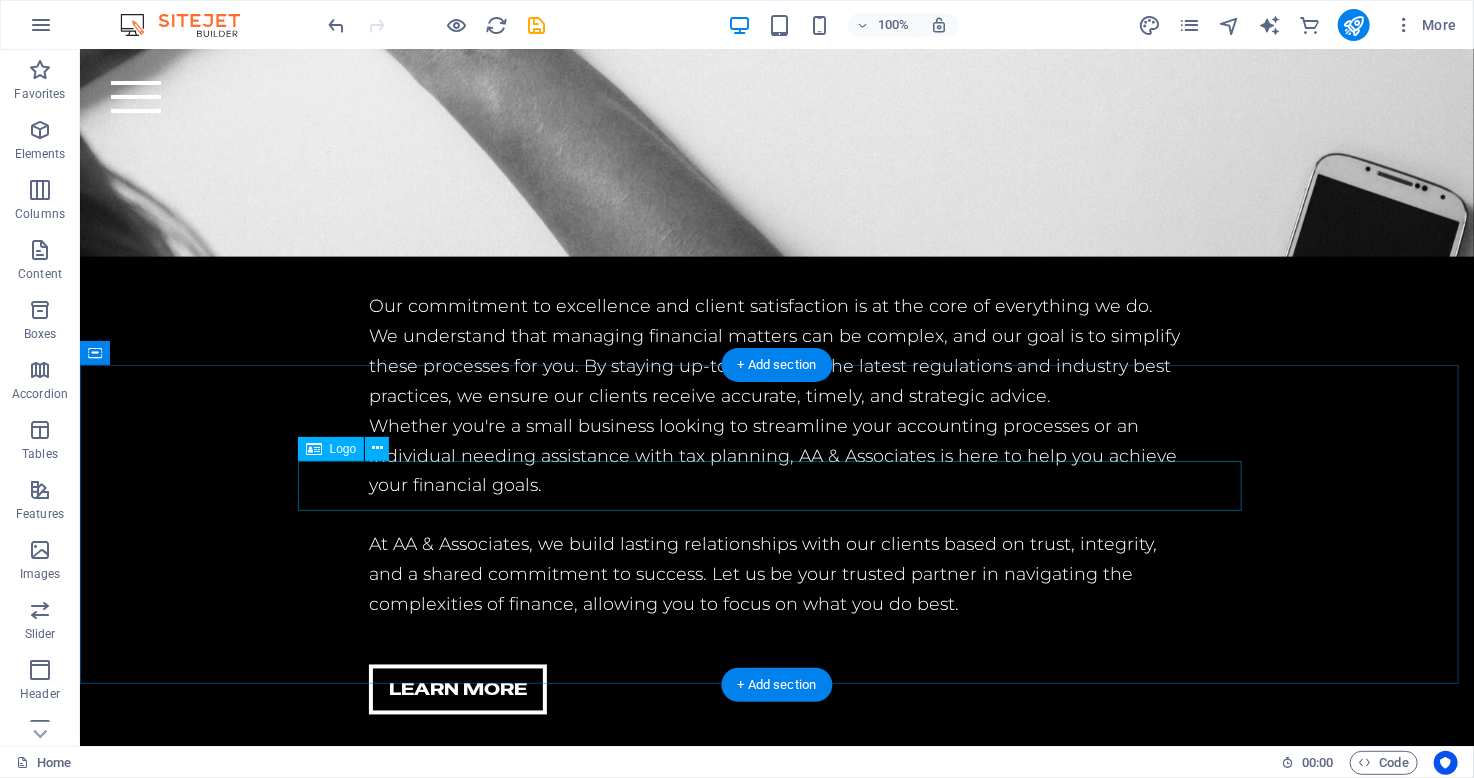 click at bounding box center (776, 4468) 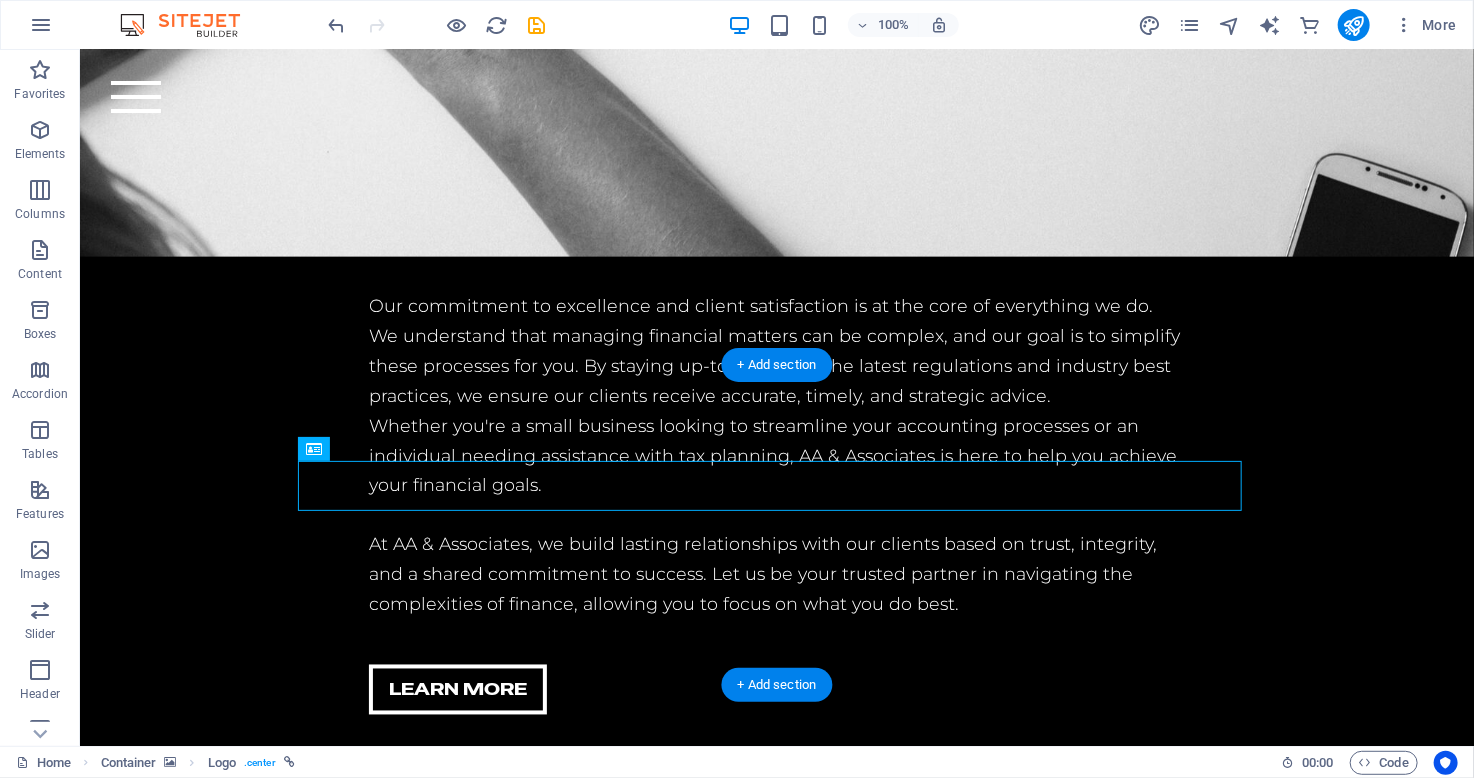 click at bounding box center (776, 4187) 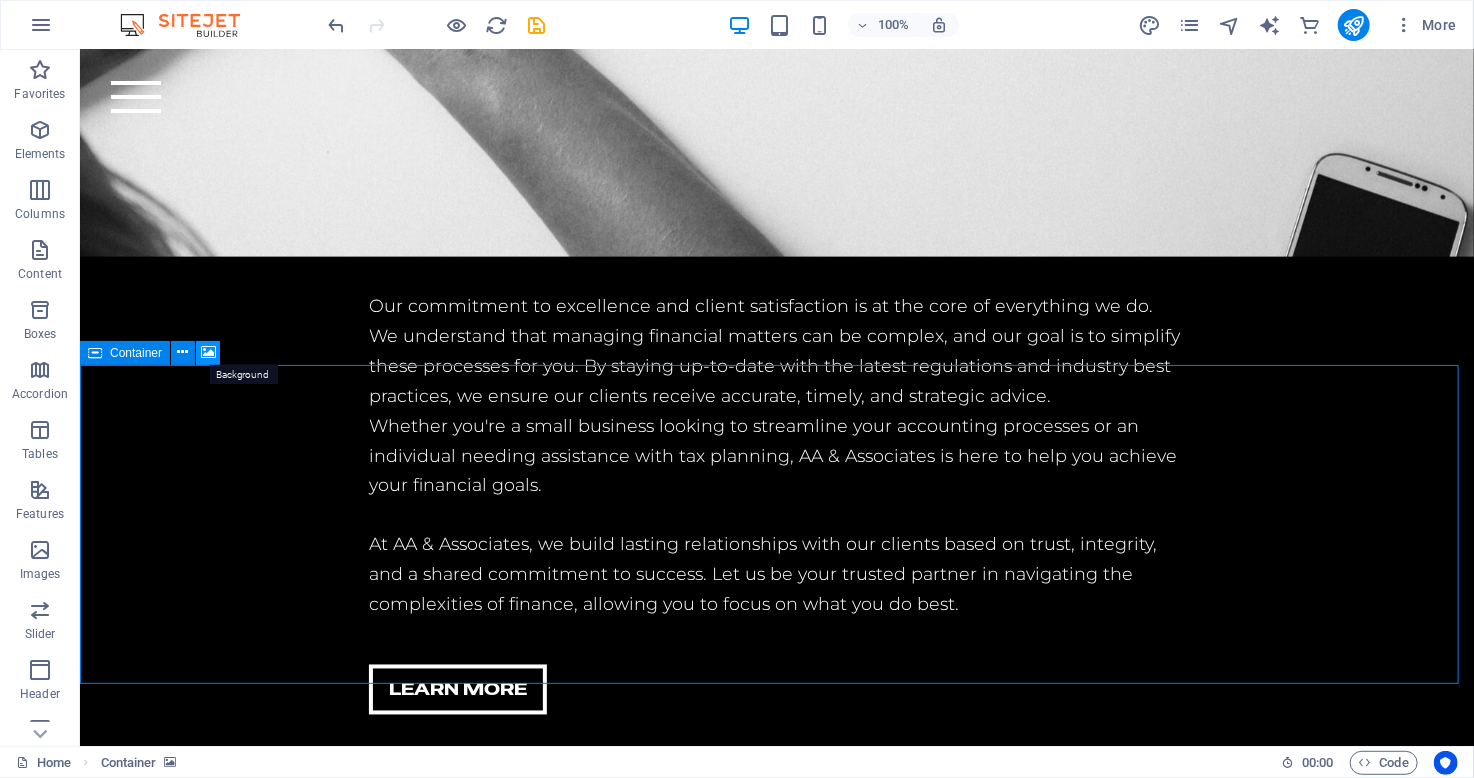 click at bounding box center (208, 352) 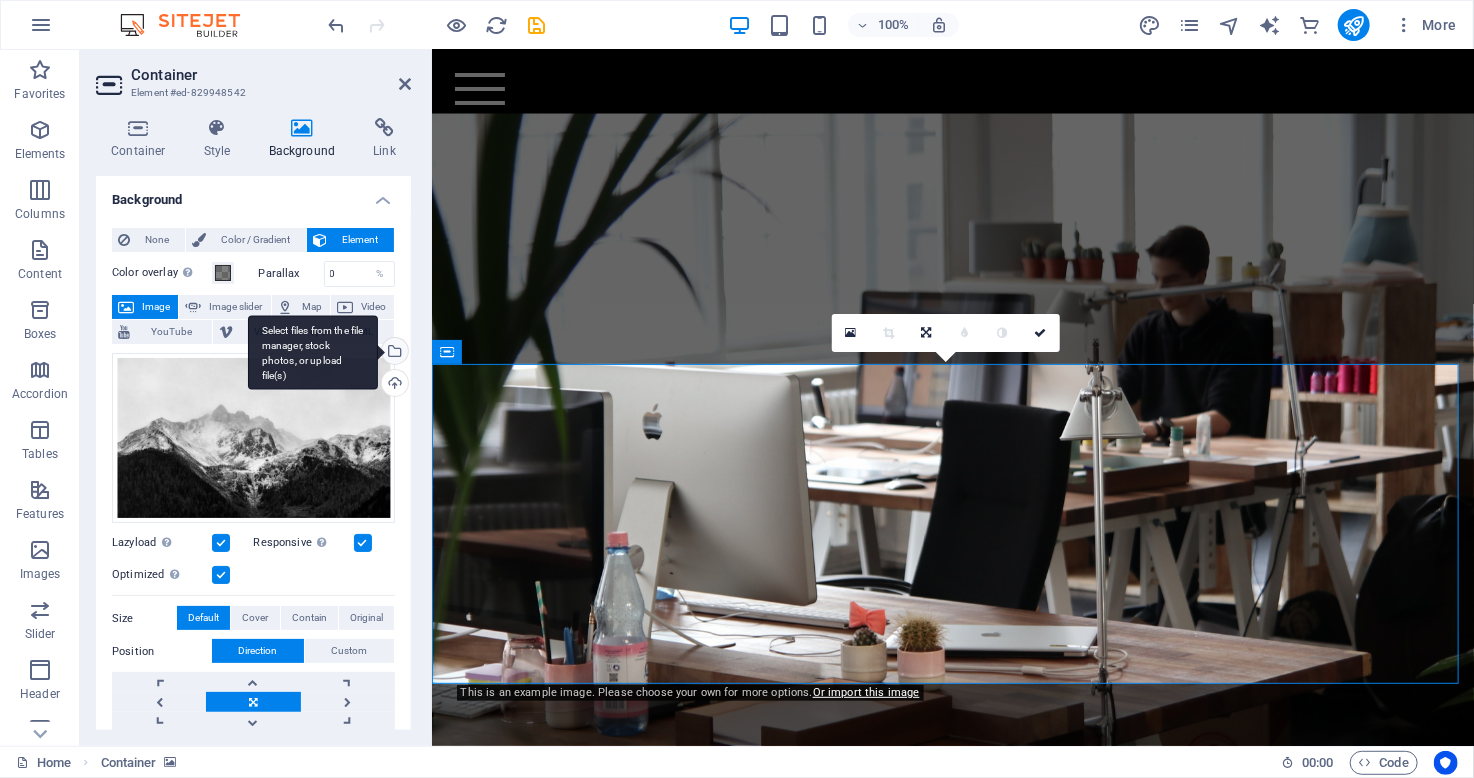click on "Select files from the file manager, stock photos, or upload file(s)" at bounding box center [393, 353] 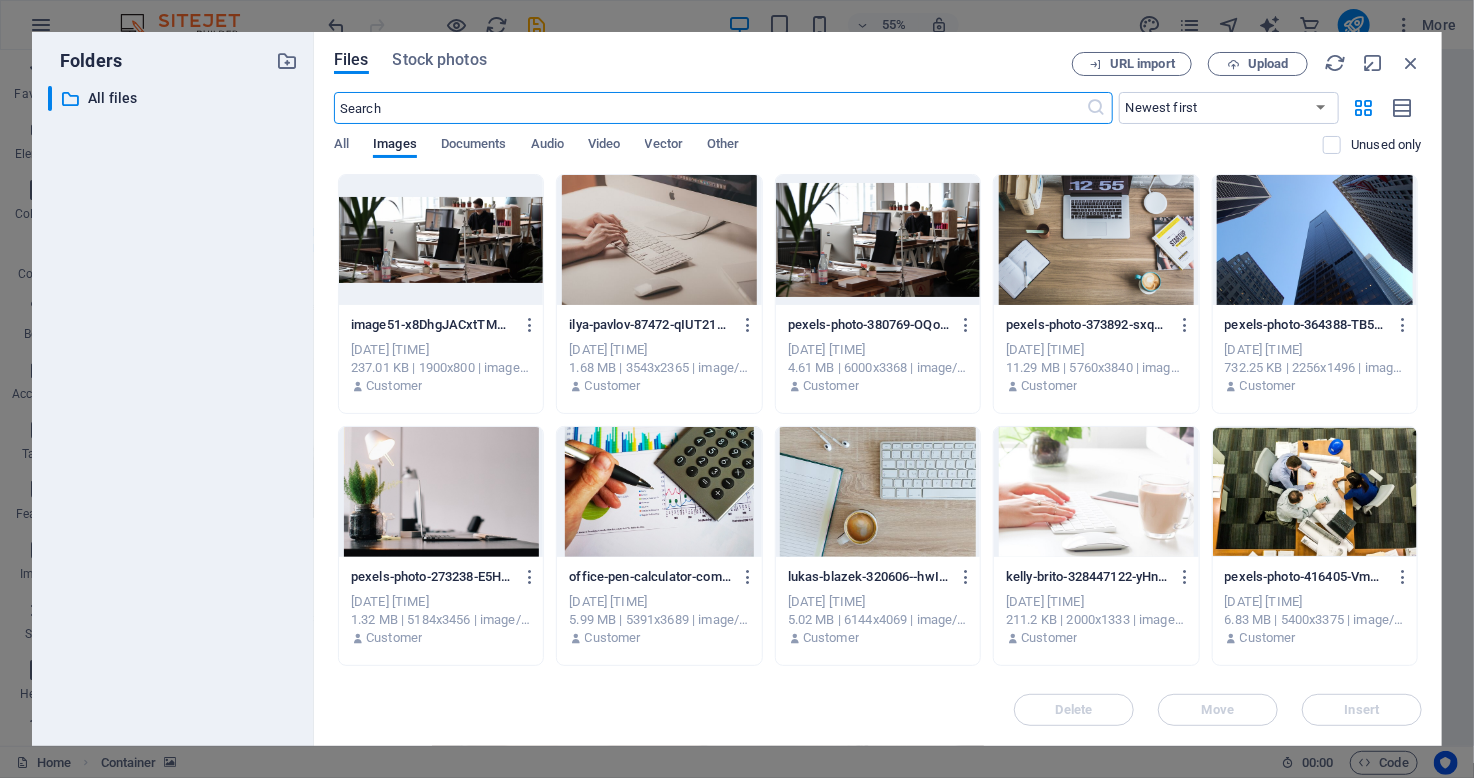 click at bounding box center [1315, 240] 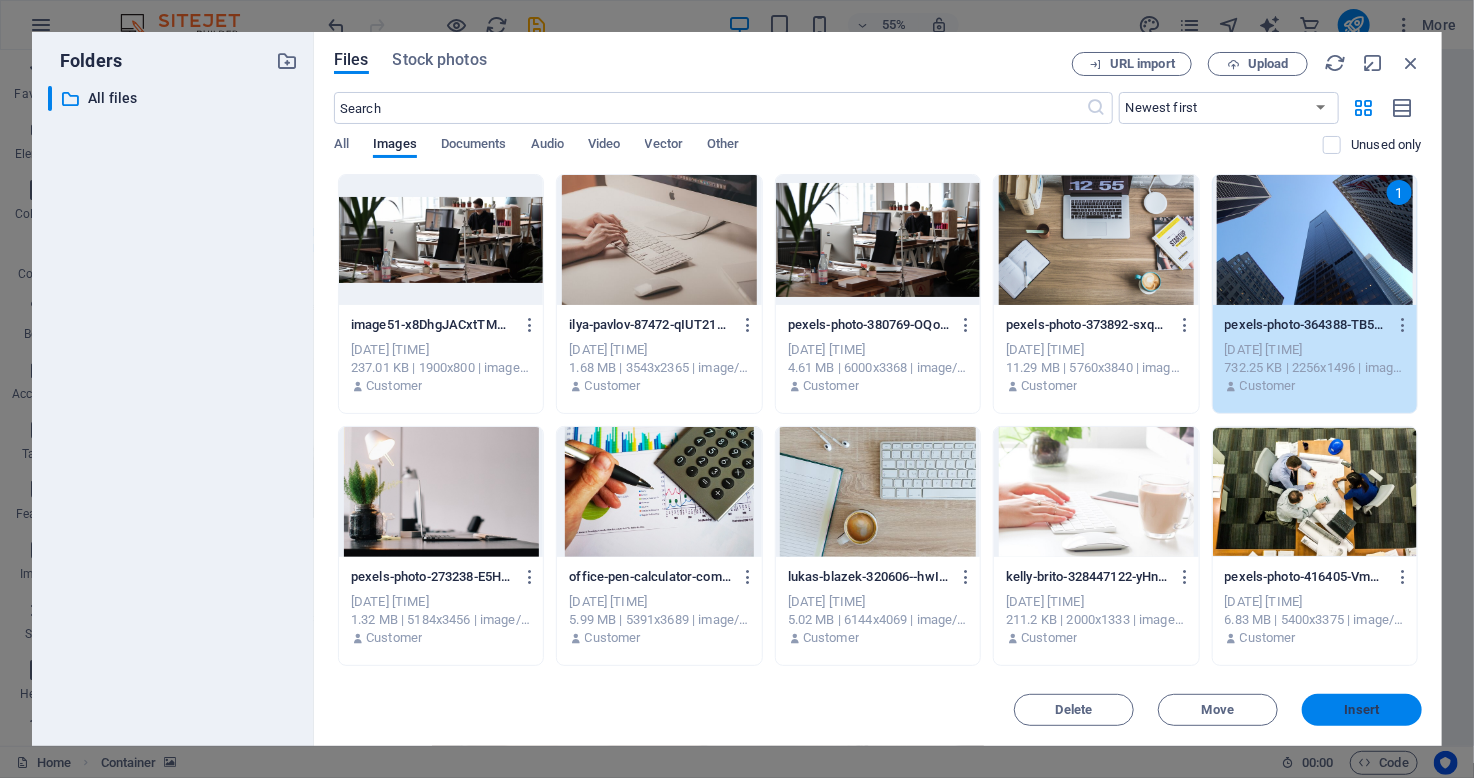 click on "Insert" at bounding box center (1362, 710) 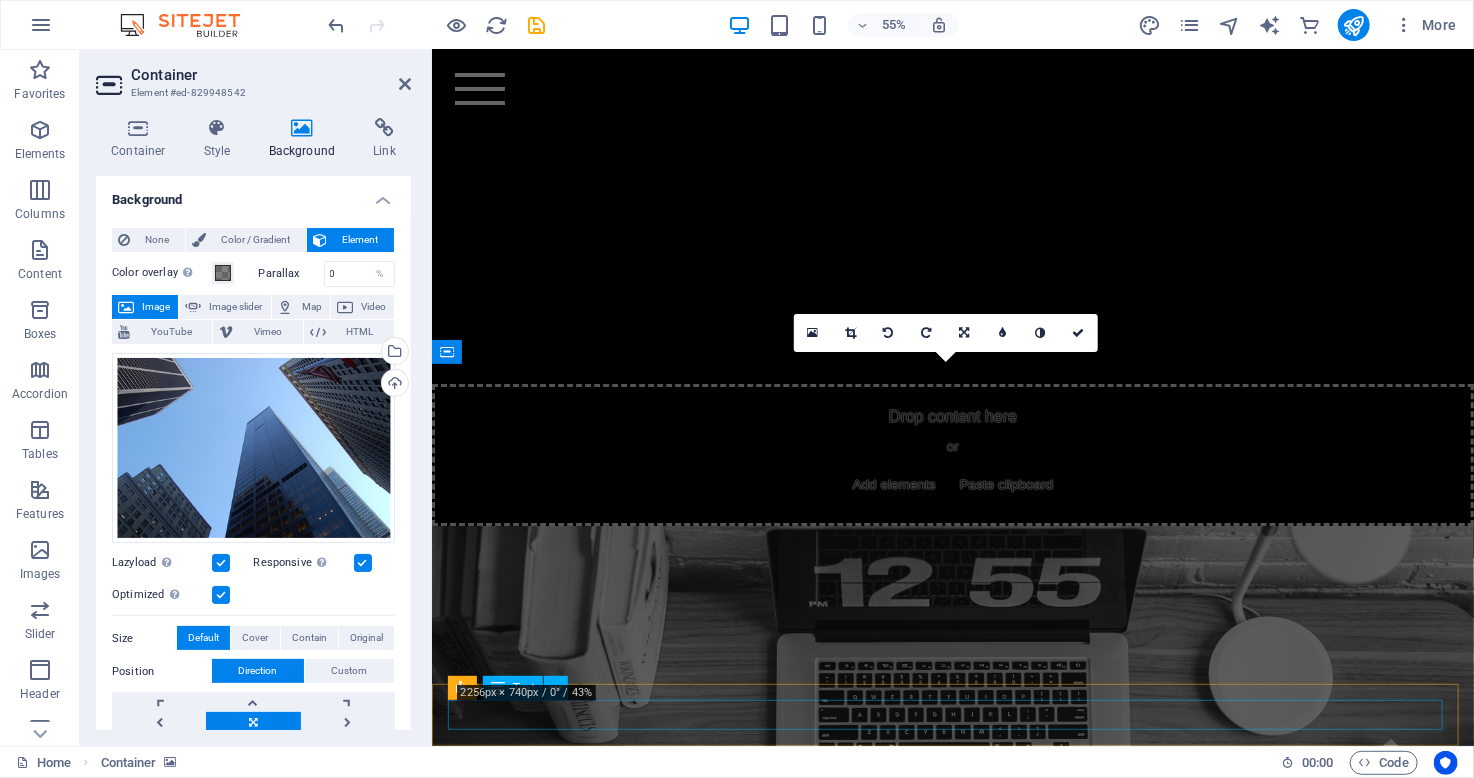 scroll, scrollTop: 5528, scrollLeft: 0, axis: vertical 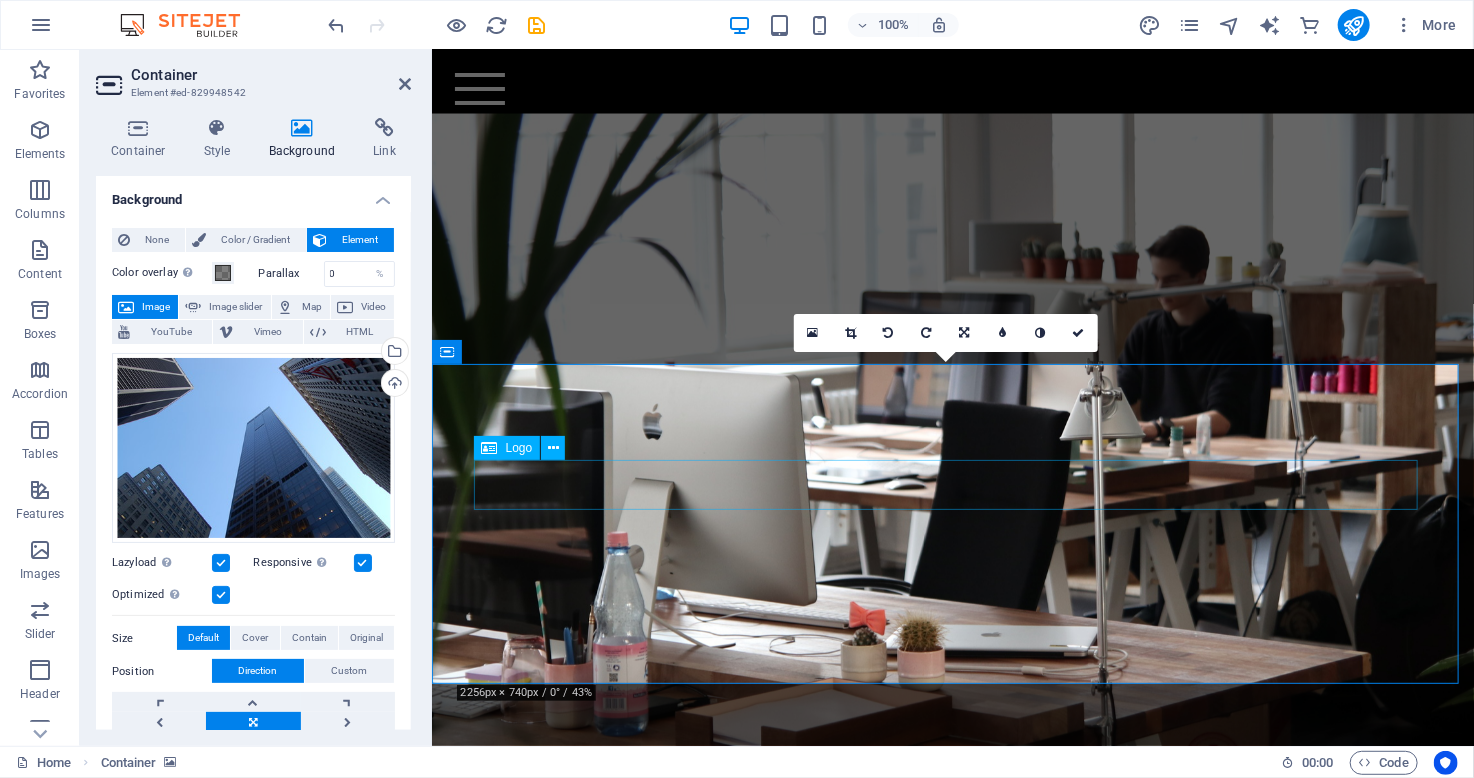 click at bounding box center (952, 3910) 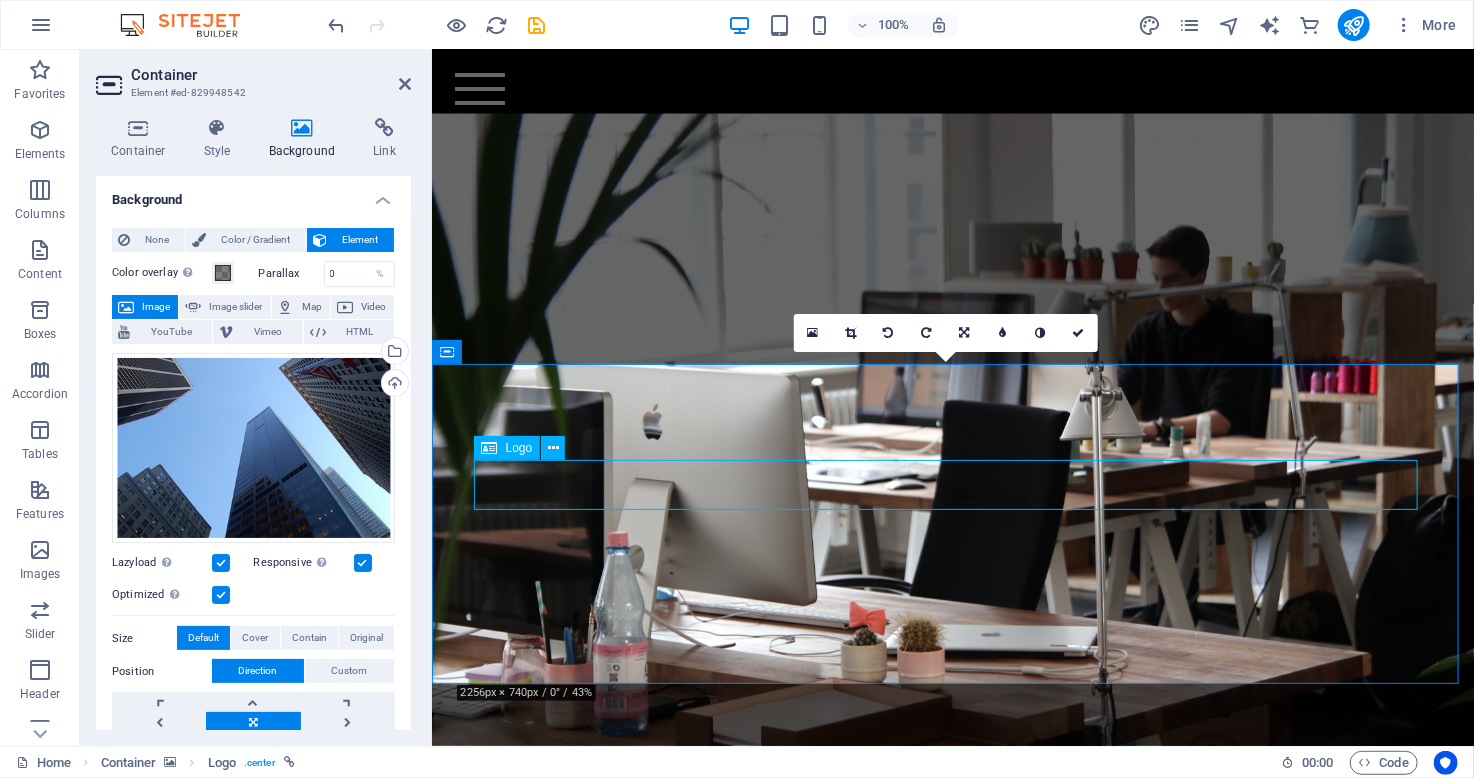 click at bounding box center (952, 3910) 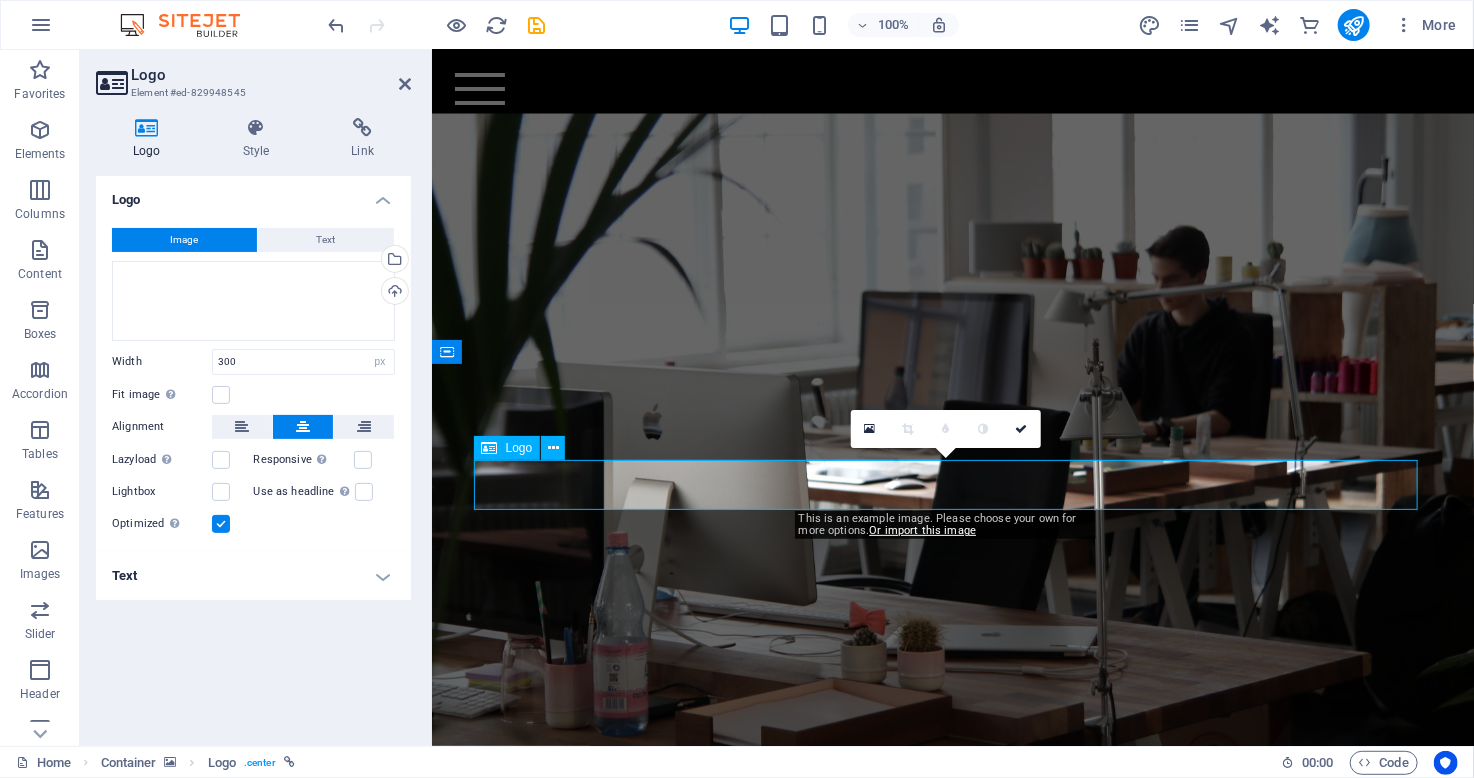 click at bounding box center [952, 3910] 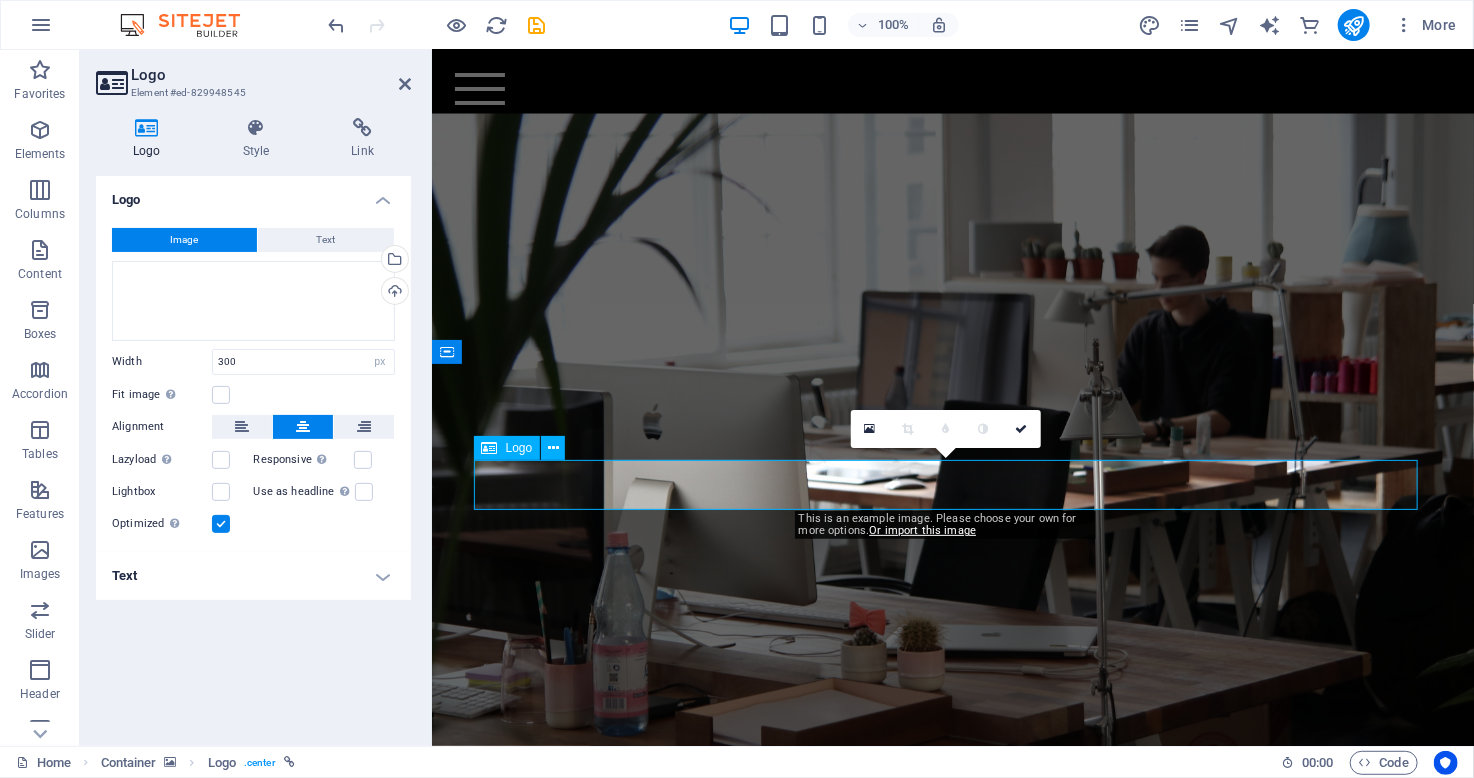 click at bounding box center (952, 3910) 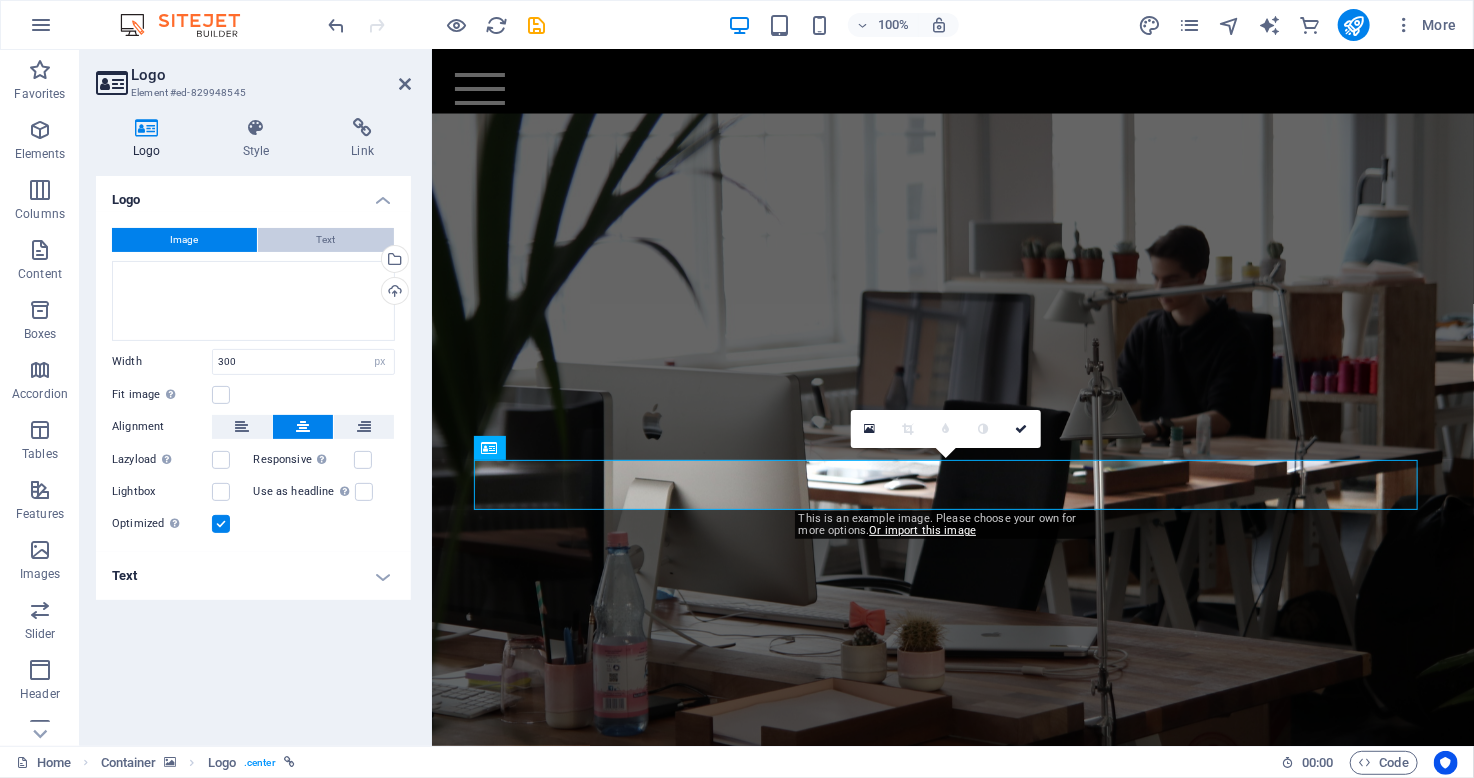 click on "Text" at bounding box center [326, 240] 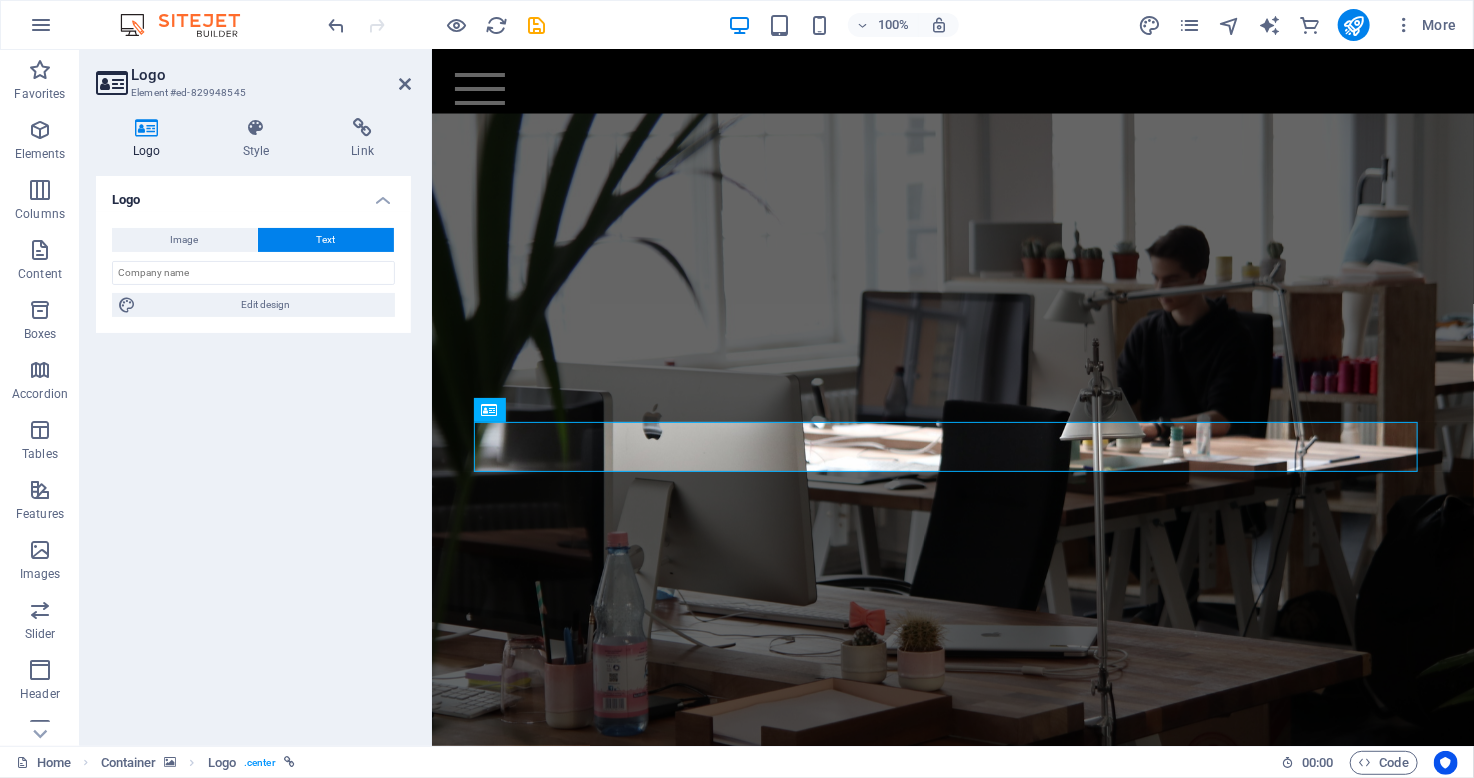 scroll, scrollTop: 5567, scrollLeft: 0, axis: vertical 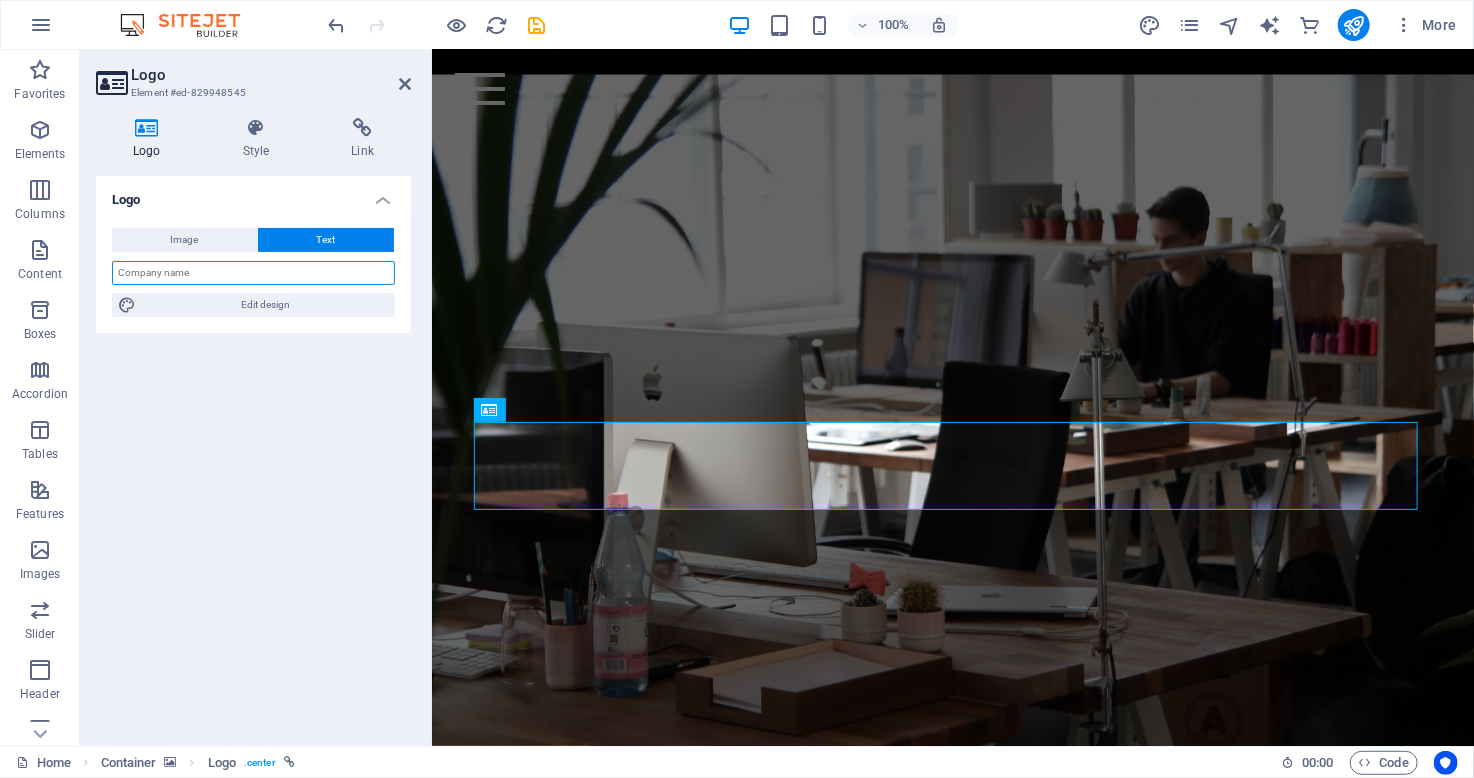 click at bounding box center [253, 273] 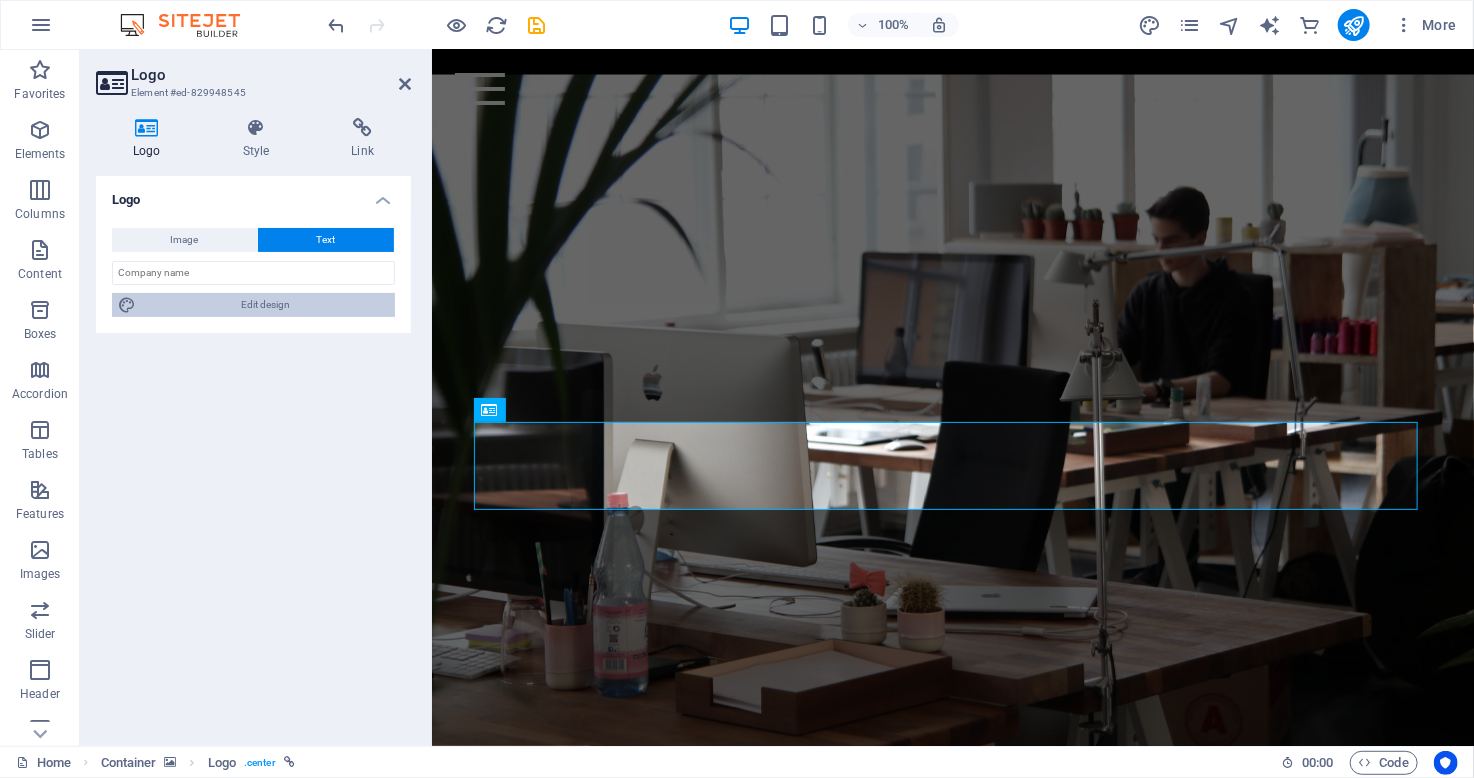 click on "Edit design" at bounding box center [265, 305] 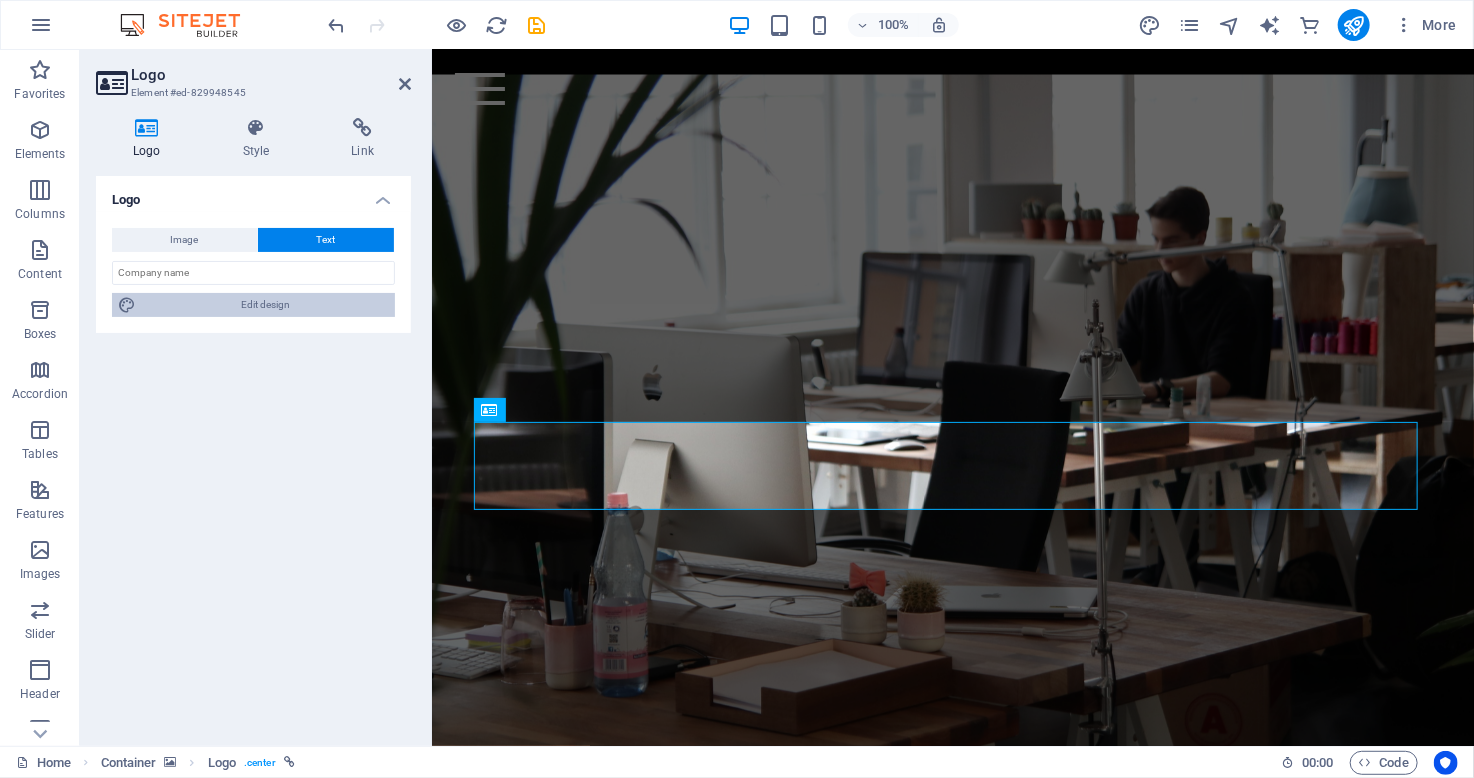 select on "rem" 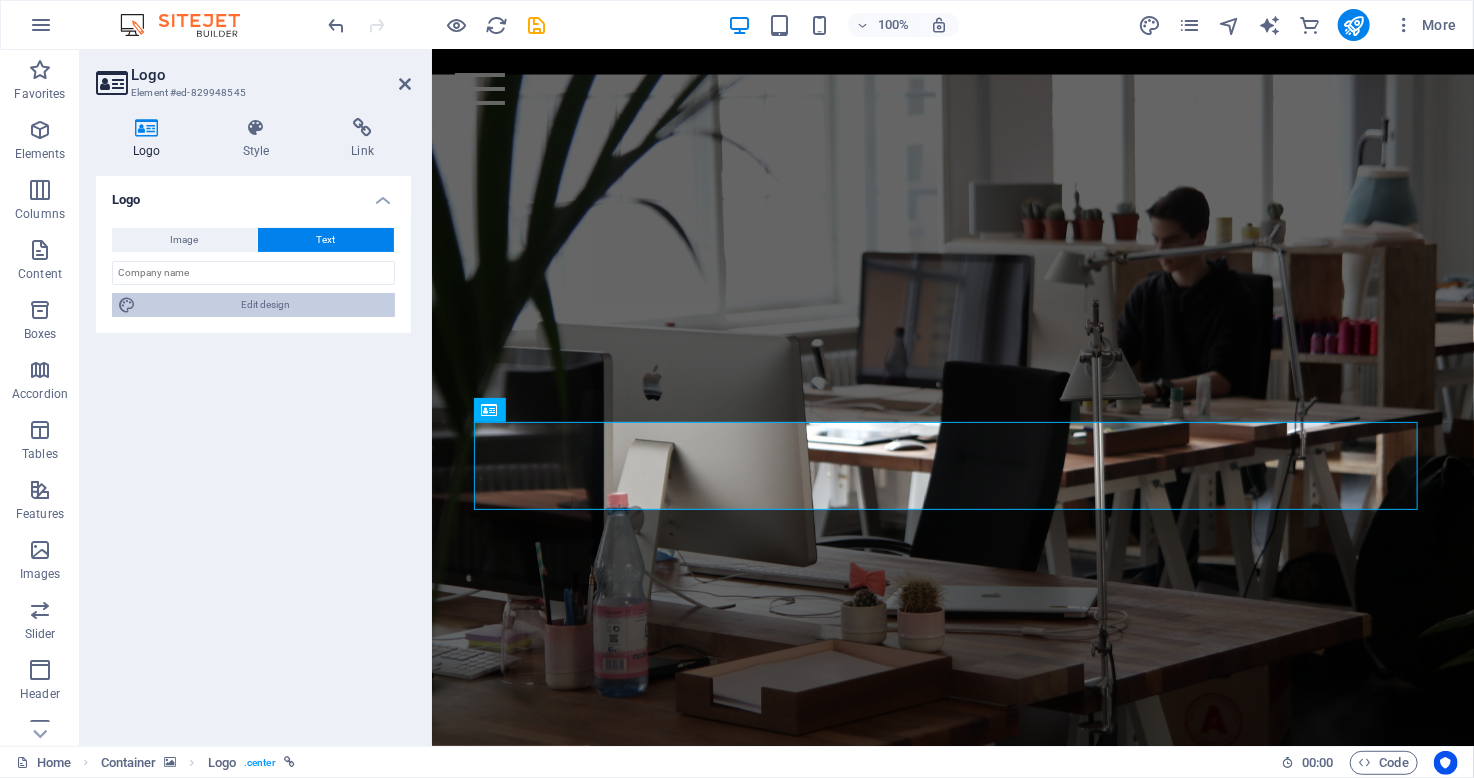 select on "px" 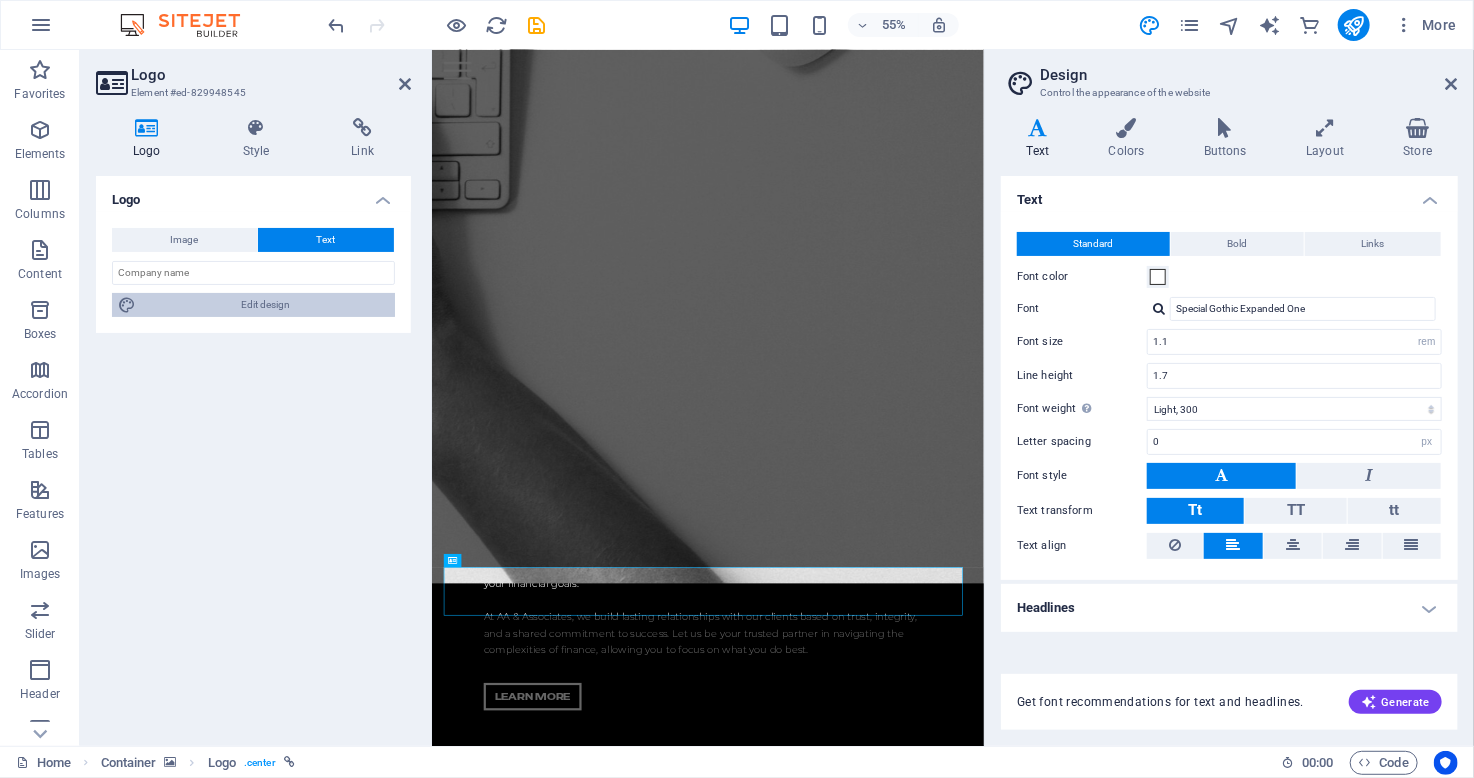 scroll, scrollTop: 6680, scrollLeft: 0, axis: vertical 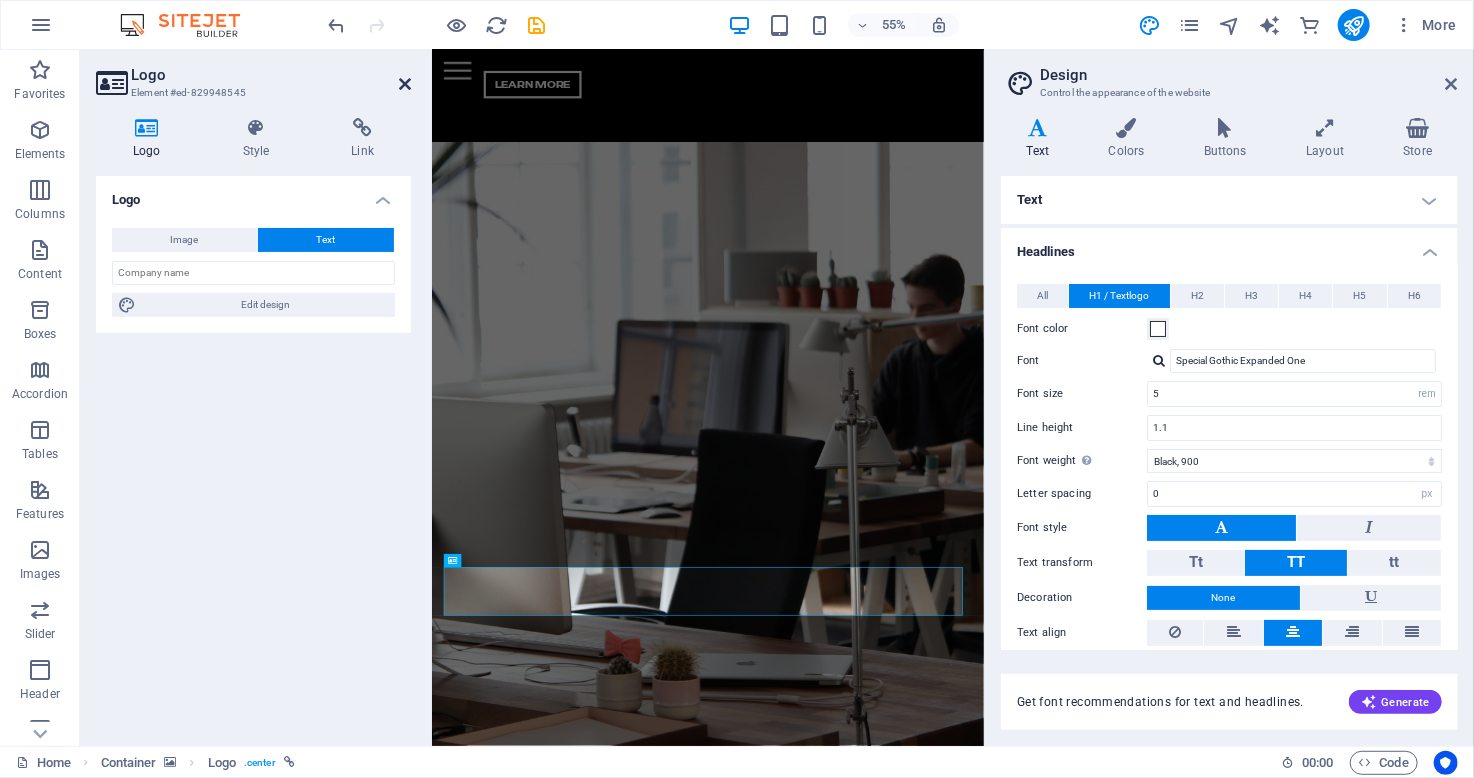 click at bounding box center [405, 84] 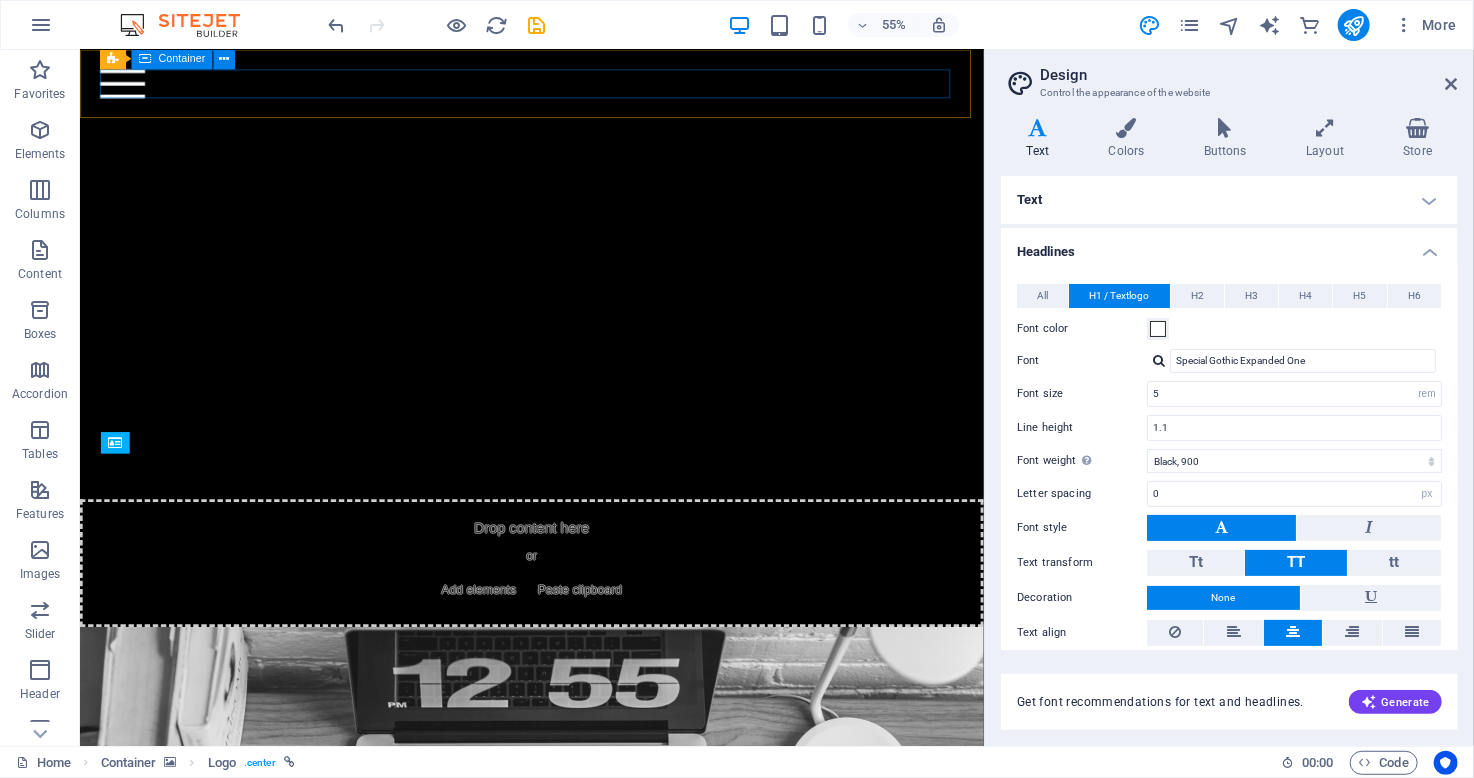 scroll, scrollTop: 5795, scrollLeft: 0, axis: vertical 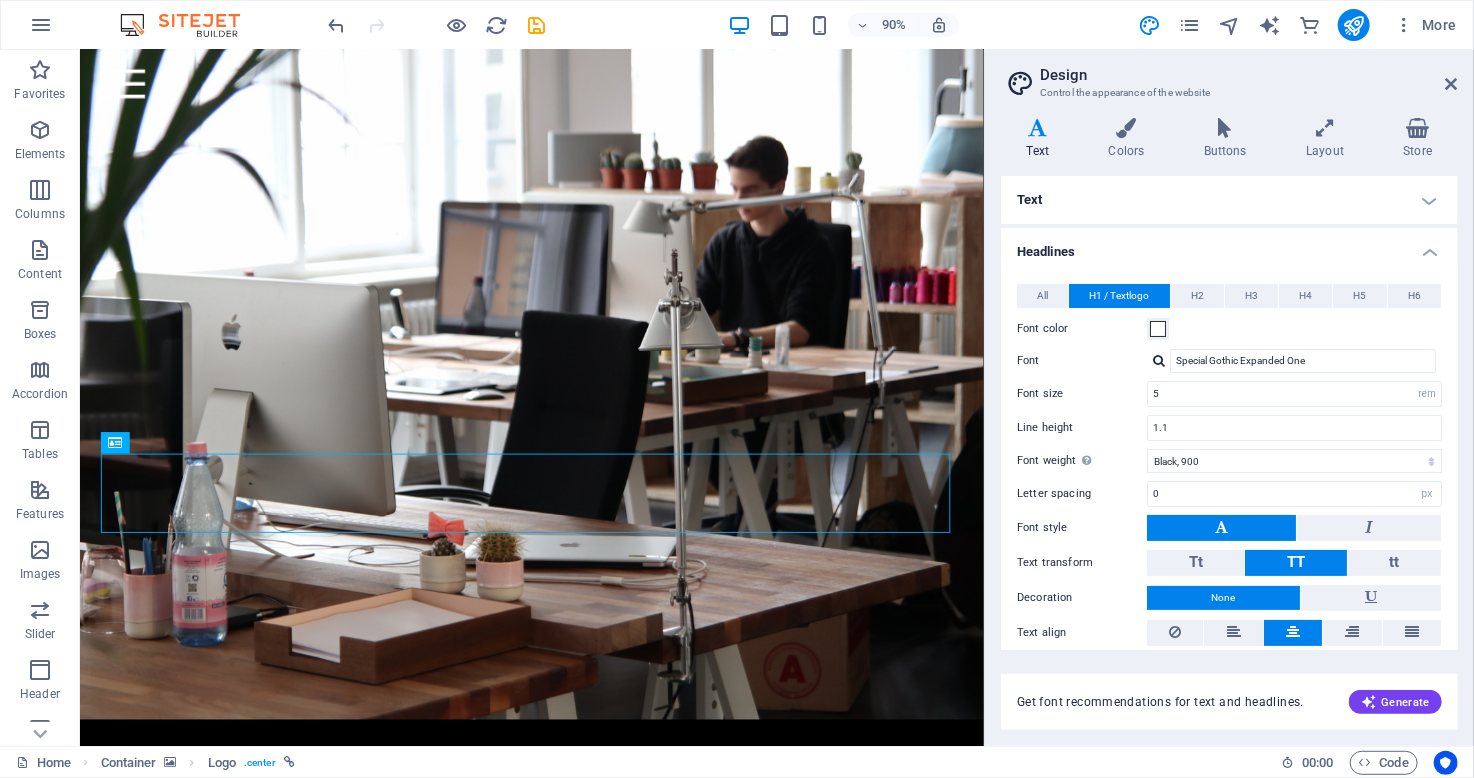 click on "Design Control the appearance of the website Variants  Text  Colors  Buttons  Layout  Store Text Standard Bold Links Font color Font Special Gothic Expanded One Font size 1.1 rem px Line height 1.7 Font weight To display the font weight correctly, it may need to be enabled.  Manage Fonts Thin, 100 Extra-light, 200 Light, 300 Regular, 400 Medium, 500 Semi-bold, 600 Bold, 700 Extra-bold, 800 Black, 900 Letter spacing 0 rem px Font style Text transform Tt TT tt Text align Font weight To display the font weight correctly, it may need to be enabled.  Manage Fonts Thin, 100 Extra-light, 200 Light, 300 Regular, 400 Medium, 500 Semi-bold, 600 Bold, 700 Extra-bold, 800 Black, 900 Default Hover / Active Font color Font color Decoration None Decoration None Transition duration 0.3 s Transition function Ease Ease In Ease Out Ease In/Ease Out Linear Headlines All H1 / Textlogo H2 H3 H4 H5 H6 Font color Font Special Gothic Expanded One Line height 1.1 Font weight Manage Fonts Thin, 100 Extra-light, 200 Light, 300 Bold, 700" at bounding box center (1229, 398) 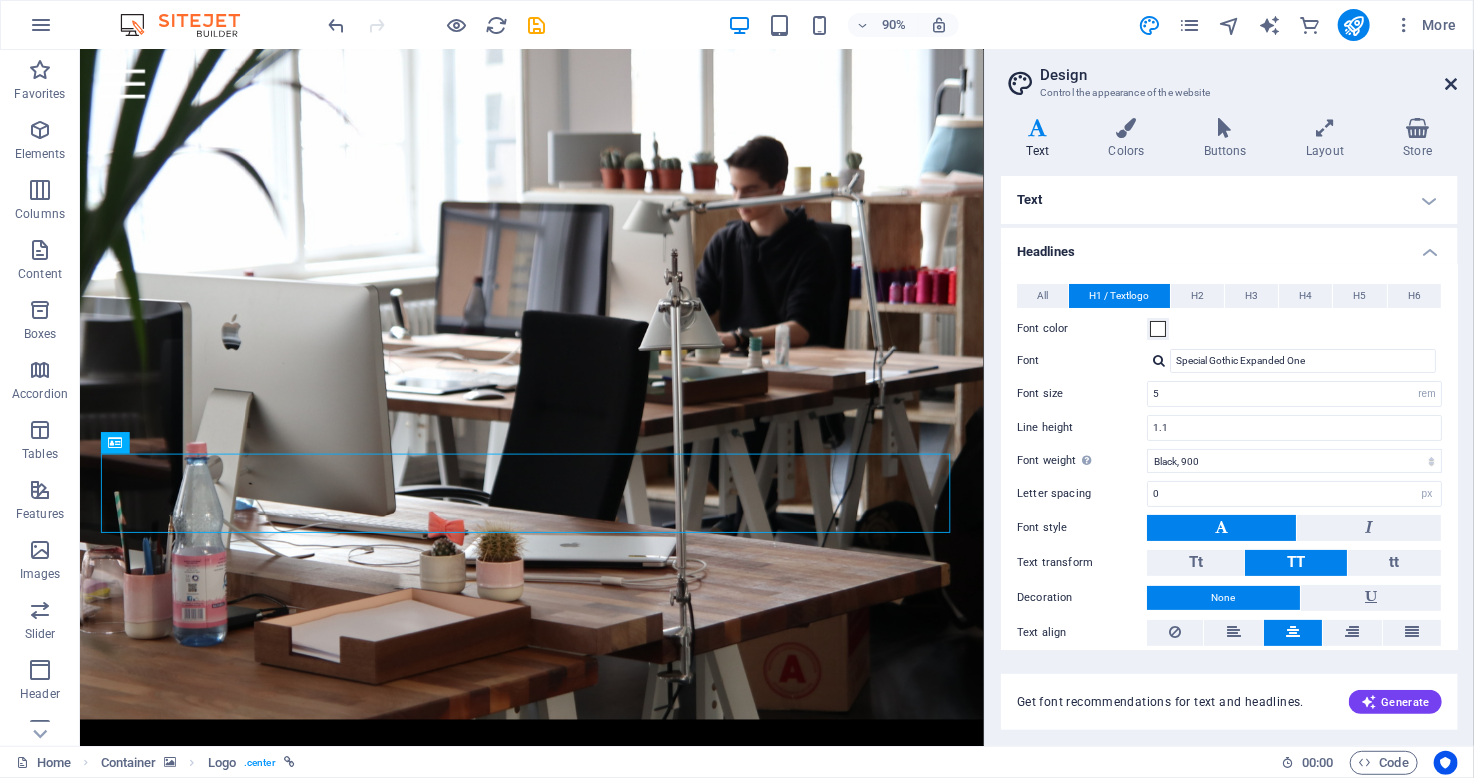 click at bounding box center (1452, 84) 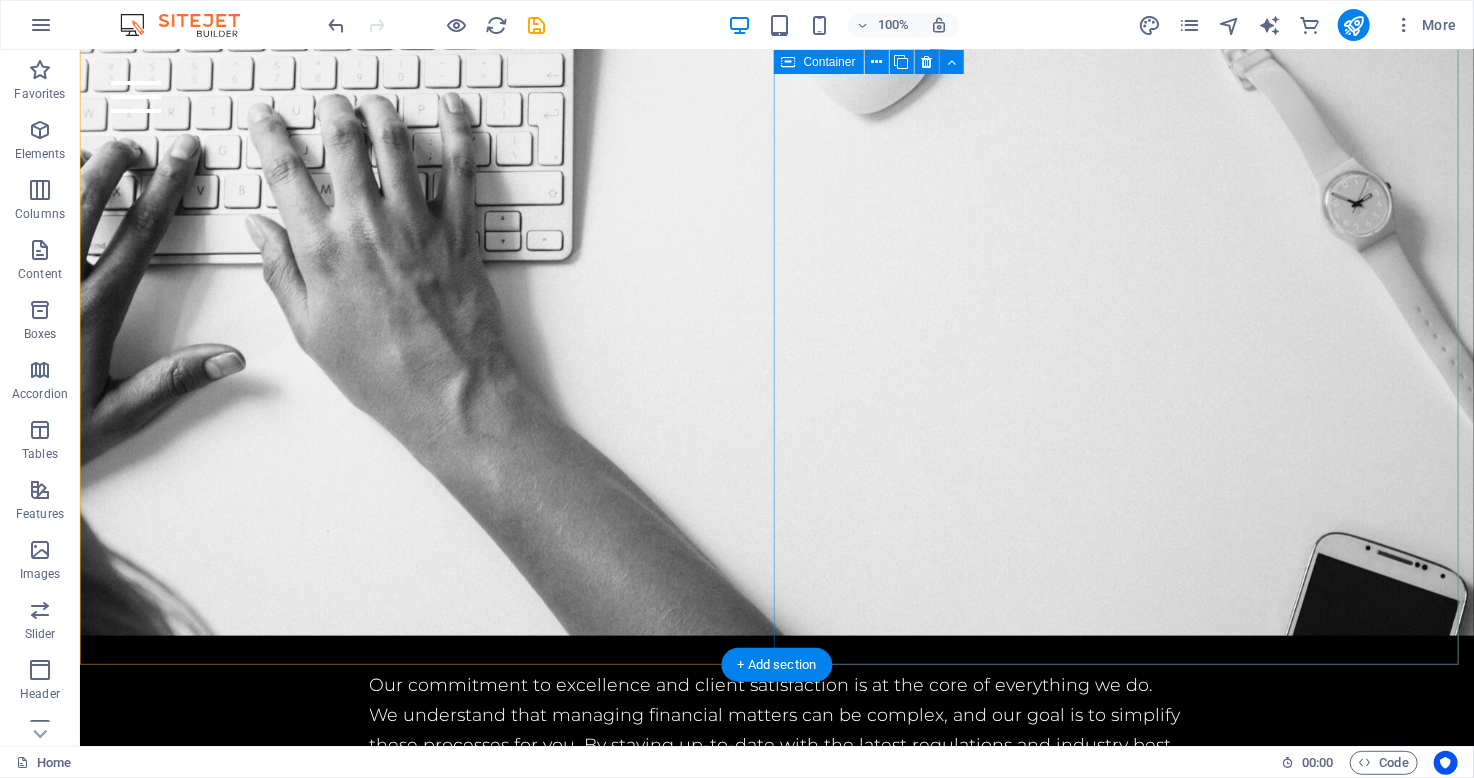 scroll, scrollTop: 4681, scrollLeft: 0, axis: vertical 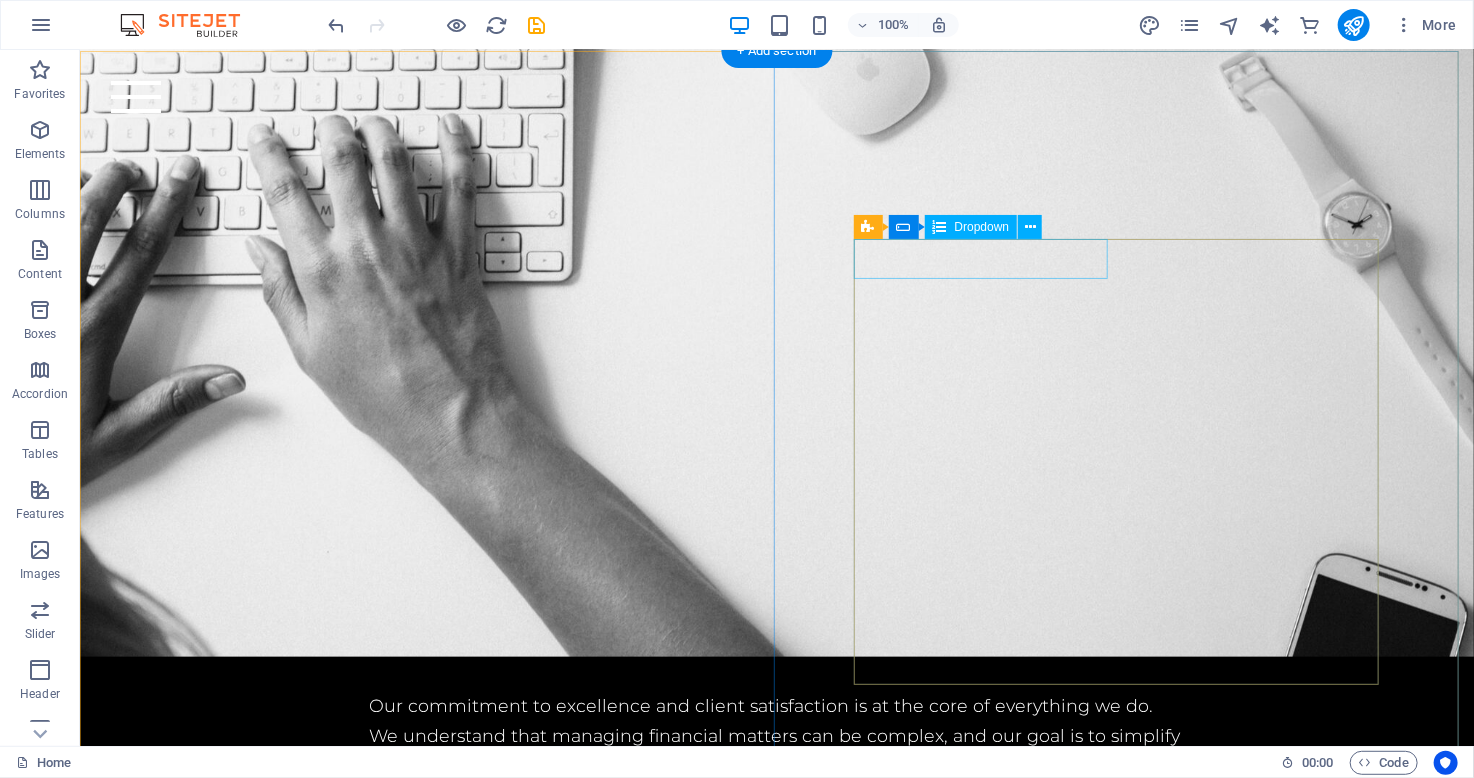 click on "Choose a bicycle
Aluminium bicyle - $1199
Carbon bicyle - $1499
Fibreglass bicyle - $1799" at bounding box center [463, 3924] 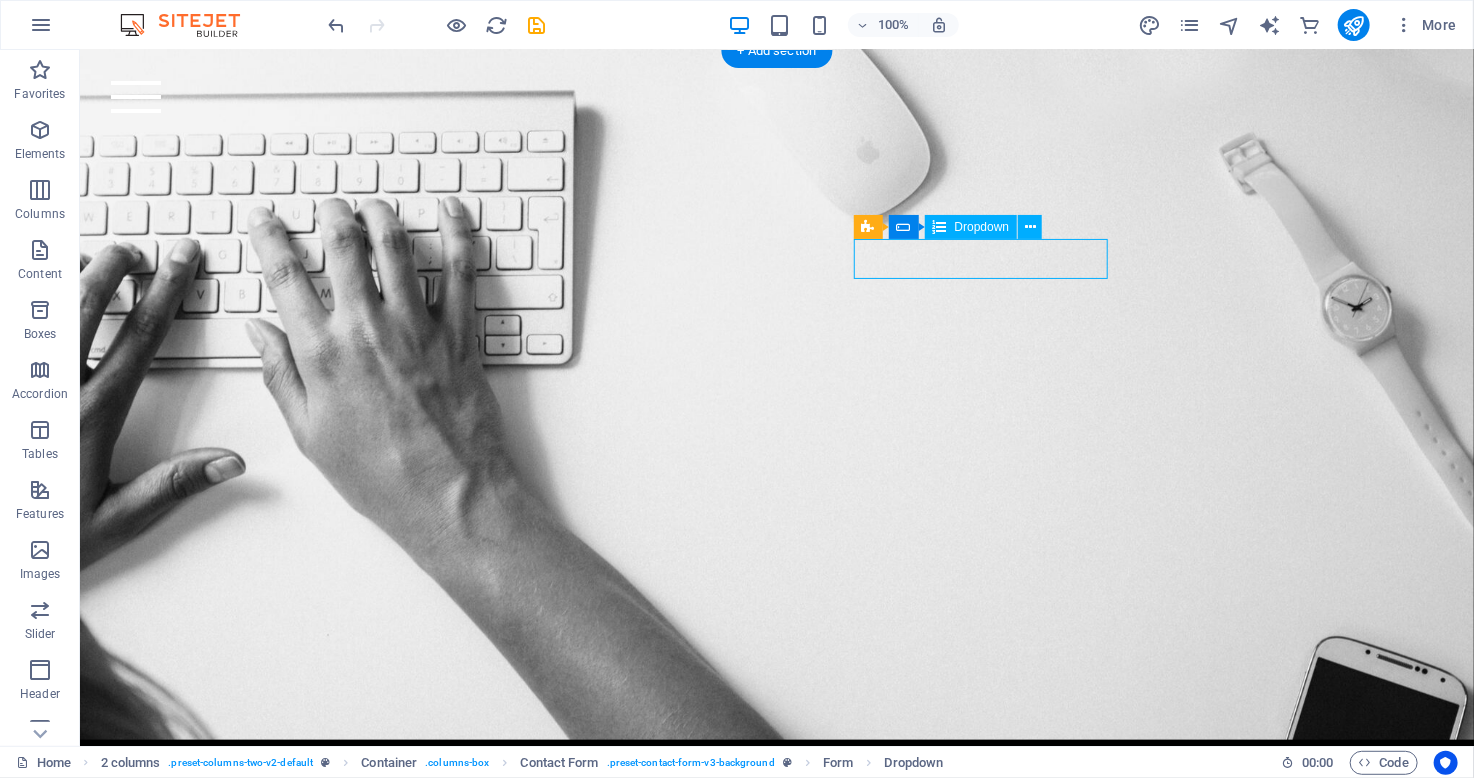 scroll, scrollTop: 4581, scrollLeft: 0, axis: vertical 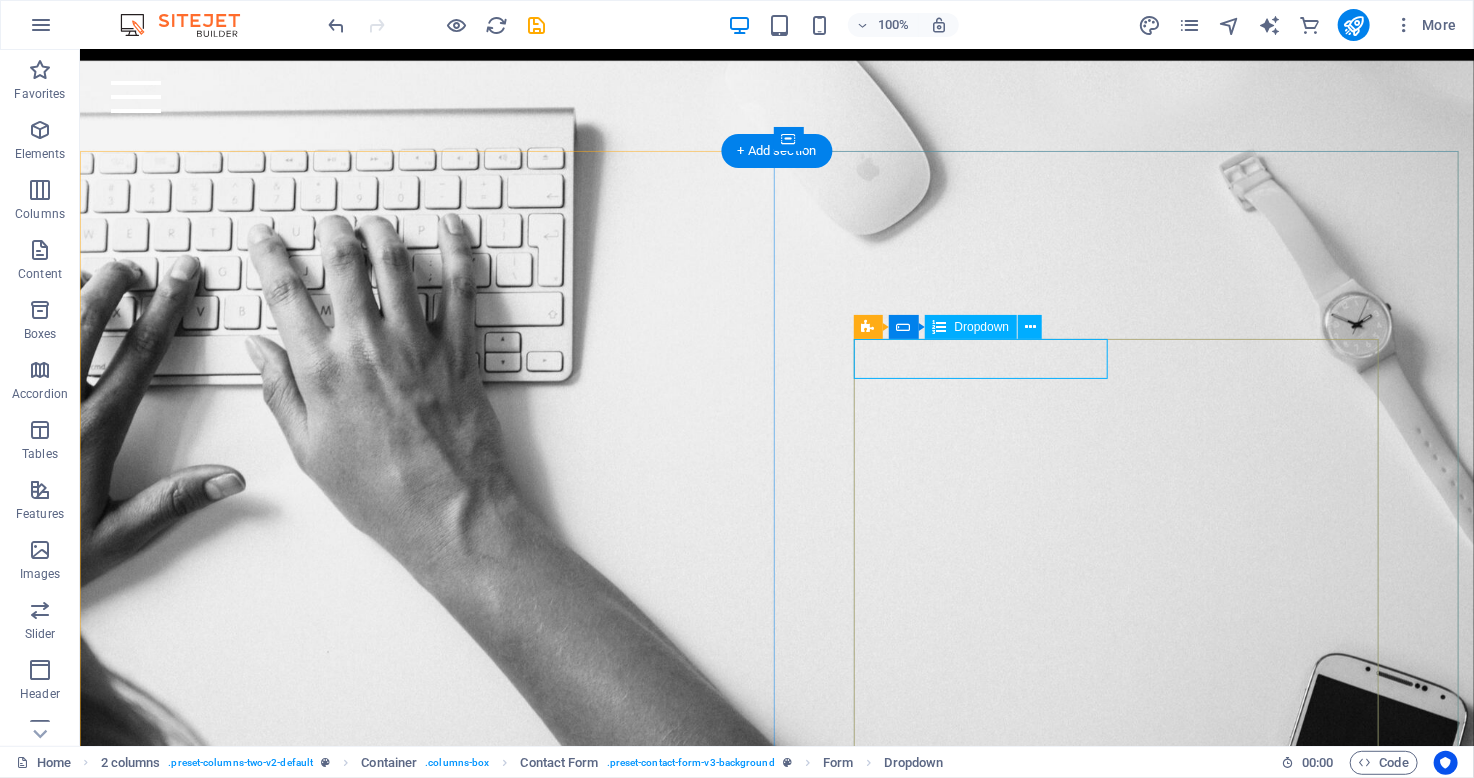 click on "Choose a bicycle
Aluminium bicyle - $1199
Carbon bicyle - $1499
Fibreglass bicyle - $1799" at bounding box center (463, 4024) 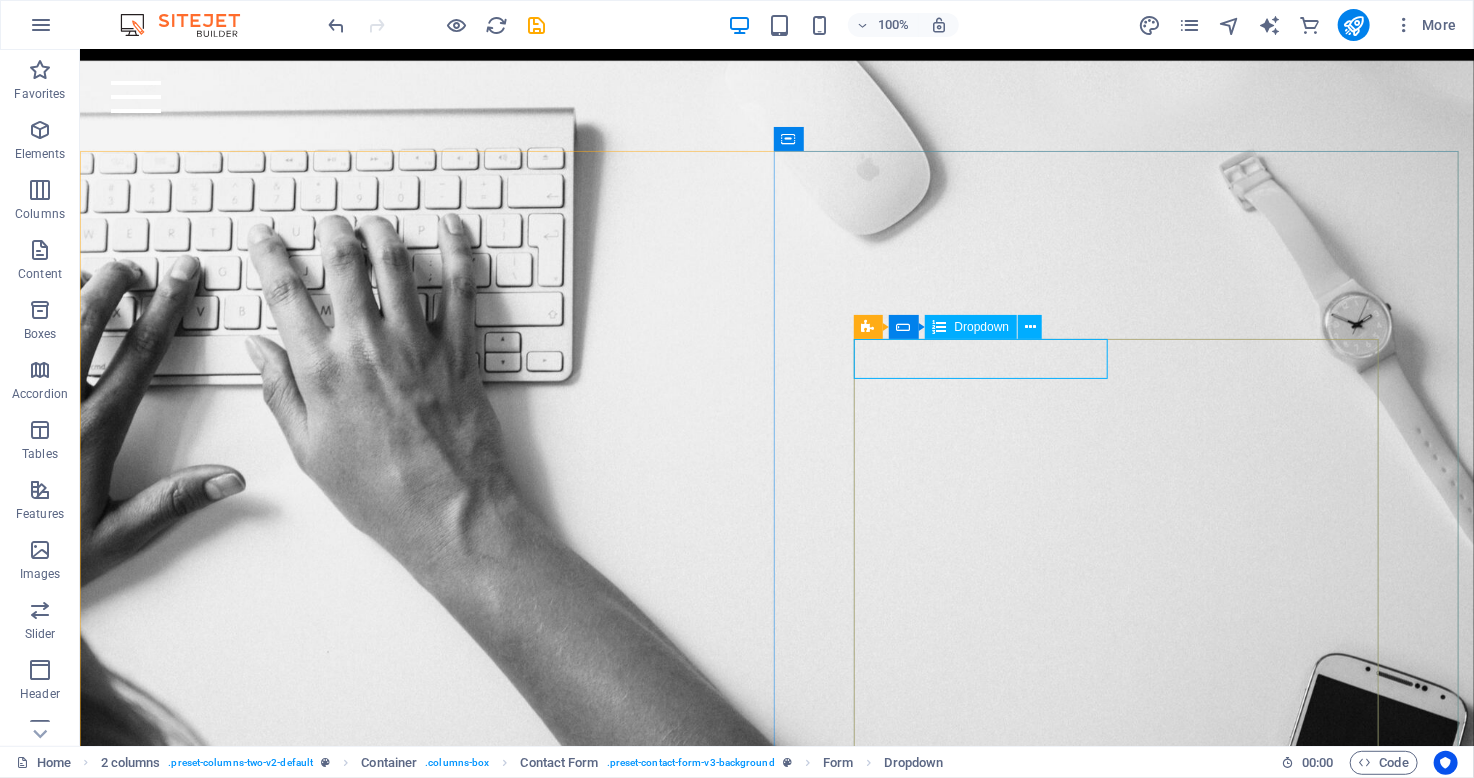 click on "Dropdown" at bounding box center [982, 327] 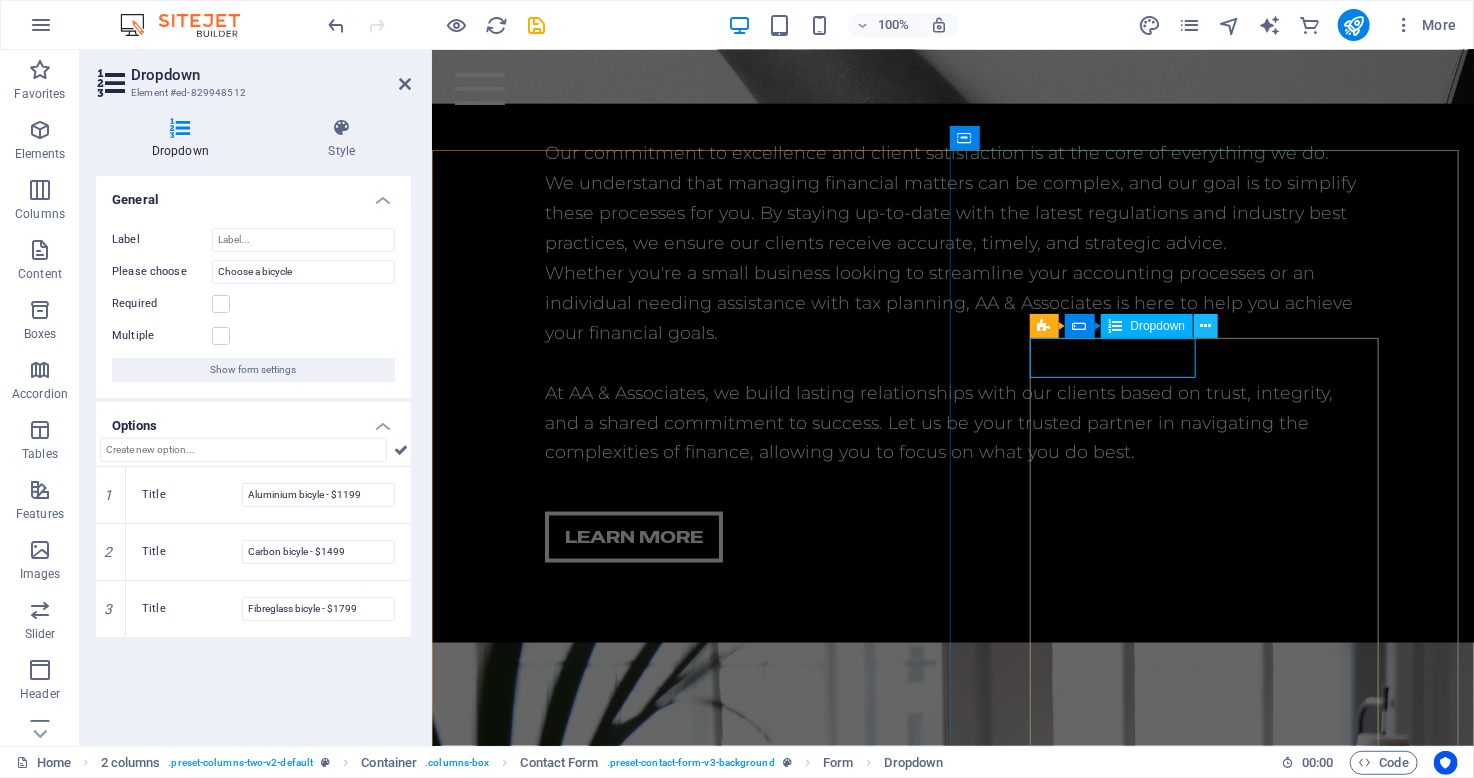 click at bounding box center [1206, 326] 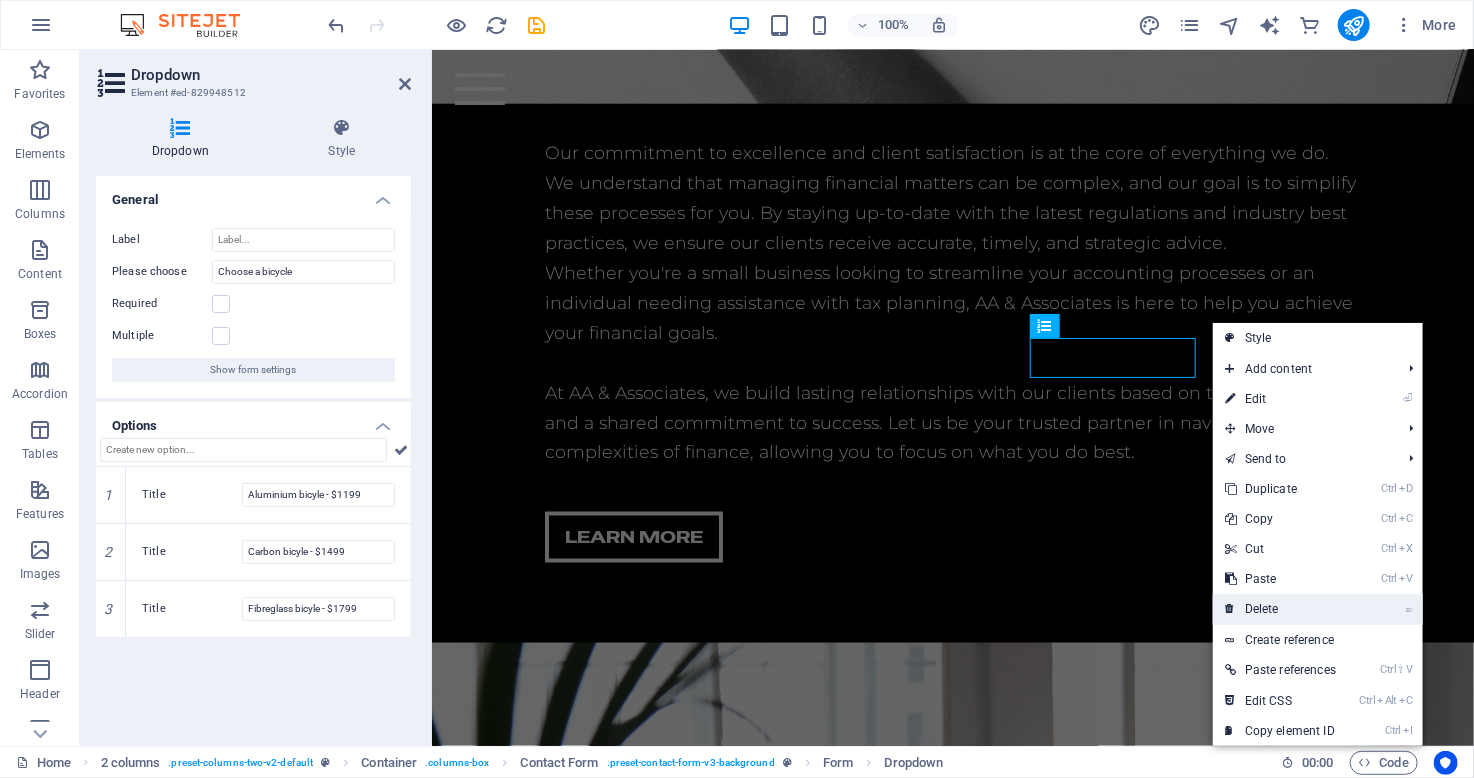 click on "⌦  Delete" at bounding box center (1280, 609) 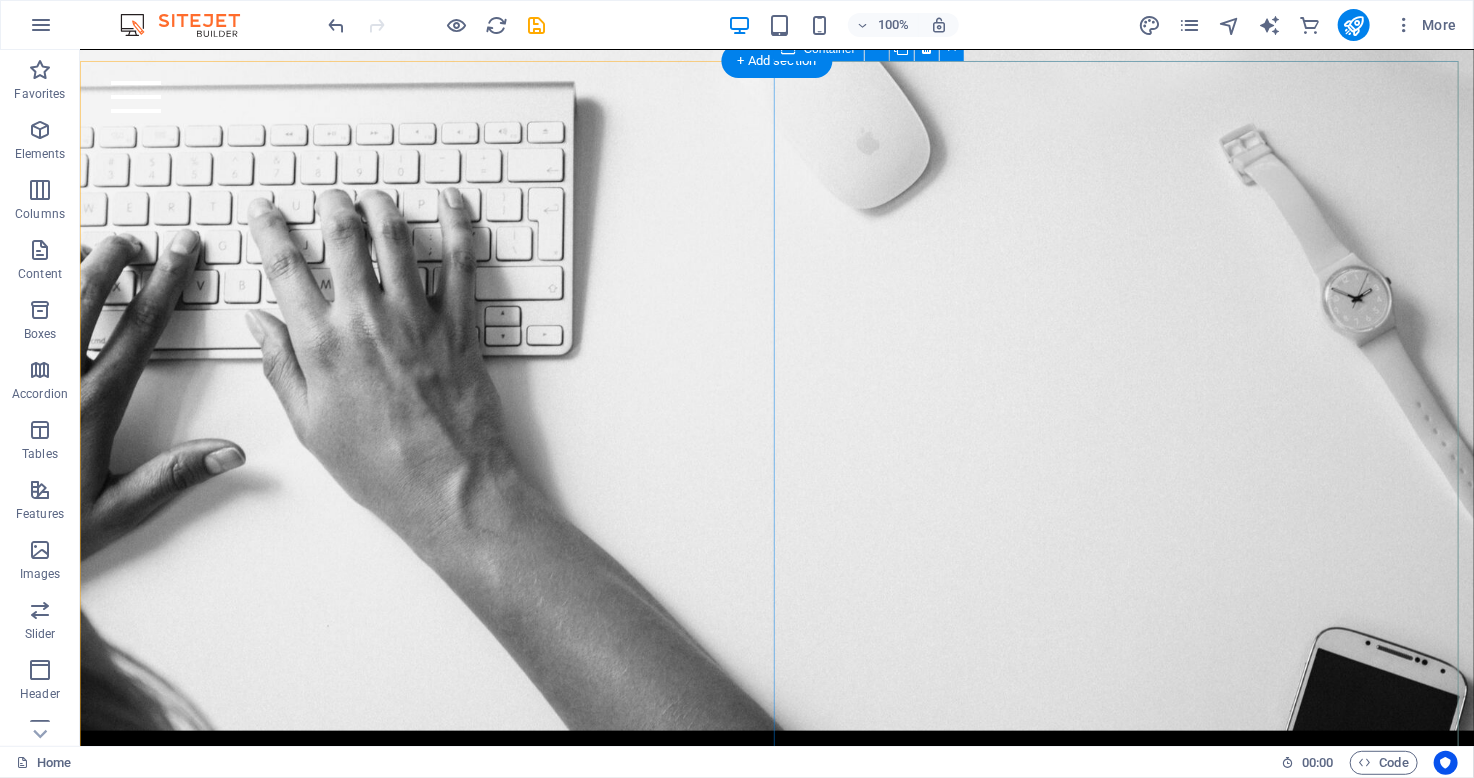 scroll, scrollTop: 4581, scrollLeft: 0, axis: vertical 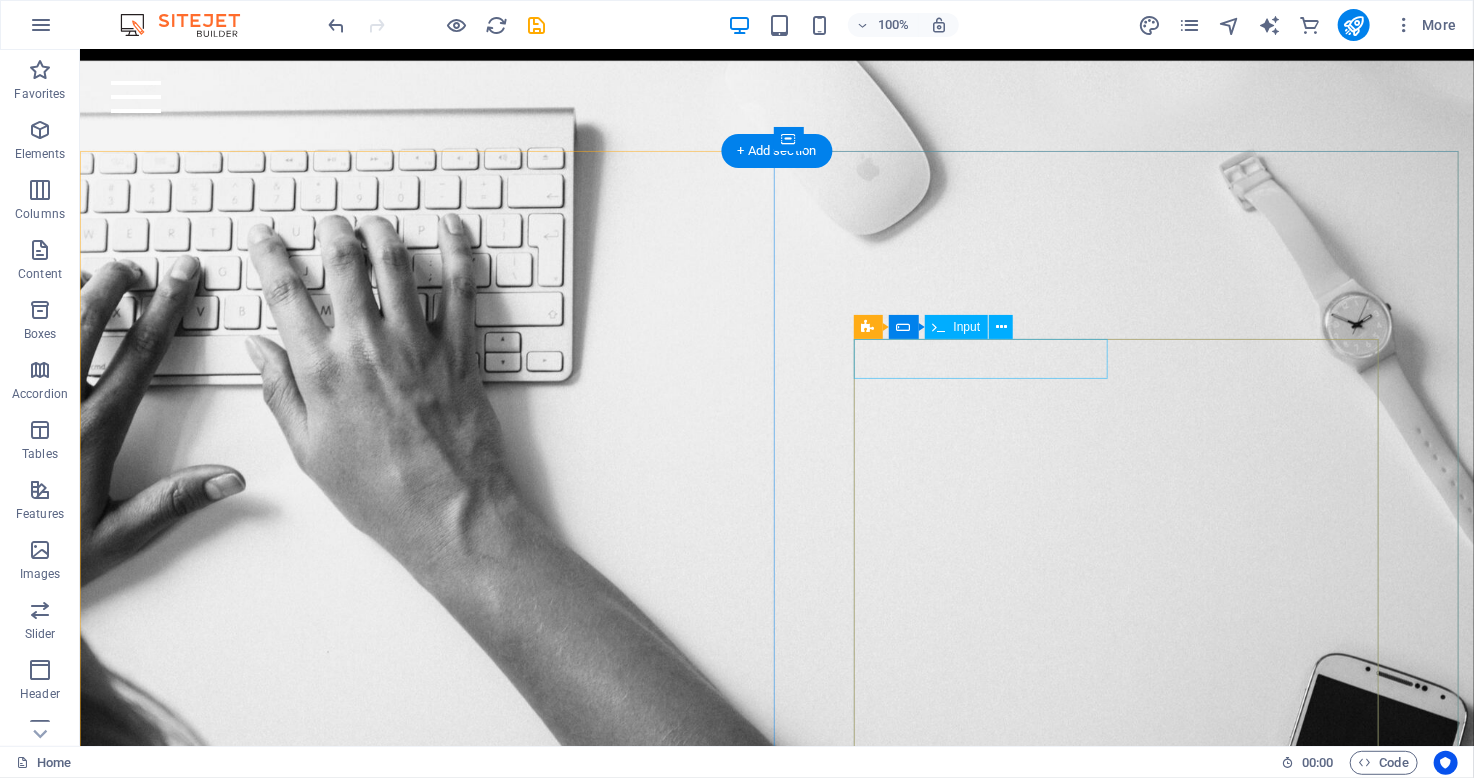 click at bounding box center [463, 4024] 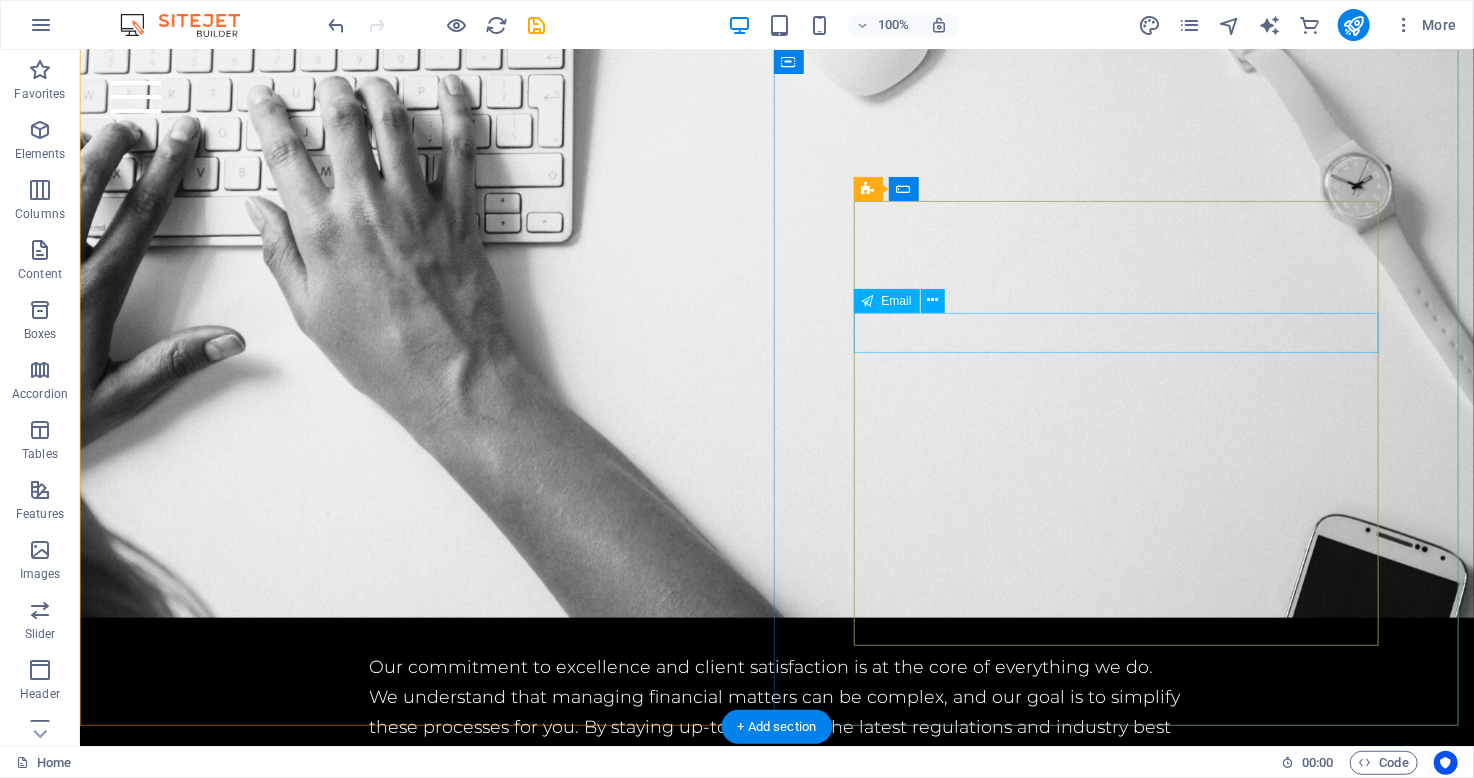 scroll, scrollTop: 4520, scrollLeft: 0, axis: vertical 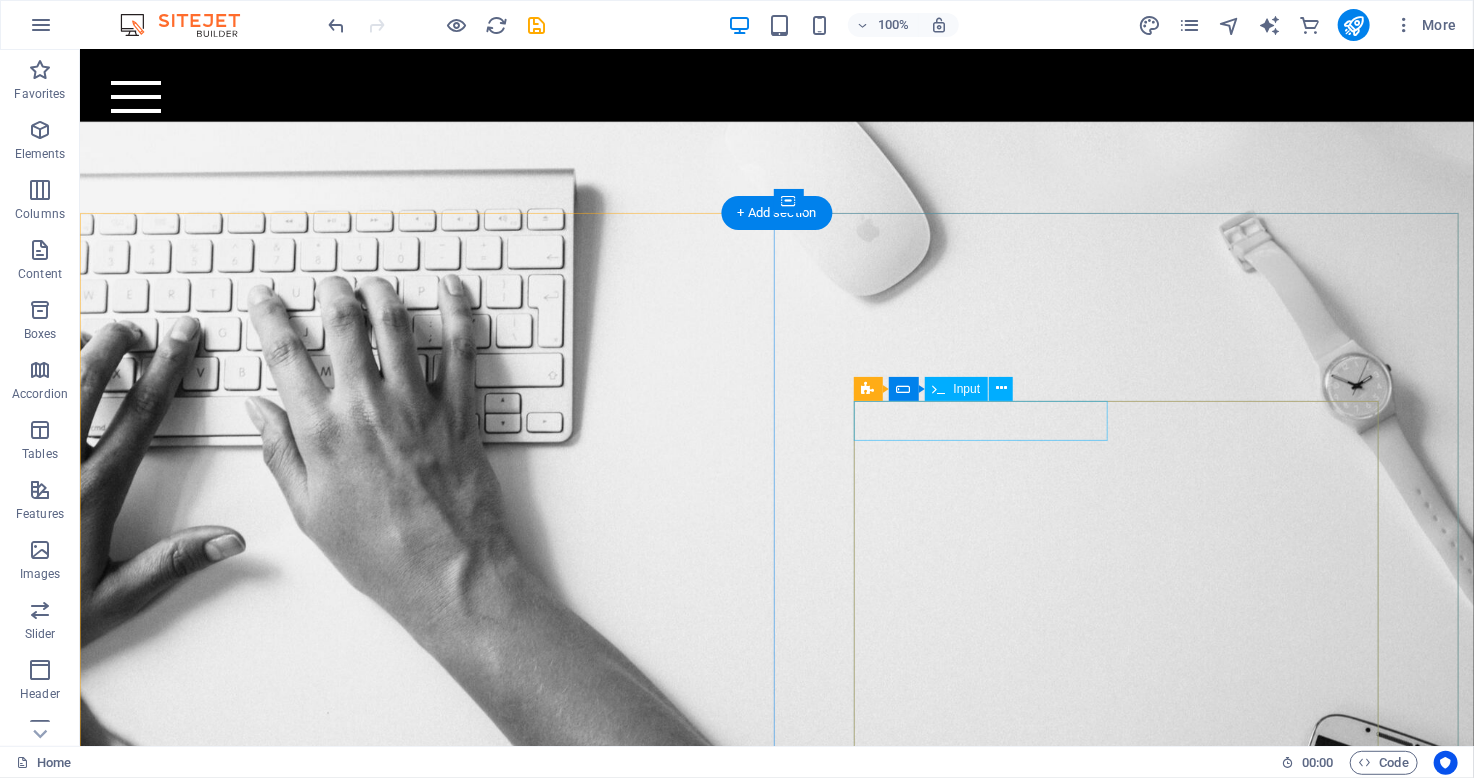 click at bounding box center [463, 4085] 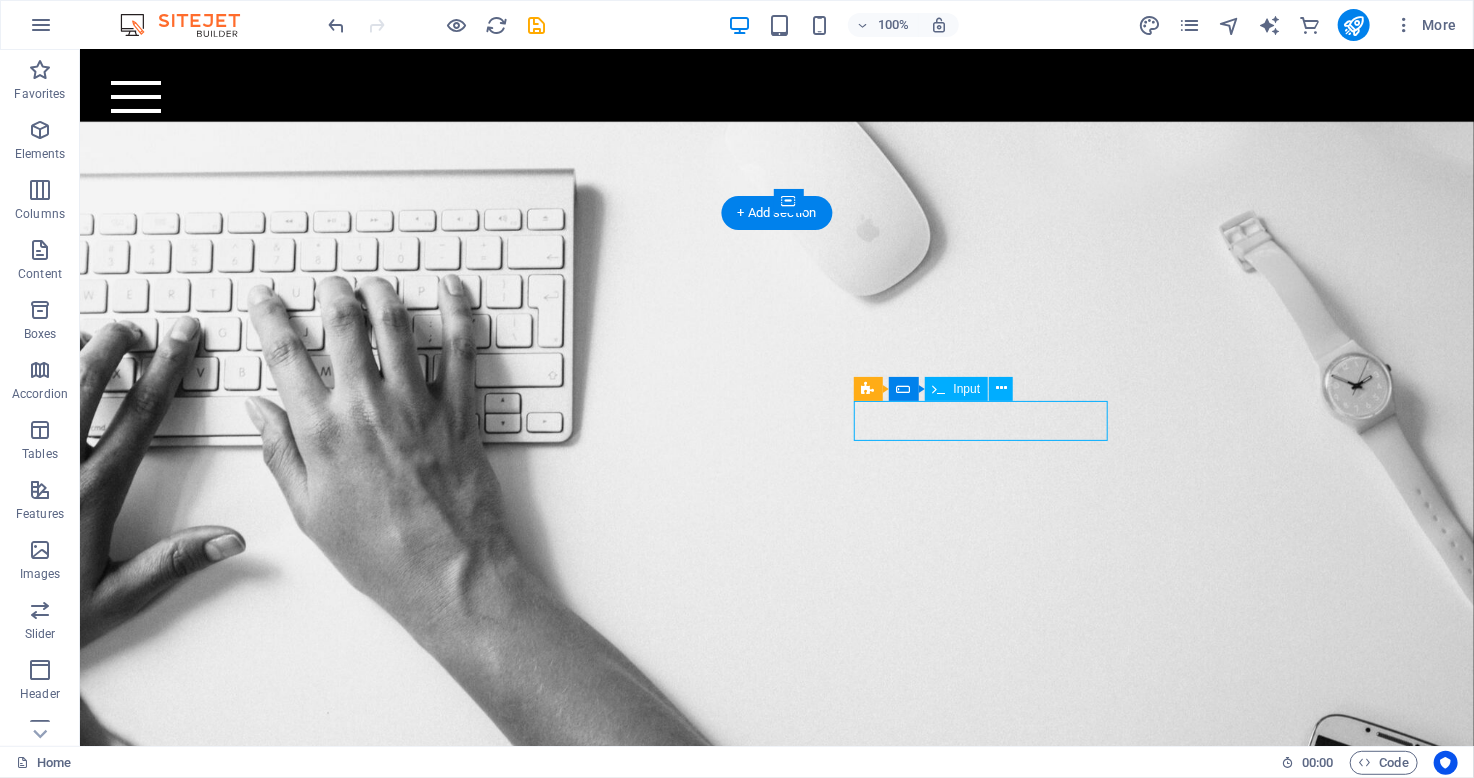 click at bounding box center [463, 4085] 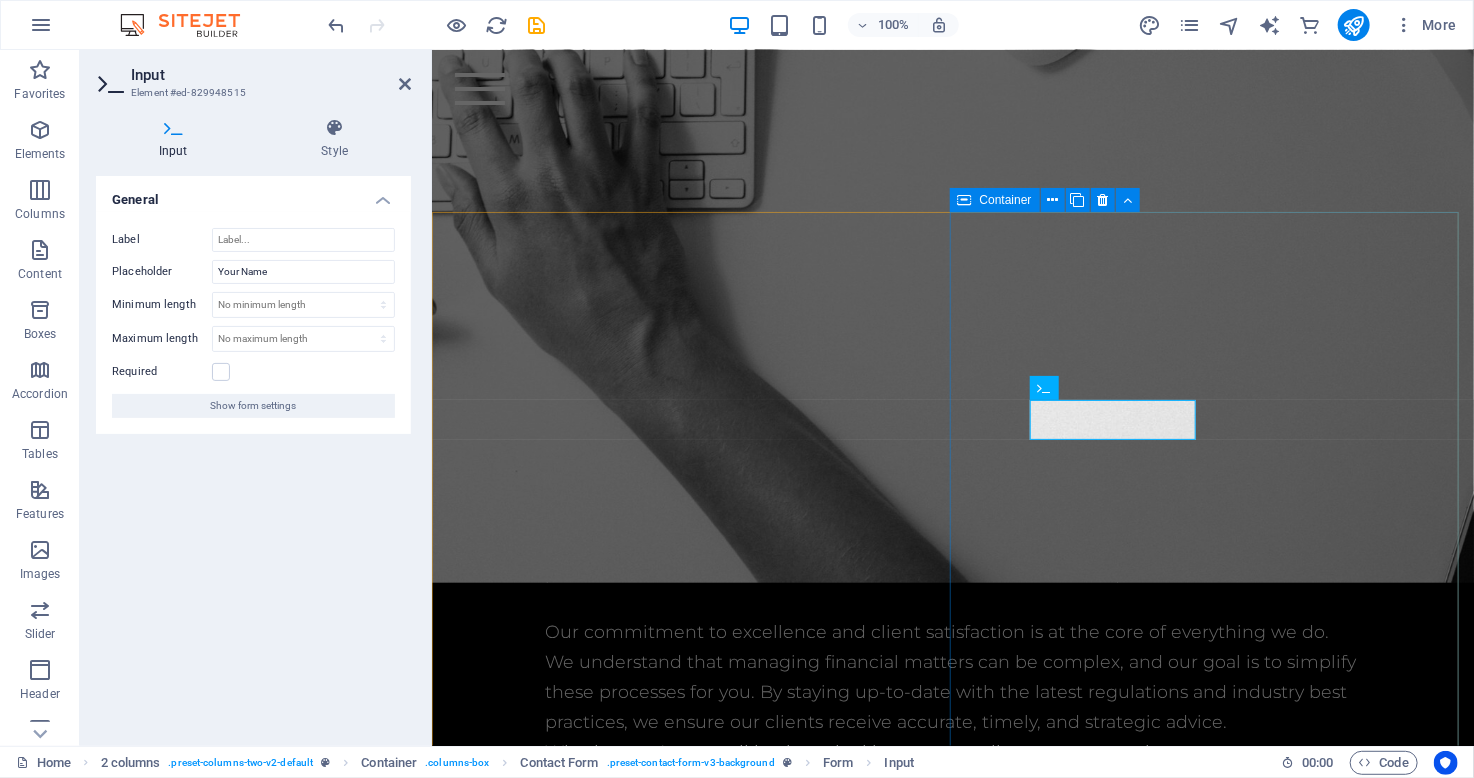 scroll, scrollTop: 4937, scrollLeft: 0, axis: vertical 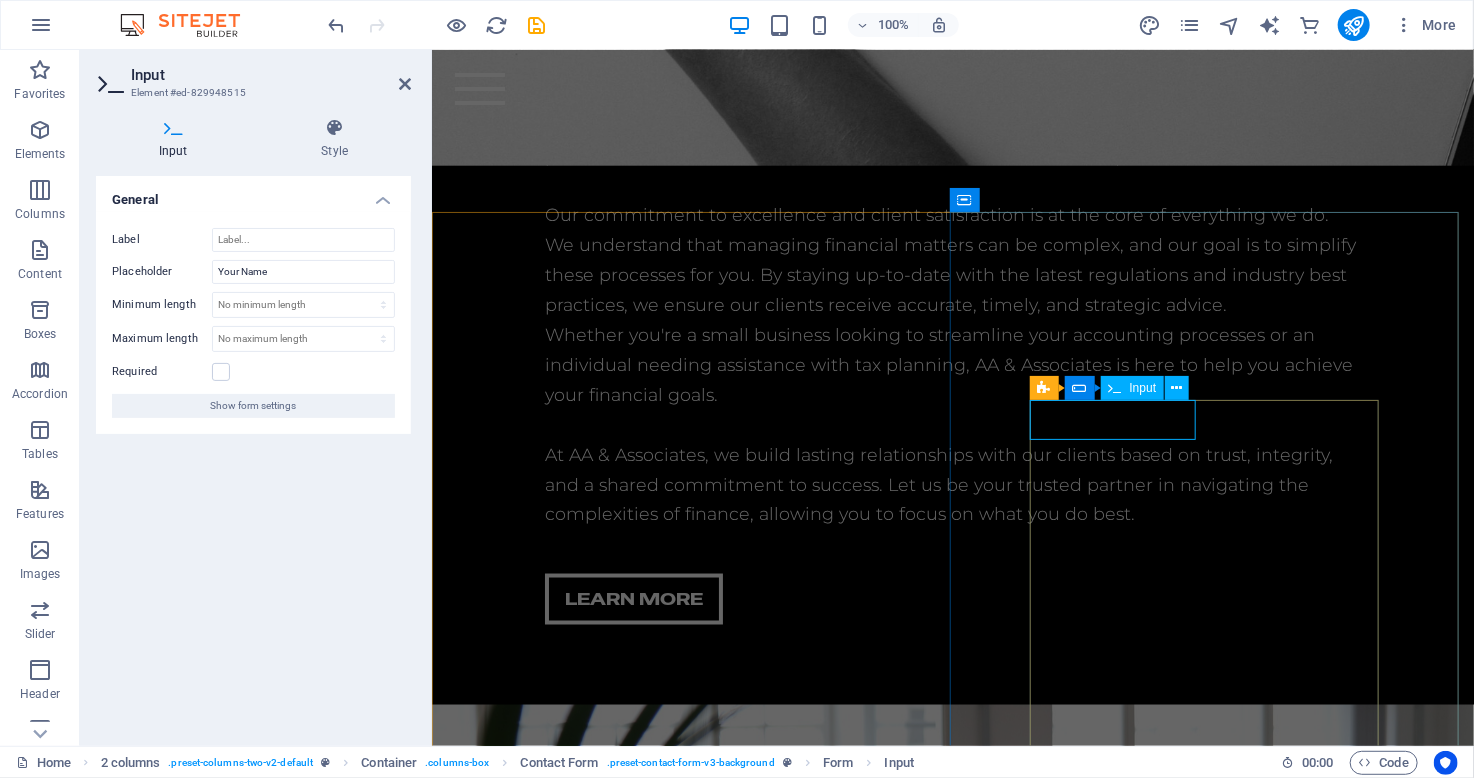 click at bounding box center [658, 3557] 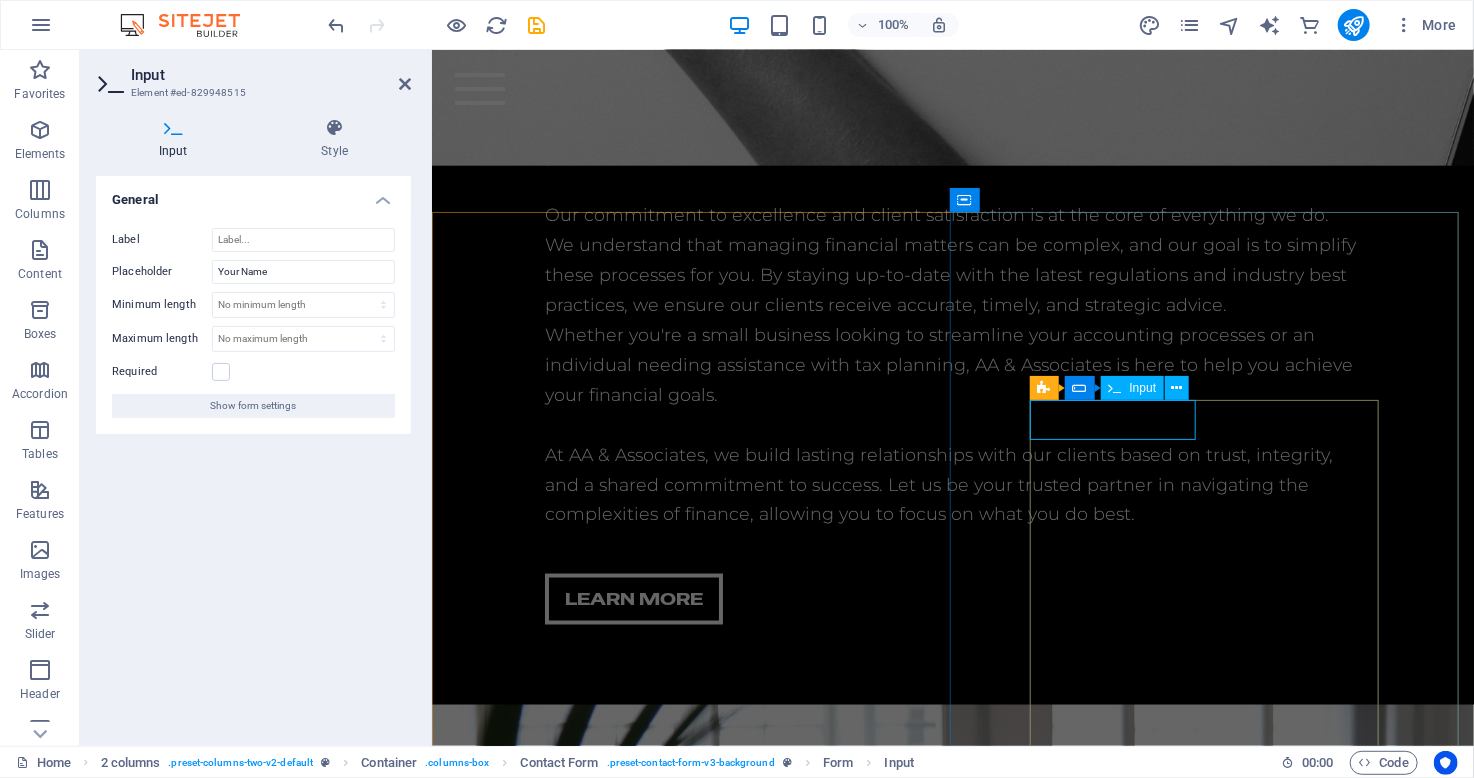 drag, startPoint x: 1046, startPoint y: 416, endPoint x: 1155, endPoint y: 420, distance: 109.07337 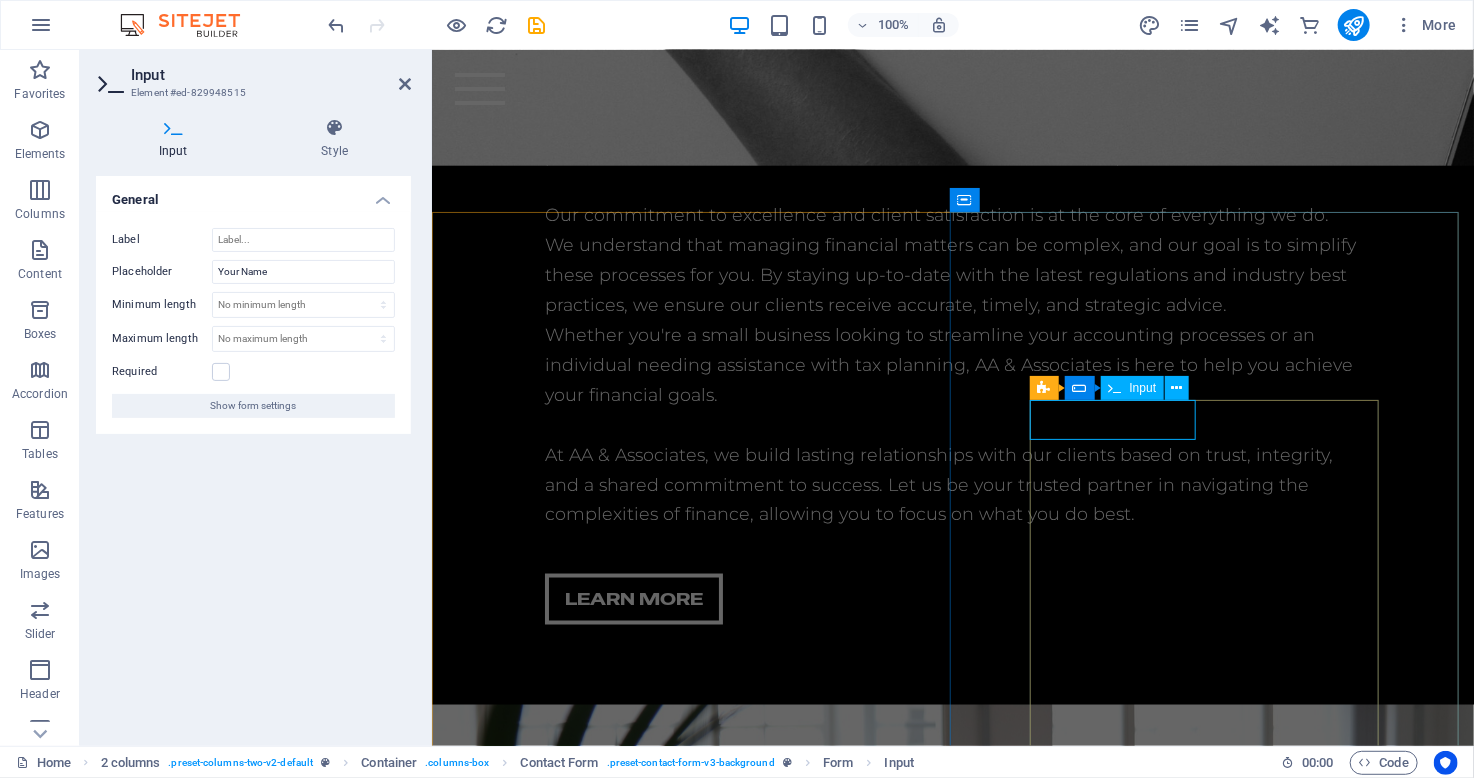 click at bounding box center (658, 3557) 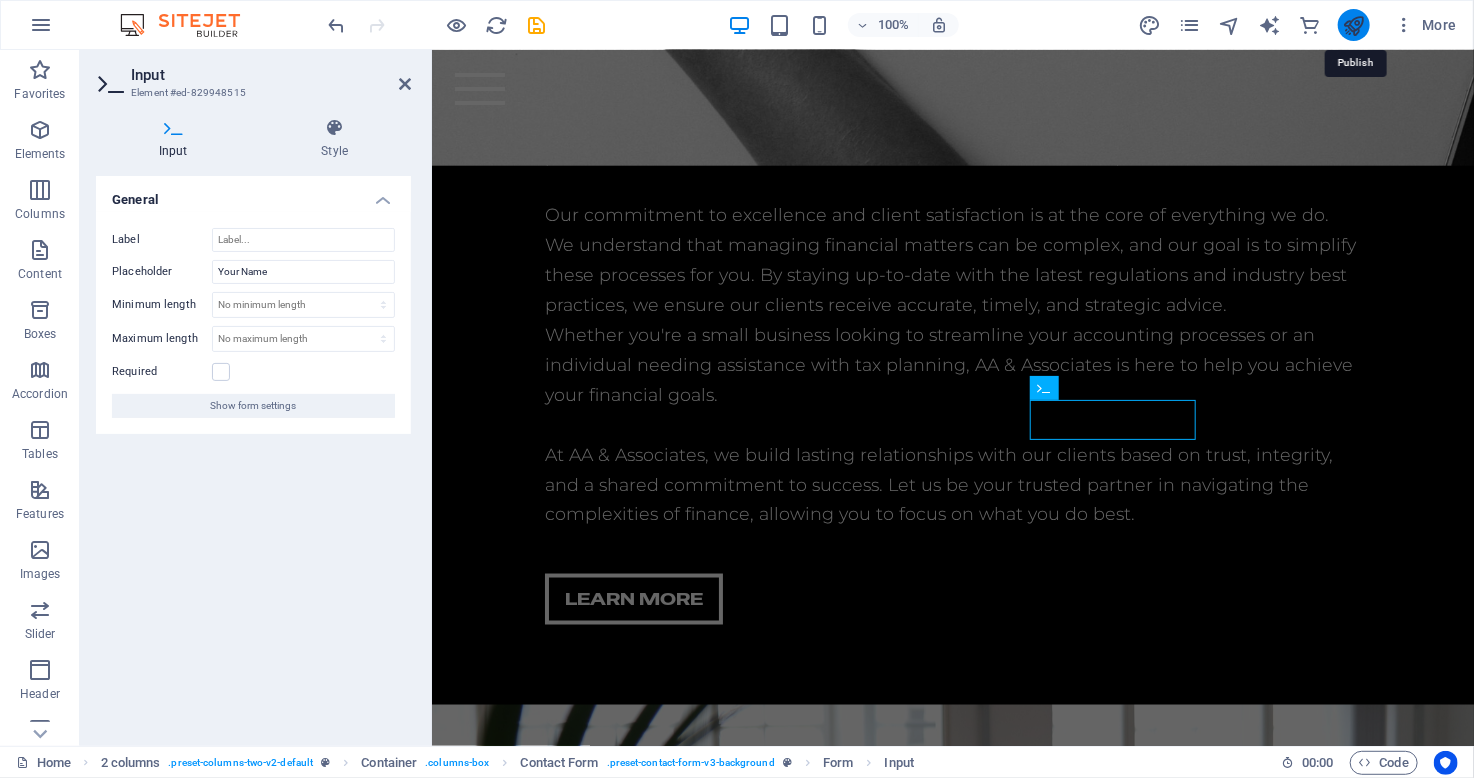 click at bounding box center [1353, 25] 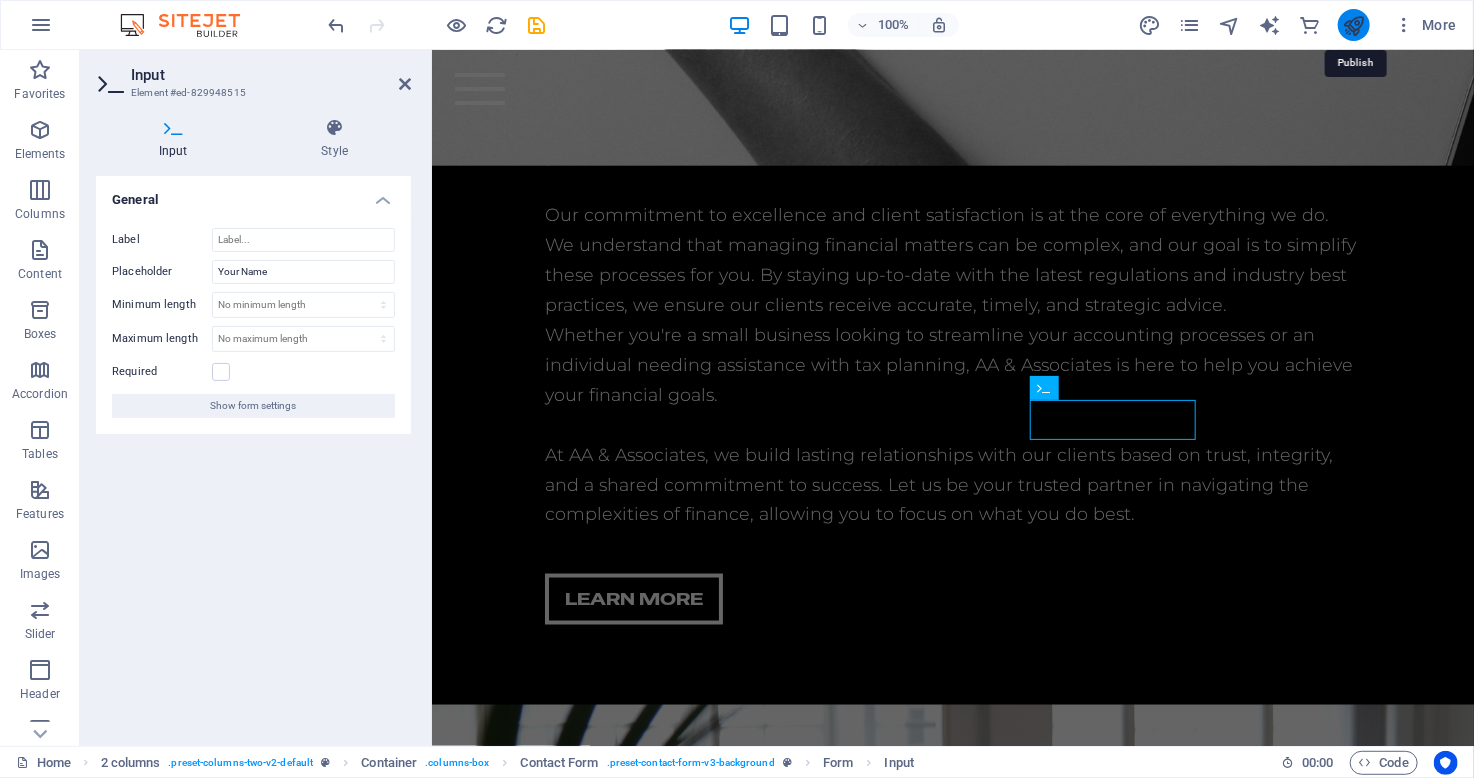 scroll, scrollTop: 4520, scrollLeft: 0, axis: vertical 